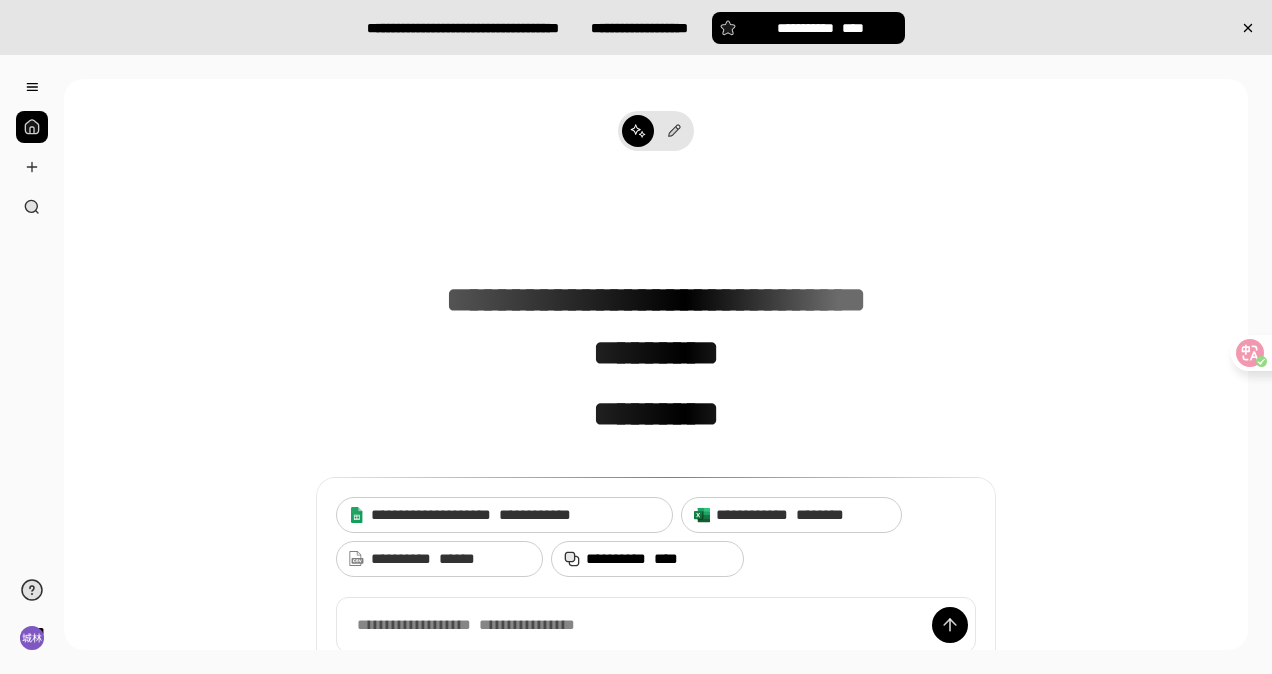 scroll, scrollTop: 0, scrollLeft: 0, axis: both 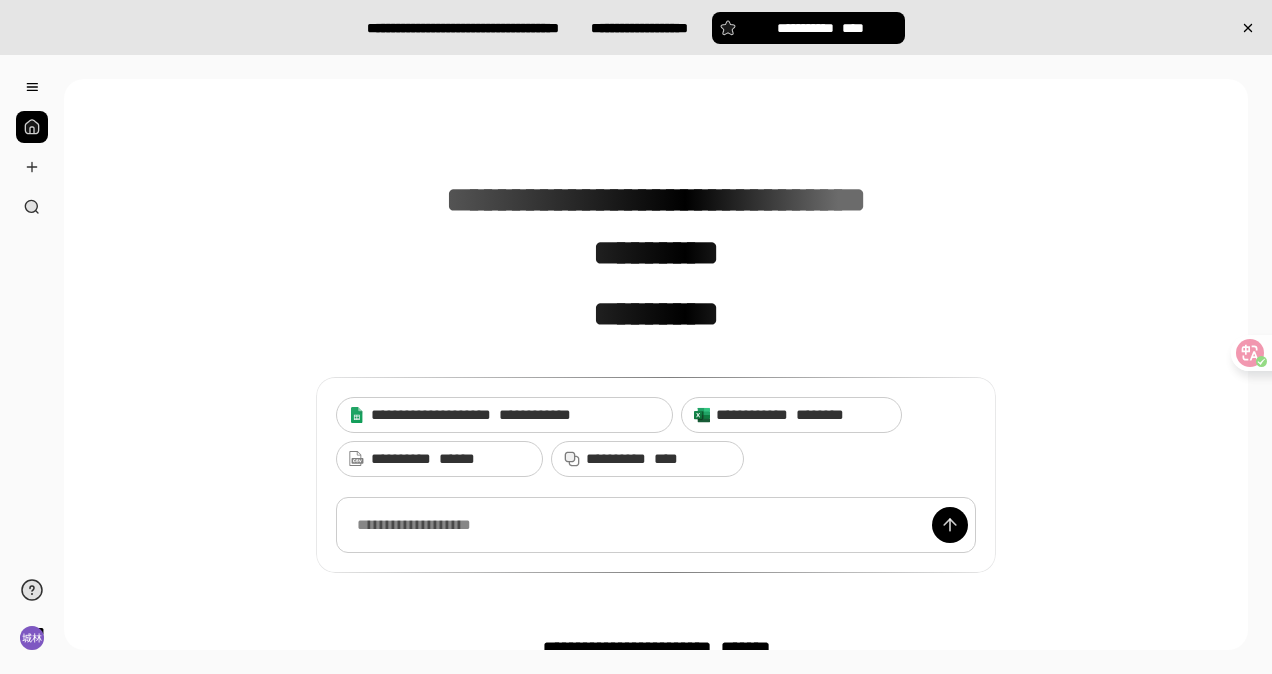 click at bounding box center [656, 525] 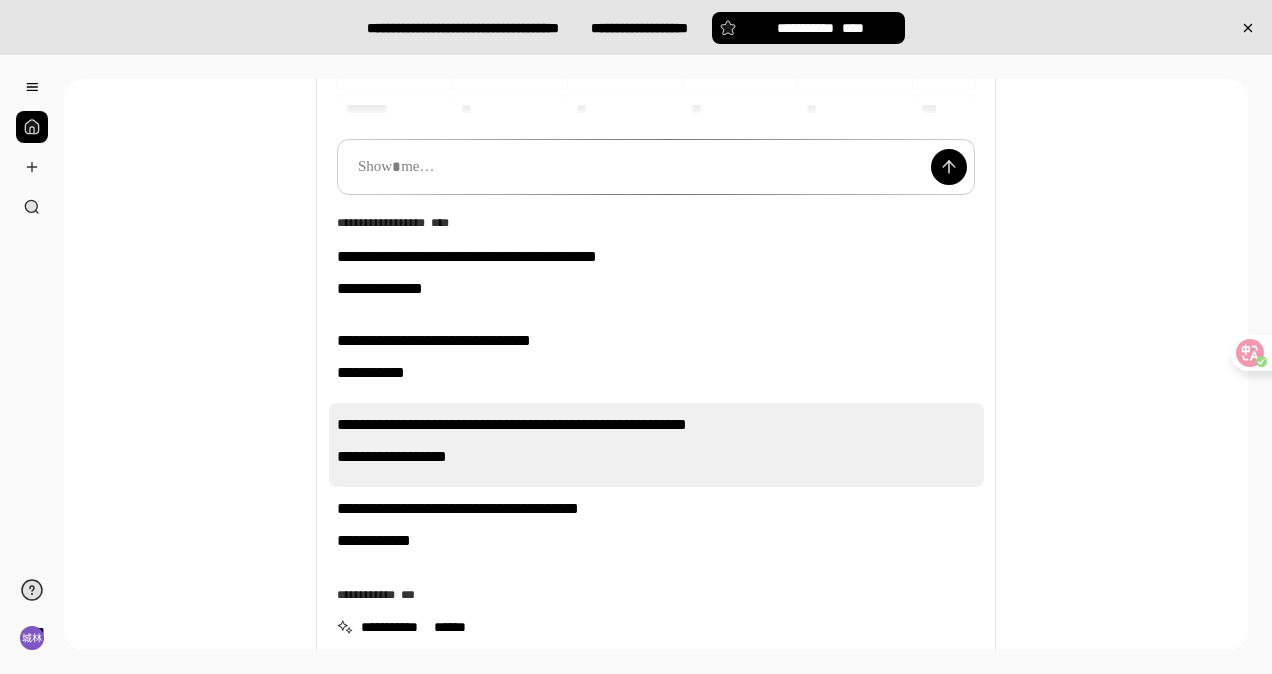 scroll, scrollTop: 400, scrollLeft: 0, axis: vertical 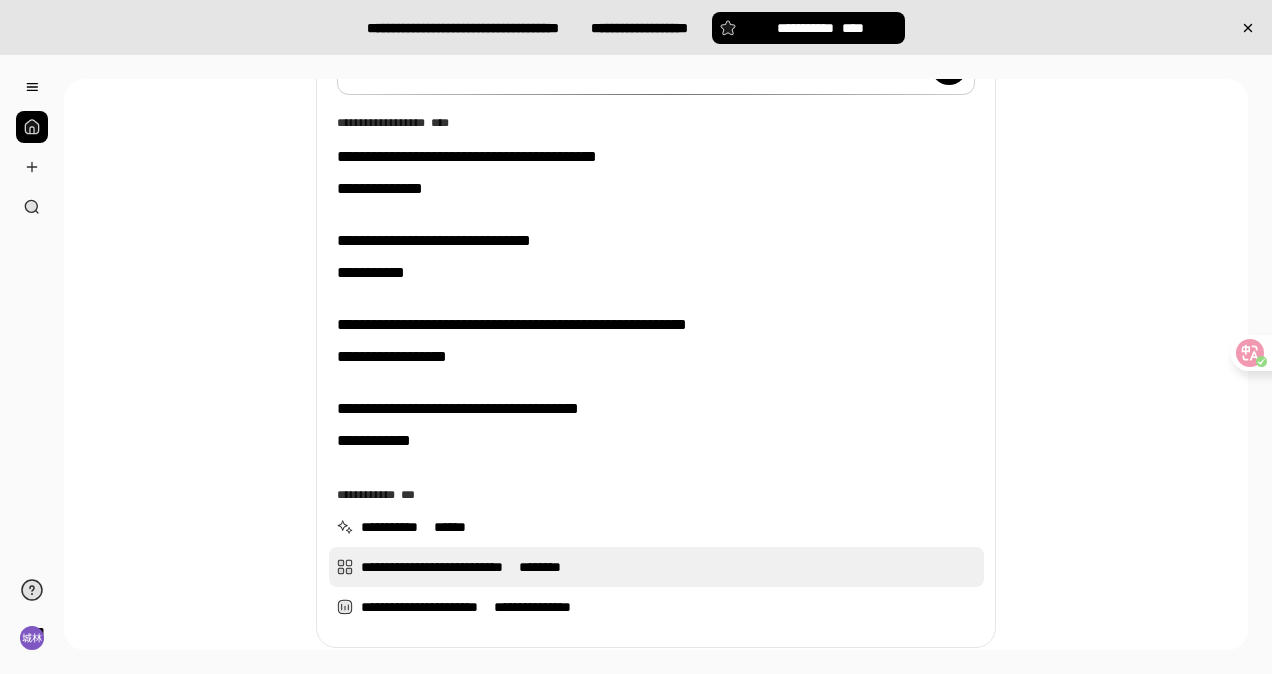 click on "********" at bounding box center [540, 567] 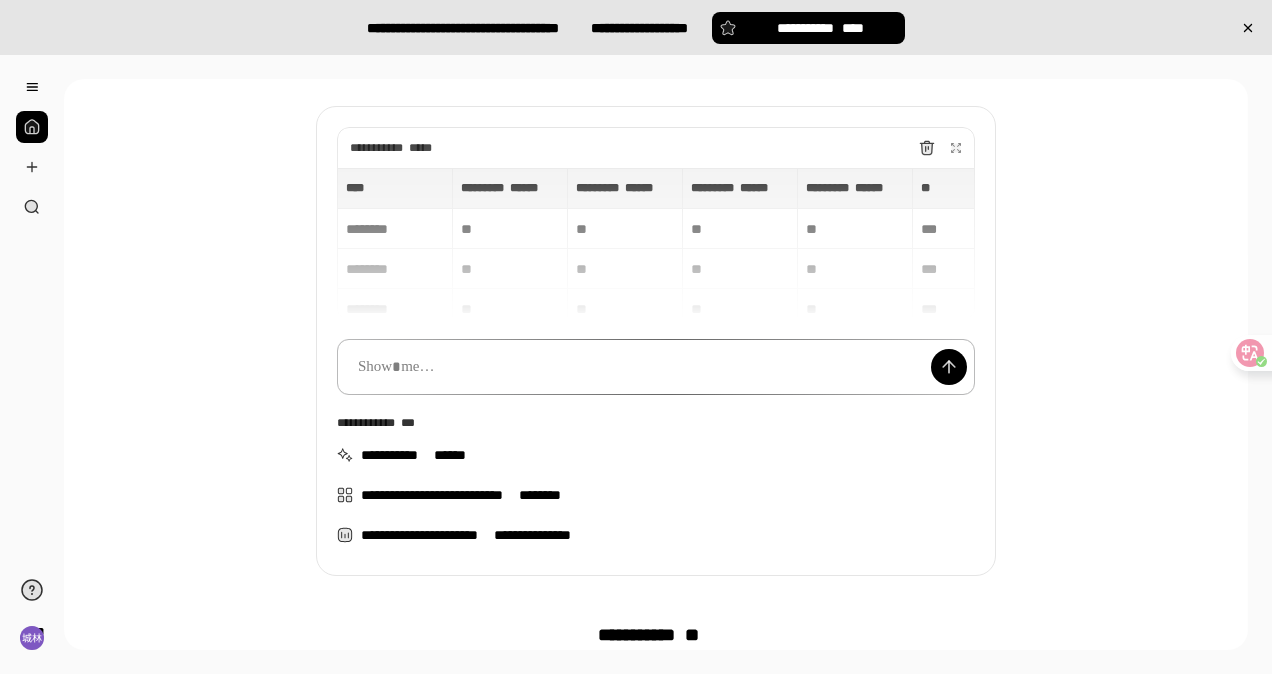 scroll, scrollTop: 500, scrollLeft: 0, axis: vertical 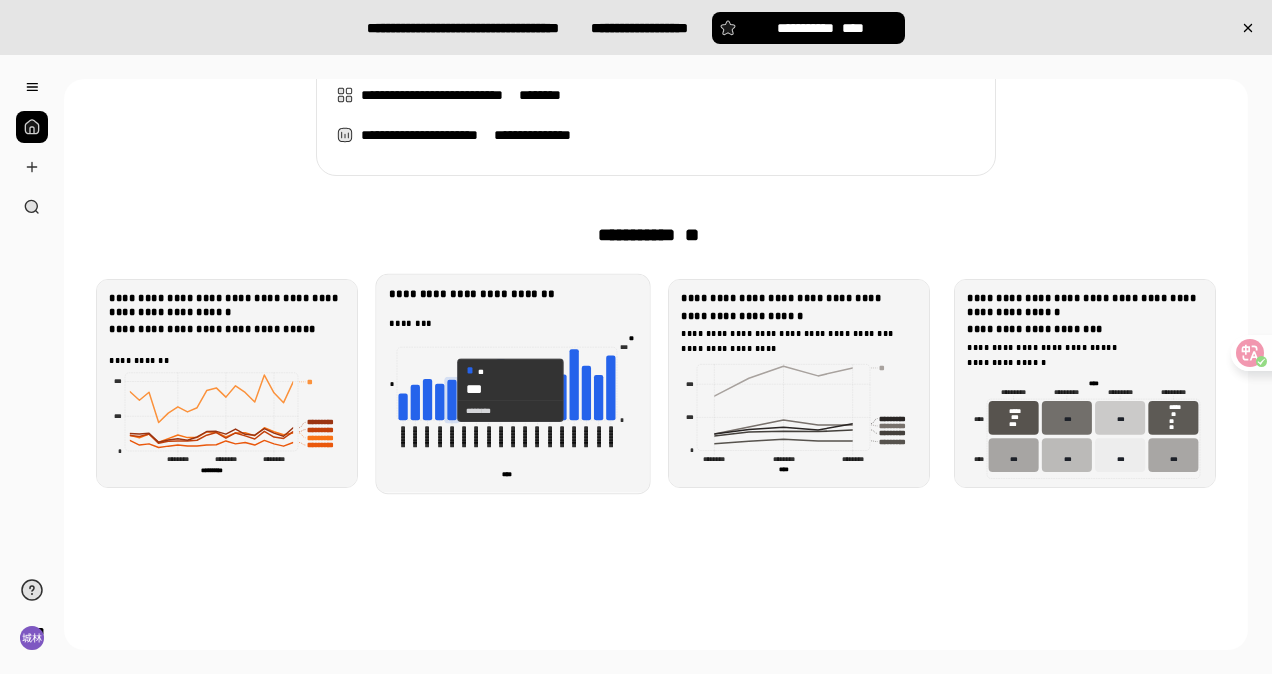 click 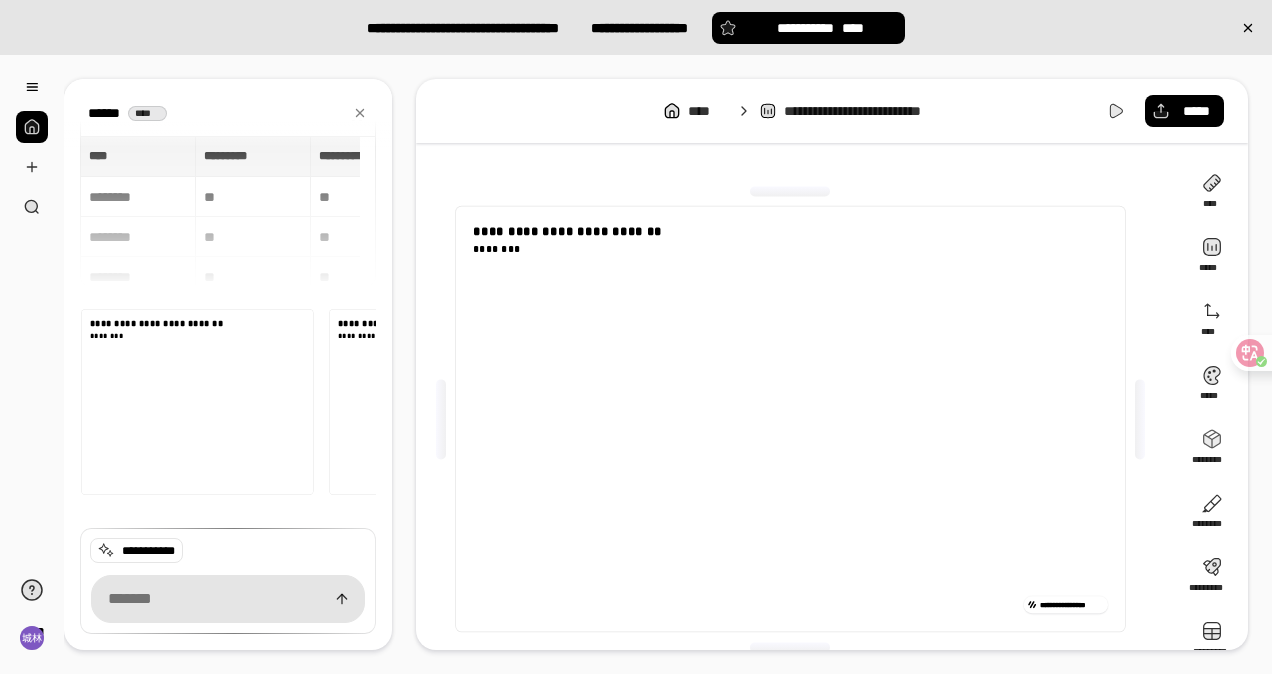 scroll, scrollTop: 178, scrollLeft: 0, axis: vertical 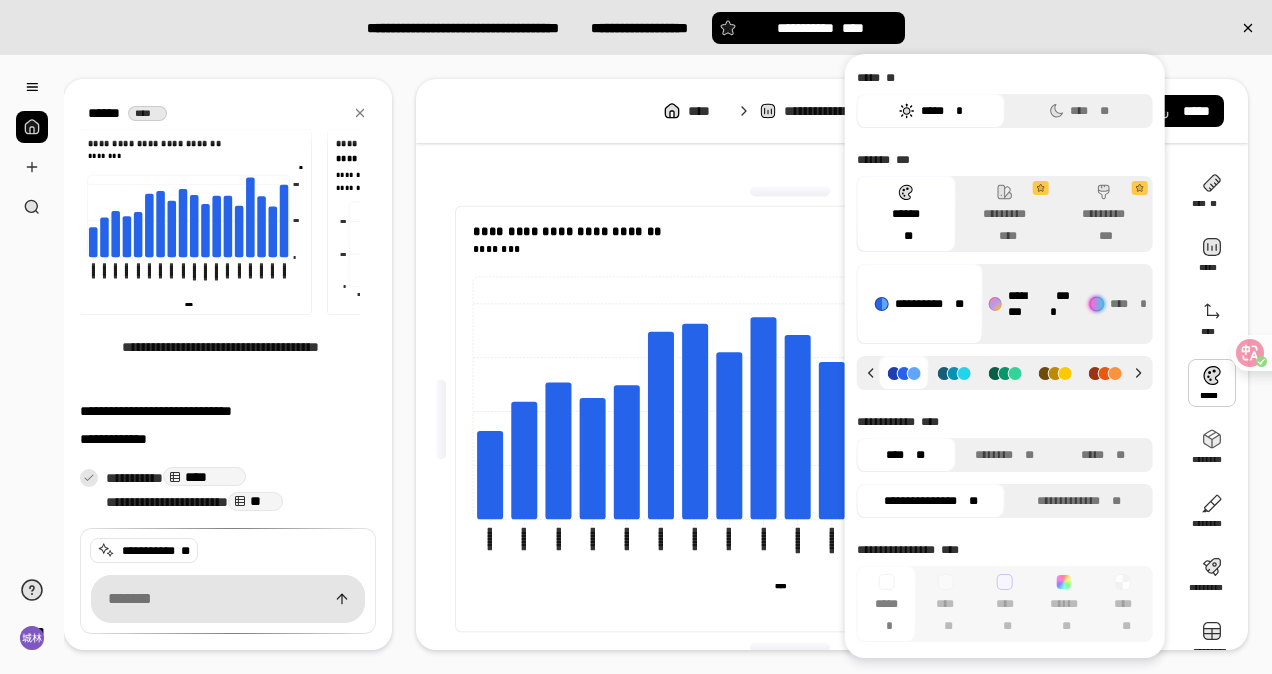 click on "********    ****" at bounding box center (1030, 304) 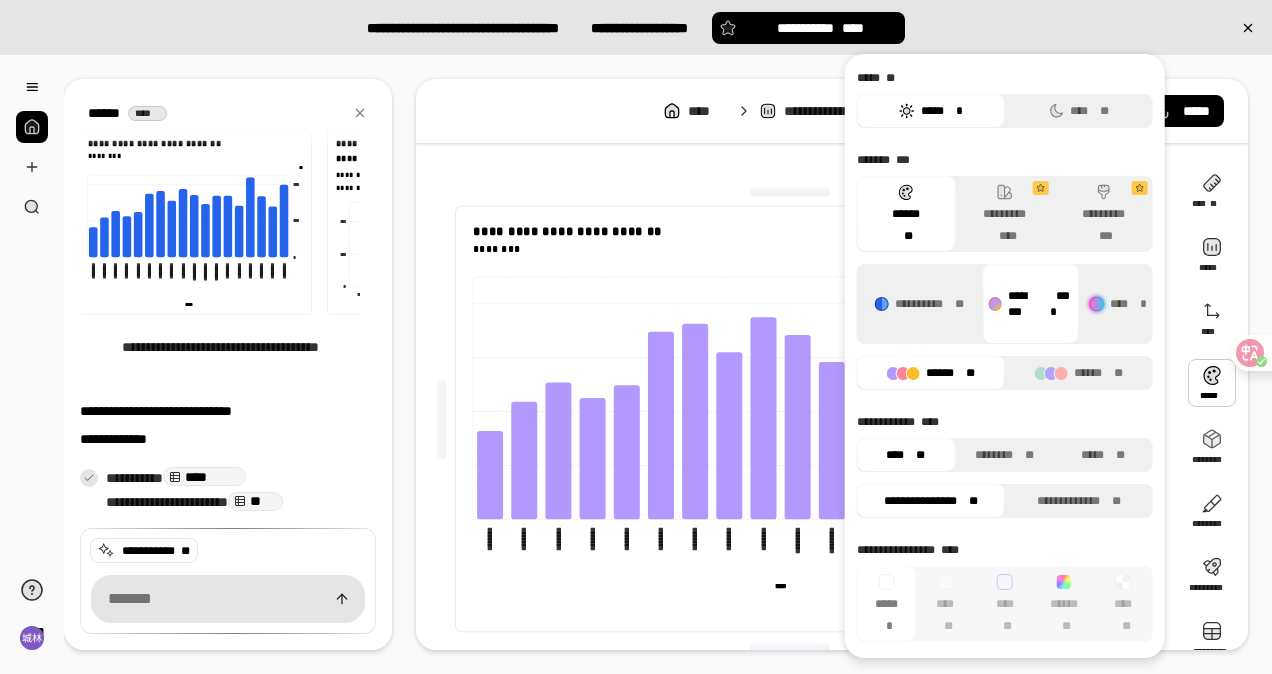 click on "**********" at bounding box center [798, 419] 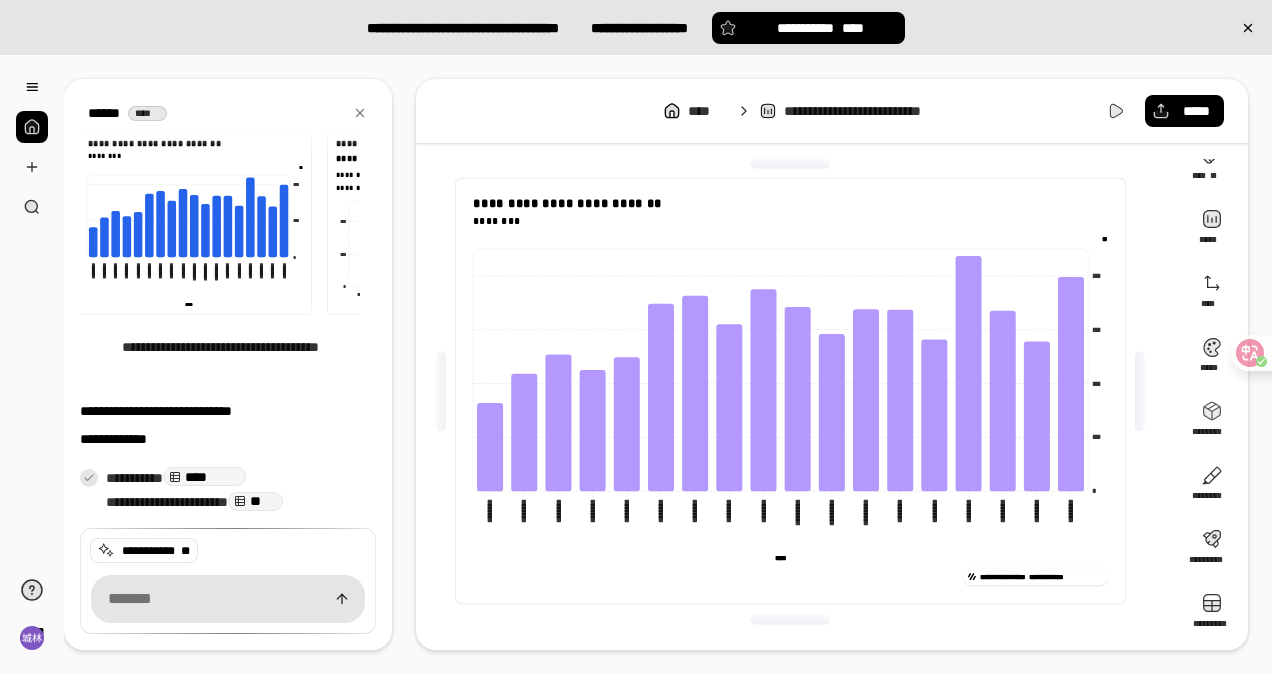 scroll, scrollTop: 29, scrollLeft: 0, axis: vertical 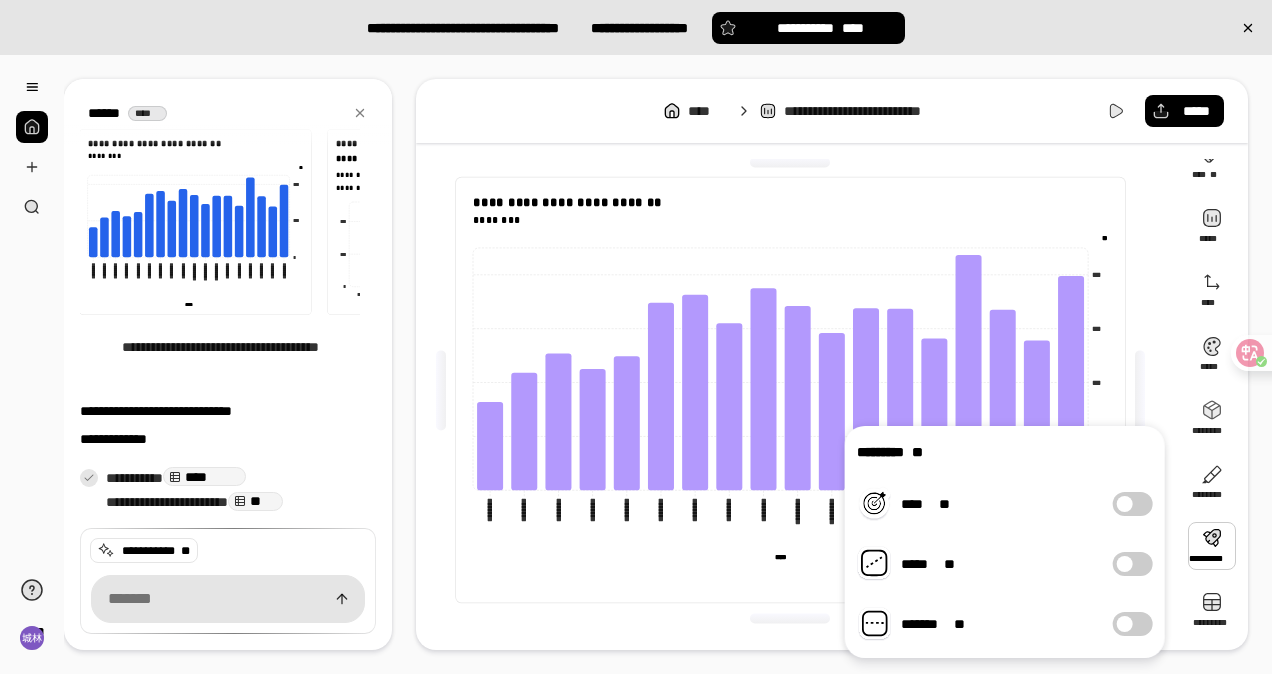 click at bounding box center (1125, 564) 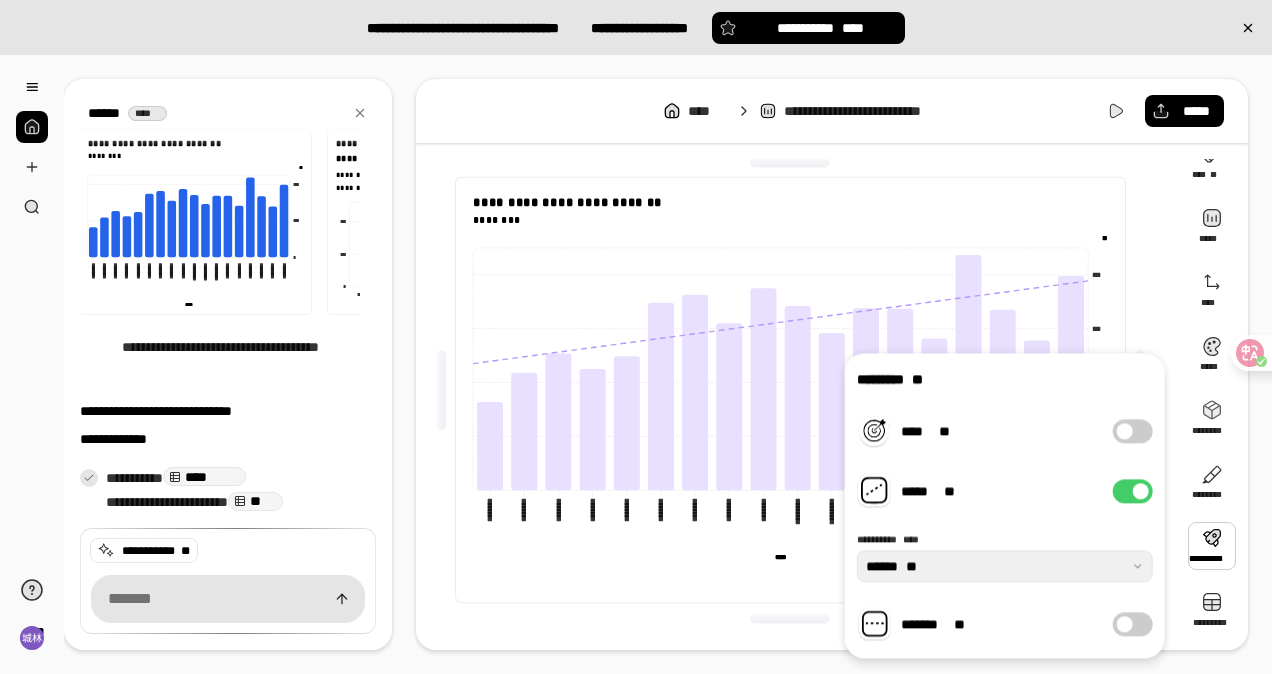 click at bounding box center [1141, 491] 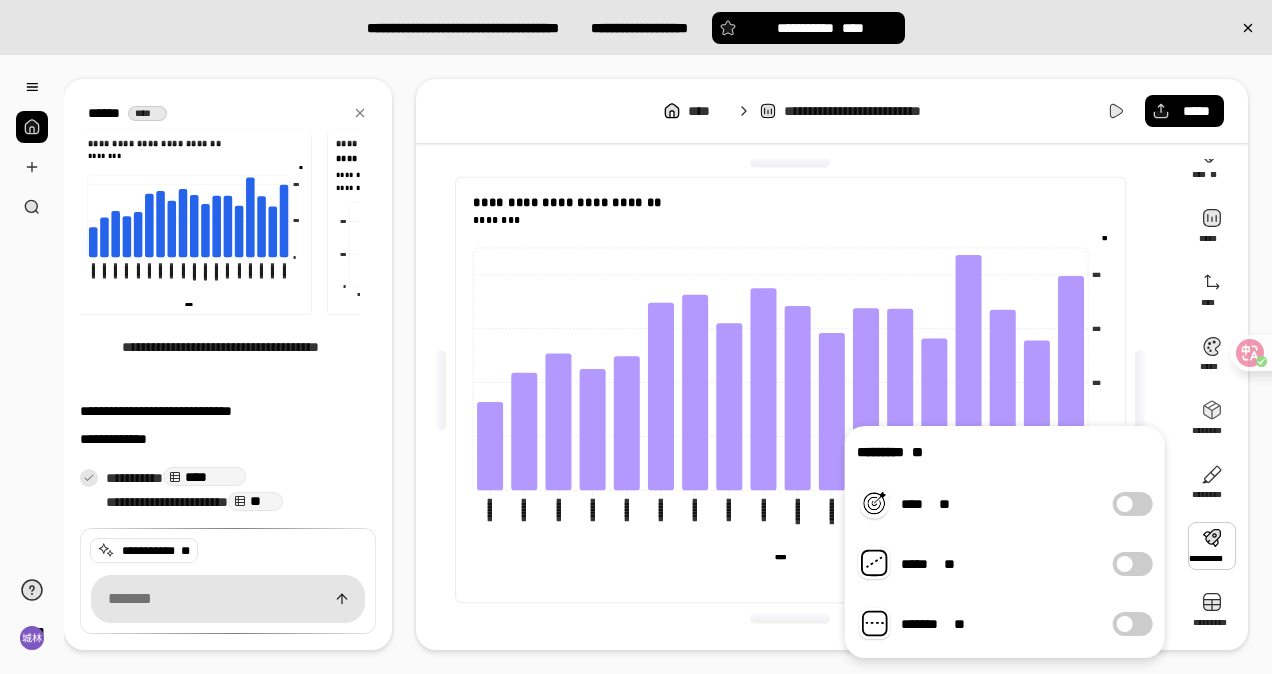 click on "*********    ** ****    ** *****    ** *******    **" at bounding box center [1005, 542] 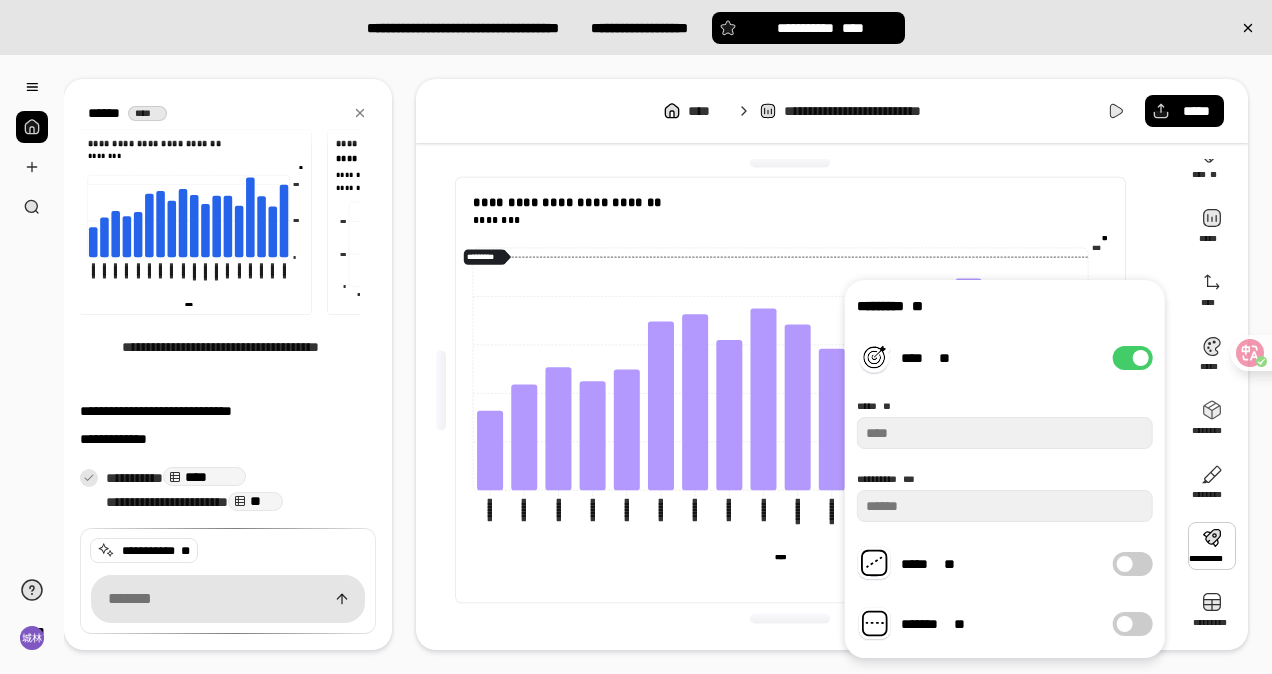 click on "****    **" at bounding box center (1133, 358) 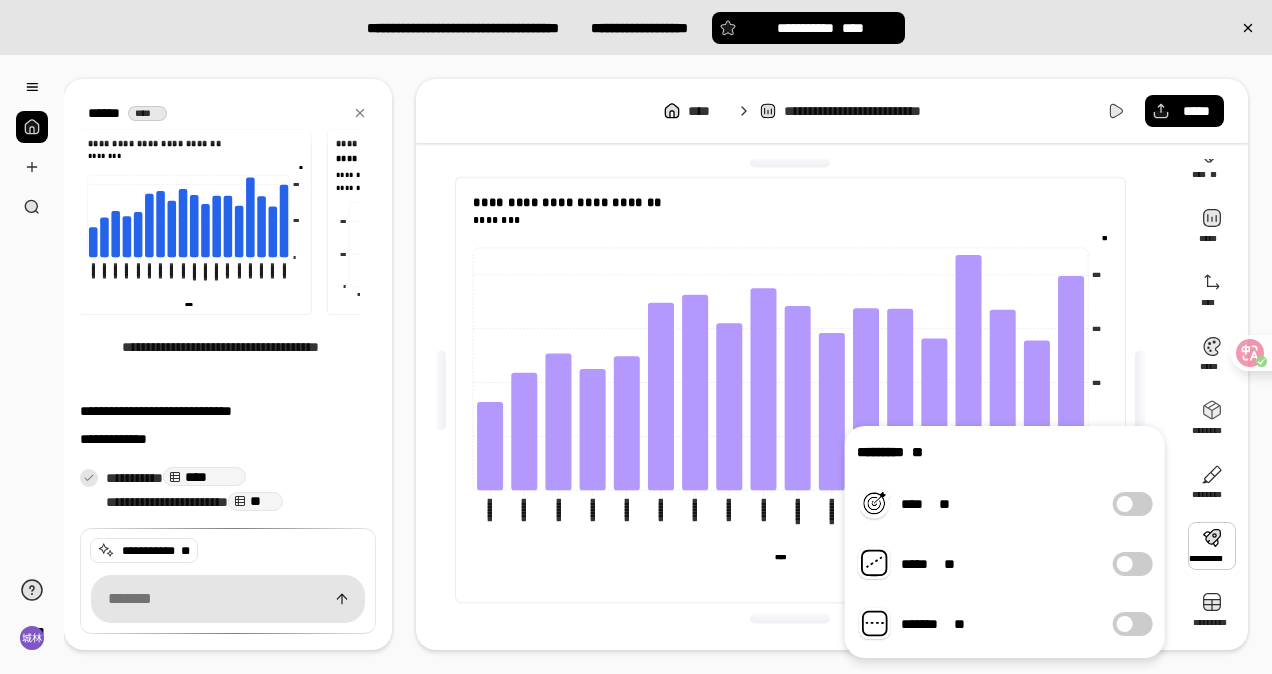 click at bounding box center (1125, 624) 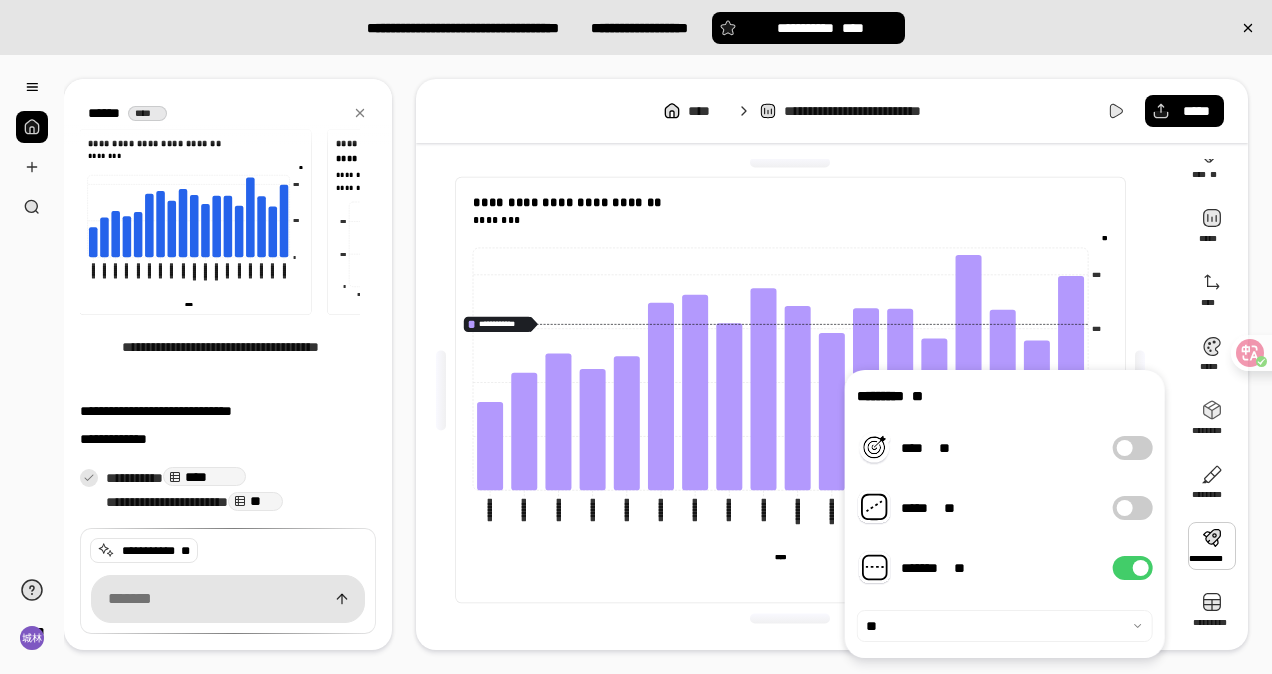 click at bounding box center [1141, 568] 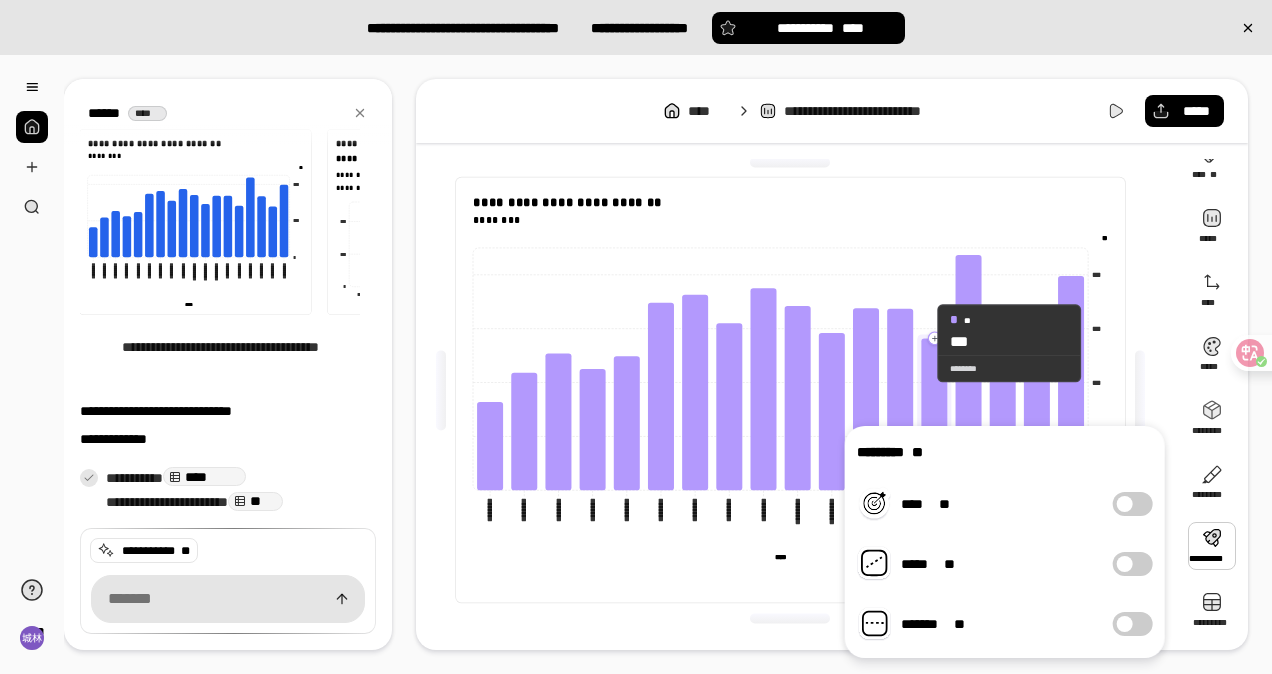scroll, scrollTop: 0, scrollLeft: 0, axis: both 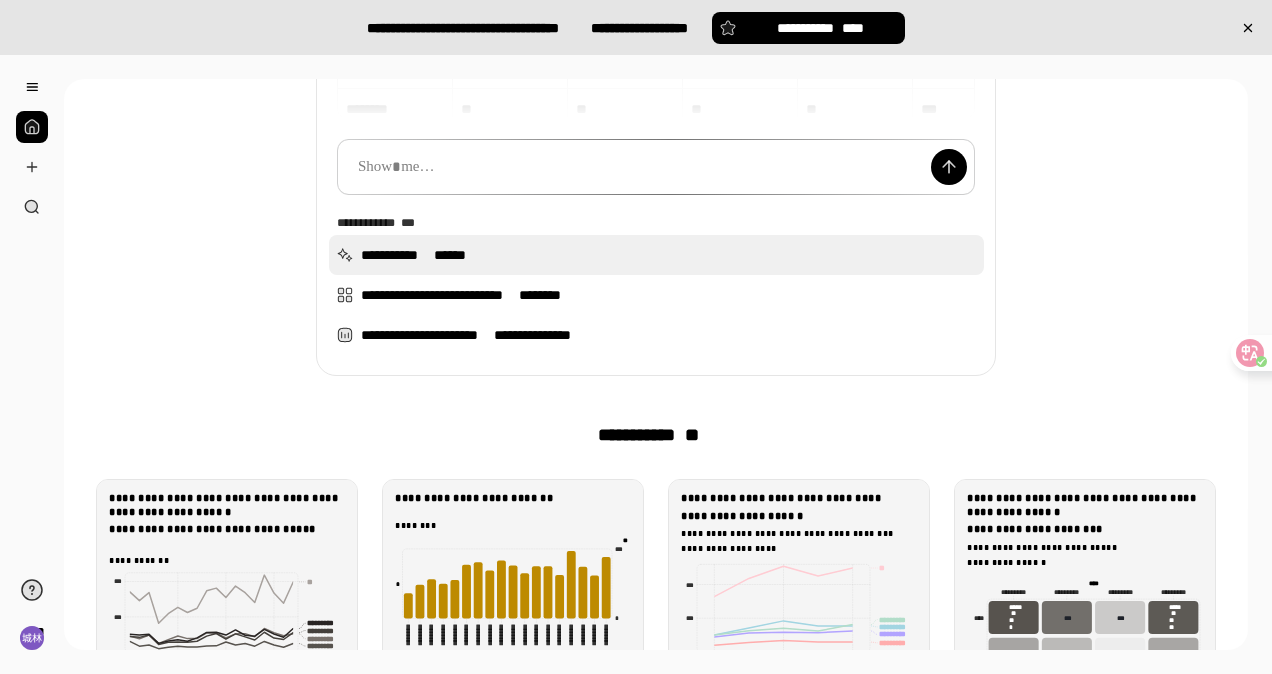 click on "**********" at bounding box center [656, 255] 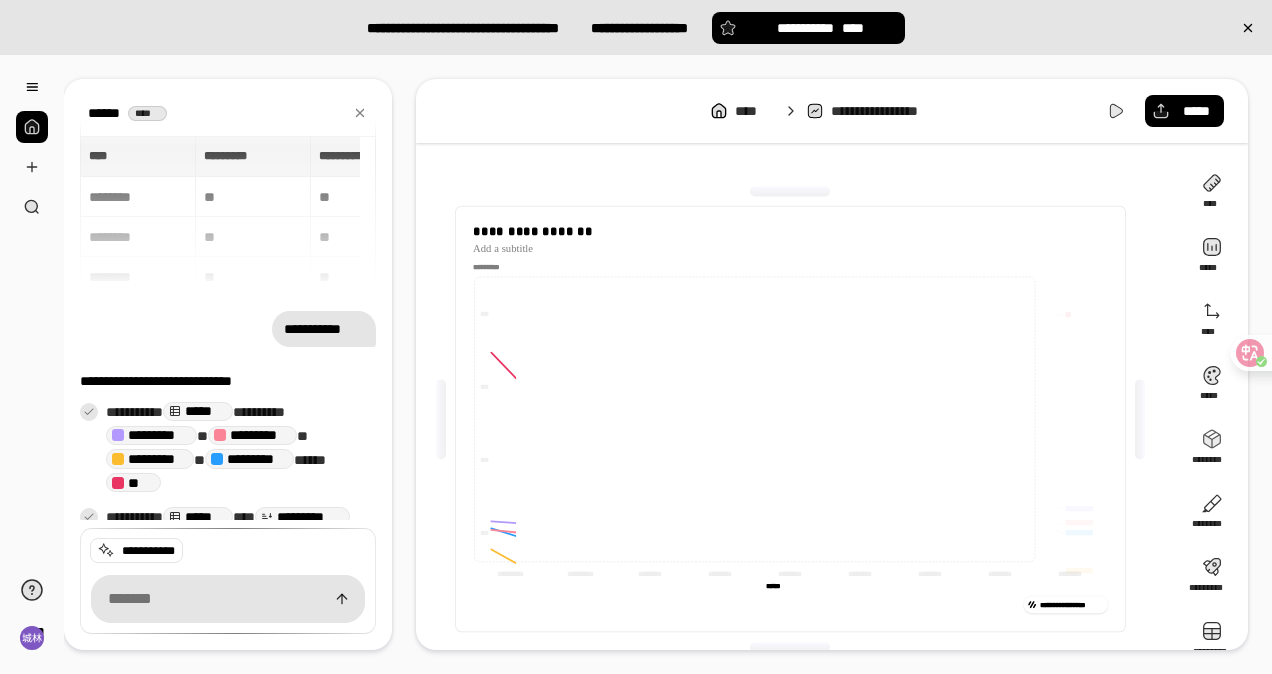 scroll, scrollTop: 96, scrollLeft: 0, axis: vertical 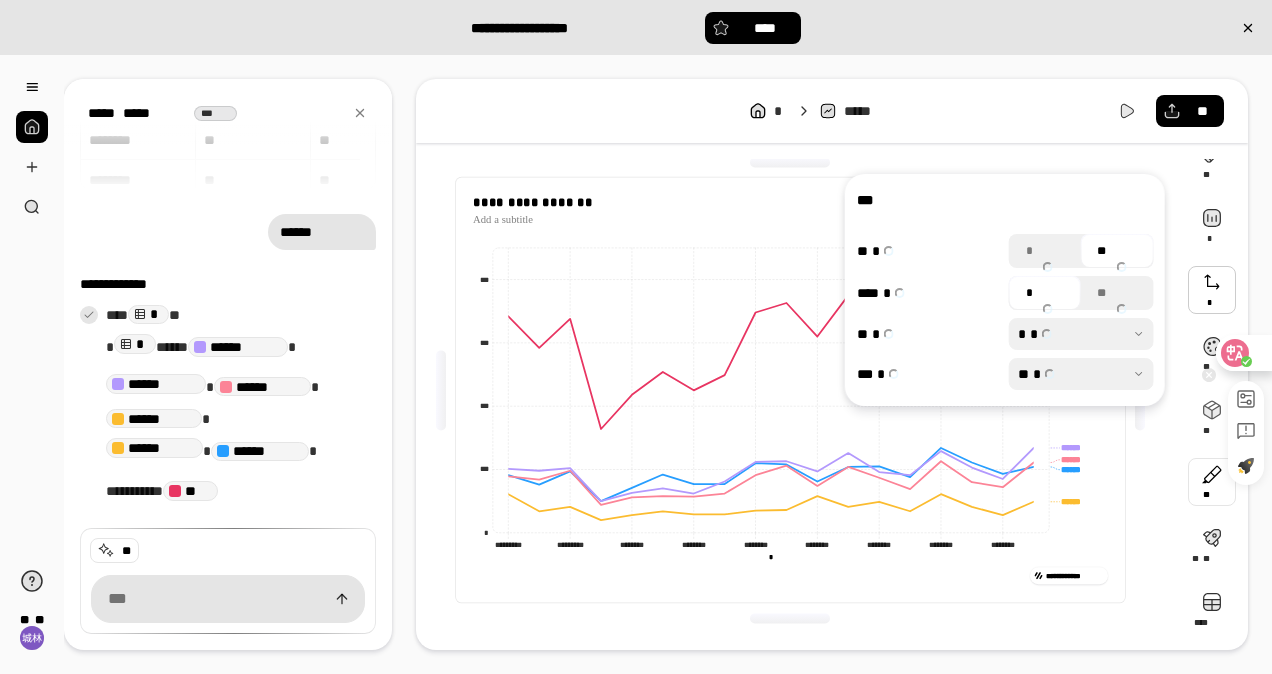 click 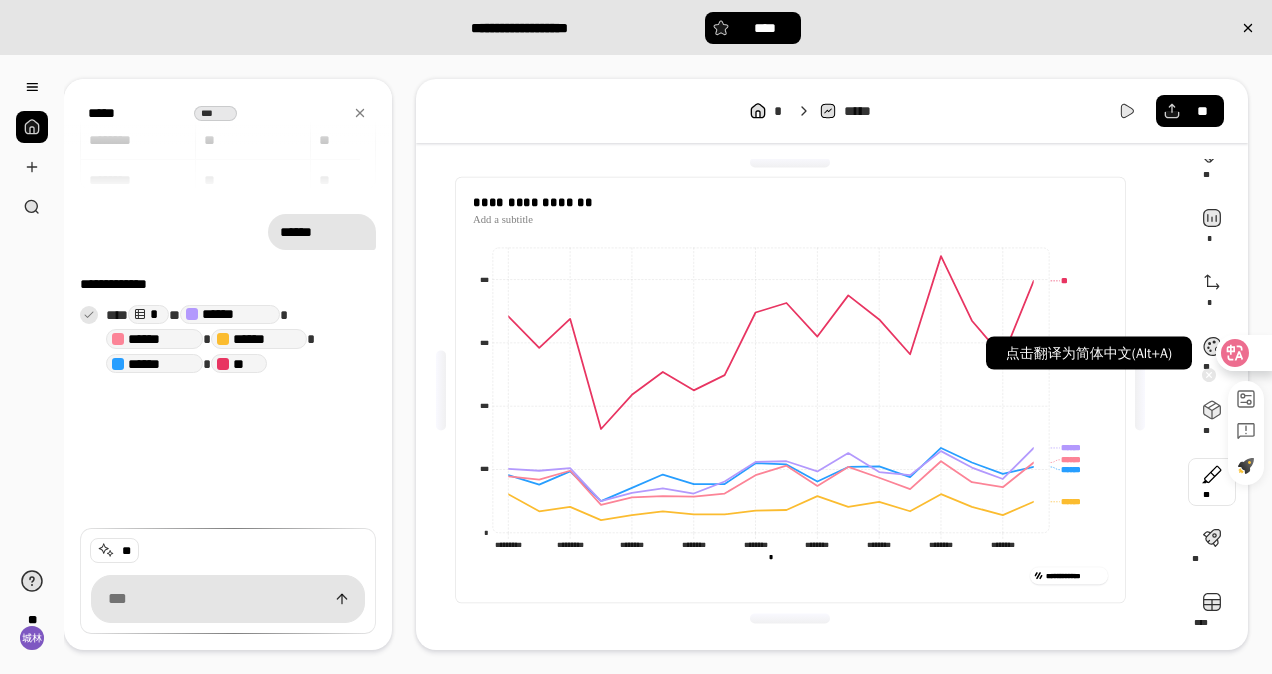scroll, scrollTop: 65, scrollLeft: 0, axis: vertical 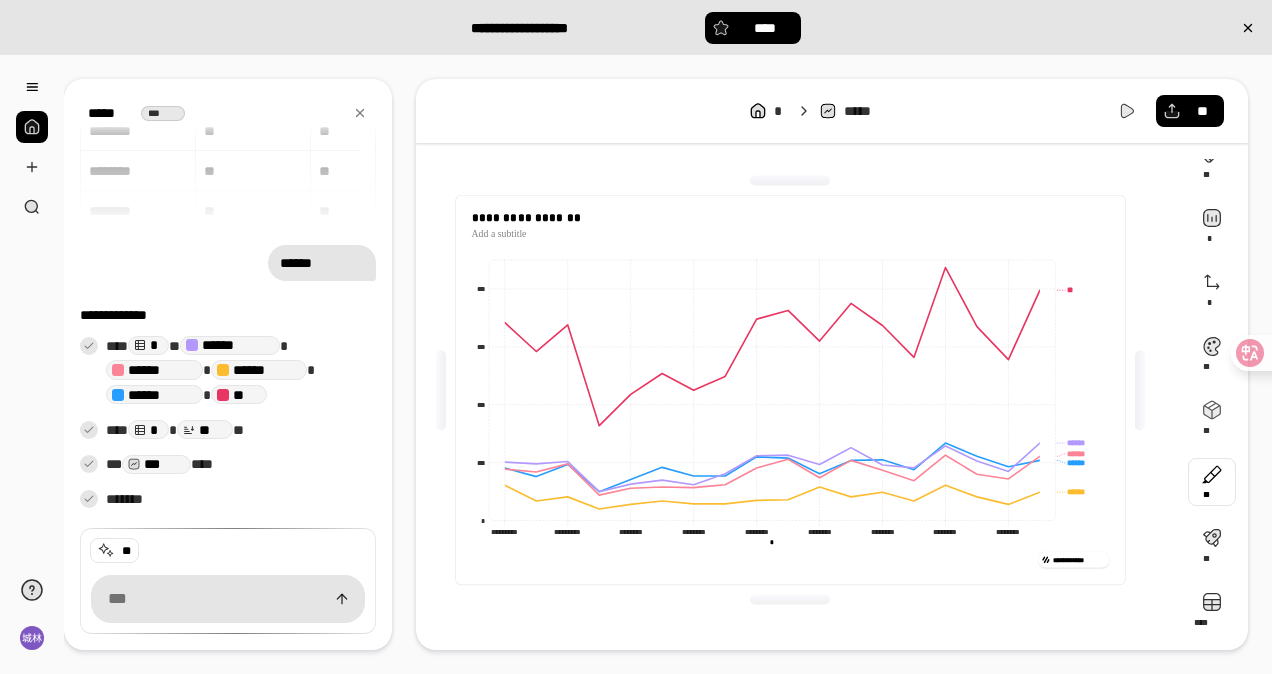 click on "**********" at bounding box center (832, 404) 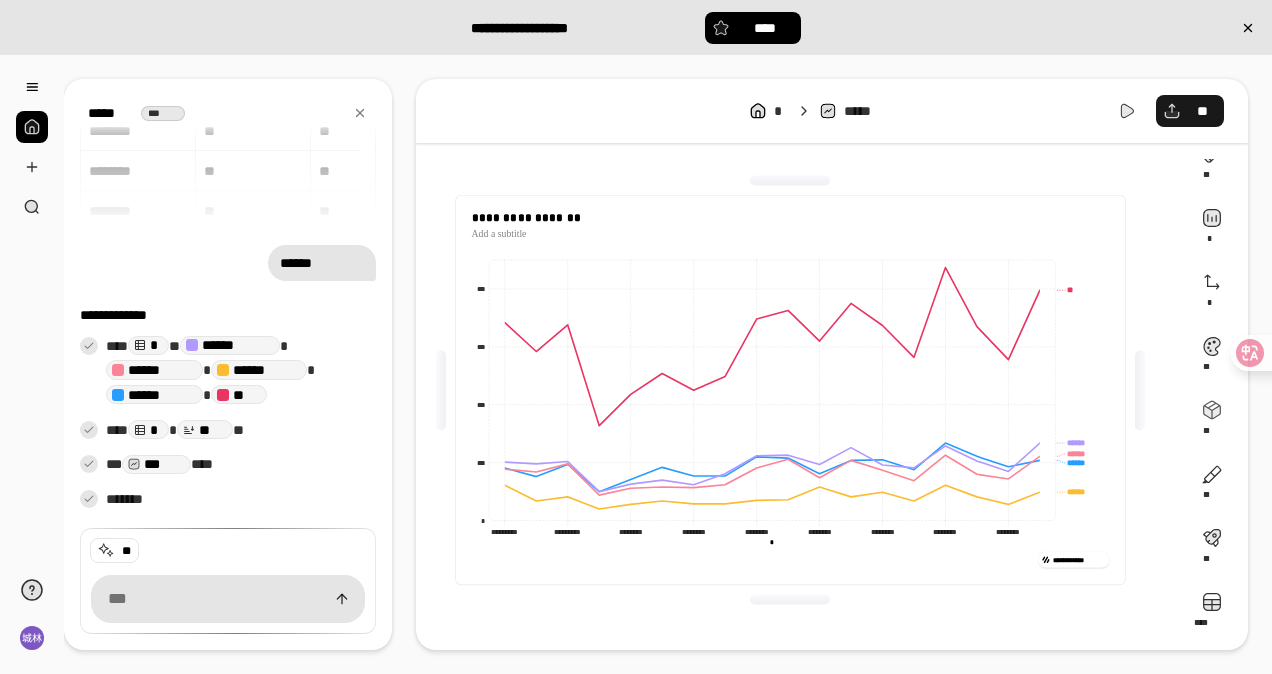click on "**" at bounding box center [1202, 111] 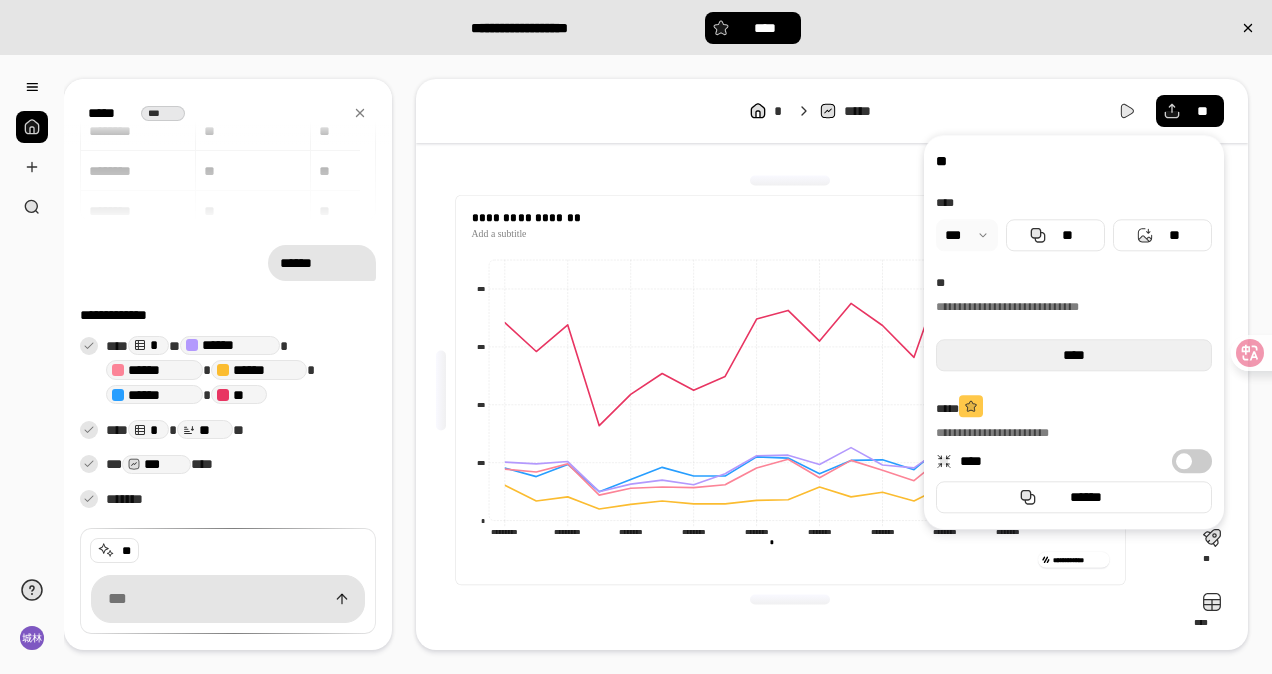 click on "****" at bounding box center [1074, 355] 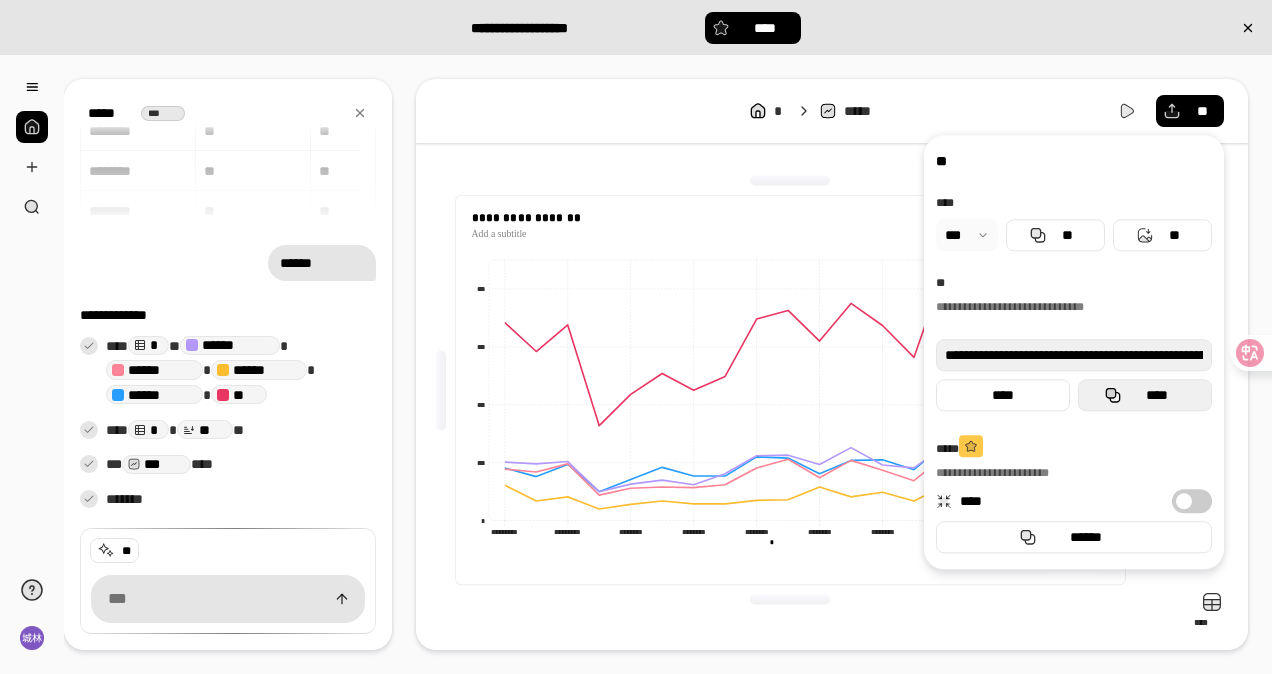 click on "****" at bounding box center (1145, 395) 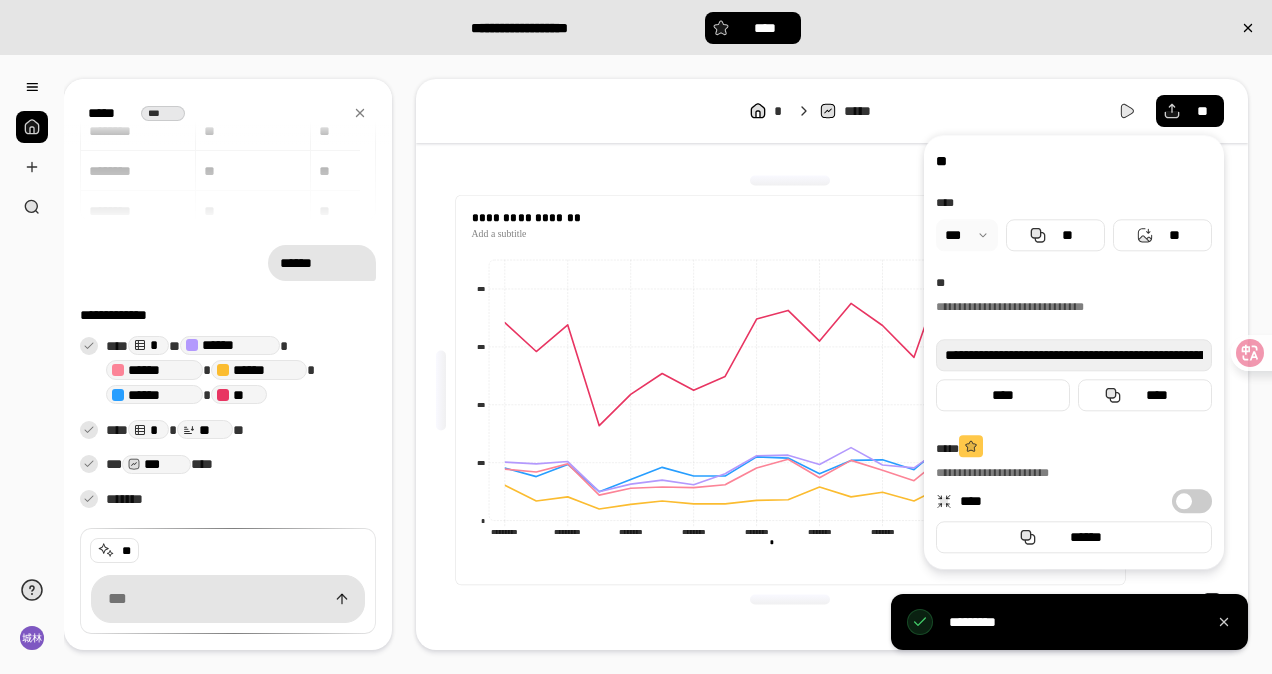 type 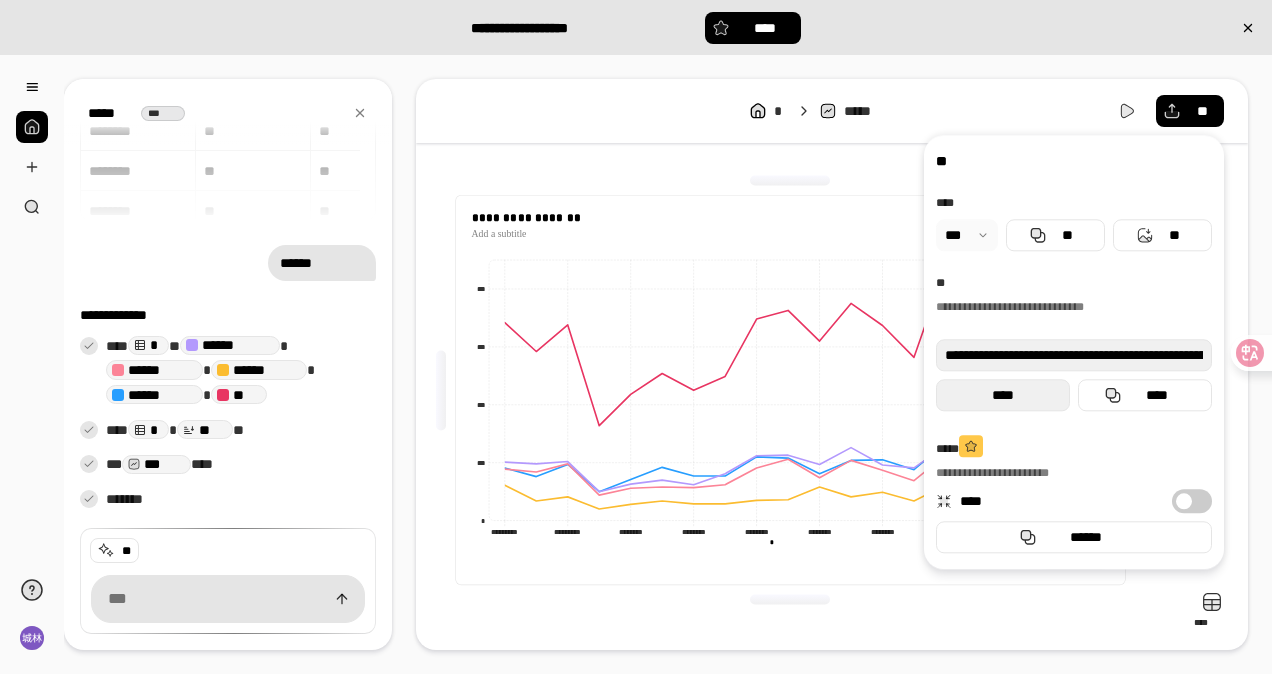 click on "****" at bounding box center [1003, 395] 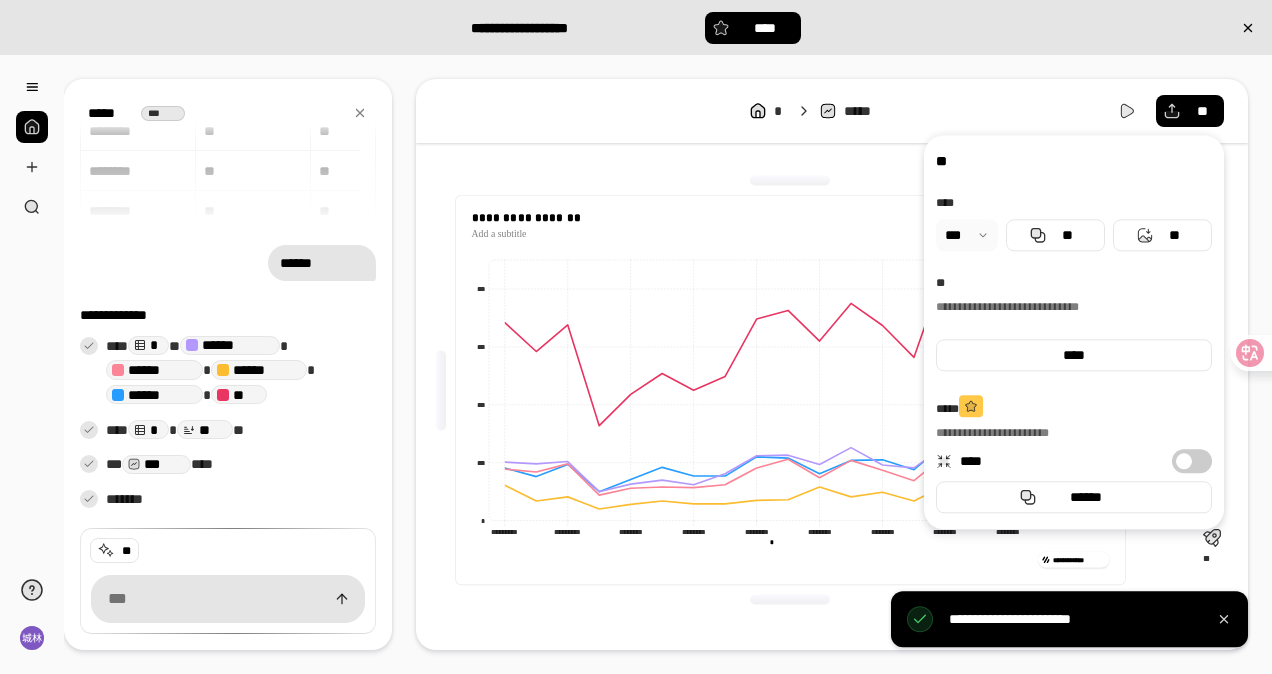 click at bounding box center [967, 235] 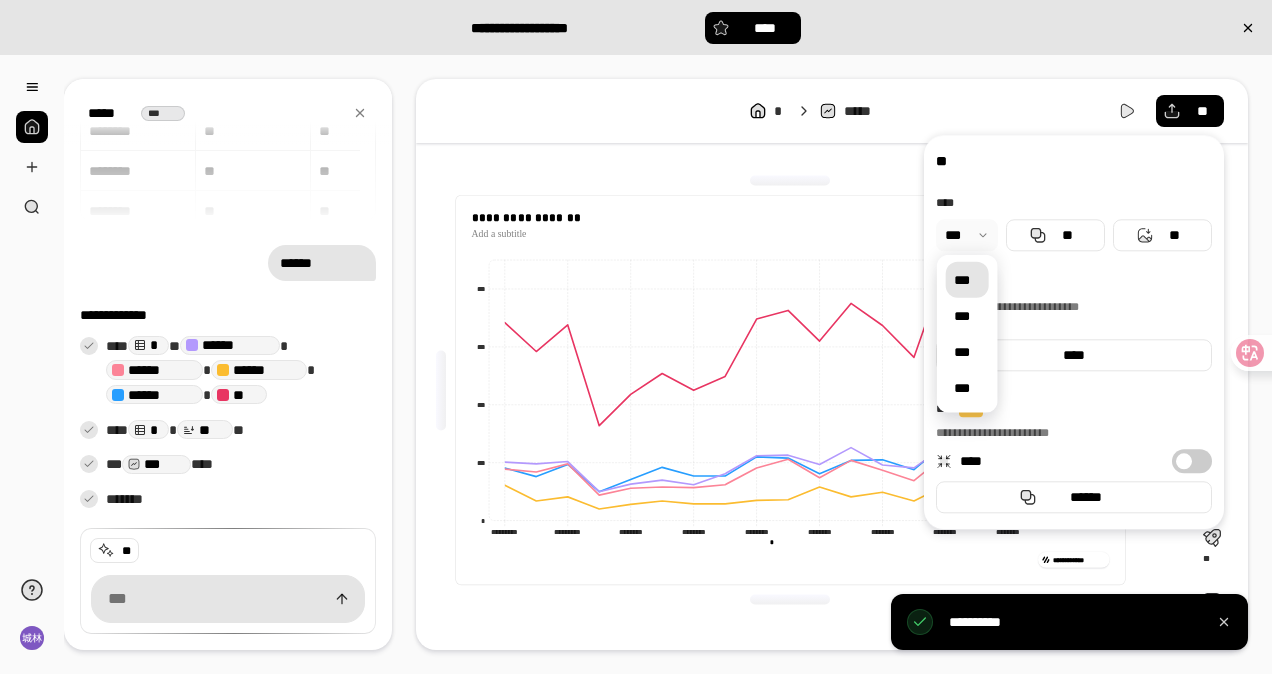 click at bounding box center (967, 235) 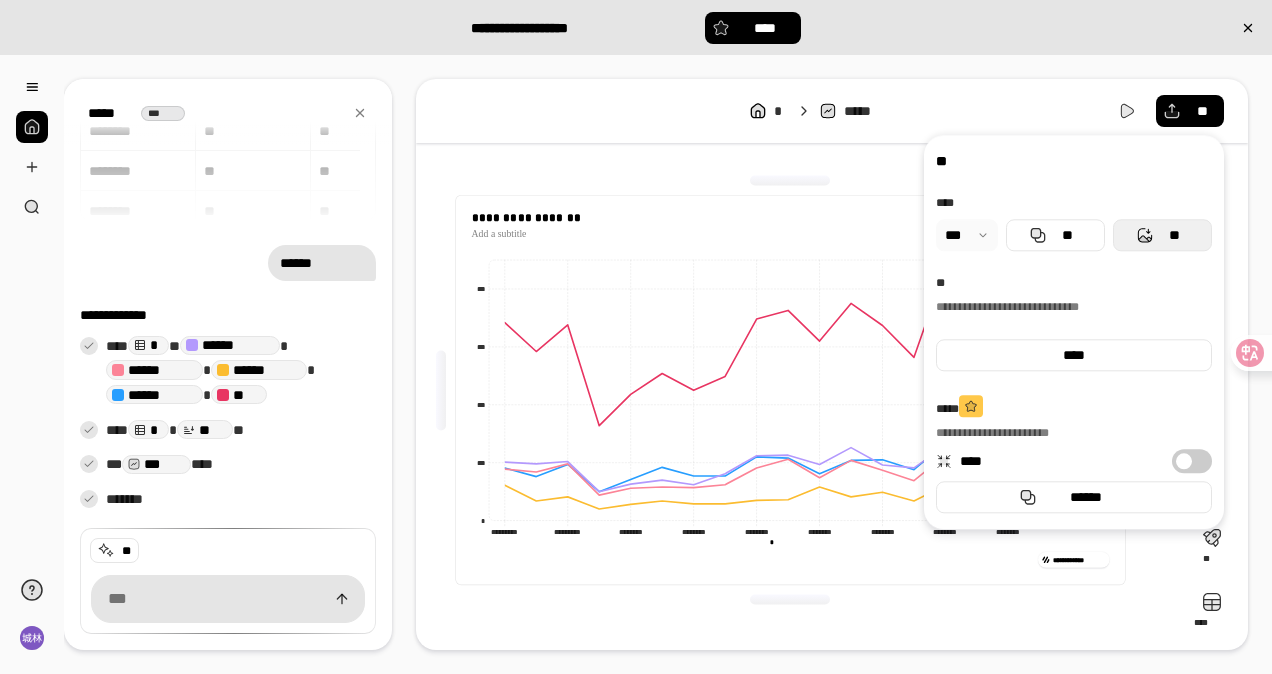click on "**" at bounding box center (1162, 235) 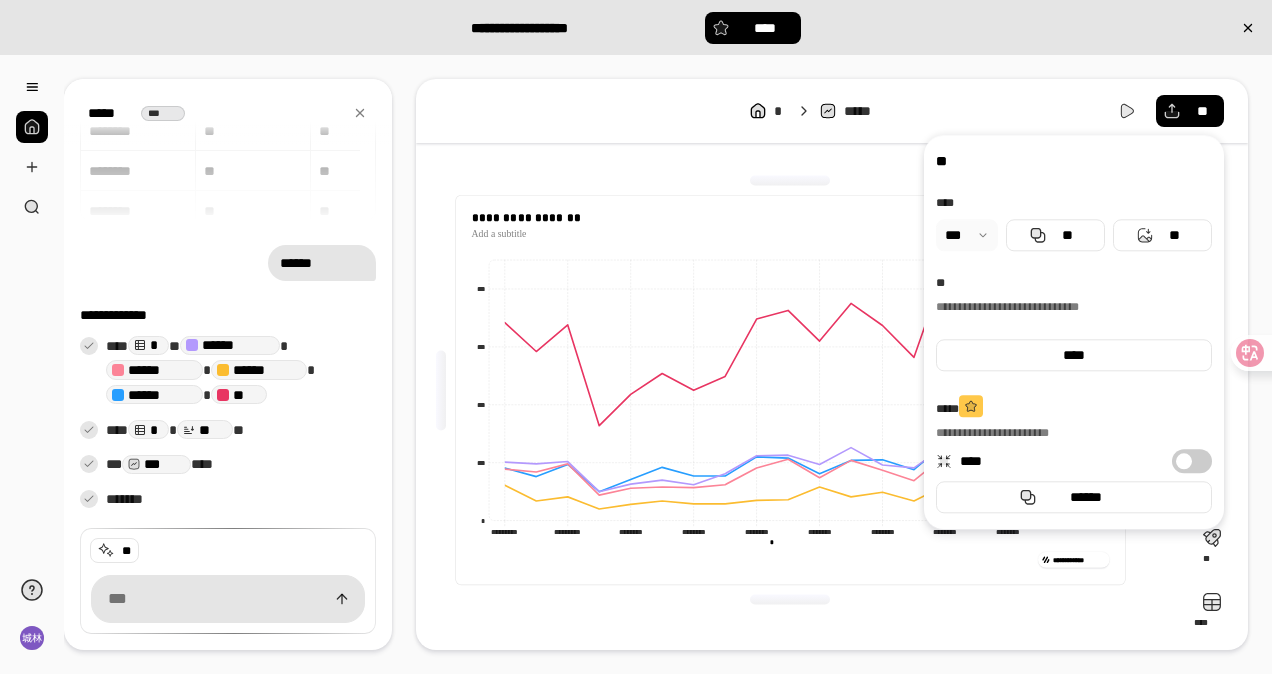 click at bounding box center [790, 181] 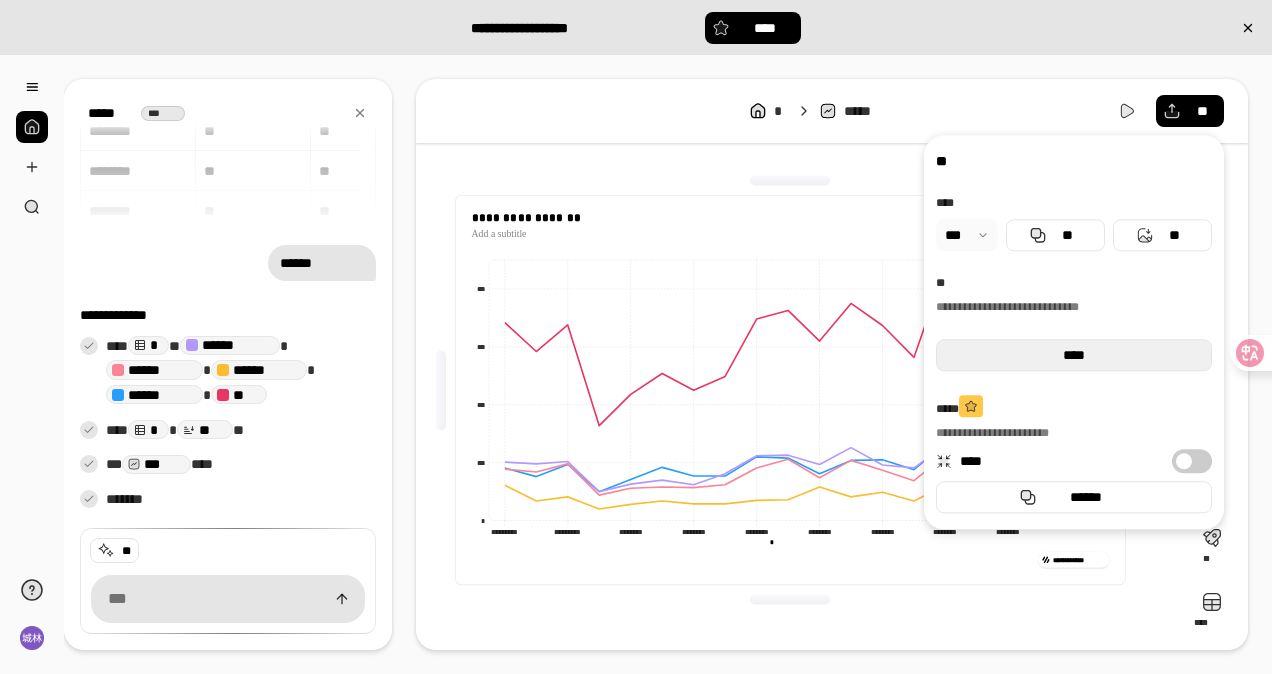 click on "****" at bounding box center [1074, 355] 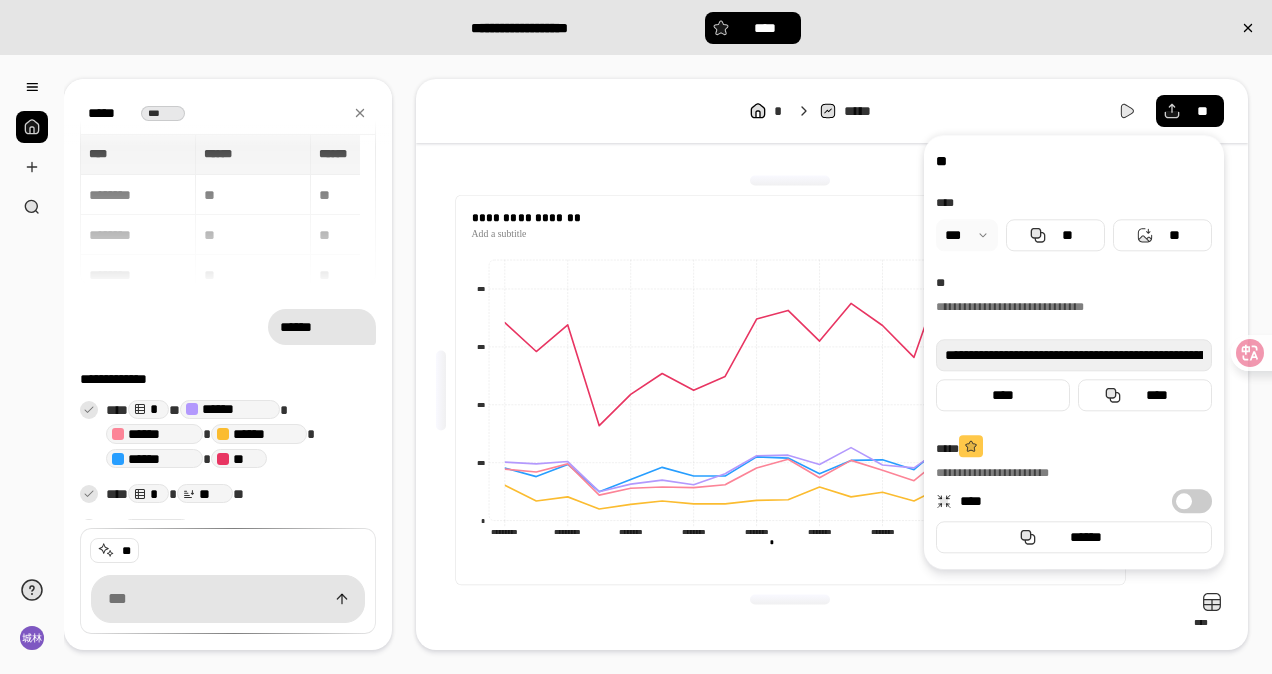 scroll, scrollTop: 0, scrollLeft: 0, axis: both 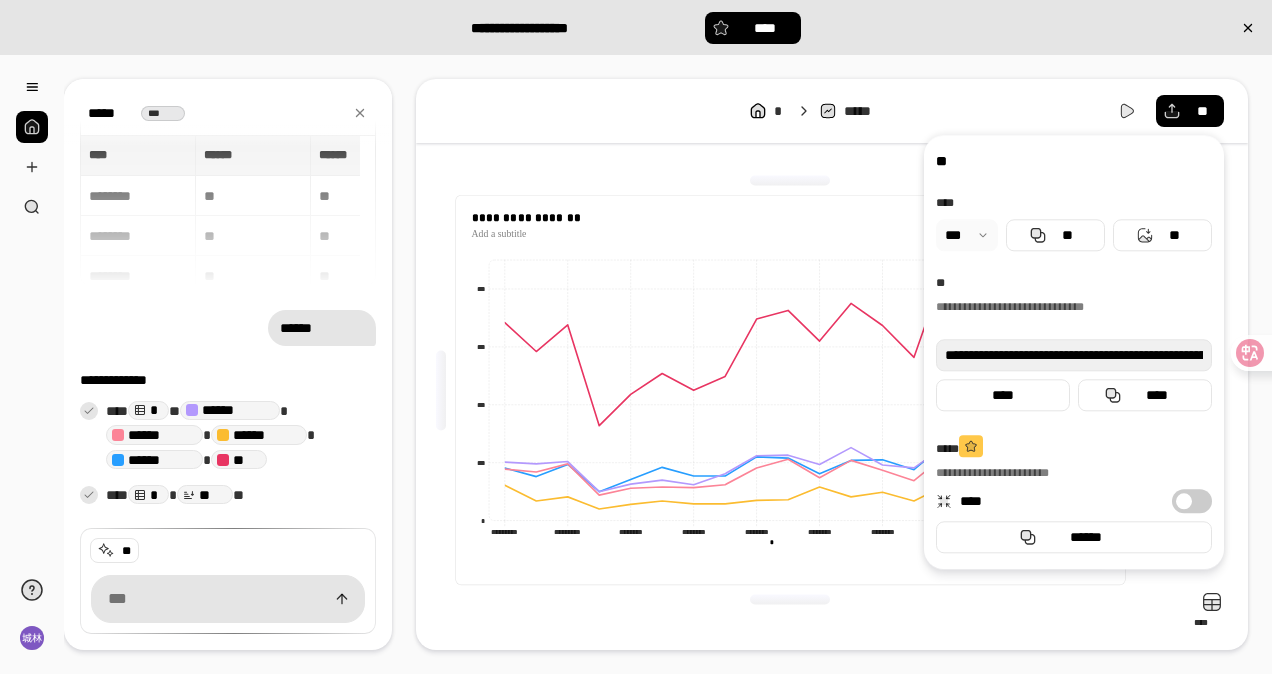 drag, startPoint x: 1246, startPoint y: 28, endPoint x: 1207, endPoint y: 36, distance: 39.812057 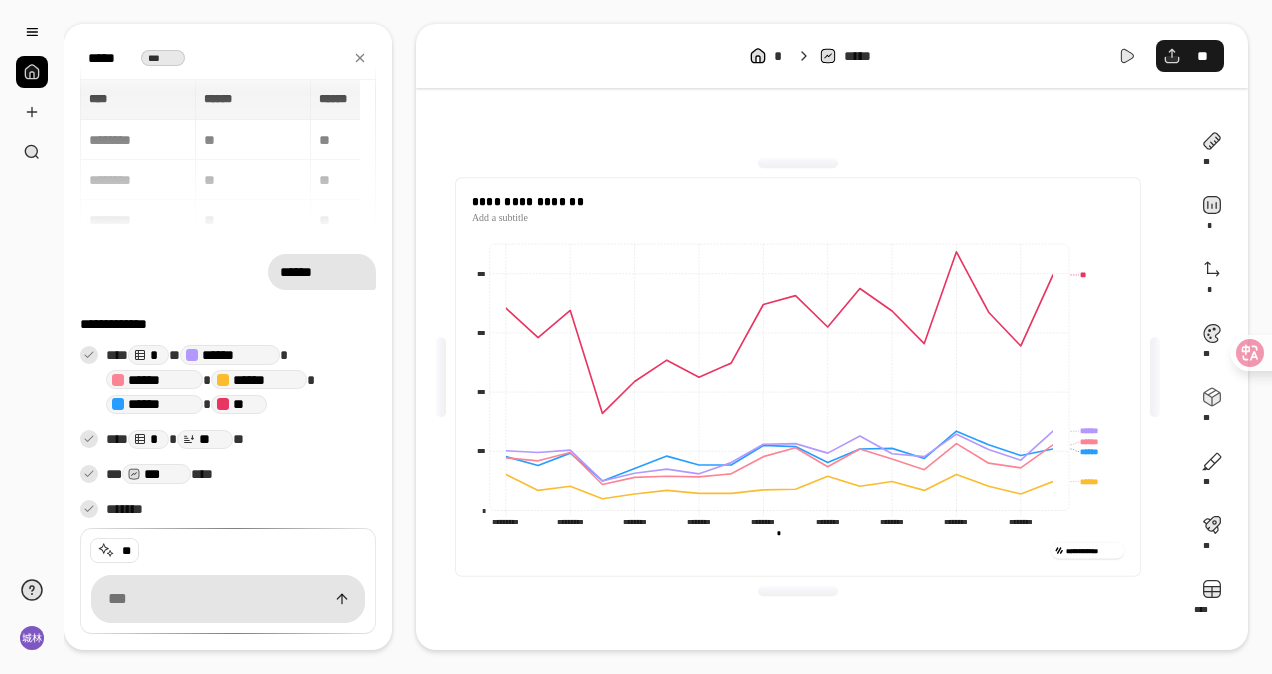 scroll, scrollTop: 0, scrollLeft: 0, axis: both 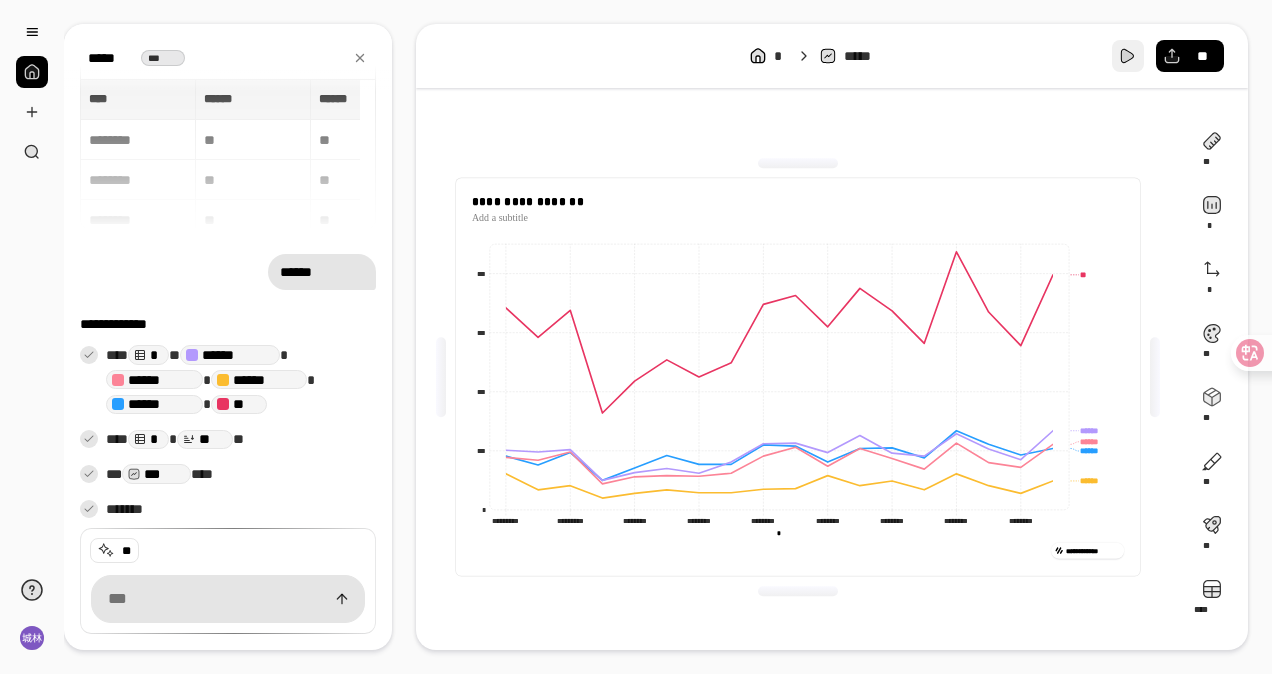 click at bounding box center (1128, 56) 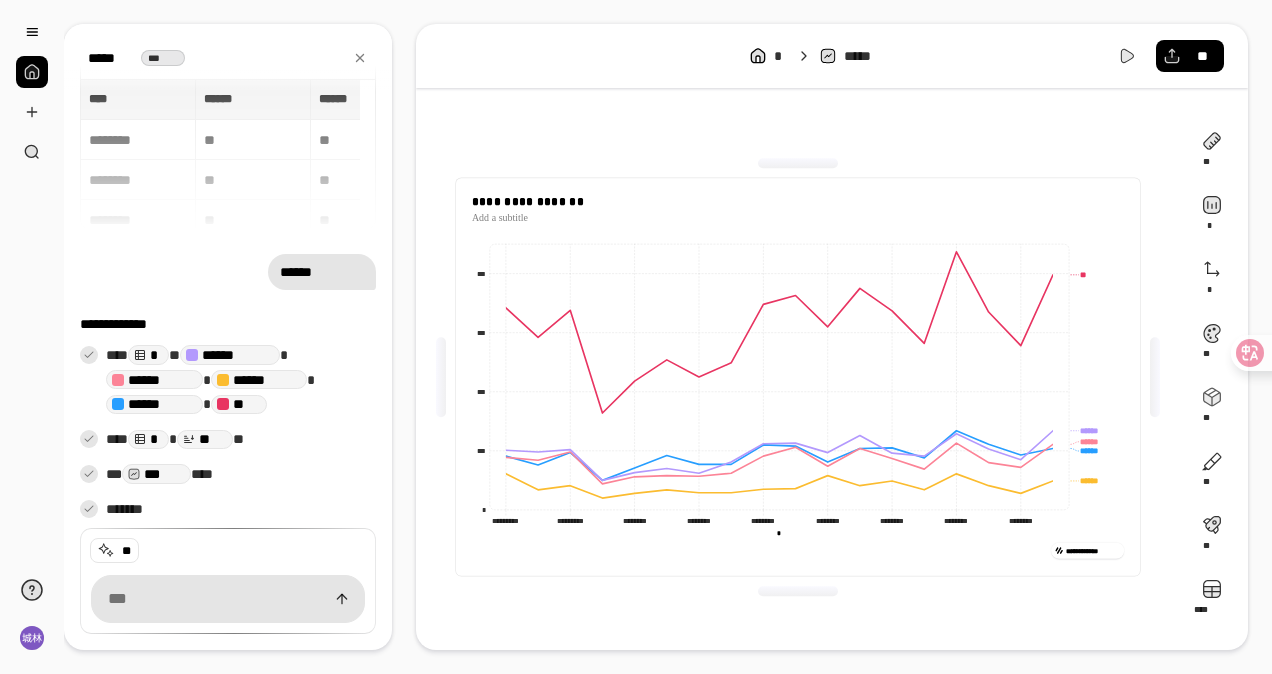 click on "***" at bounding box center (162, 57) 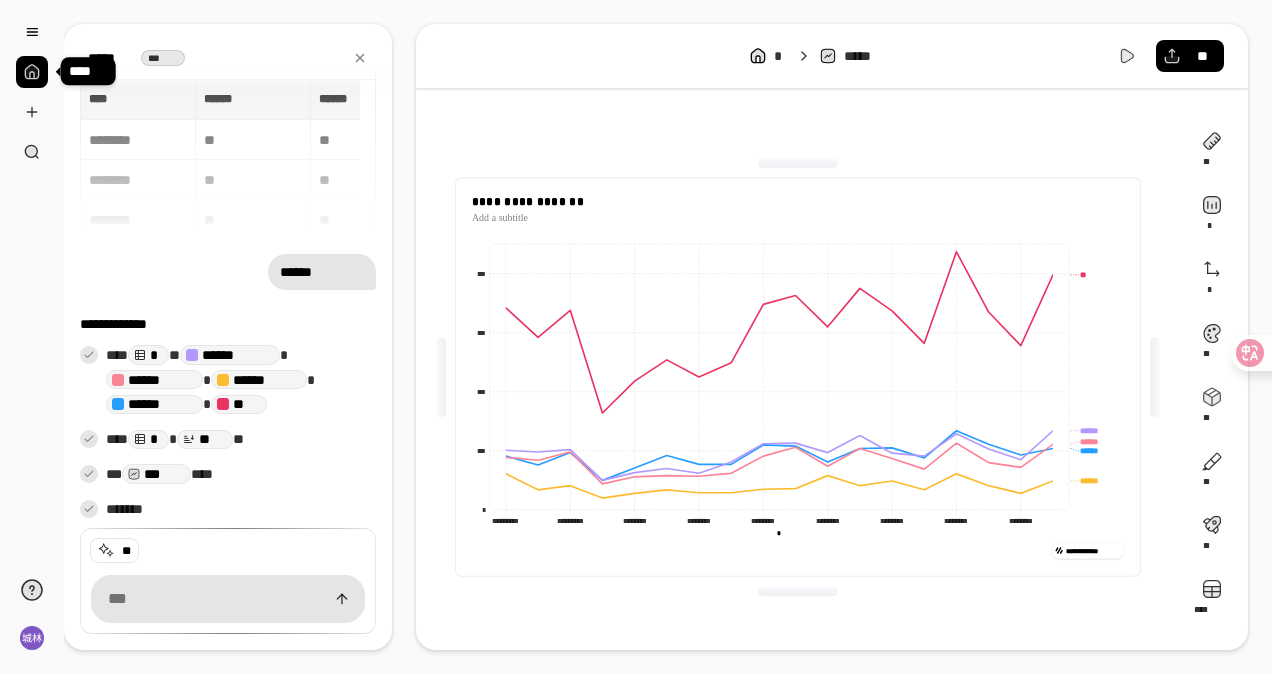 click at bounding box center (32, 72) 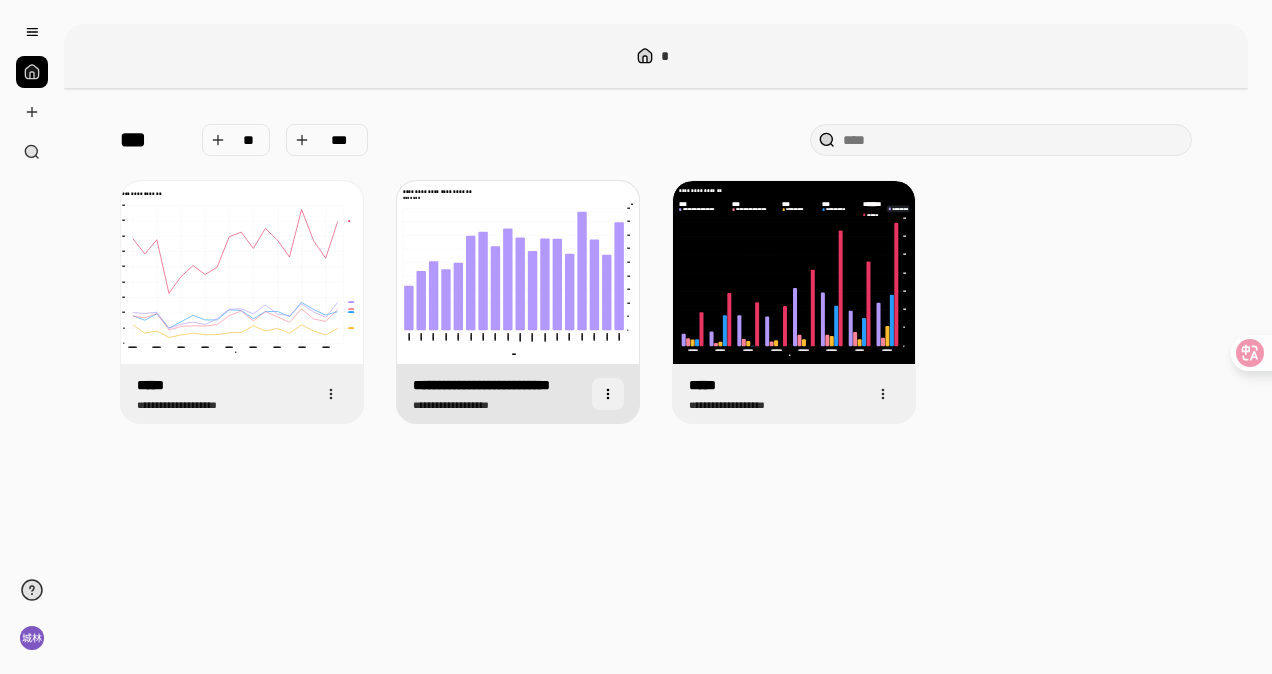 click at bounding box center (608, 394) 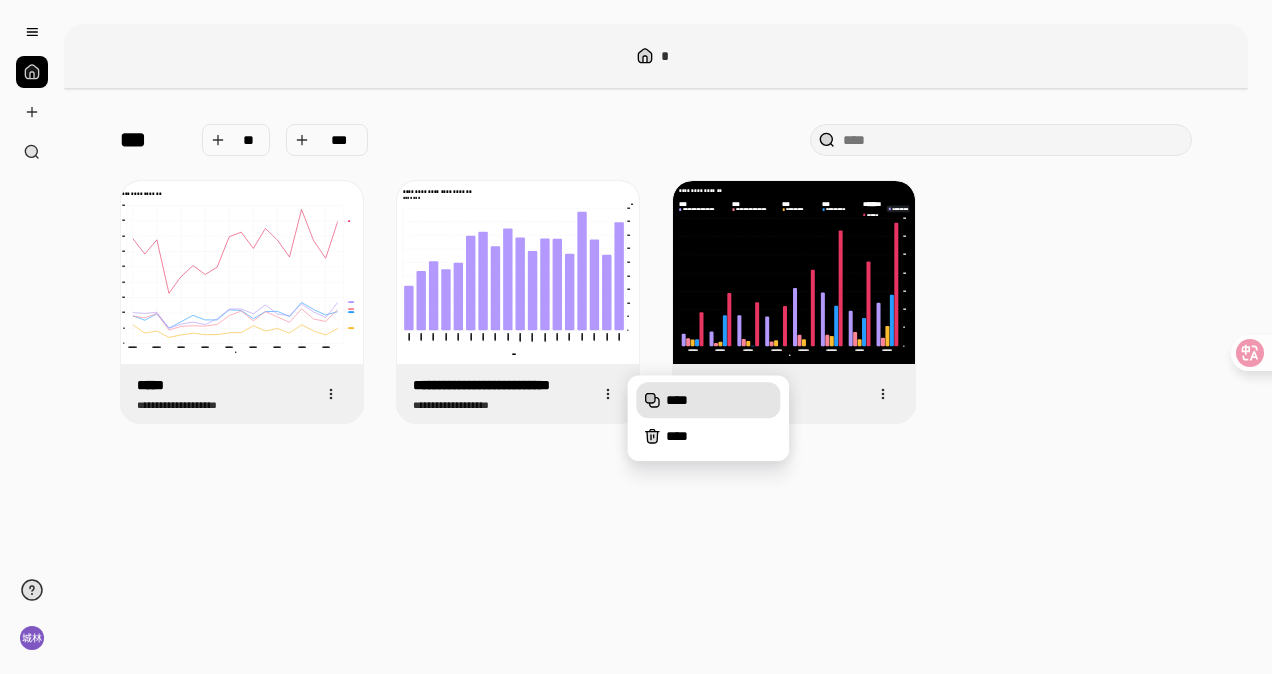 click on "****" at bounding box center [708, 400] 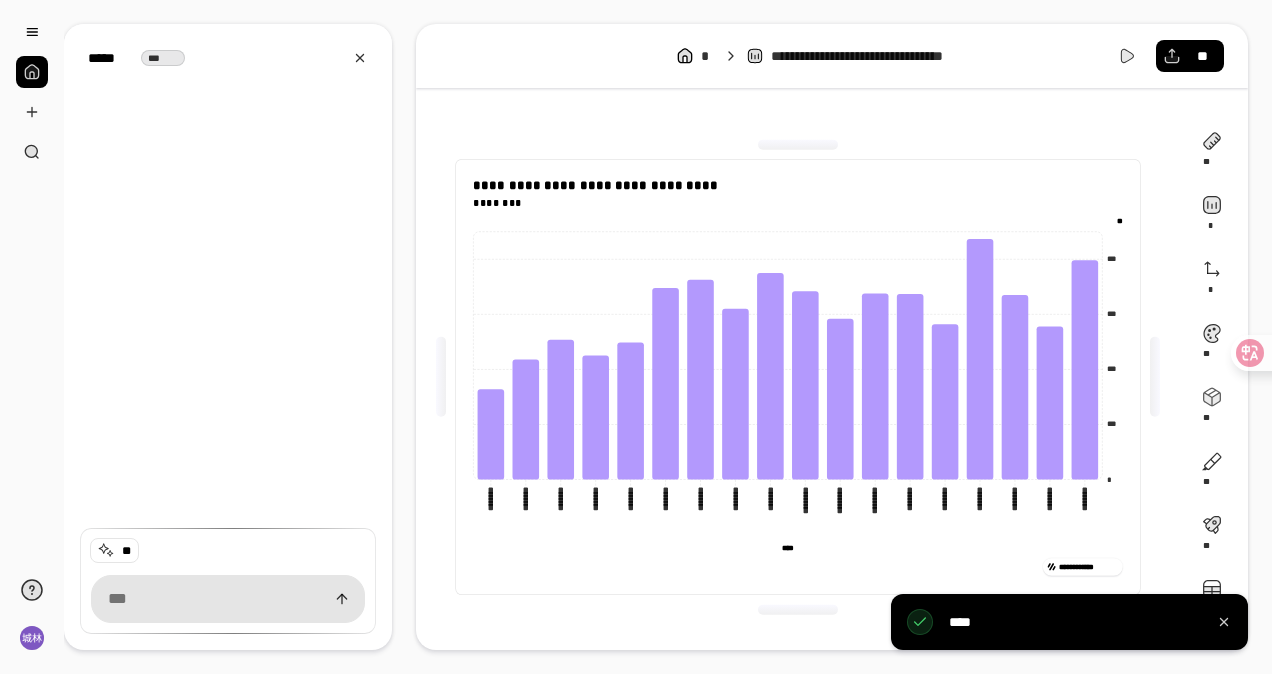 click 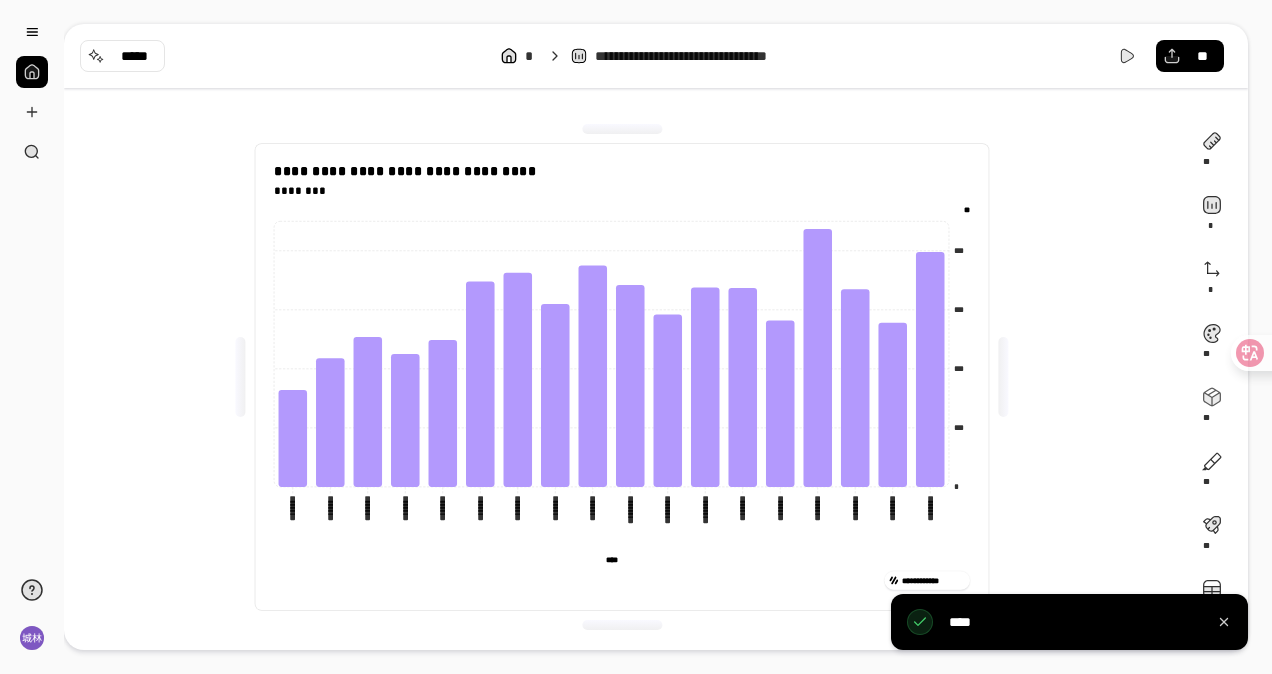 click at bounding box center (32, 72) 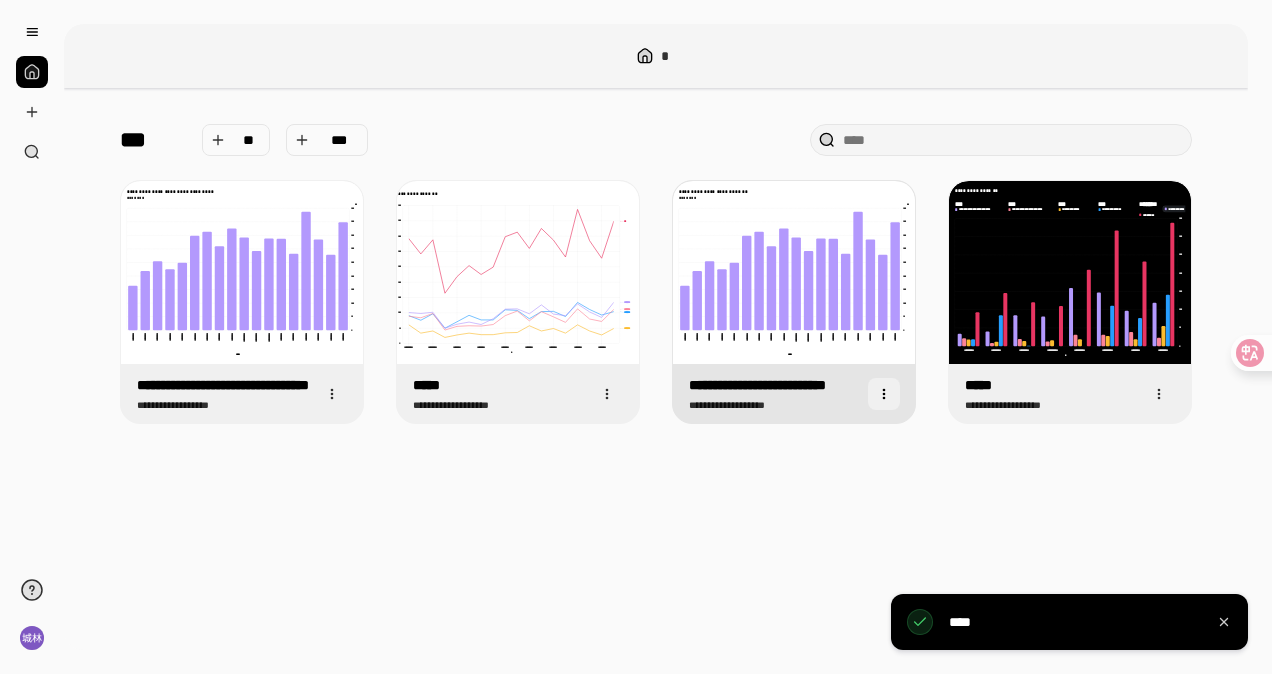 click at bounding box center (884, 394) 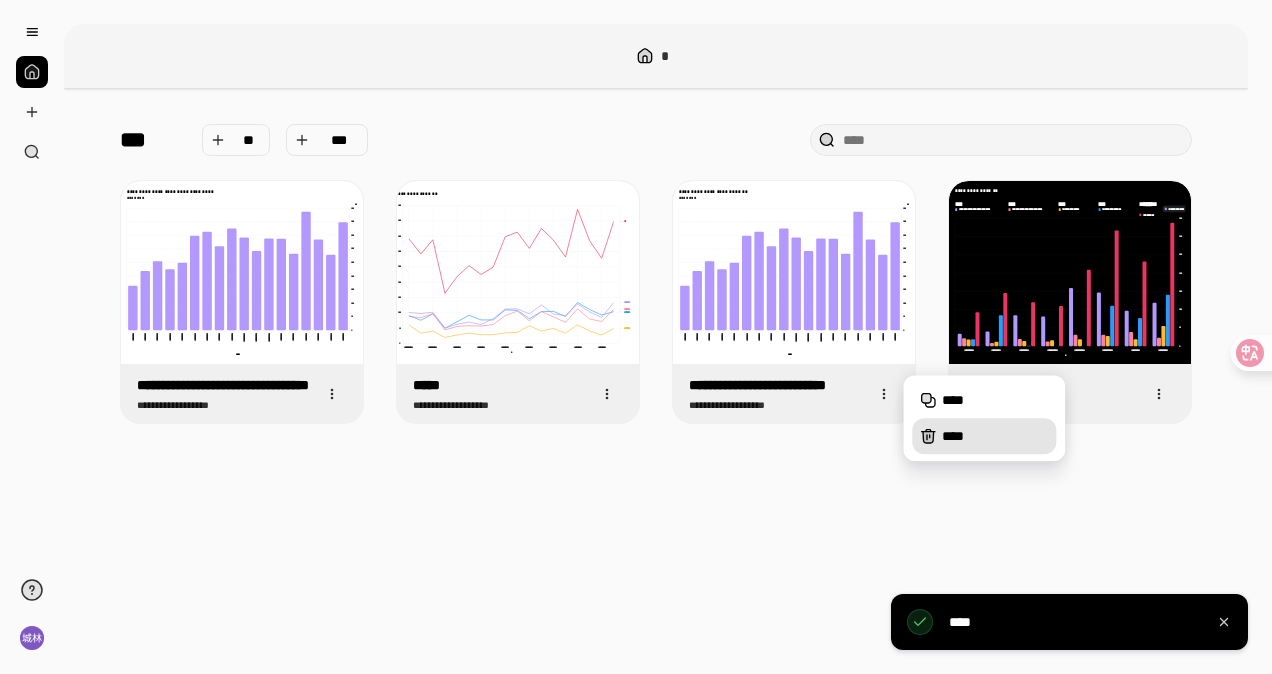 click on "****" at bounding box center (995, 436) 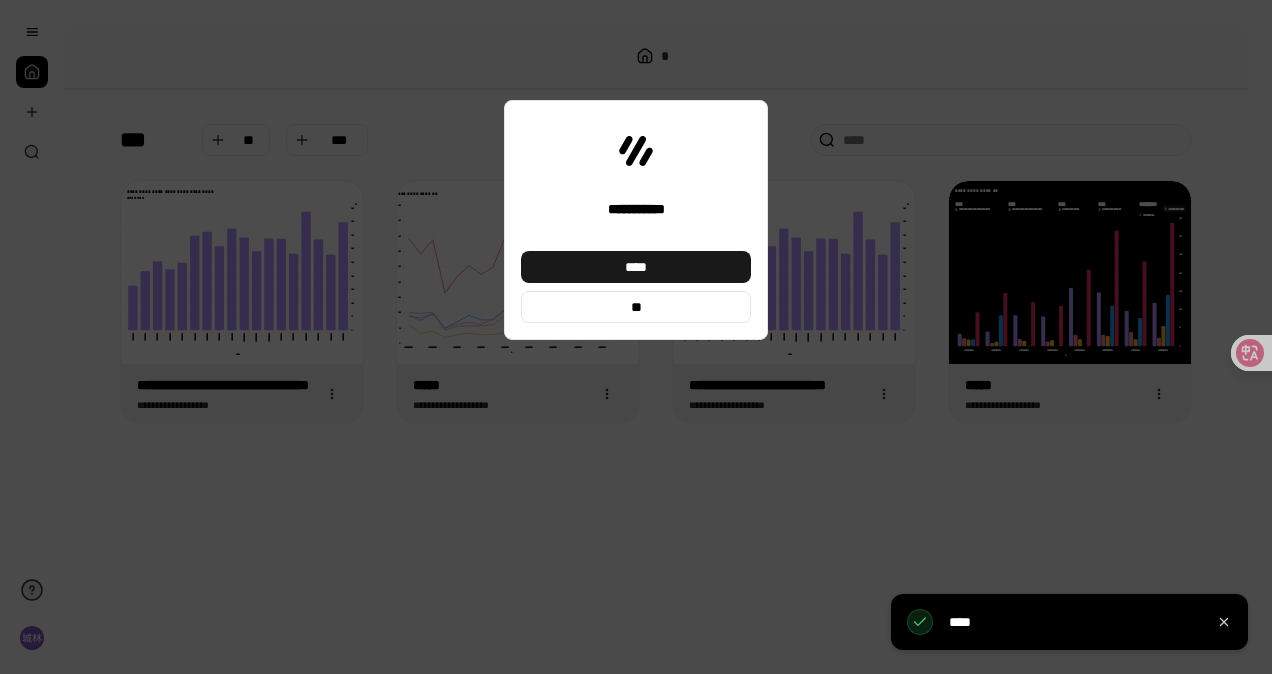click on "****" at bounding box center [636, 267] 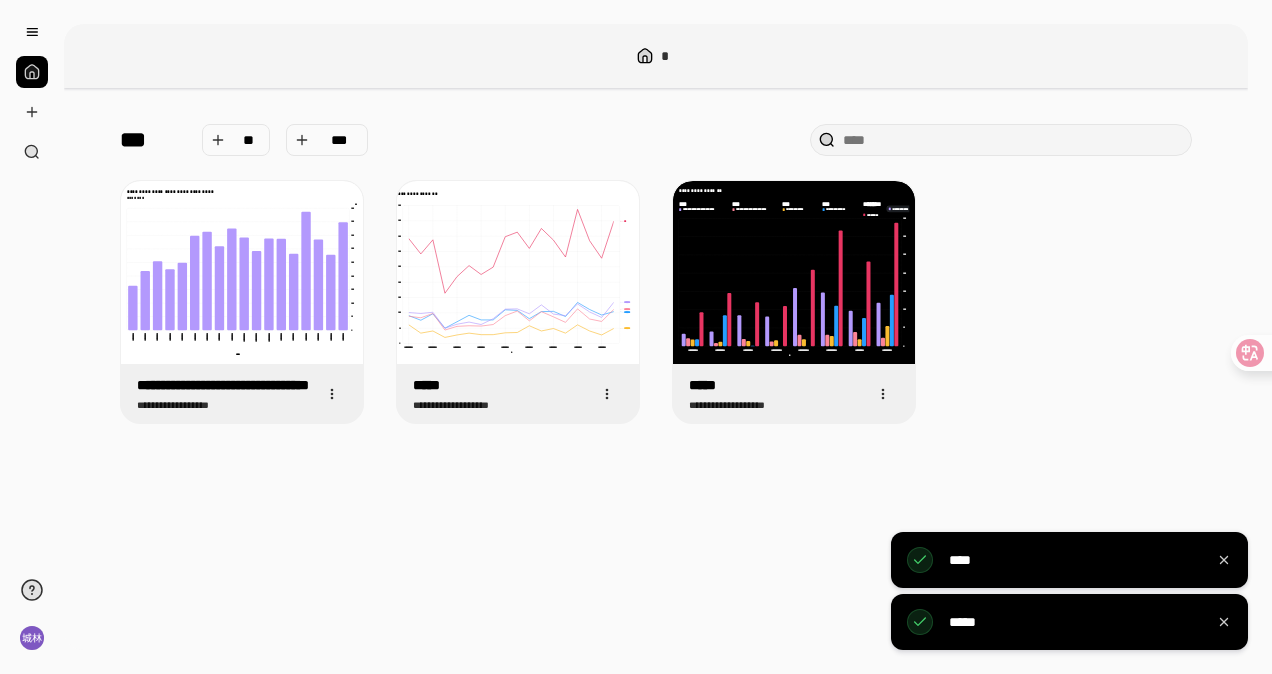 click on "*** ** ***" at bounding box center (330, 140) 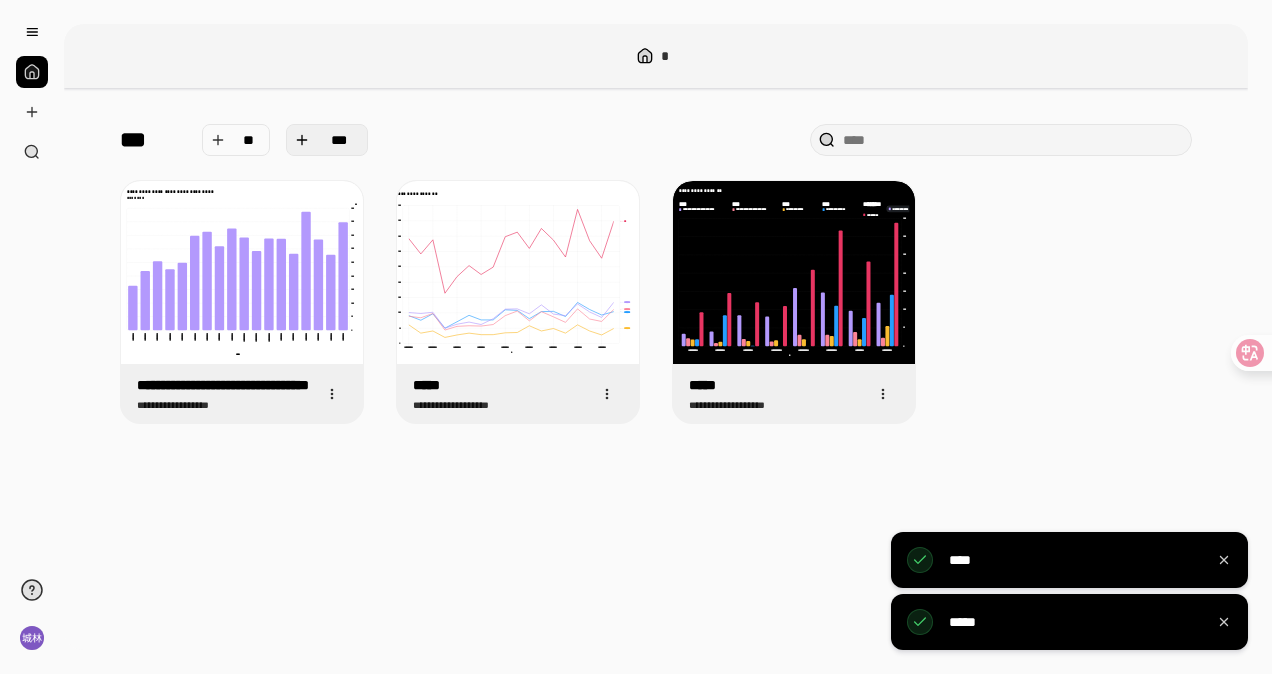 click on "***" at bounding box center [327, 140] 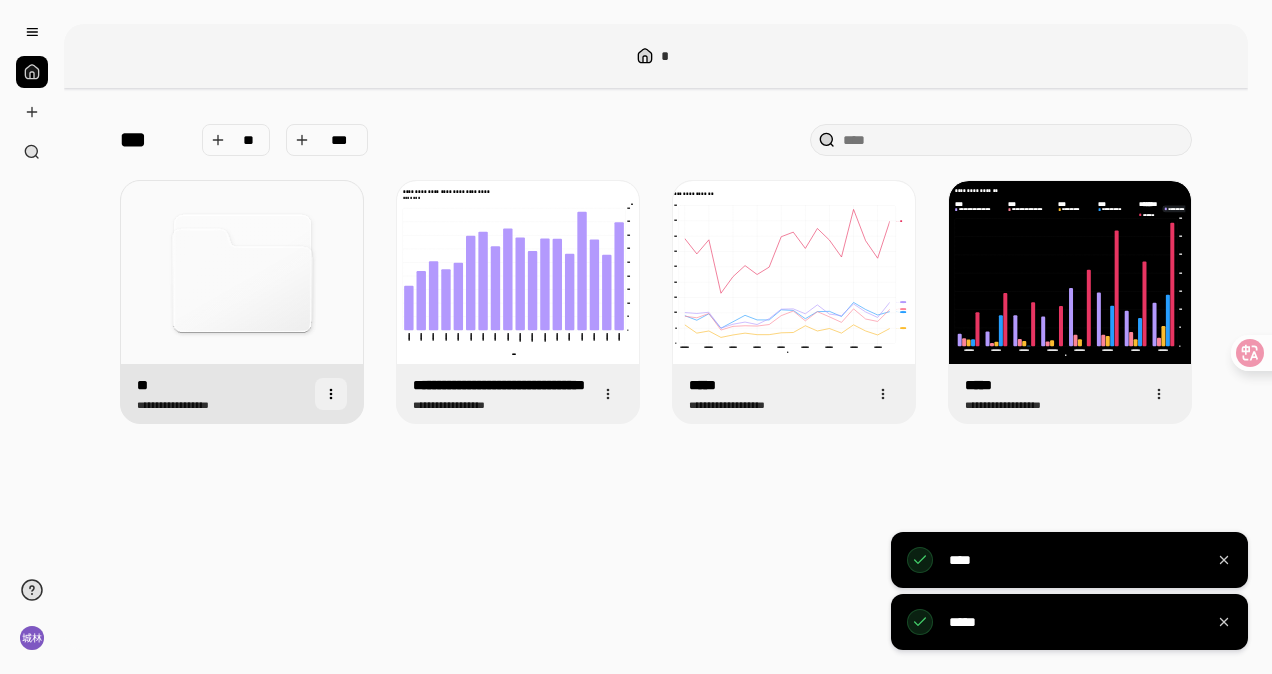 click at bounding box center (331, 394) 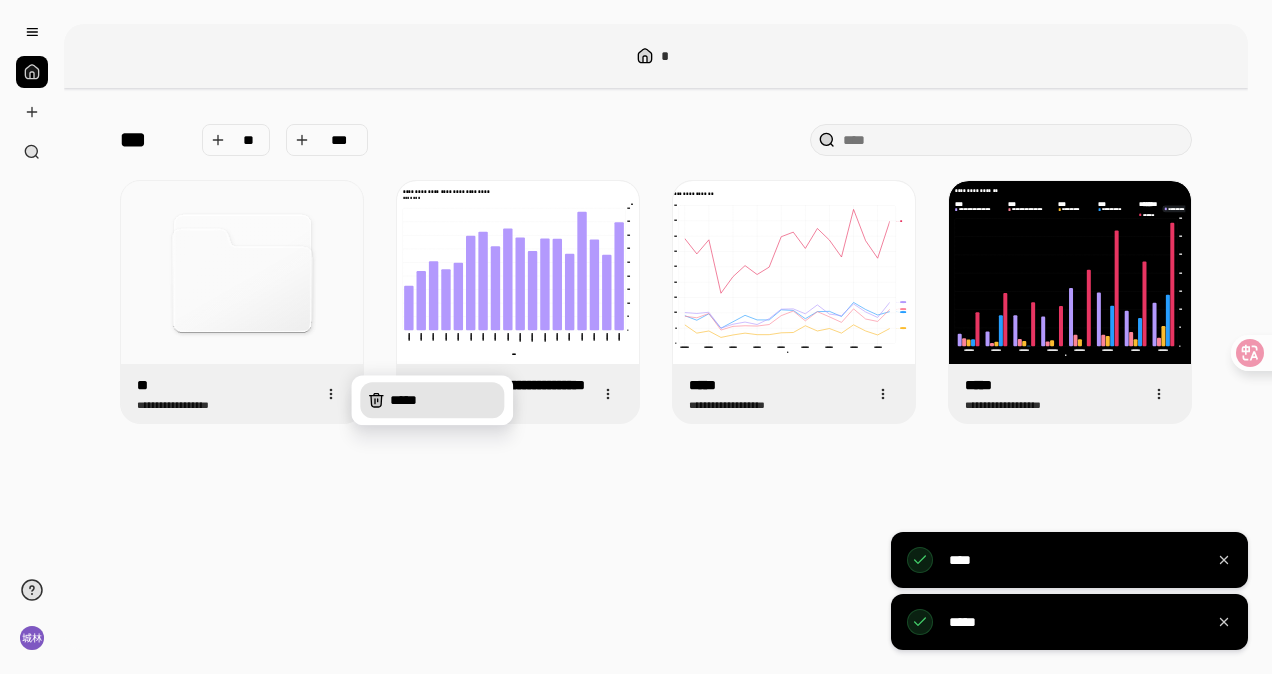 click on "*****" at bounding box center [443, 400] 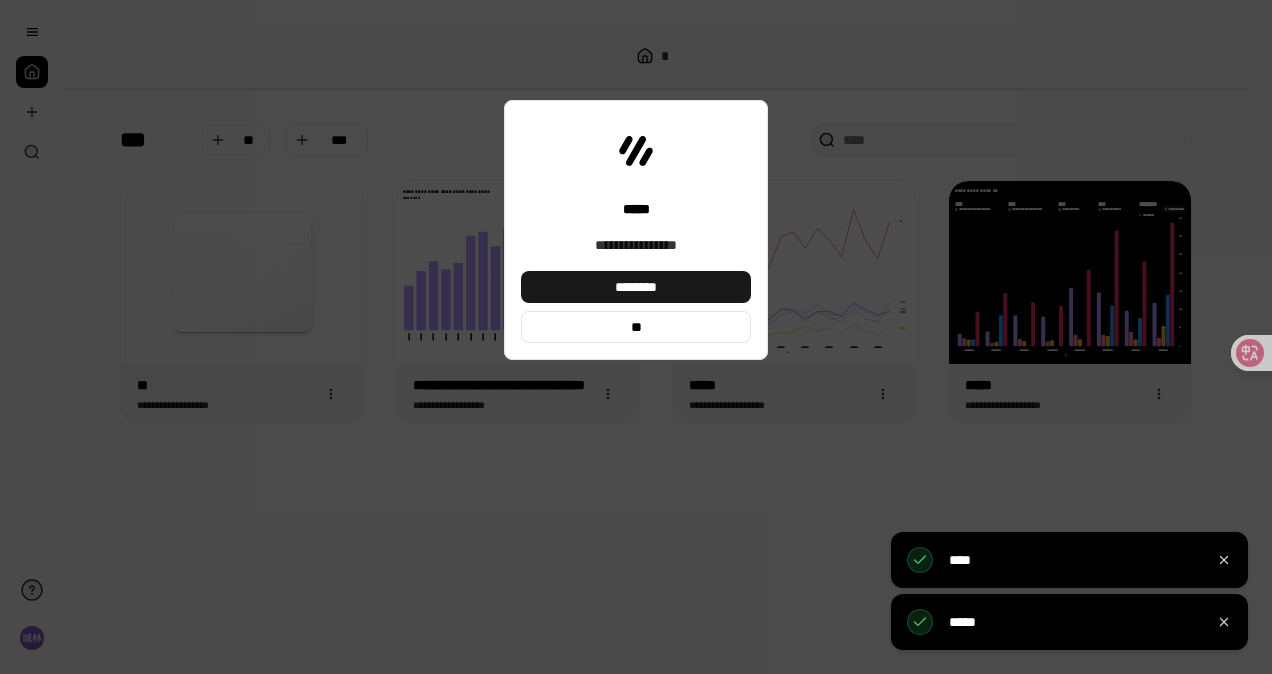 click on "********" at bounding box center [636, 287] 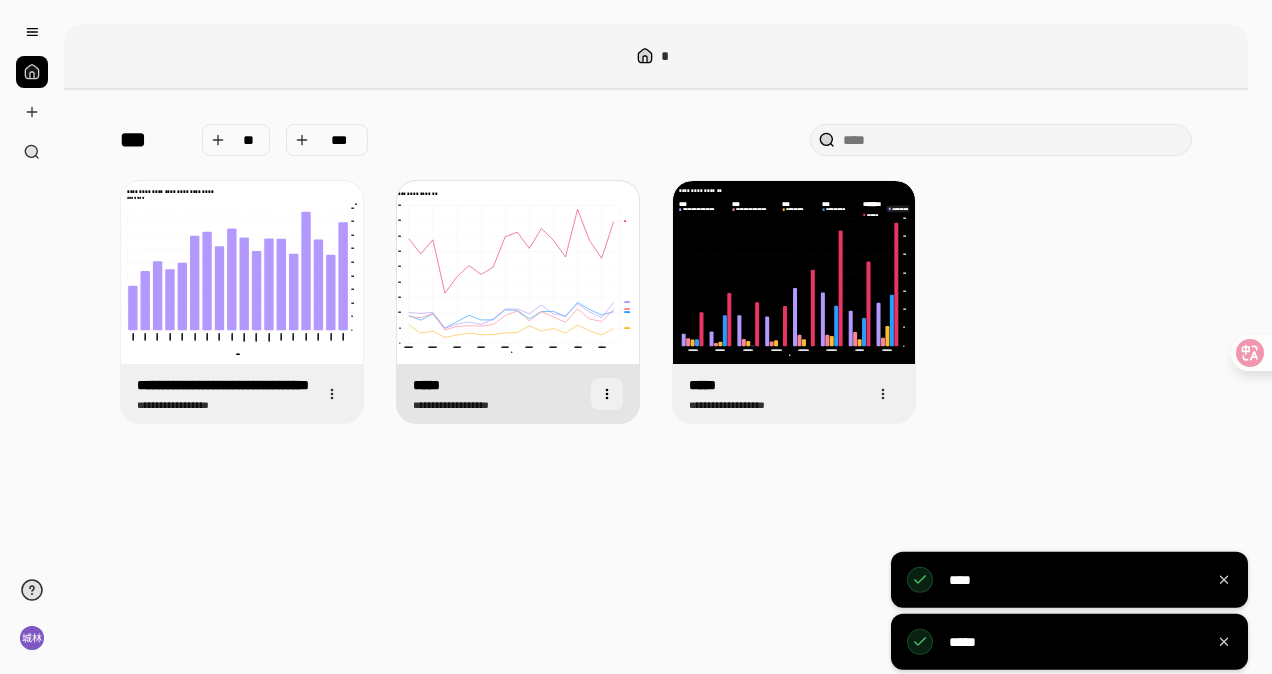 click at bounding box center (607, 394) 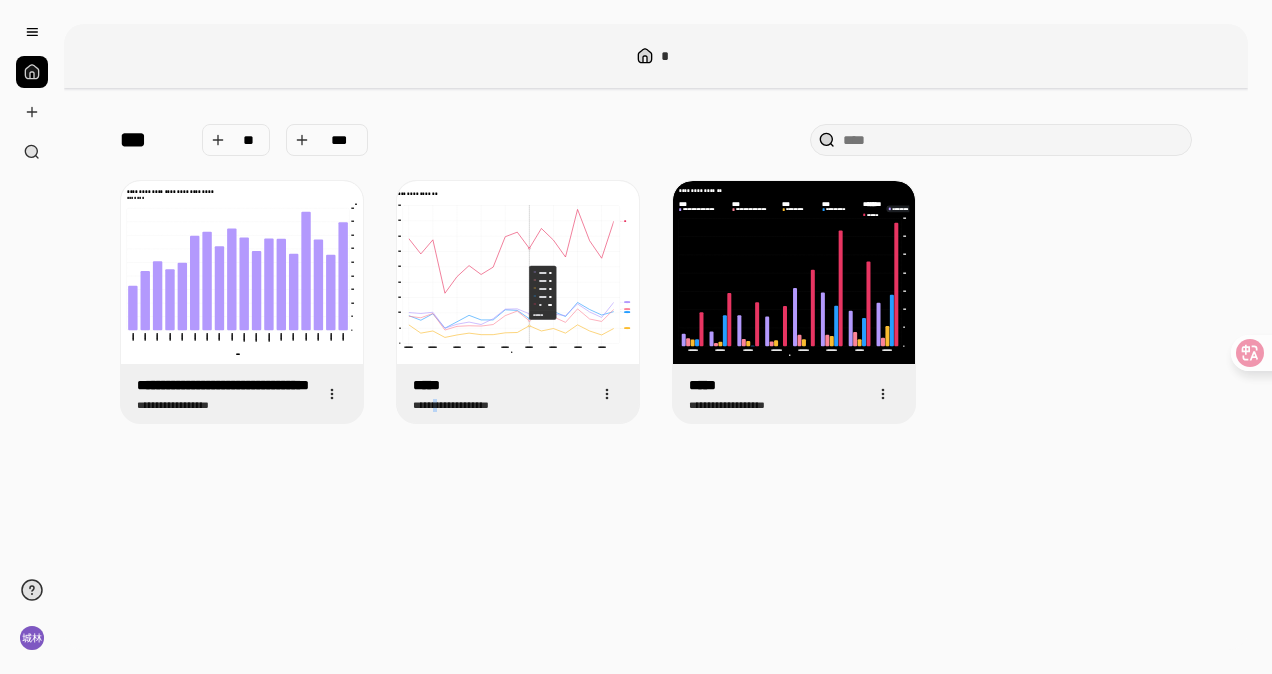 drag, startPoint x: 523, startPoint y: 292, endPoint x: 449, endPoint y: 469, distance: 191.8463 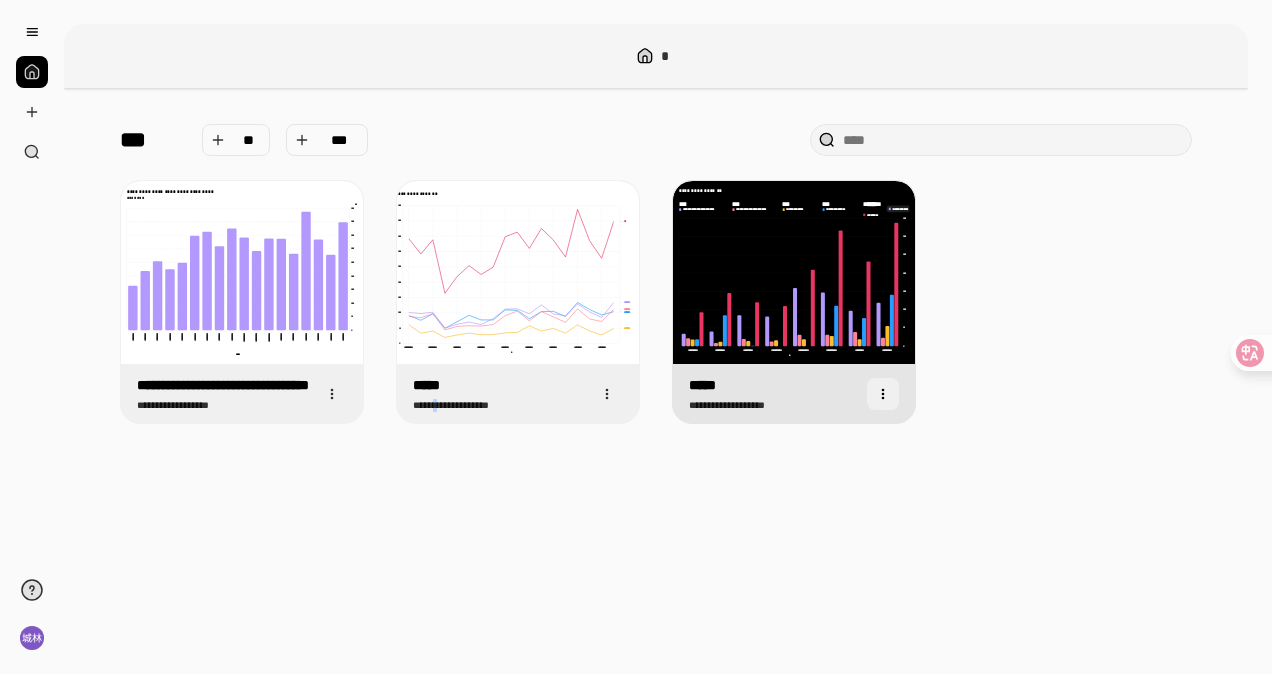 click at bounding box center (883, 394) 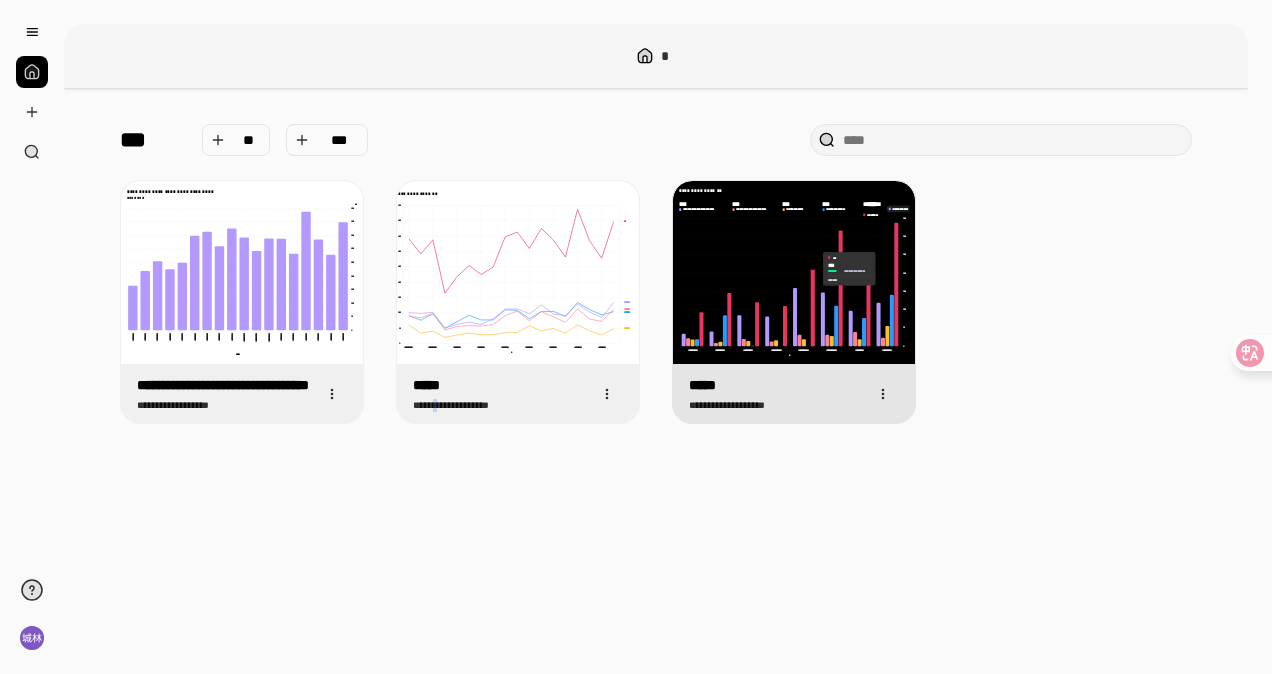 click 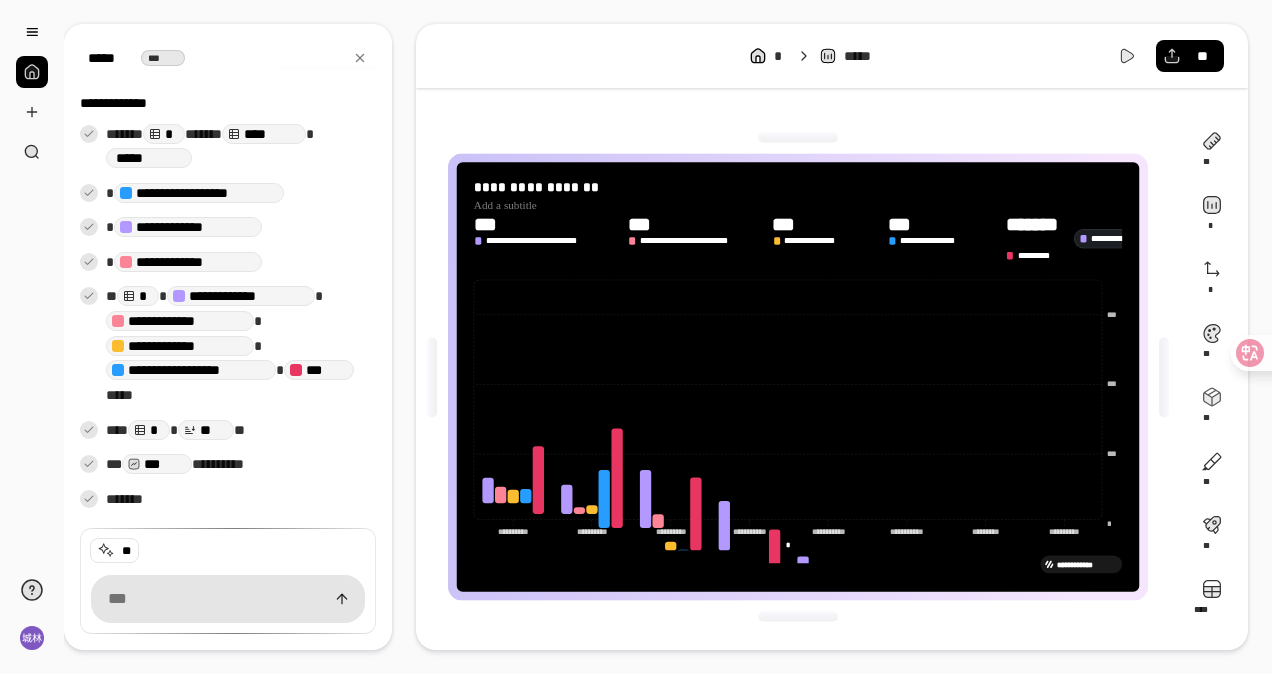 scroll, scrollTop: 223, scrollLeft: 0, axis: vertical 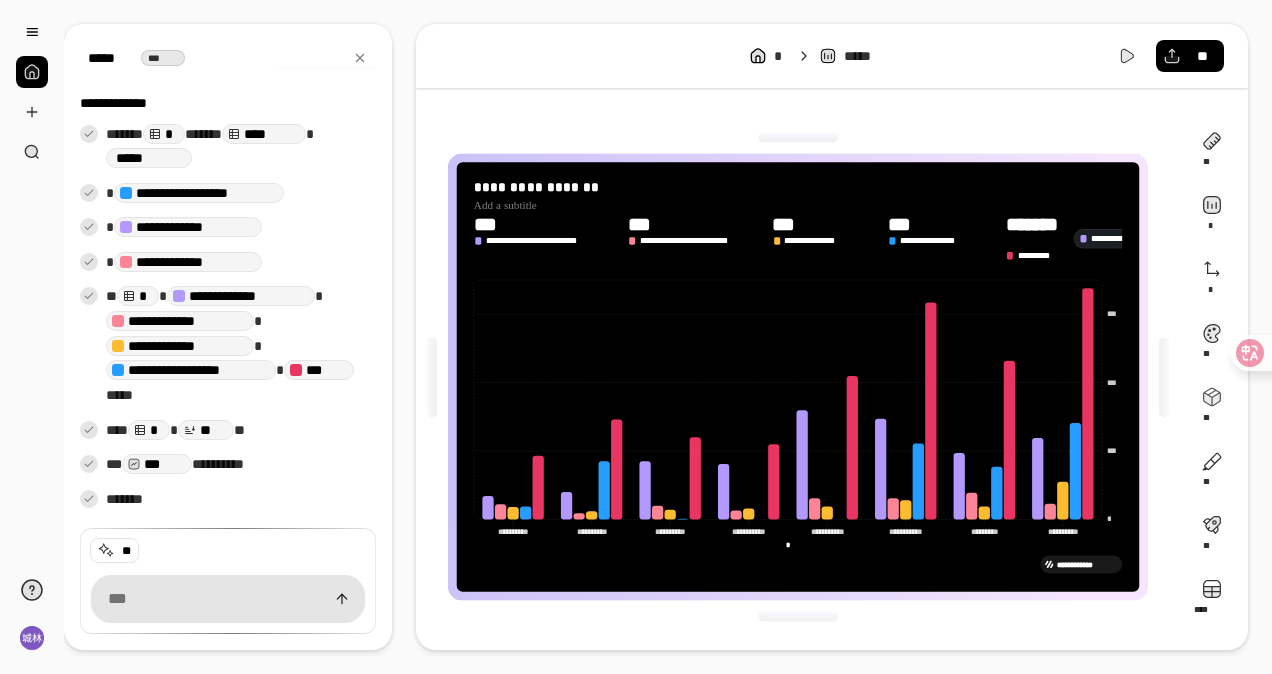 click on "***** ***" at bounding box center [228, 58] 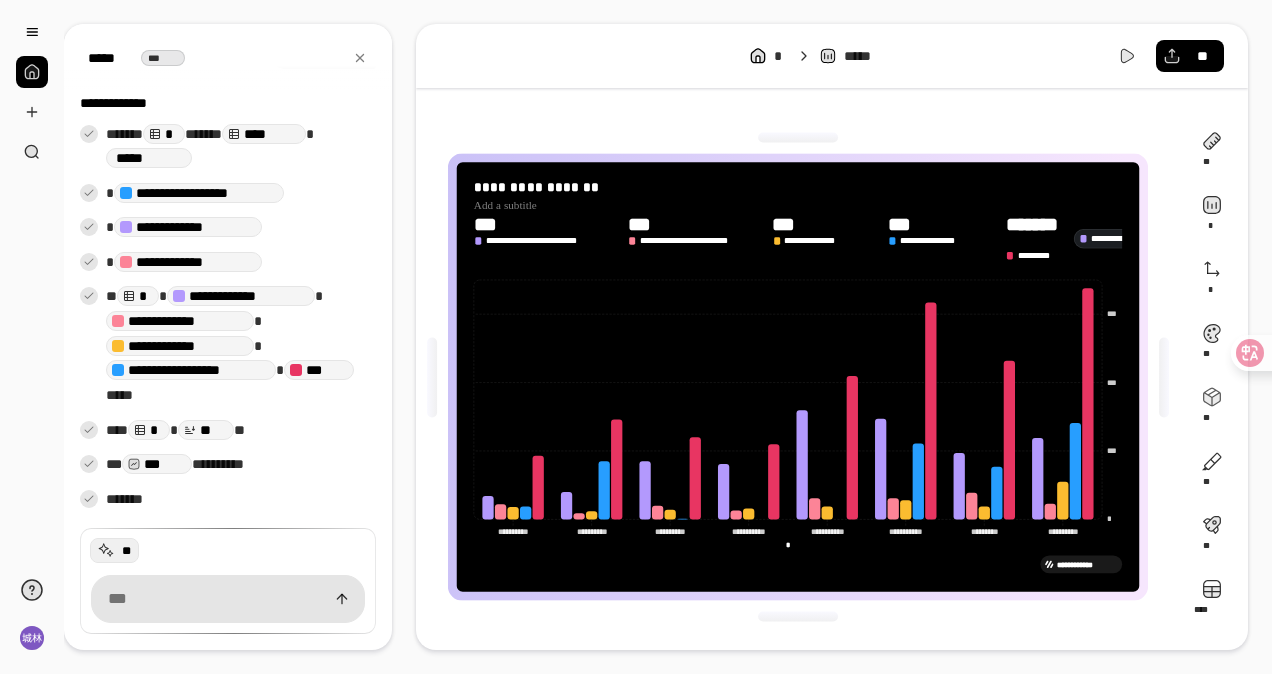 click on "**" at bounding box center (126, 551) 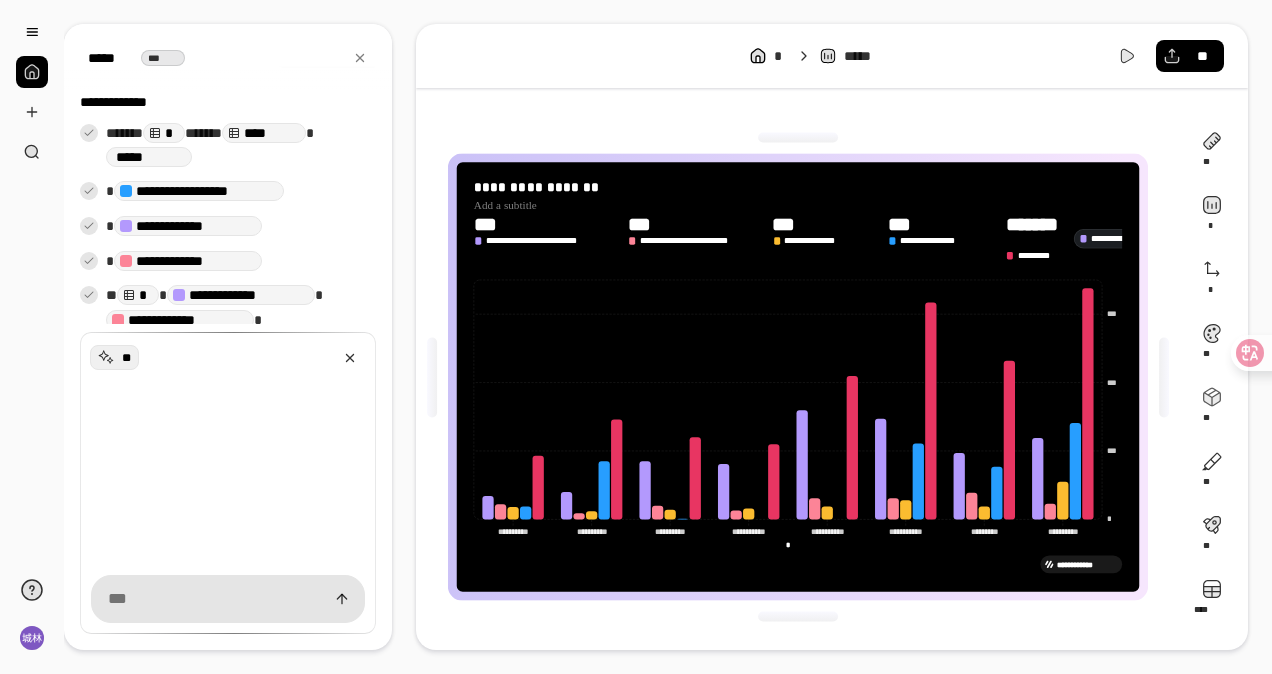 scroll, scrollTop: 332, scrollLeft: 0, axis: vertical 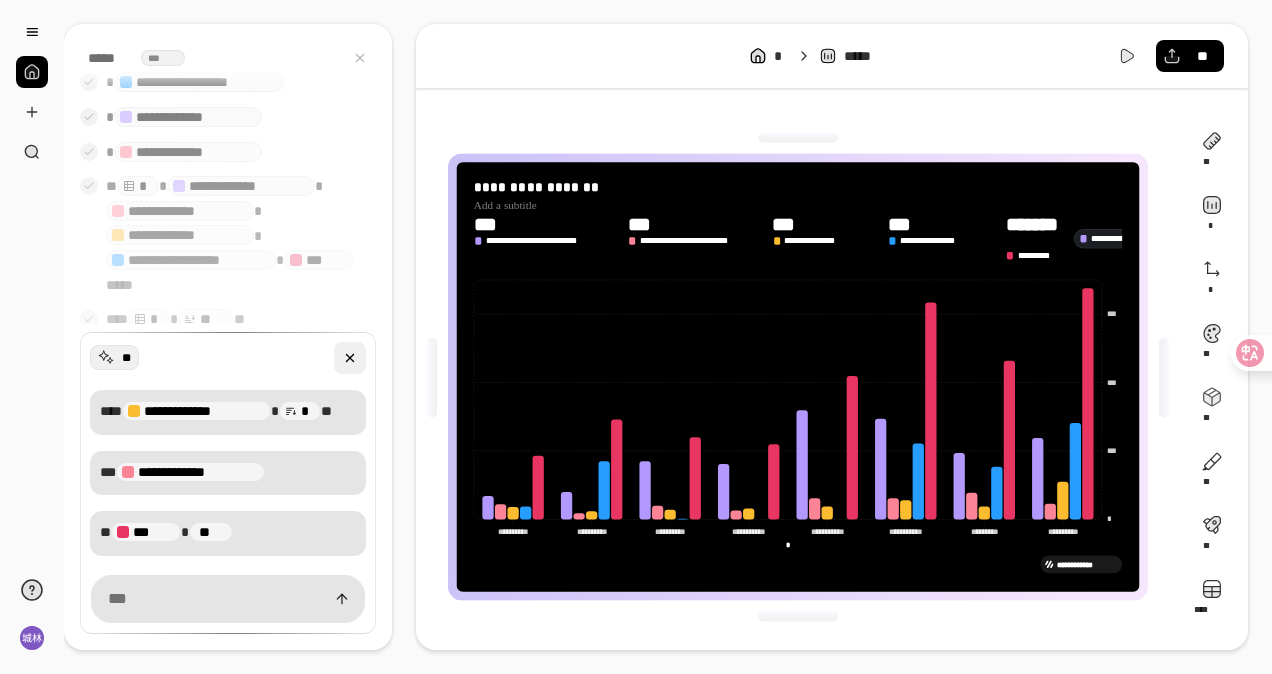 click at bounding box center [350, 358] 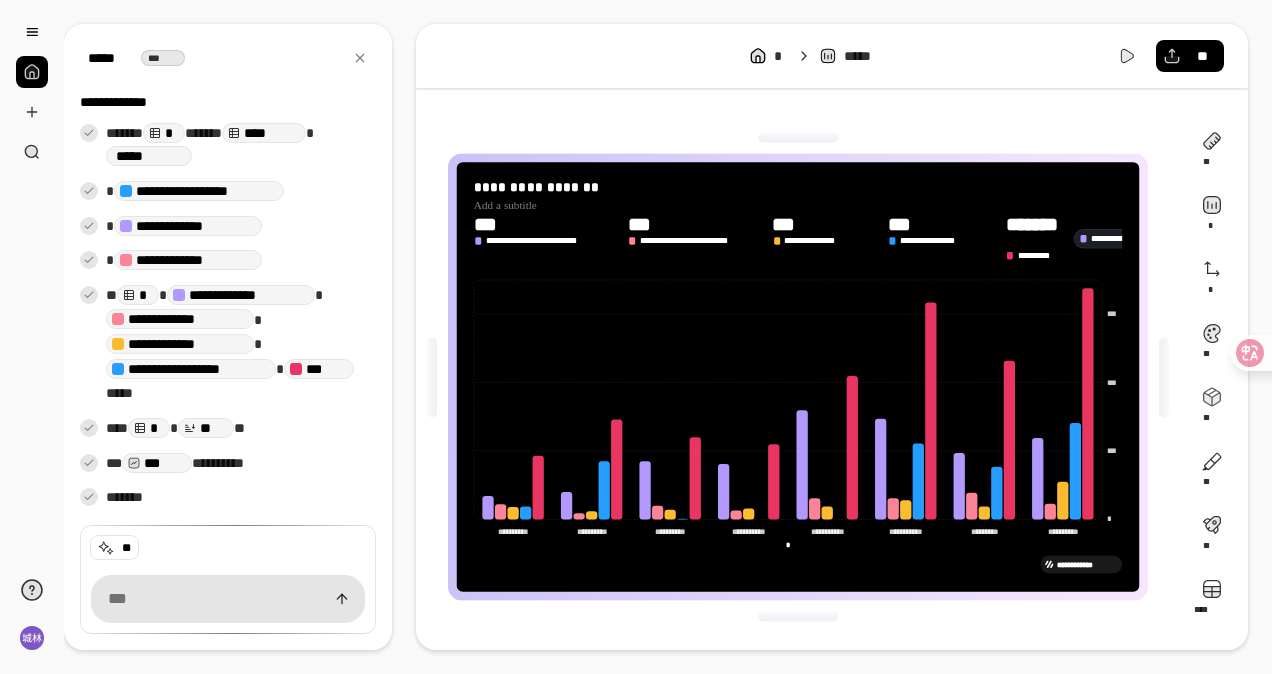 scroll, scrollTop: 223, scrollLeft: 0, axis: vertical 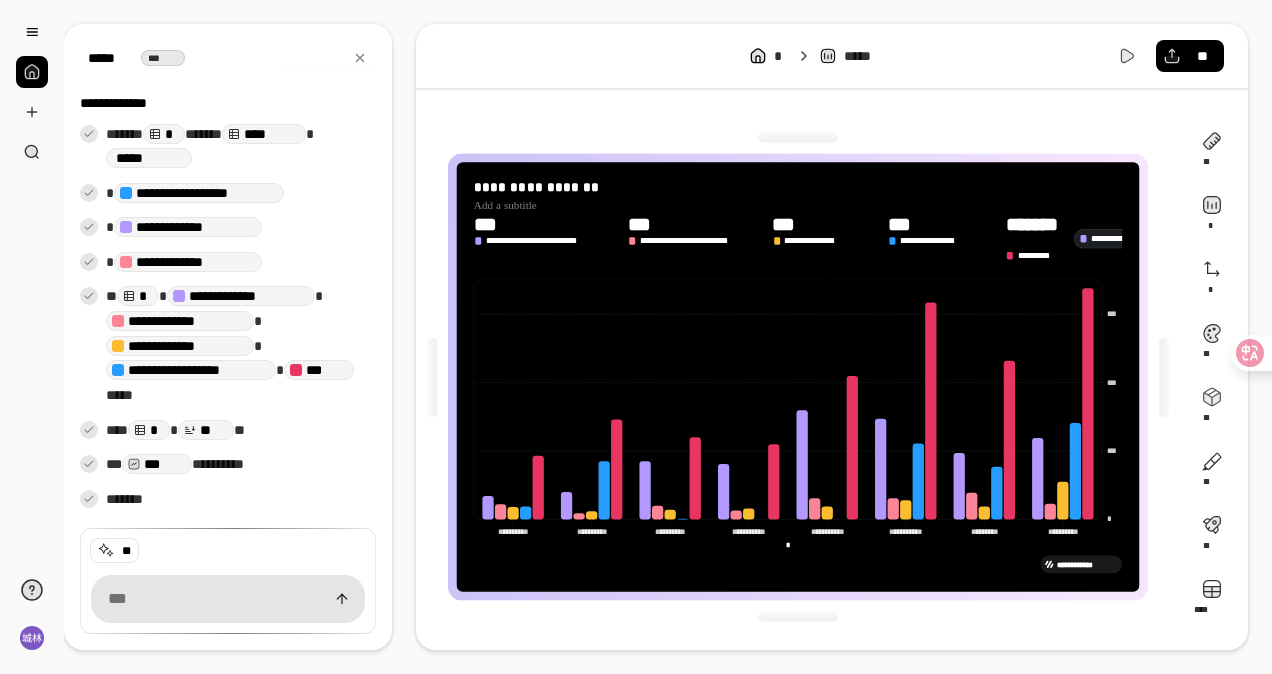 click on "**********" at bounding box center (668, 337) 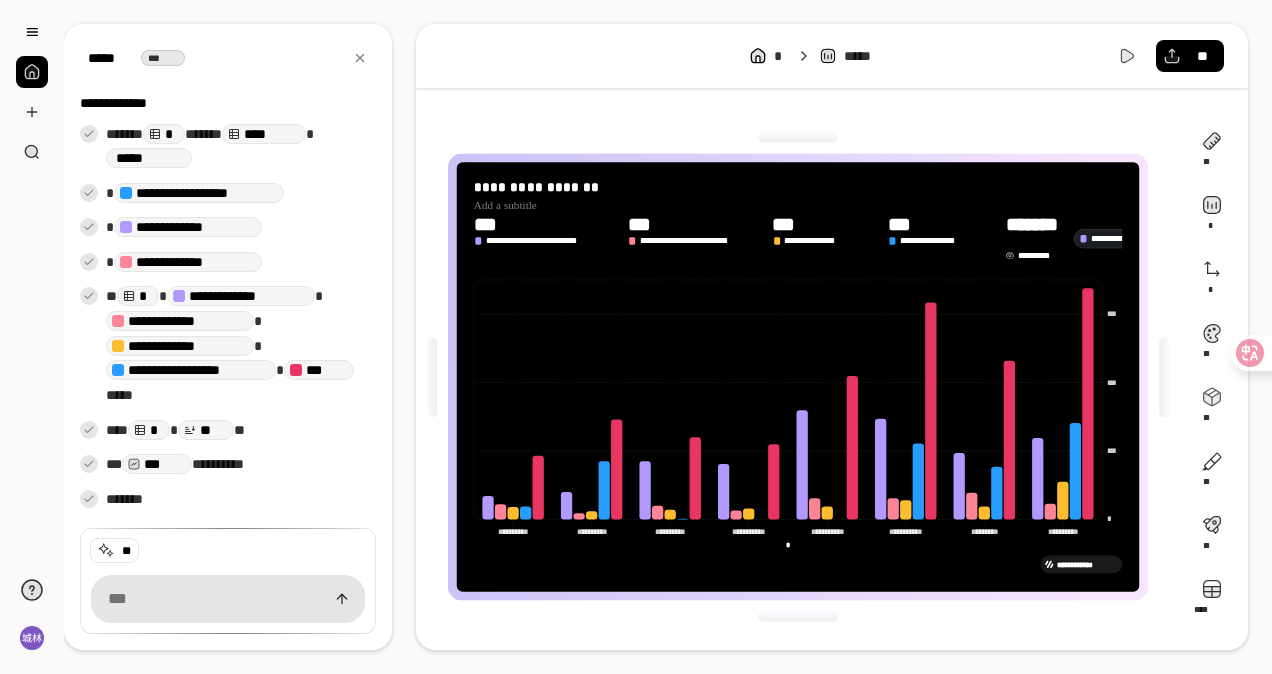click on "*******" at bounding box center [1036, 232] 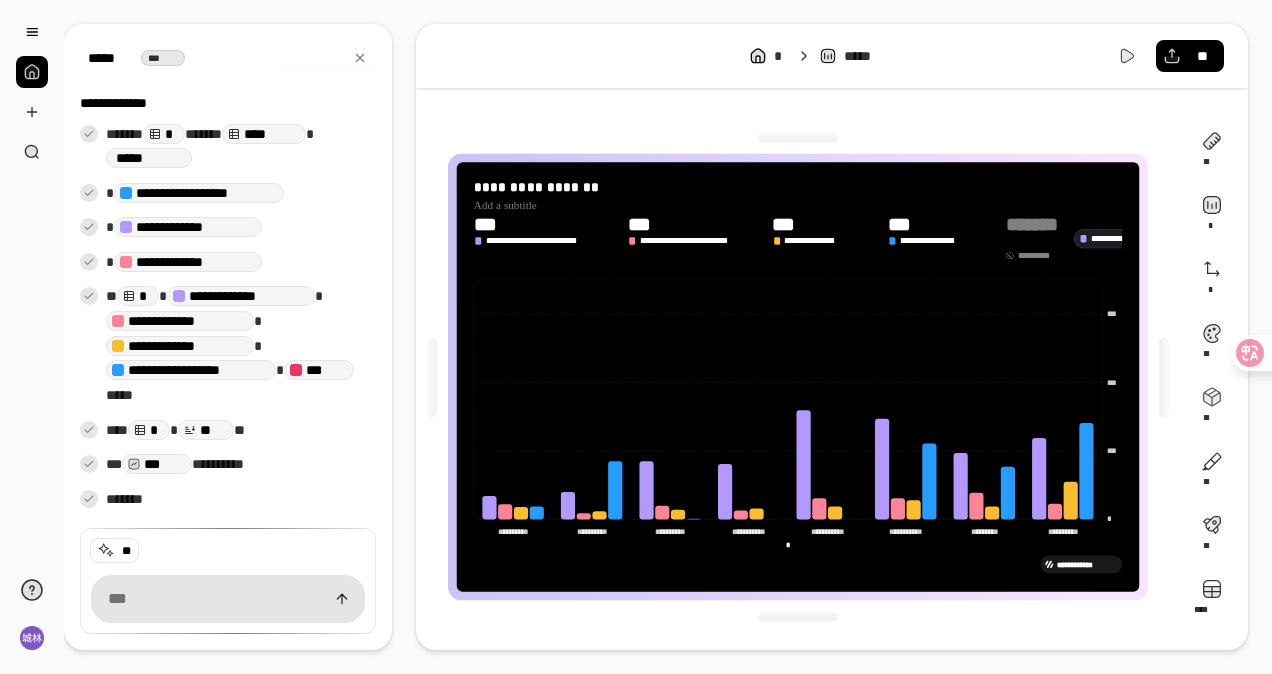 click 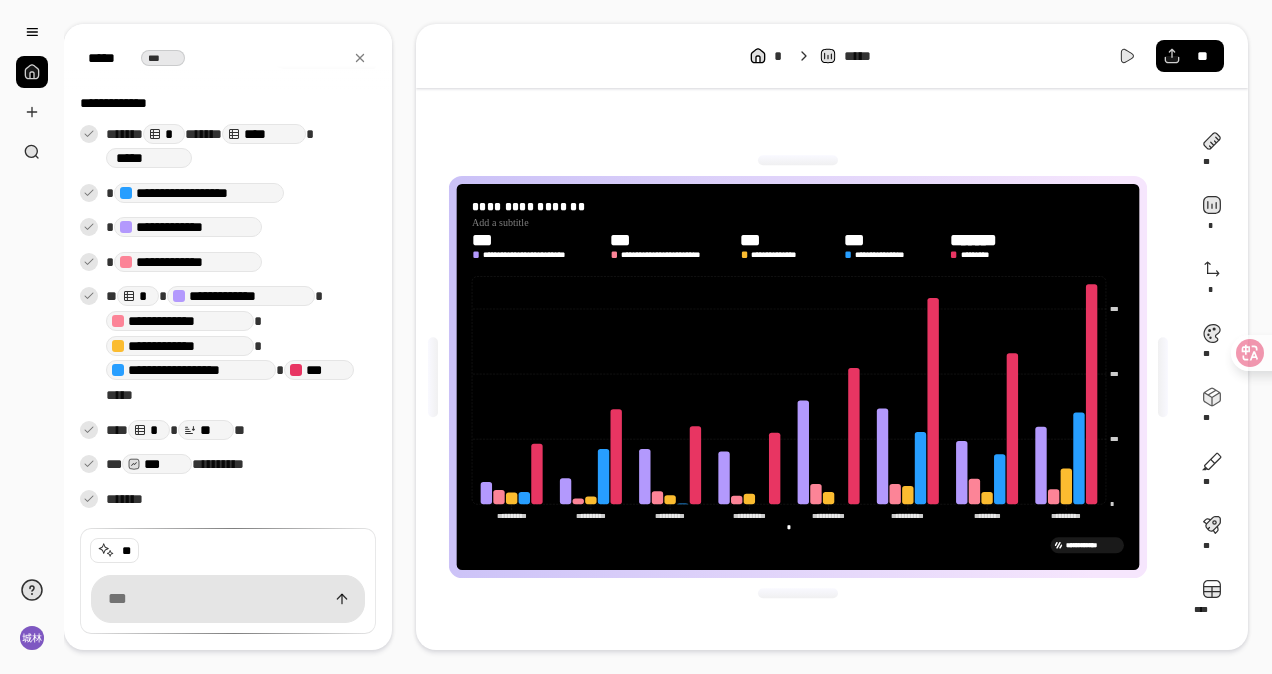 click on "**********" at bounding box center (832, 377) 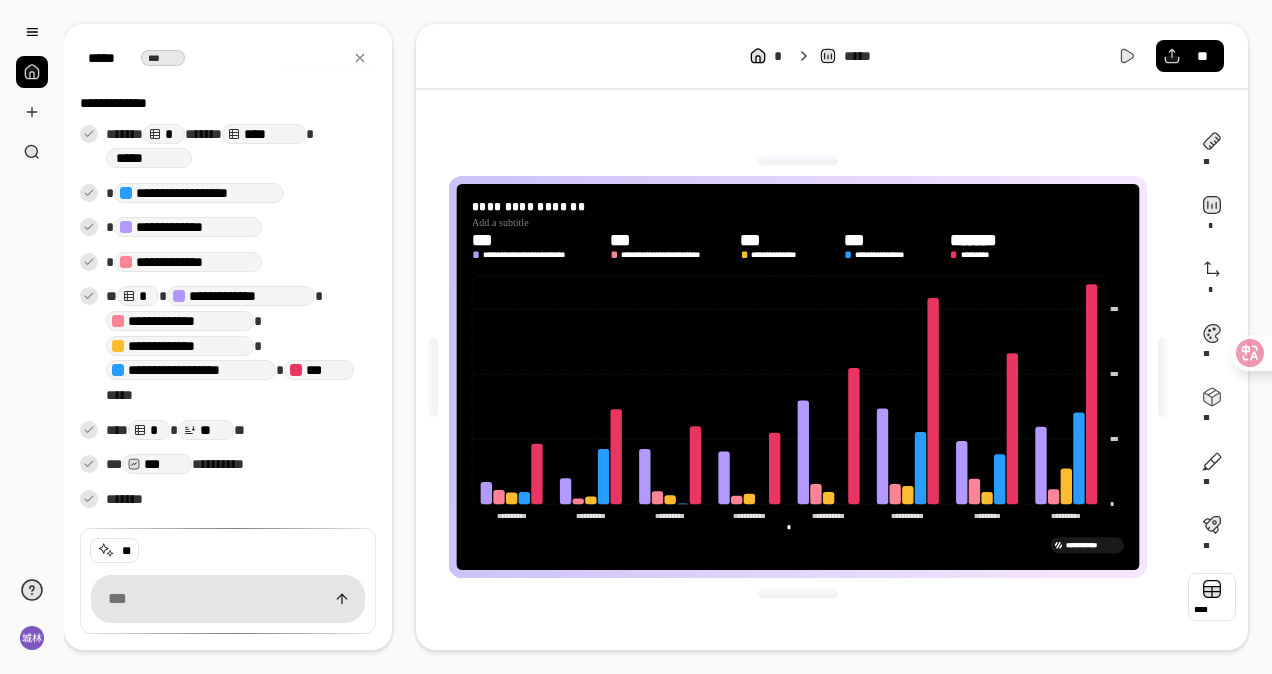 click at bounding box center [1212, 597] 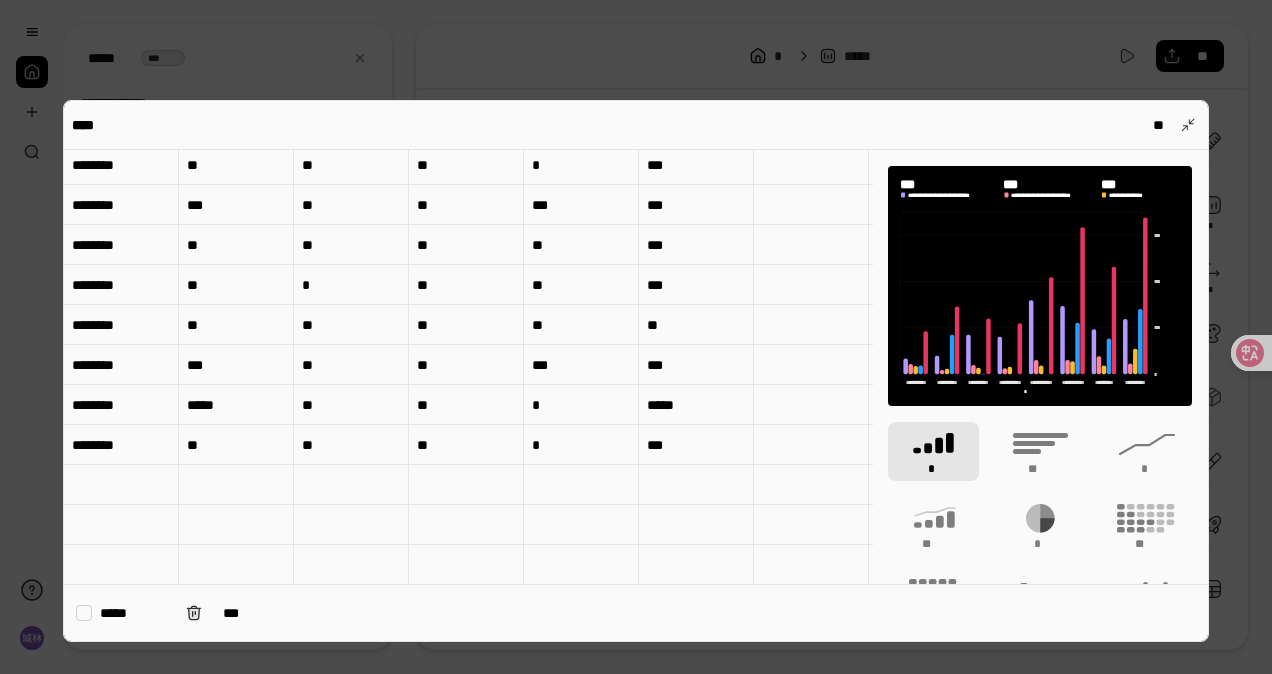 scroll, scrollTop: 0, scrollLeft: 0, axis: both 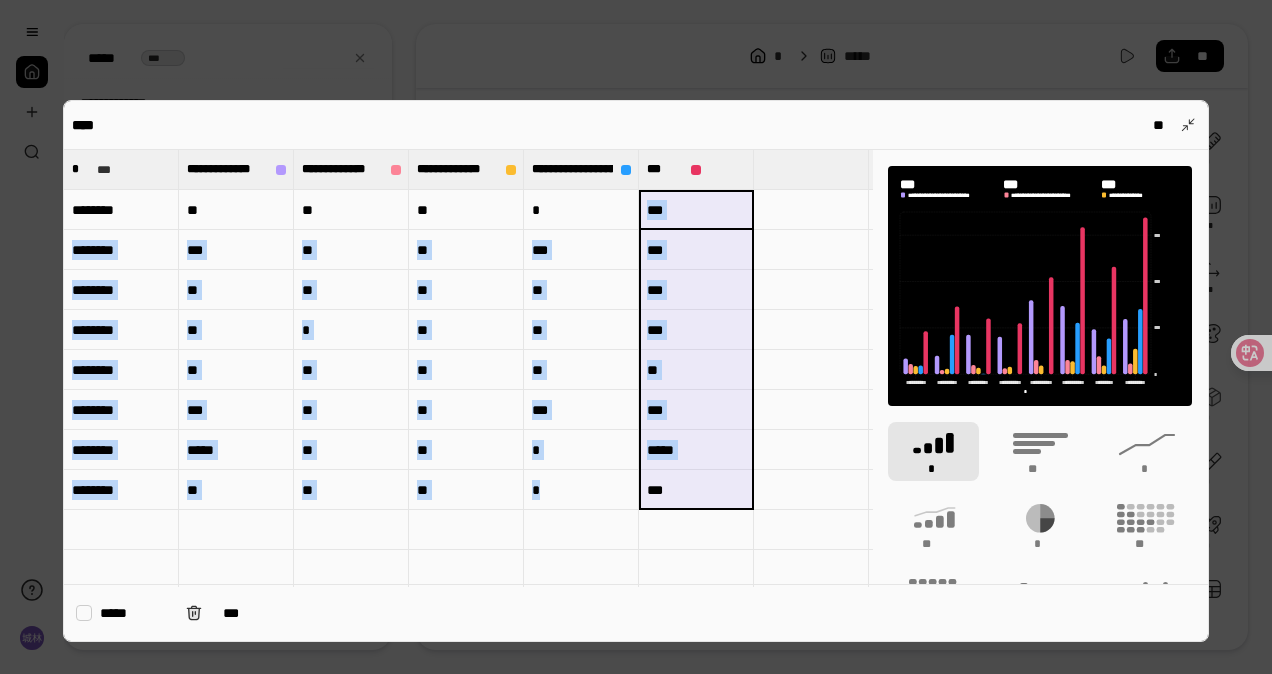 drag, startPoint x: 664, startPoint y: 208, endPoint x: 677, endPoint y: 473, distance: 265.31866 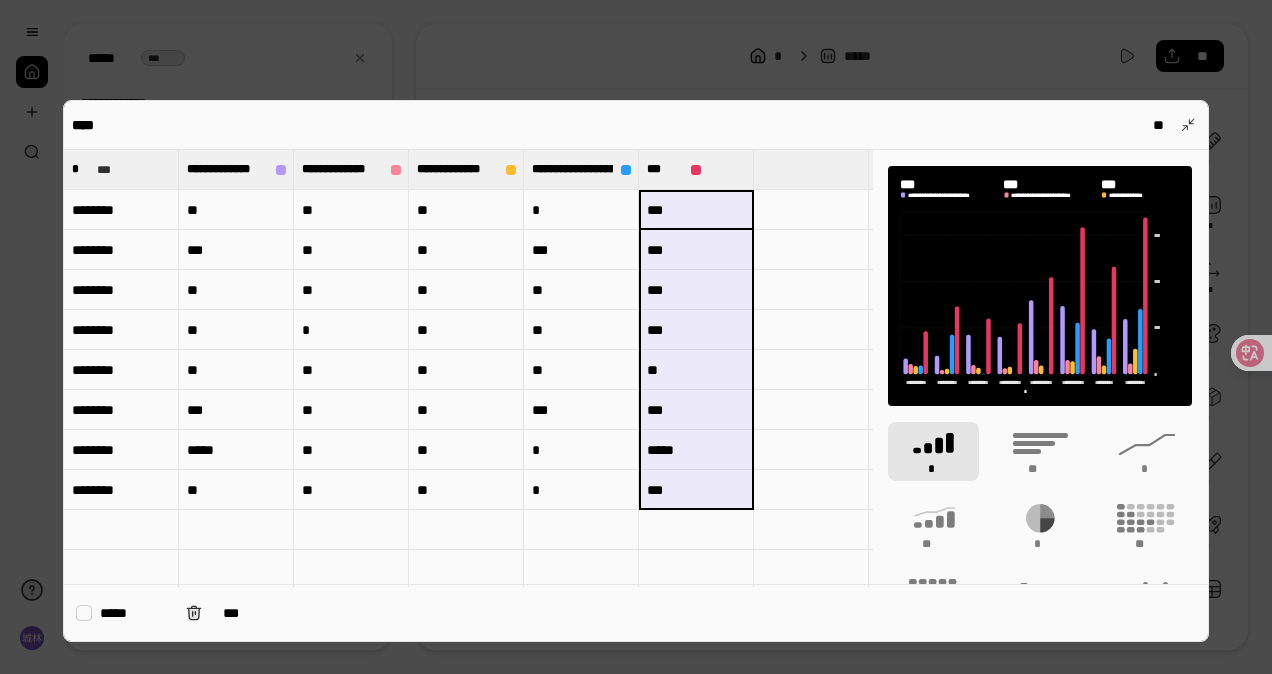 click at bounding box center (636, 337) 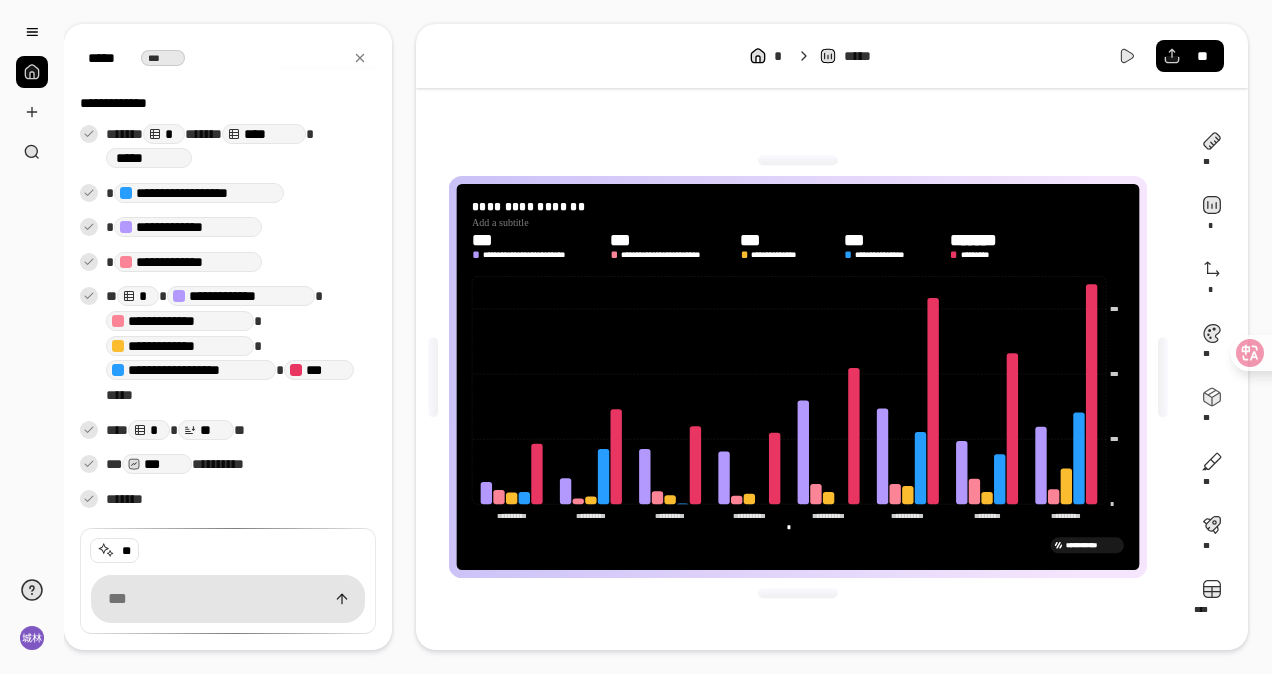 scroll, scrollTop: 332, scrollLeft: 0, axis: vertical 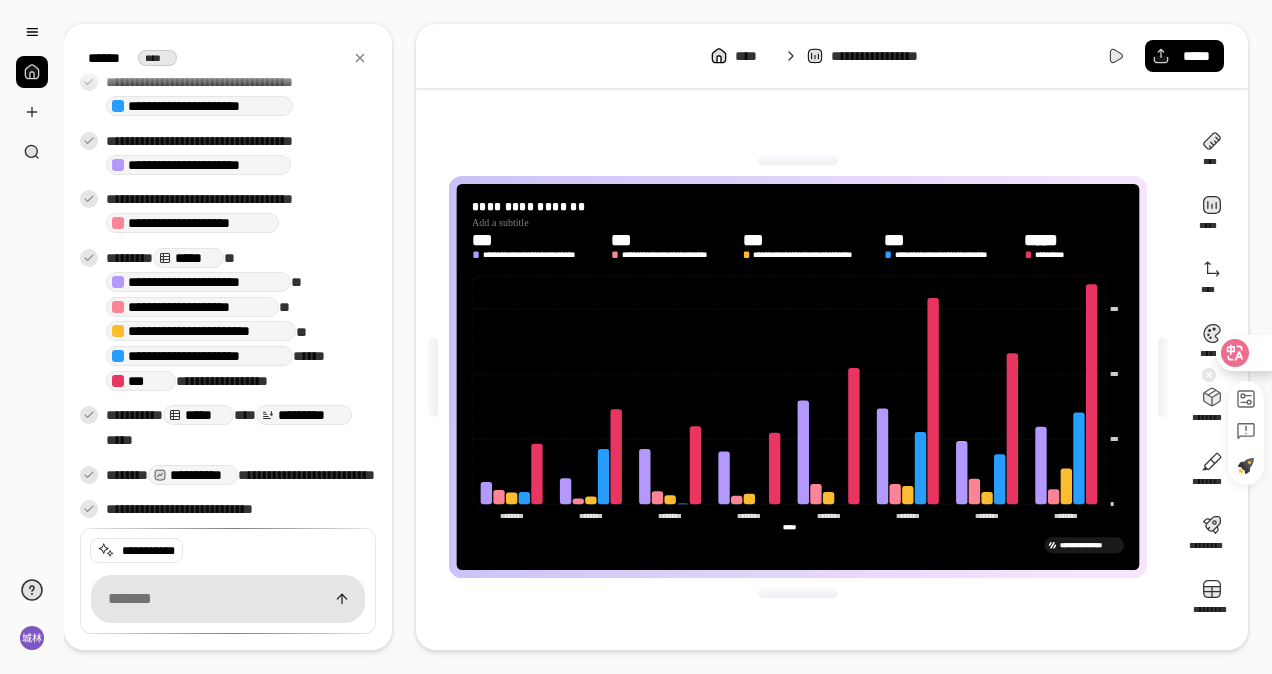 click at bounding box center (1243, 353) 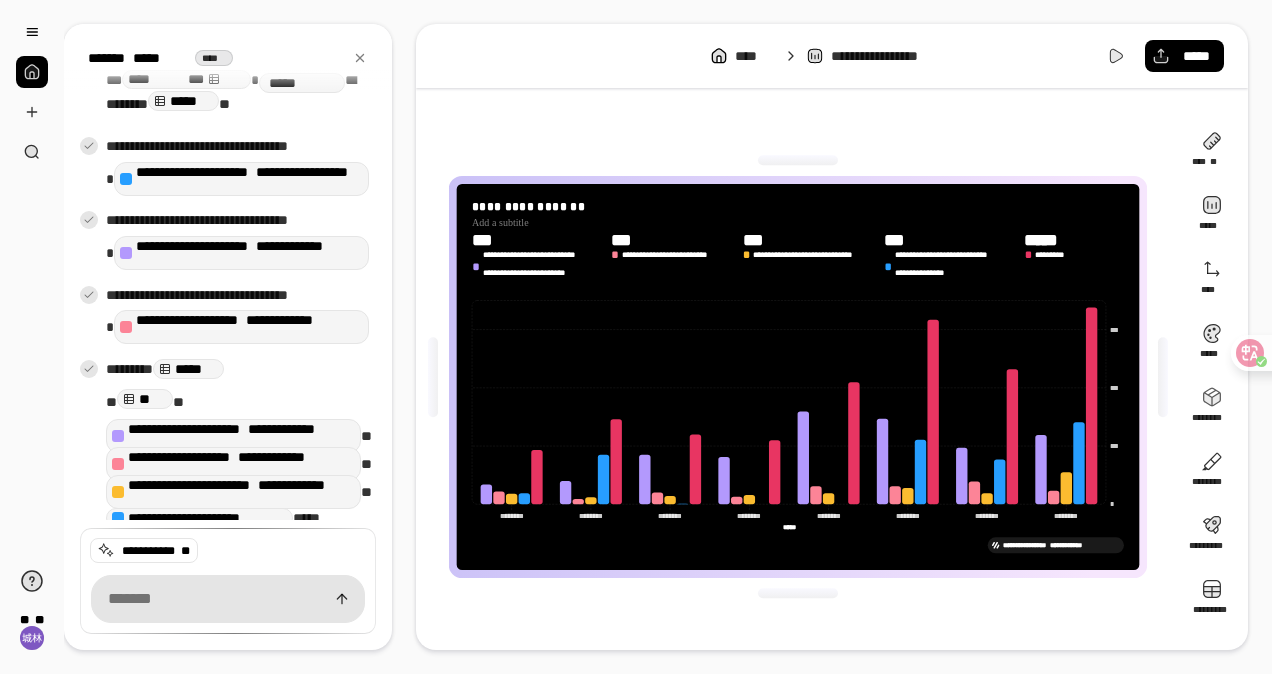 click on "**********" at bounding box center (798, 377) 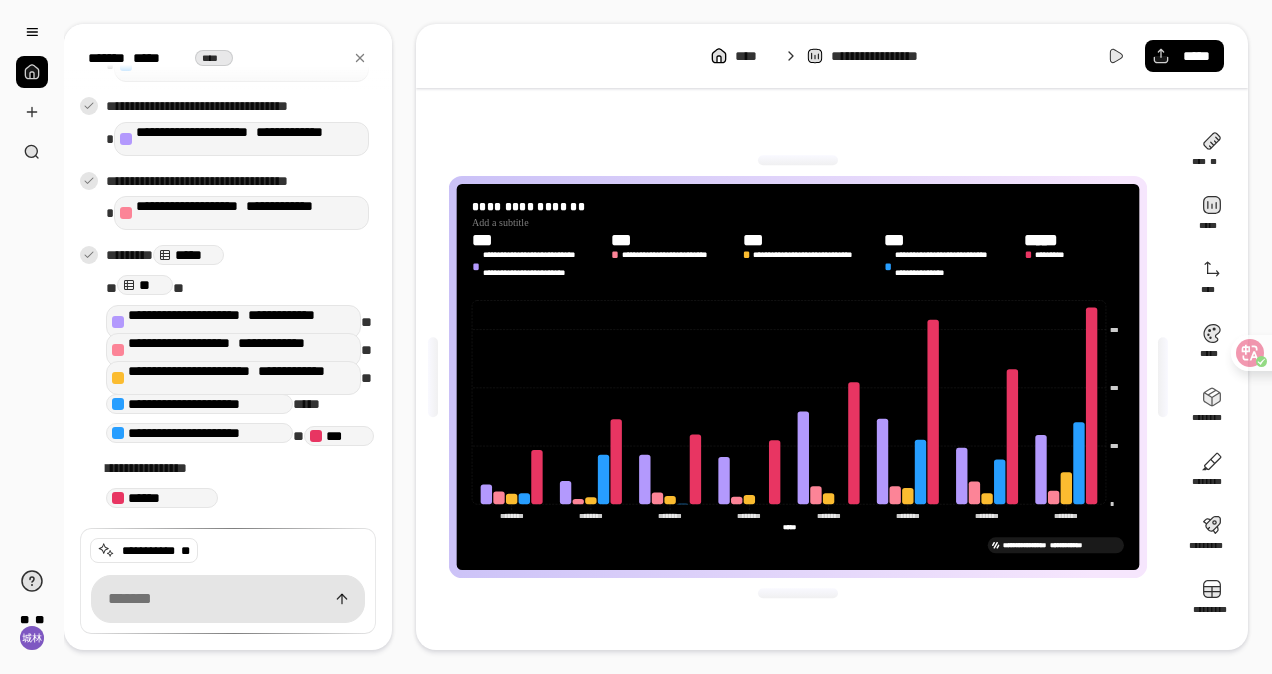 scroll, scrollTop: 532, scrollLeft: 0, axis: vertical 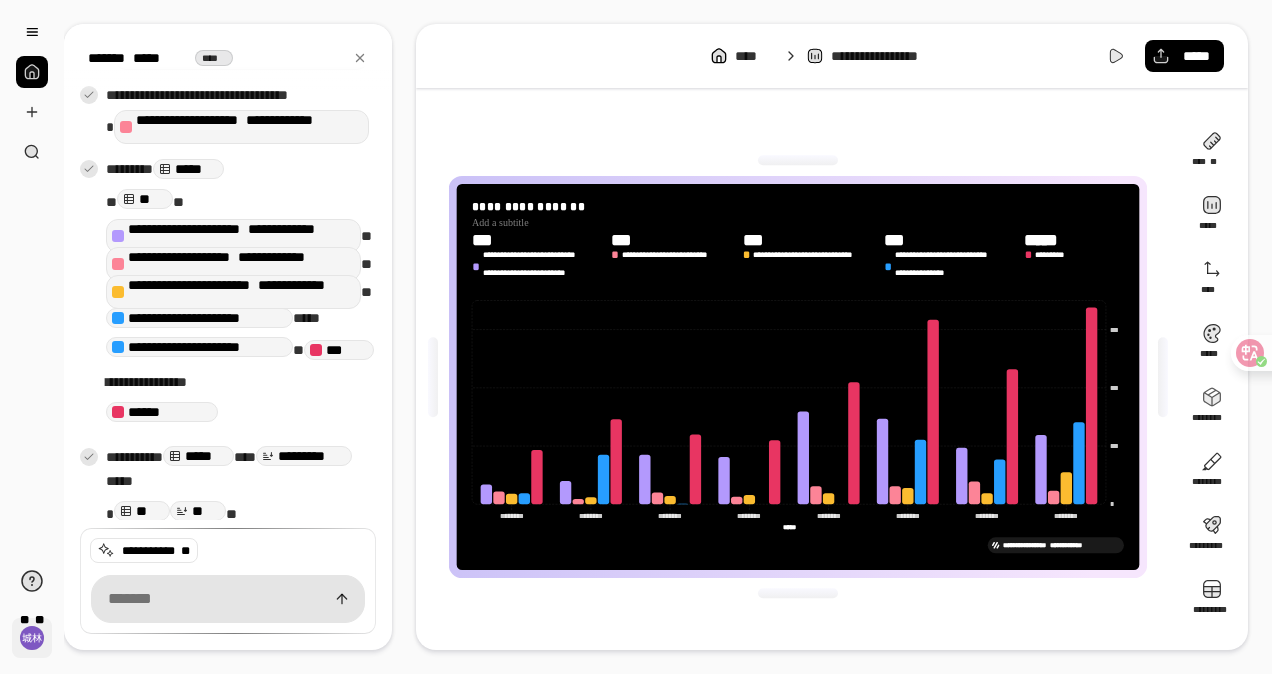 click on "**    ***" at bounding box center [32, 638] 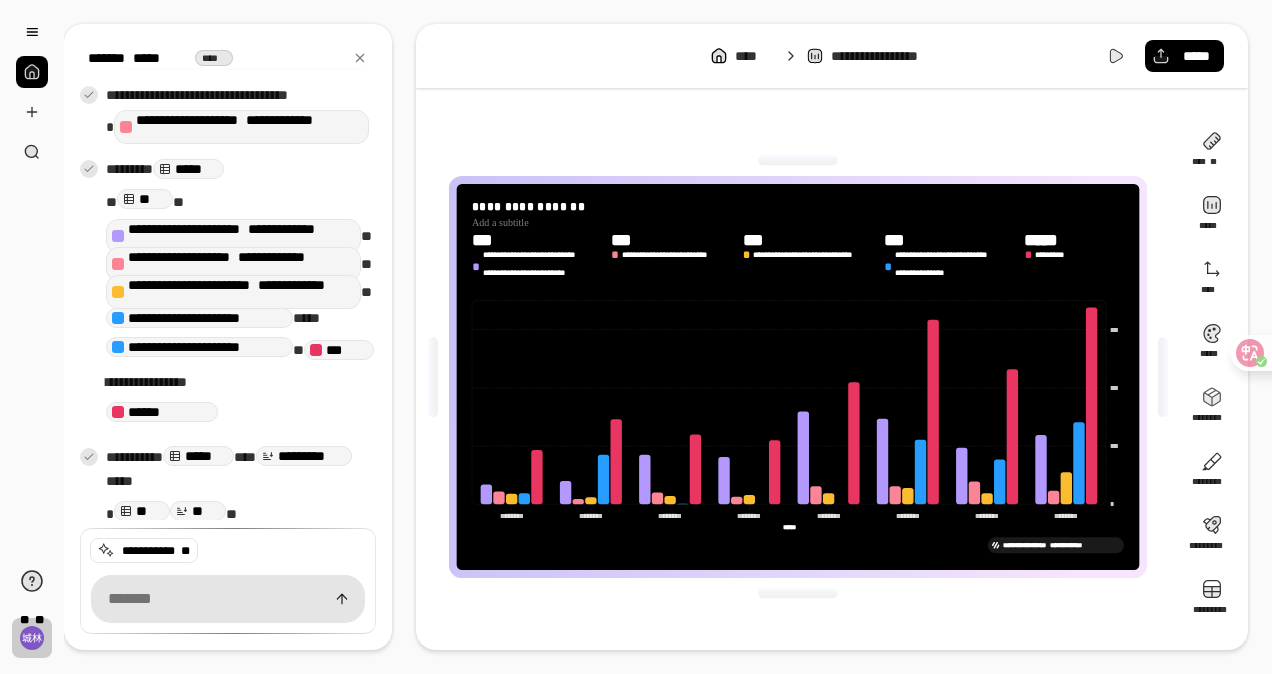 click on "**    ***" at bounding box center [32, 337] 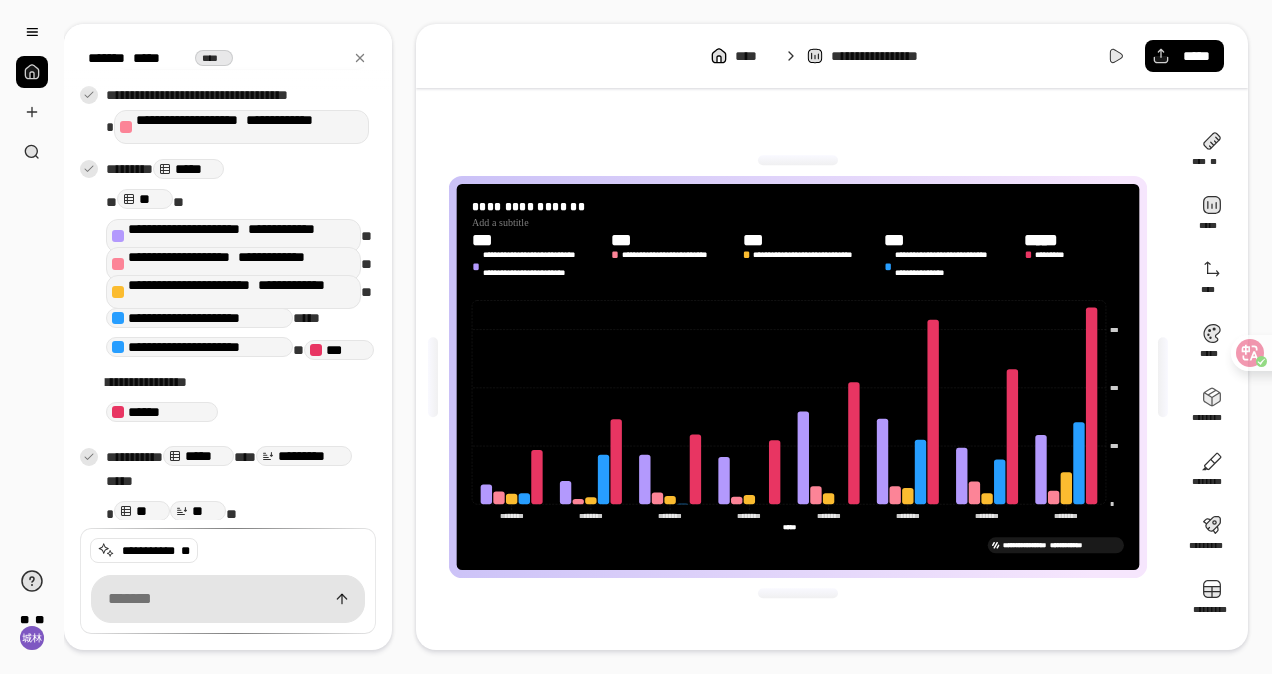 drag, startPoint x: 45, startPoint y: 71, endPoint x: 248, endPoint y: 51, distance: 203.98285 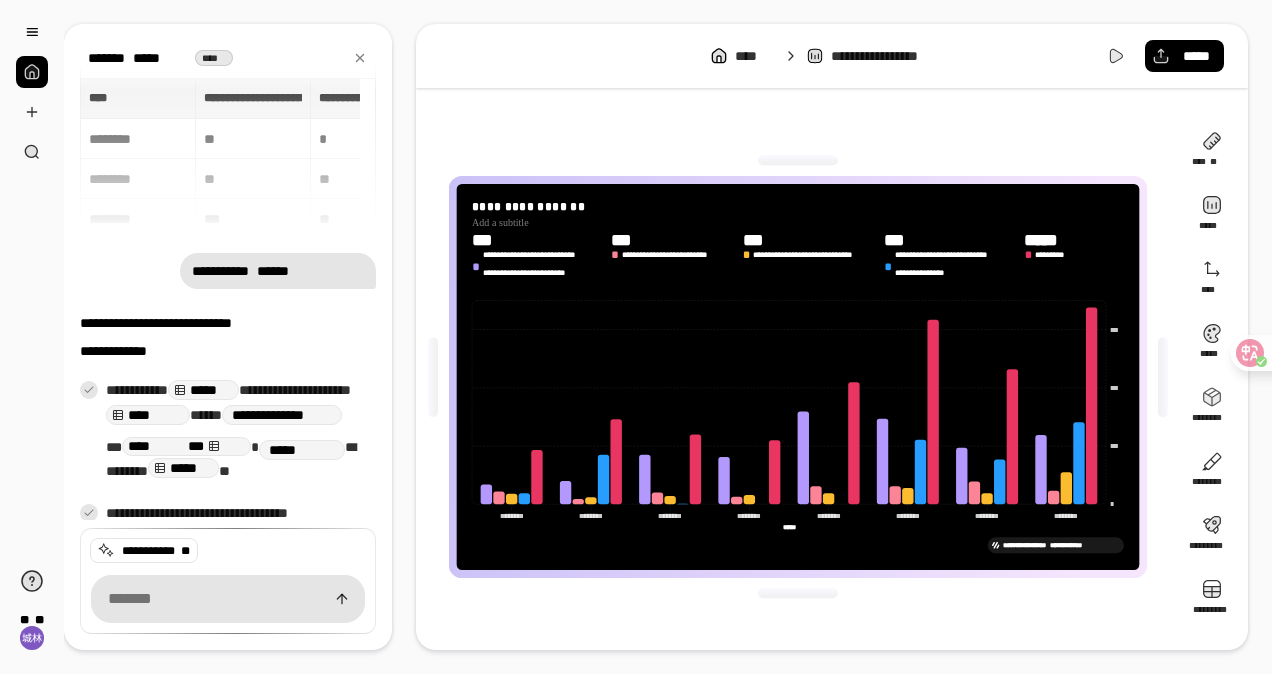 scroll, scrollTop: 0, scrollLeft: 0, axis: both 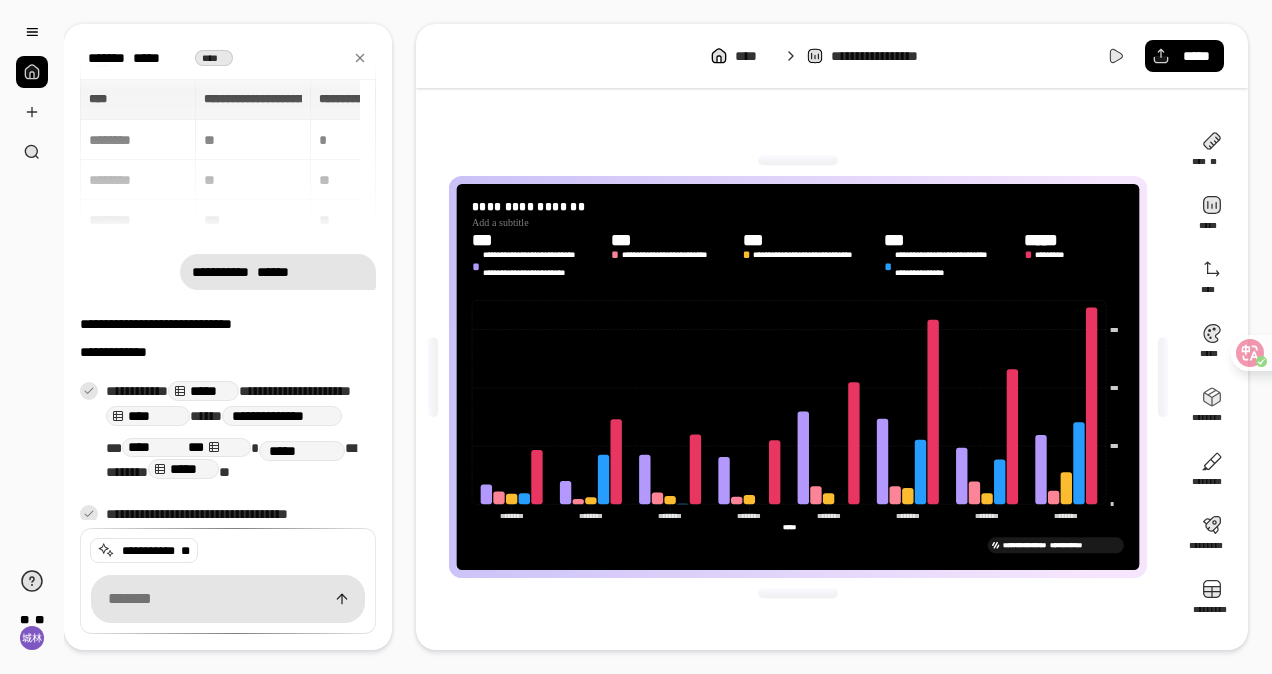 click on "*****" at bounding box center [146, 58] 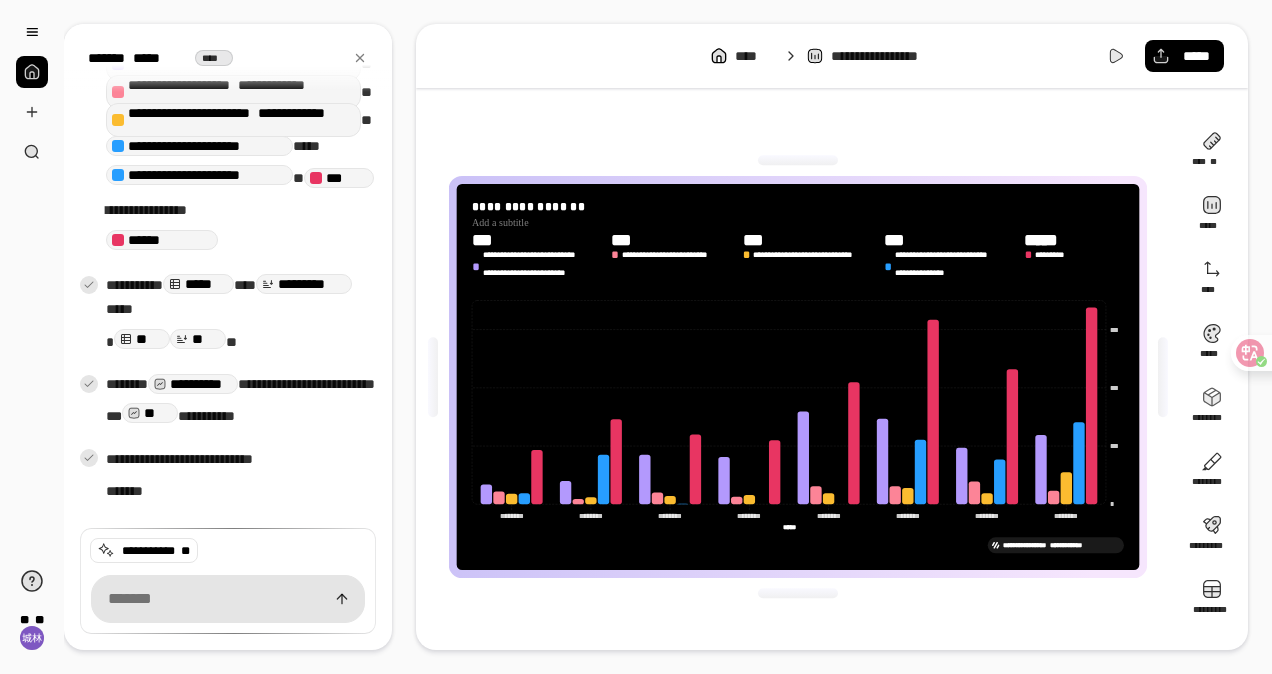 scroll, scrollTop: 944, scrollLeft: 0, axis: vertical 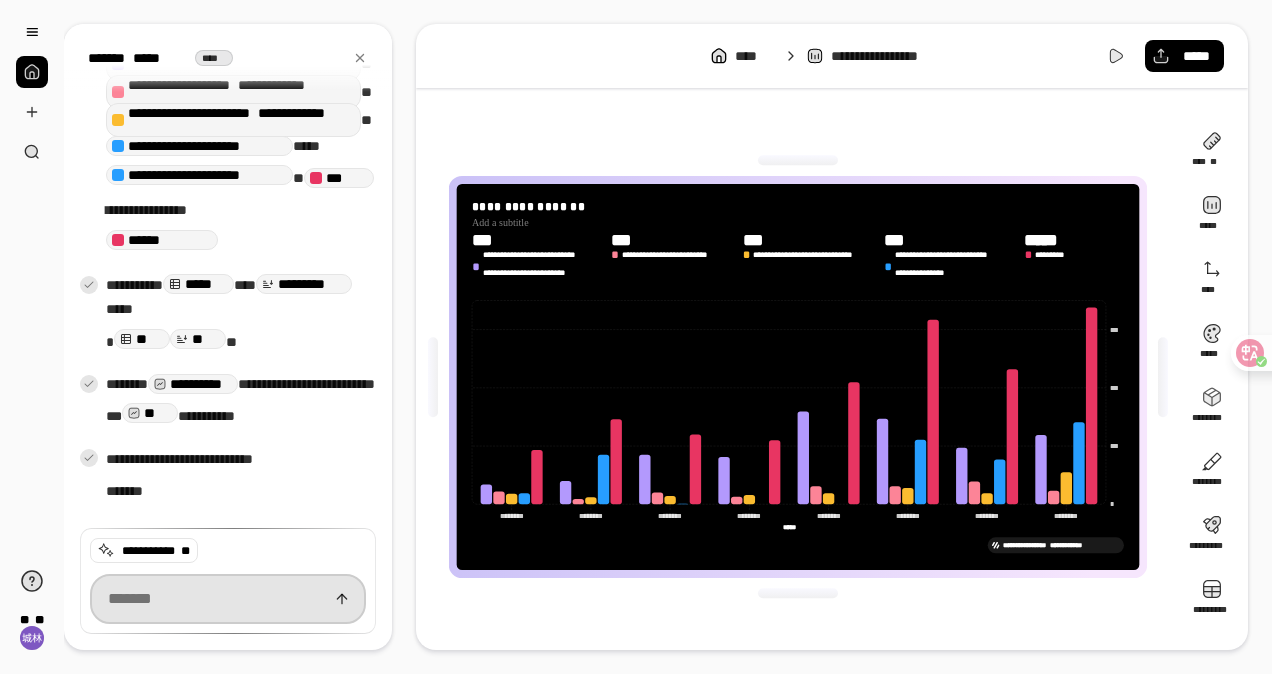 click at bounding box center [228, 599] 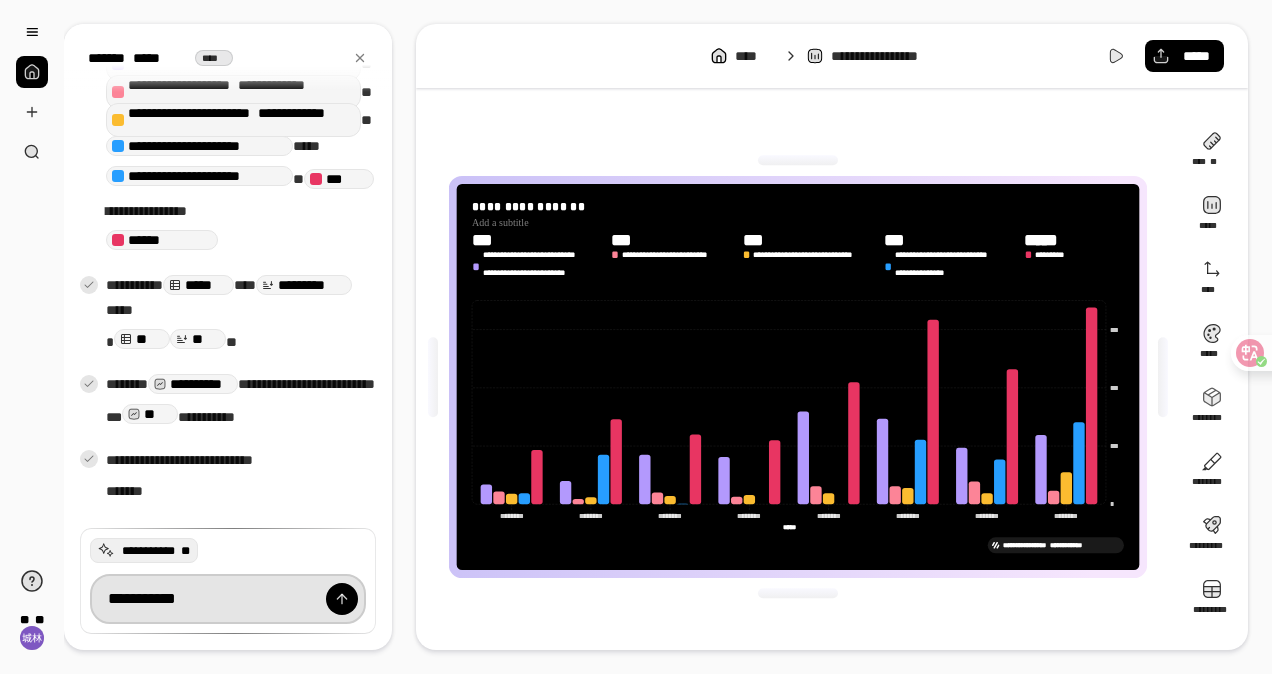 type on "**********" 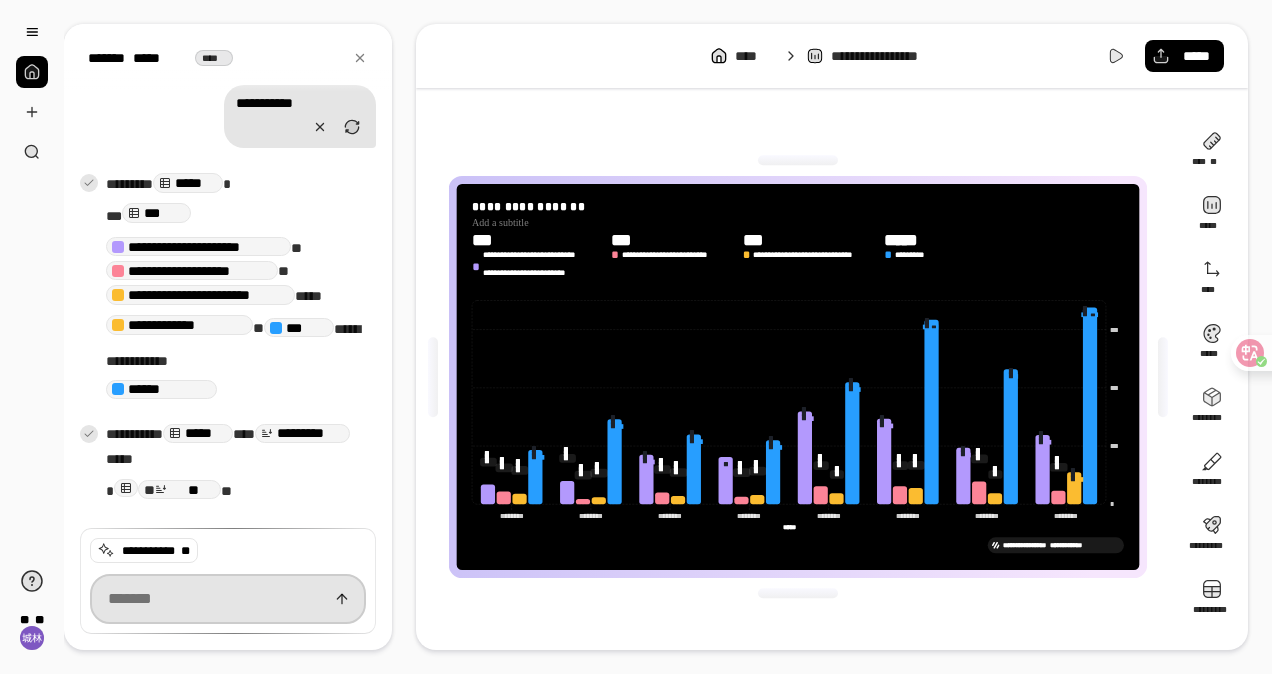 scroll, scrollTop: 1395, scrollLeft: 0, axis: vertical 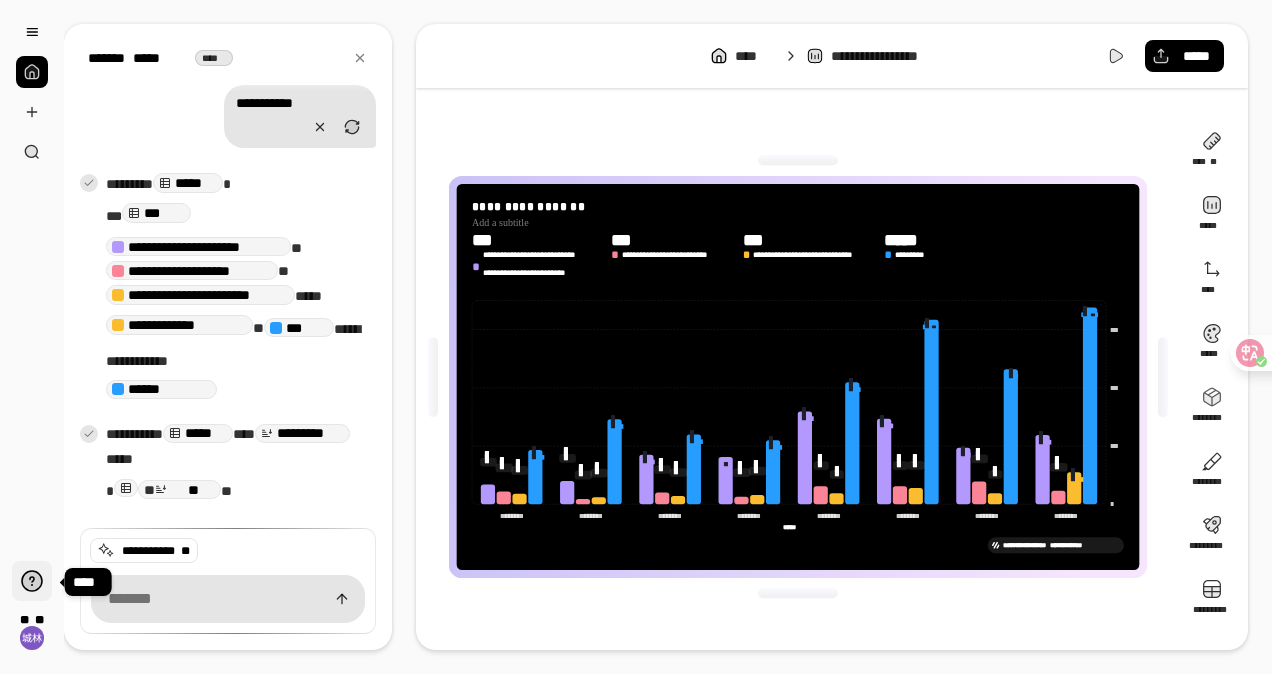 click at bounding box center (32, 581) 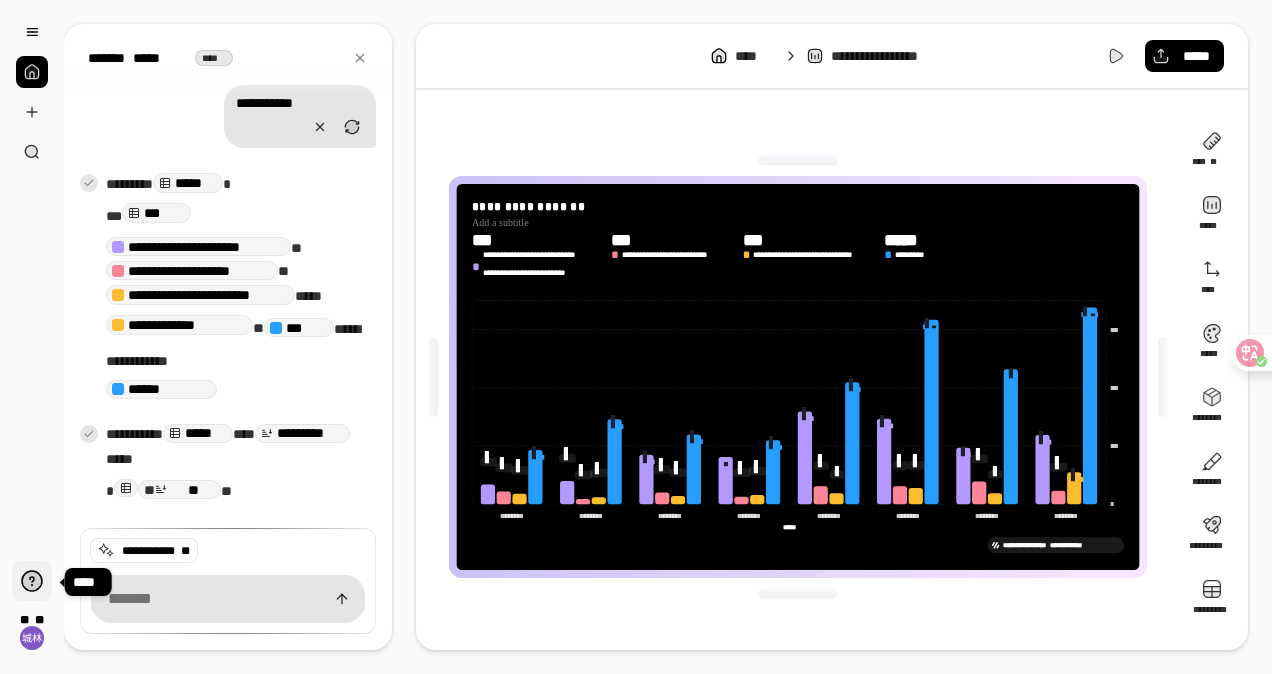 scroll, scrollTop: 1394, scrollLeft: 0, axis: vertical 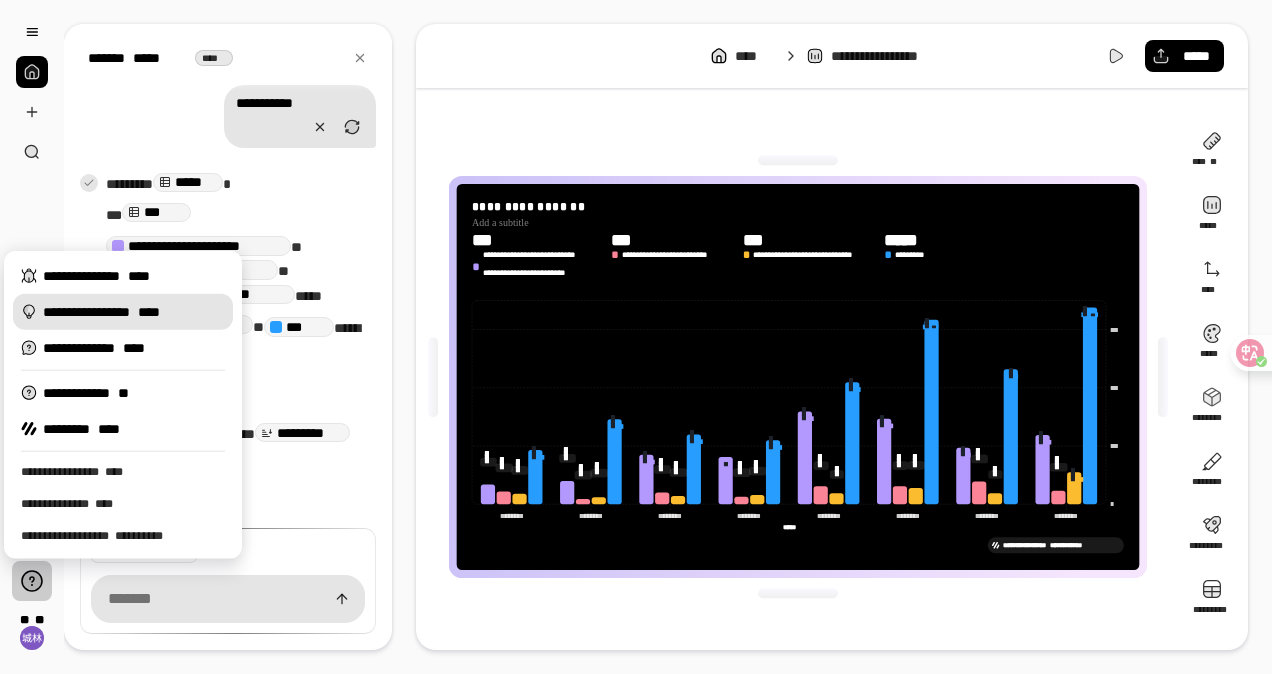 click on "****" at bounding box center (149, 312) 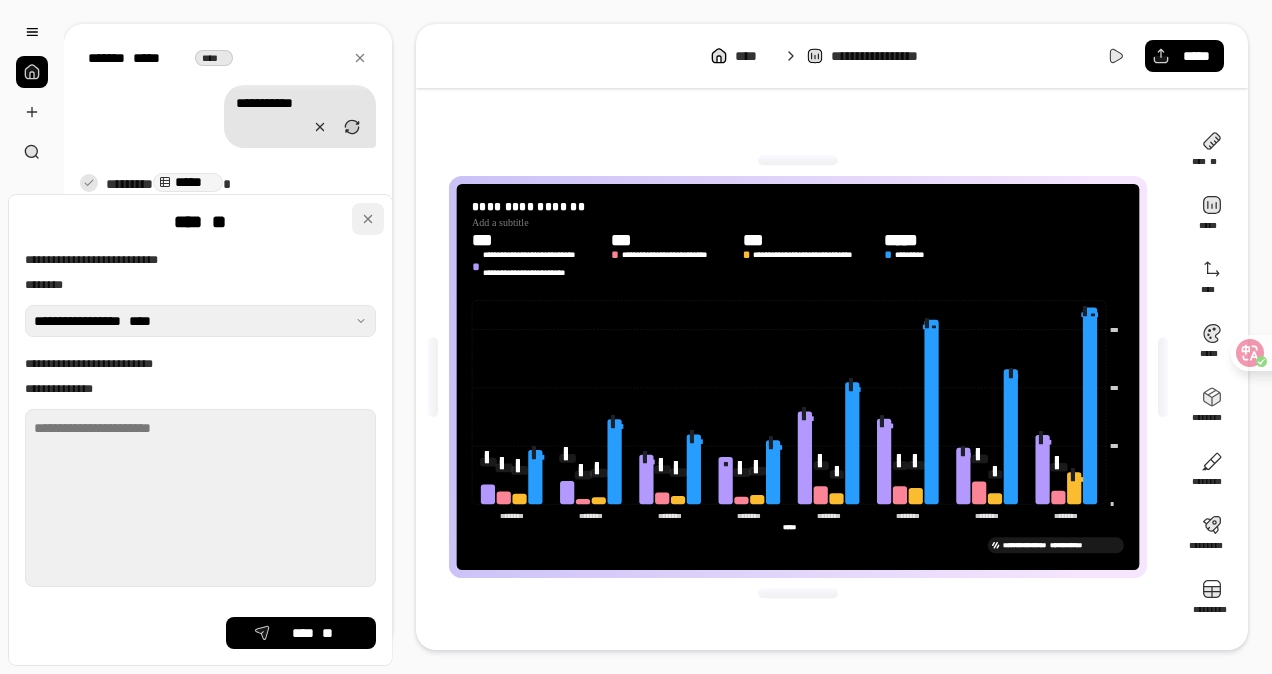 click at bounding box center [368, 219] 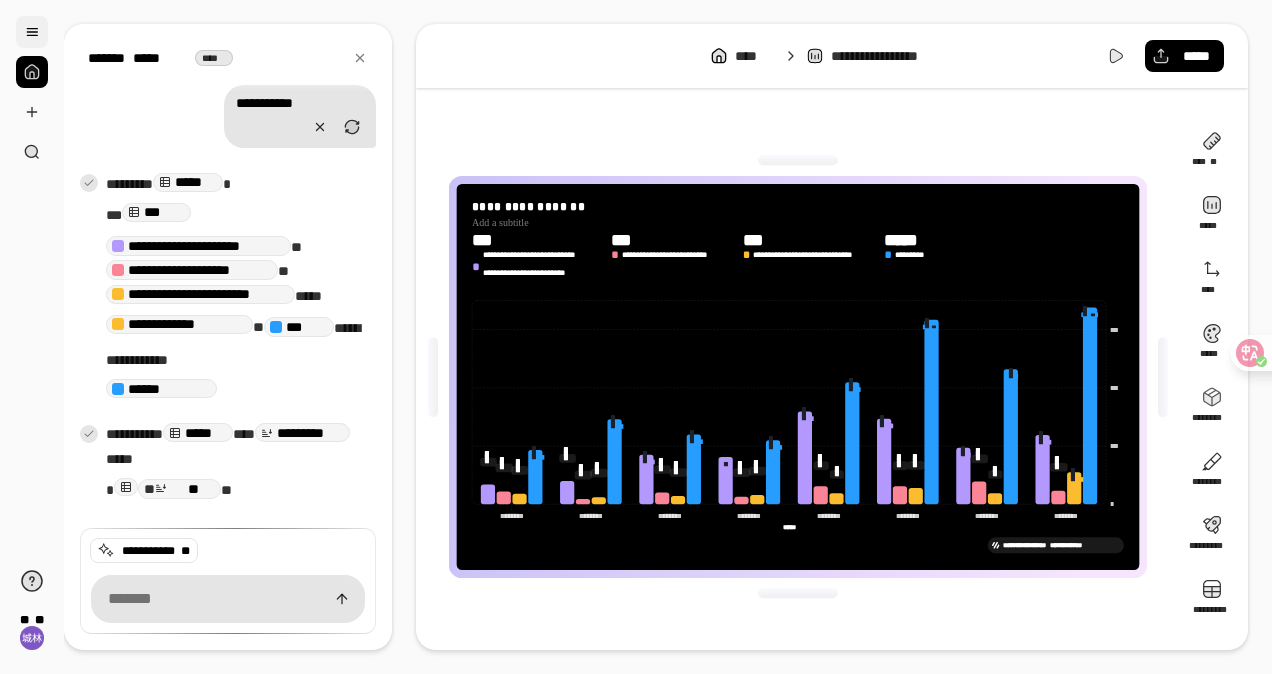 click at bounding box center (32, 32) 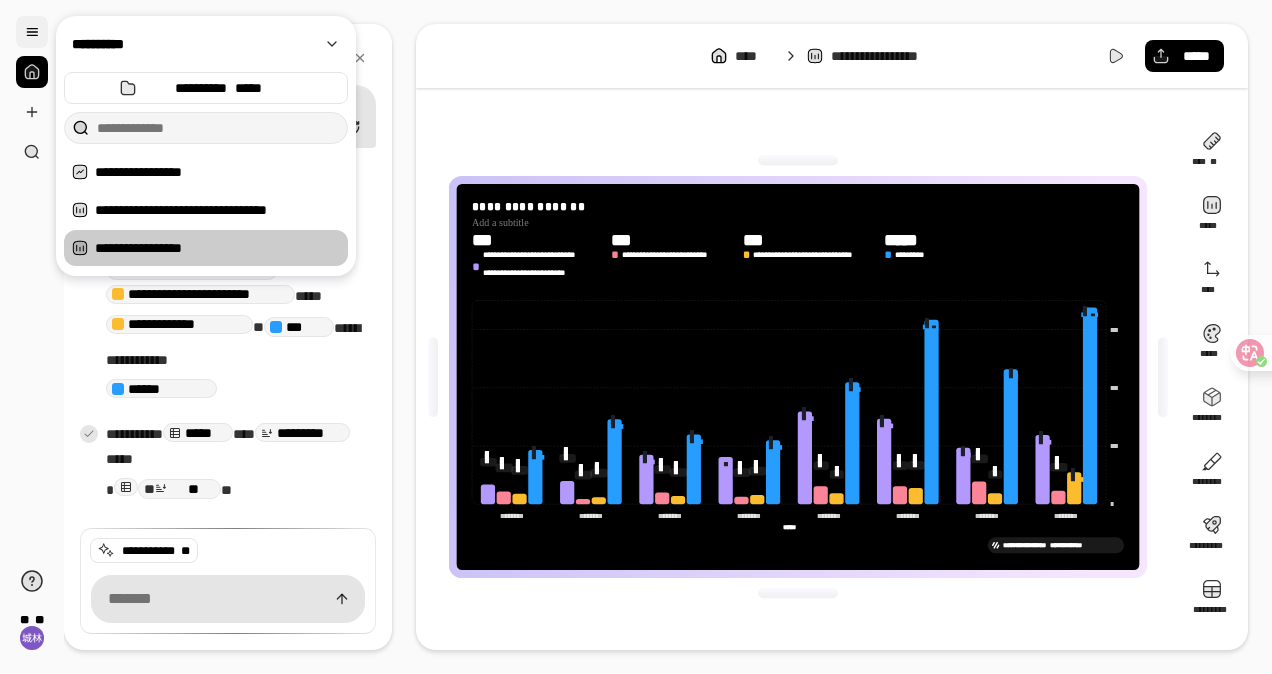 click at bounding box center [32, 32] 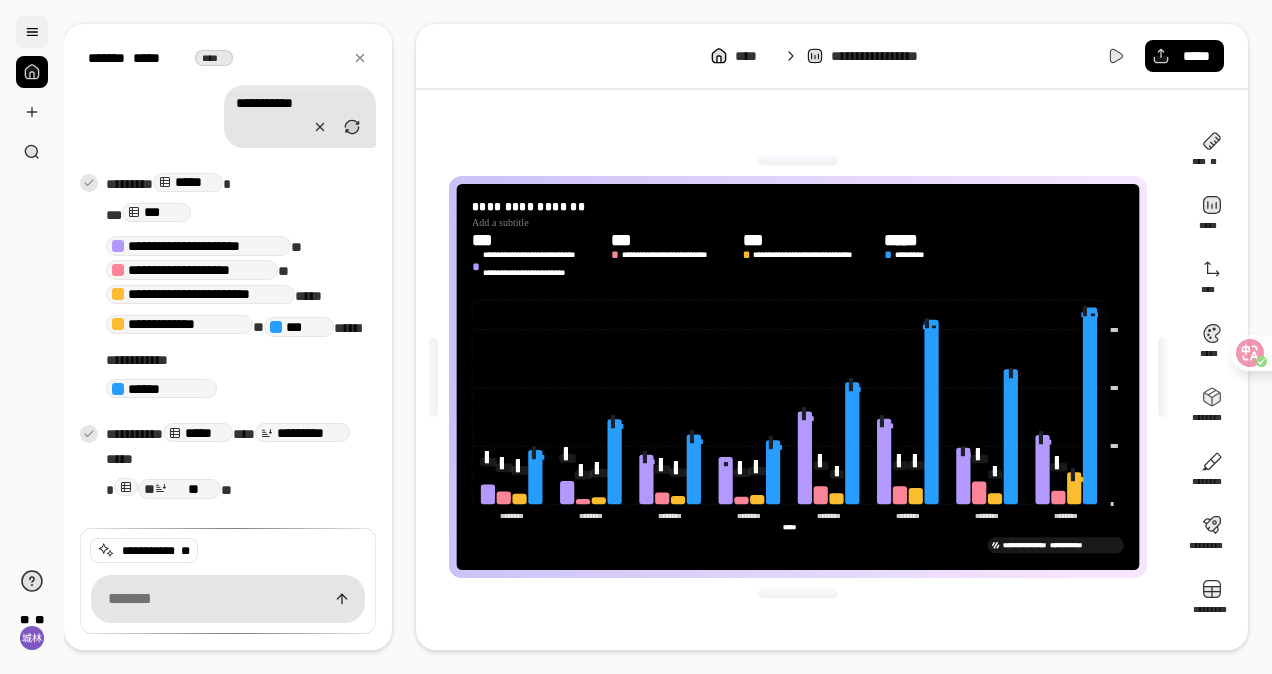 click at bounding box center (32, 32) 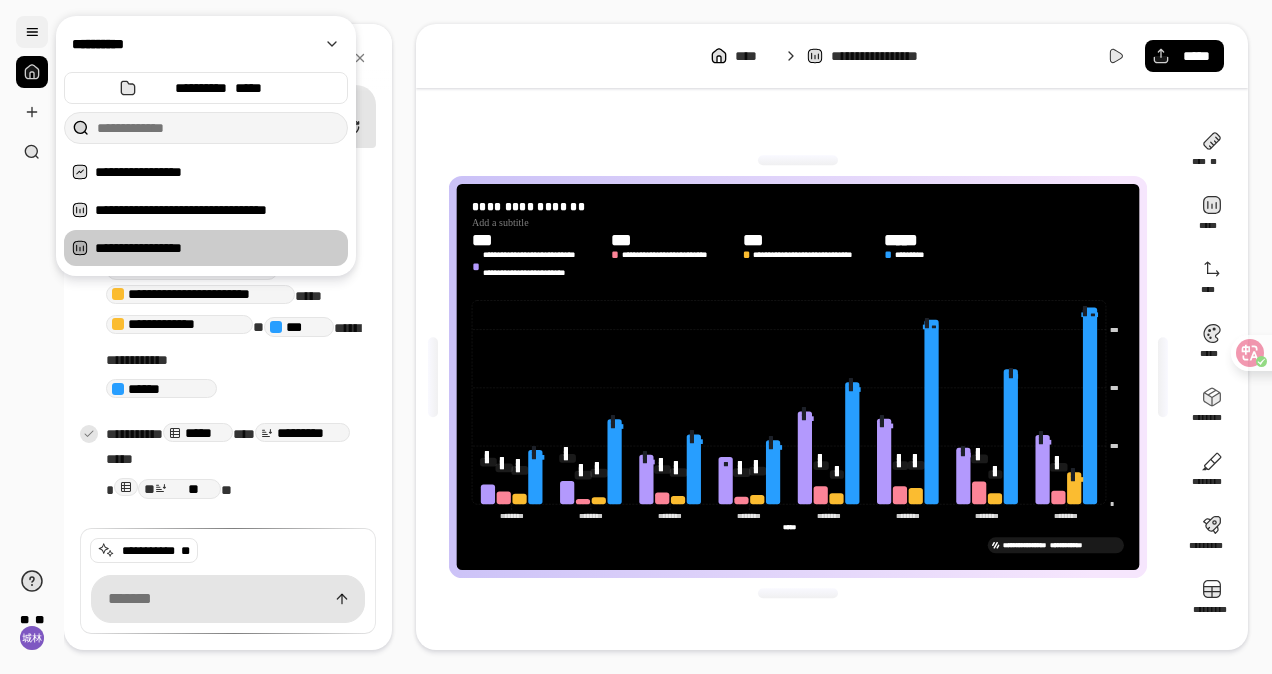 click at bounding box center (32, 32) 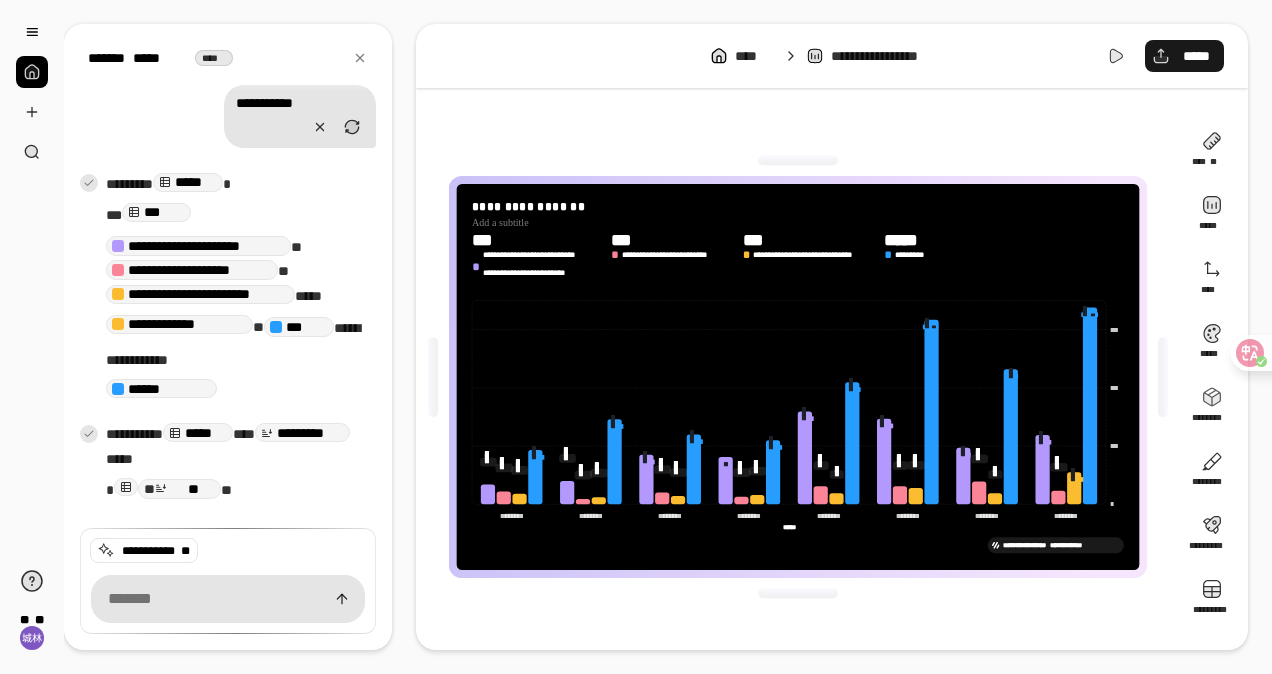 click on "*****" at bounding box center (1184, 56) 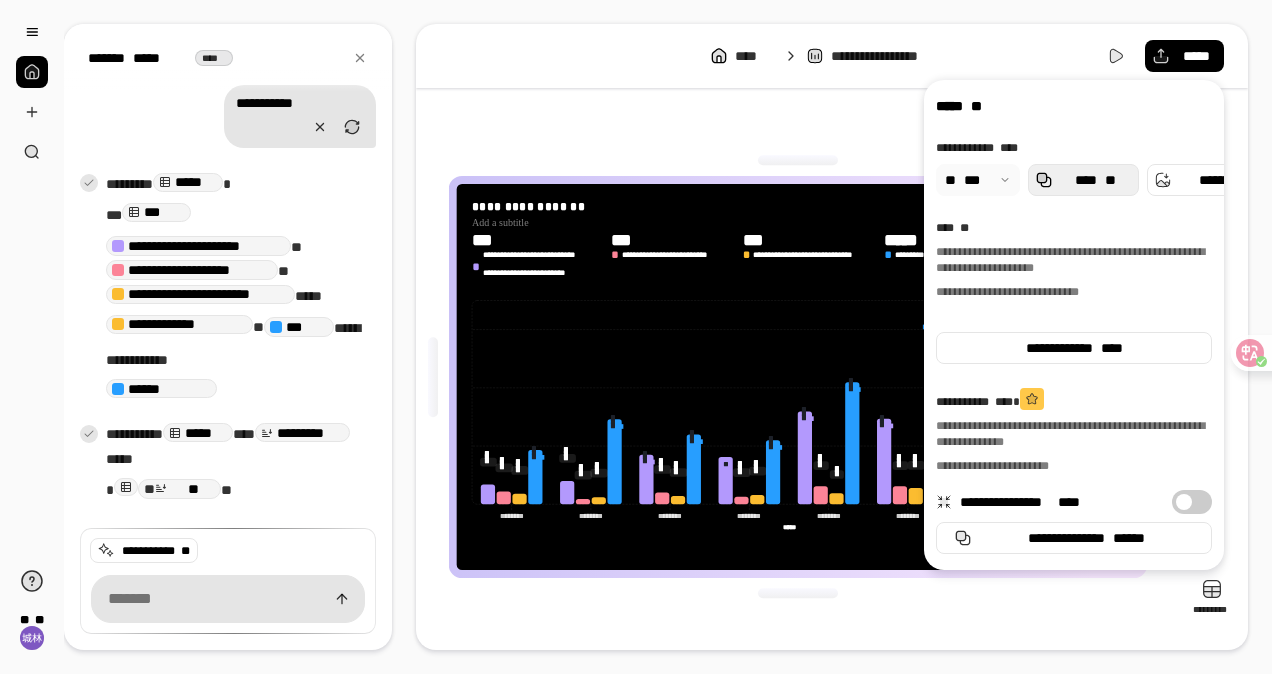 click on "**" at bounding box center (1110, 180) 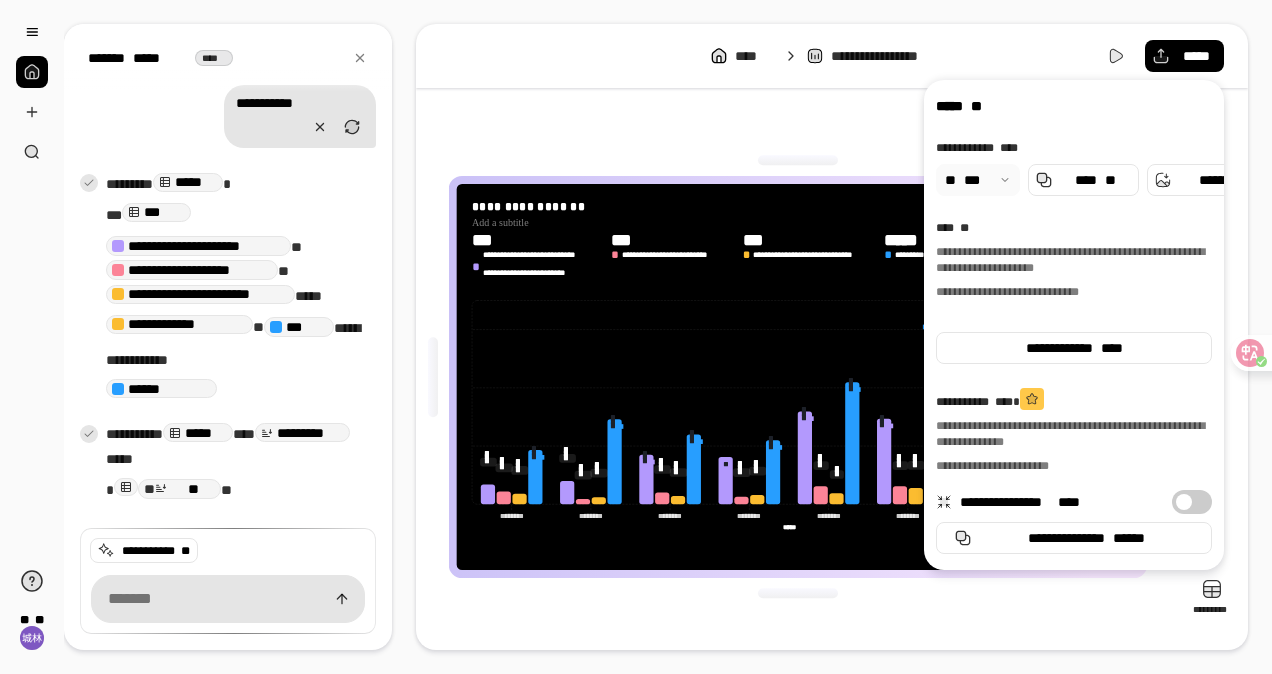click on "**********" at bounding box center (798, 377) 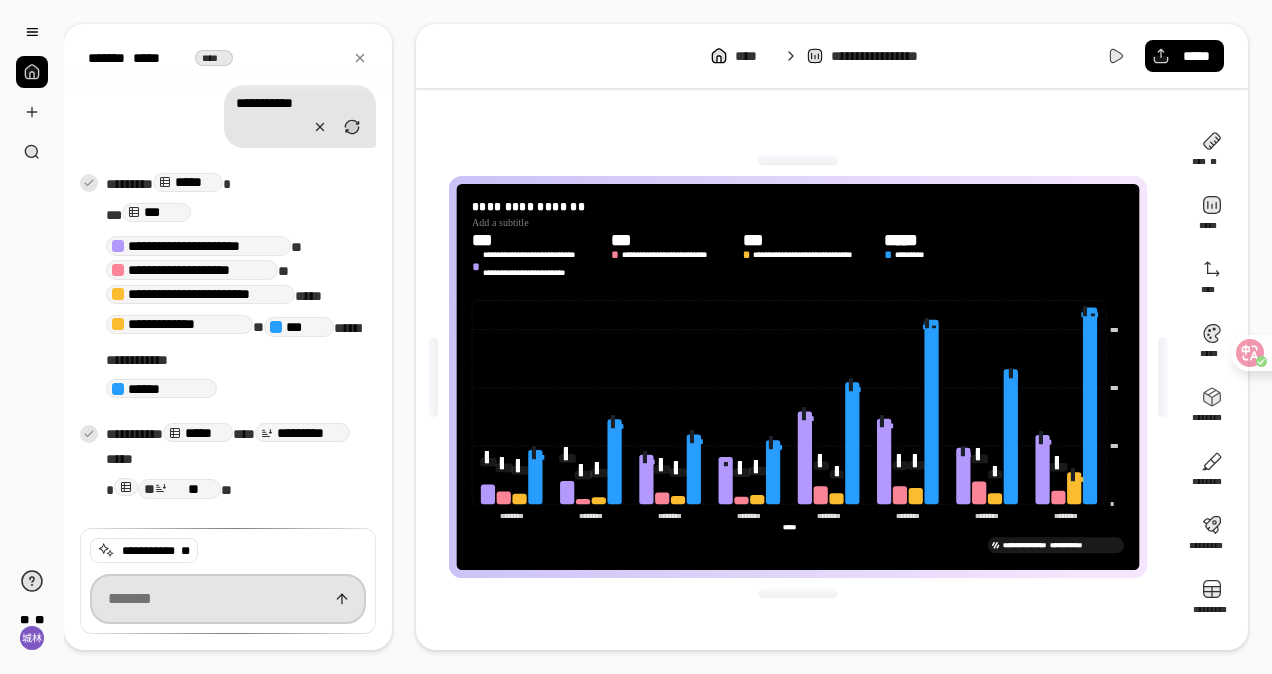 click at bounding box center (228, 599) 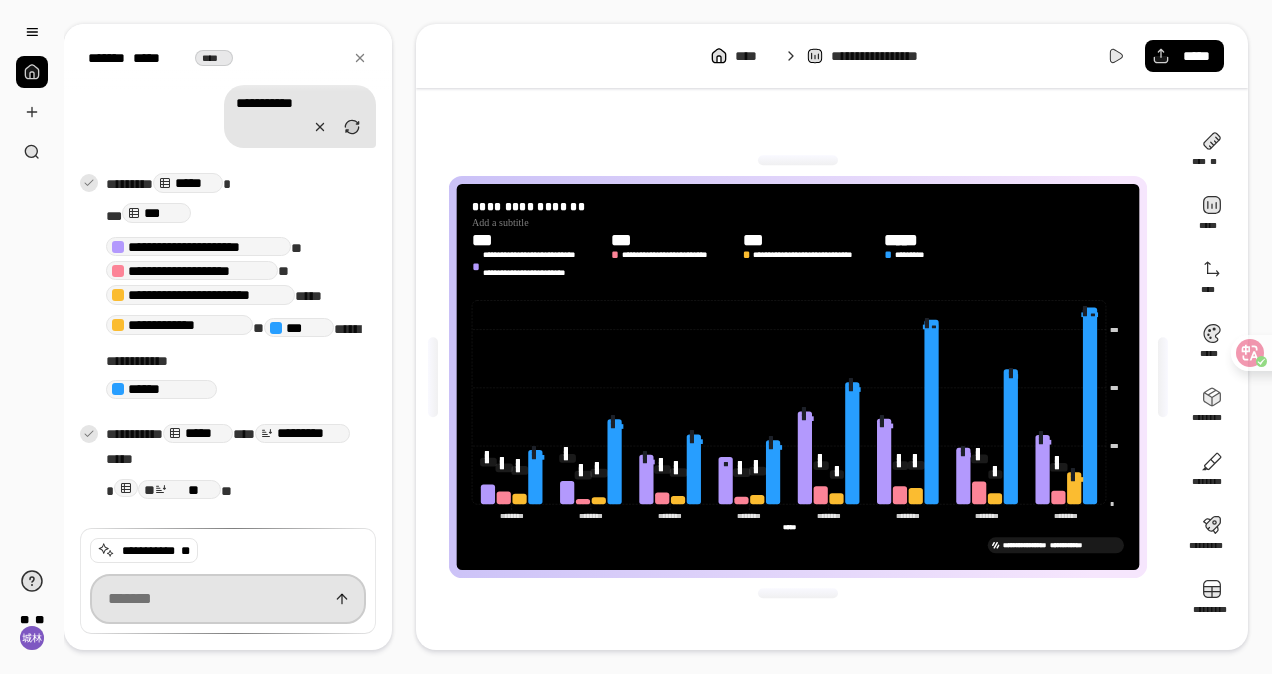 paste on "**********" 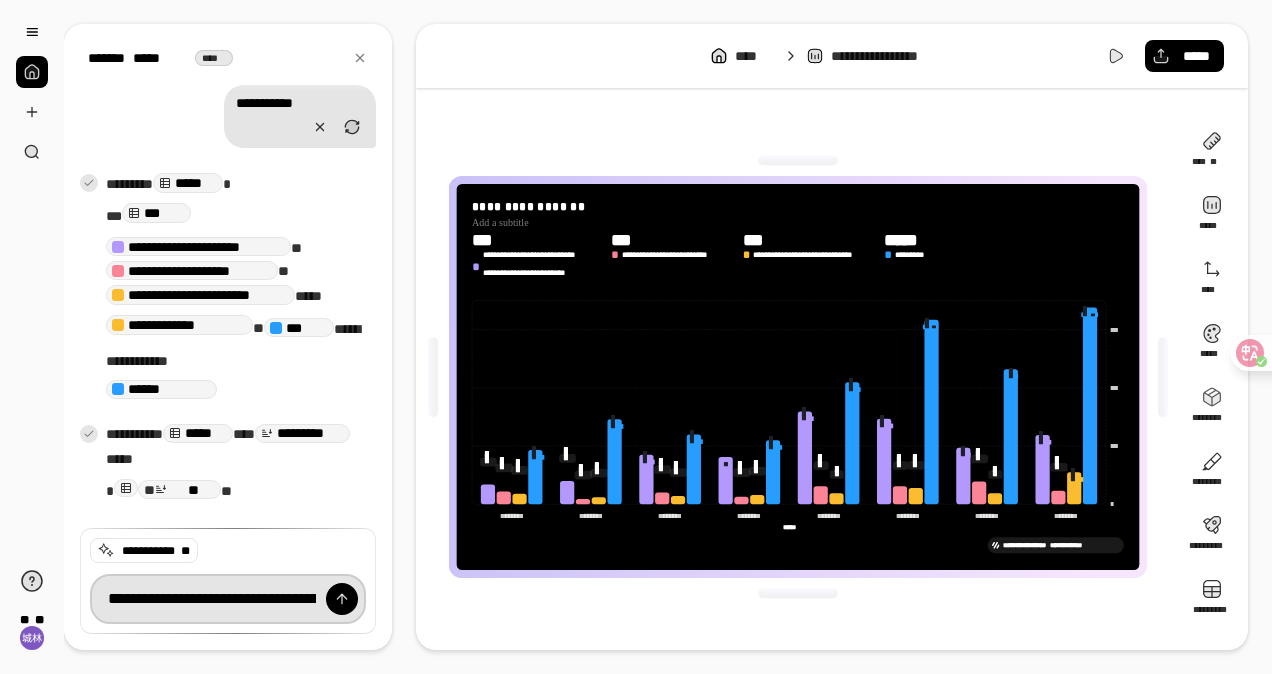 scroll, scrollTop: 0, scrollLeft: 5282, axis: horizontal 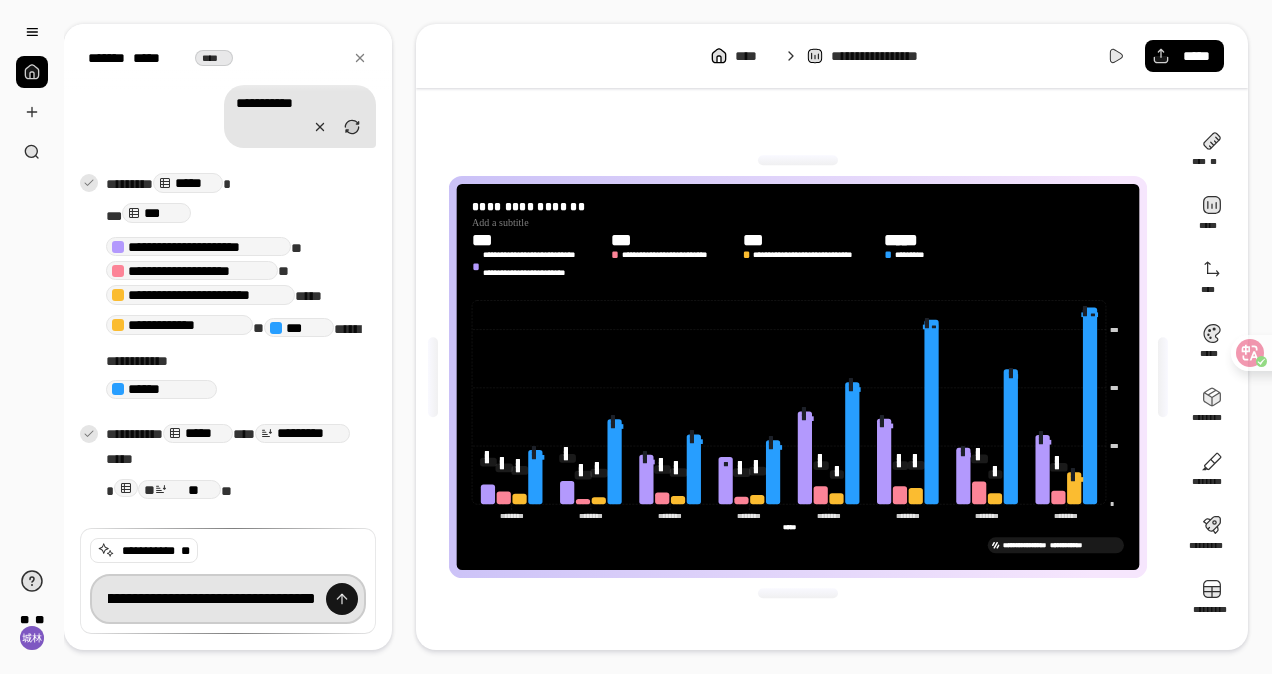 type on "**********" 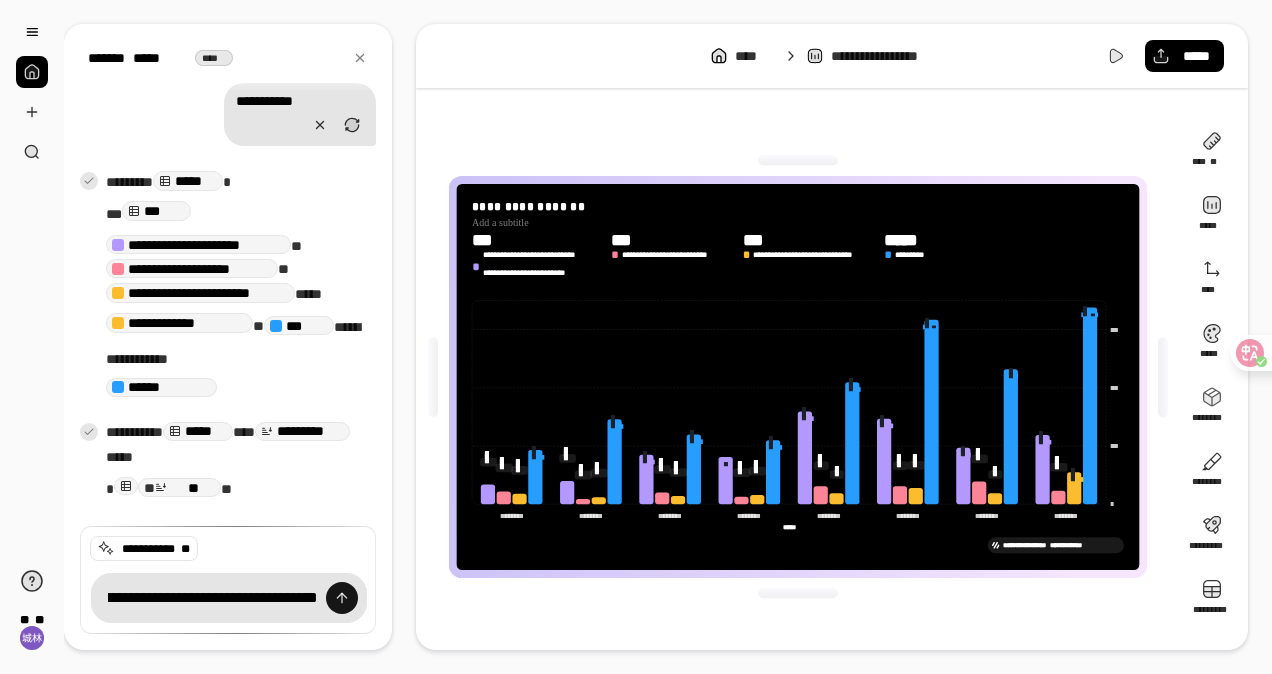 click at bounding box center [342, 598] 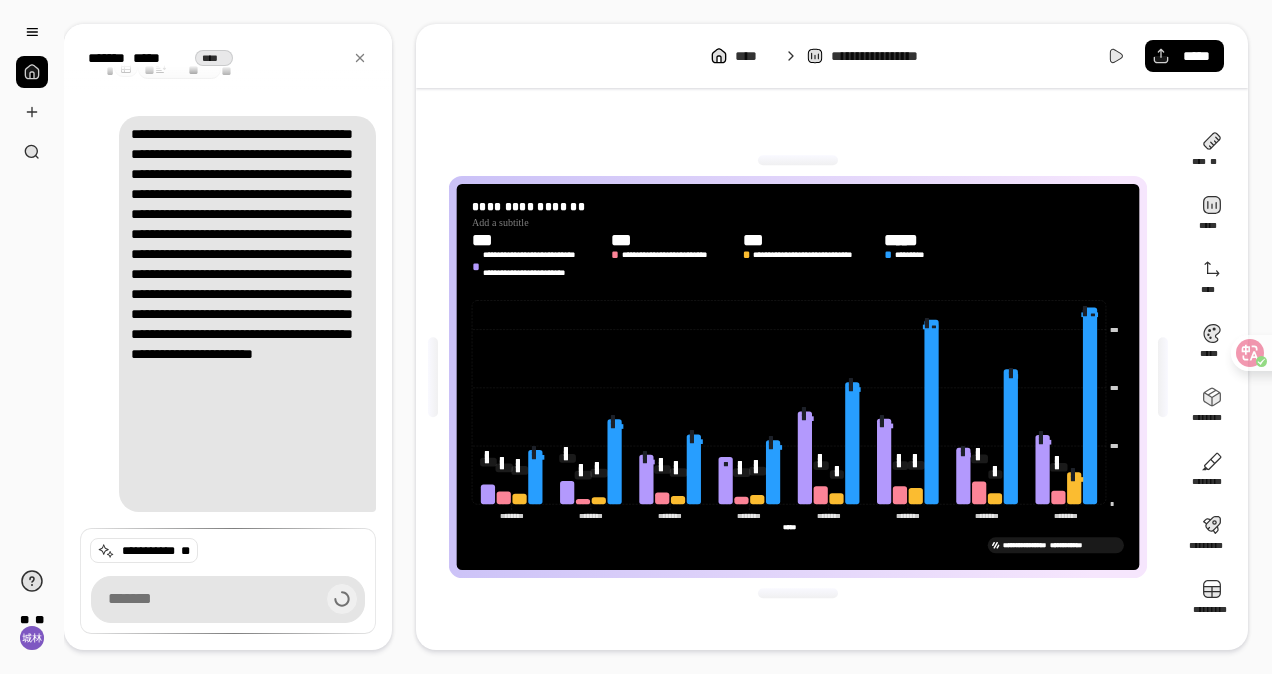 scroll, scrollTop: 1787, scrollLeft: 0, axis: vertical 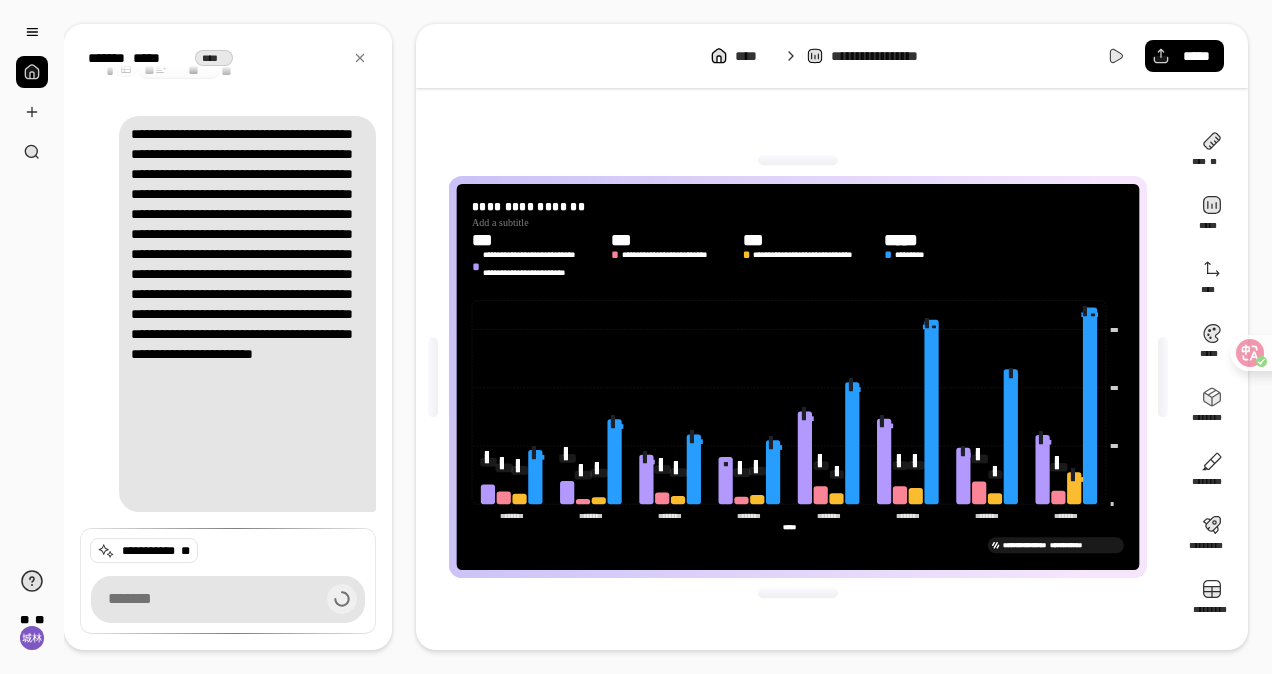type on "***" 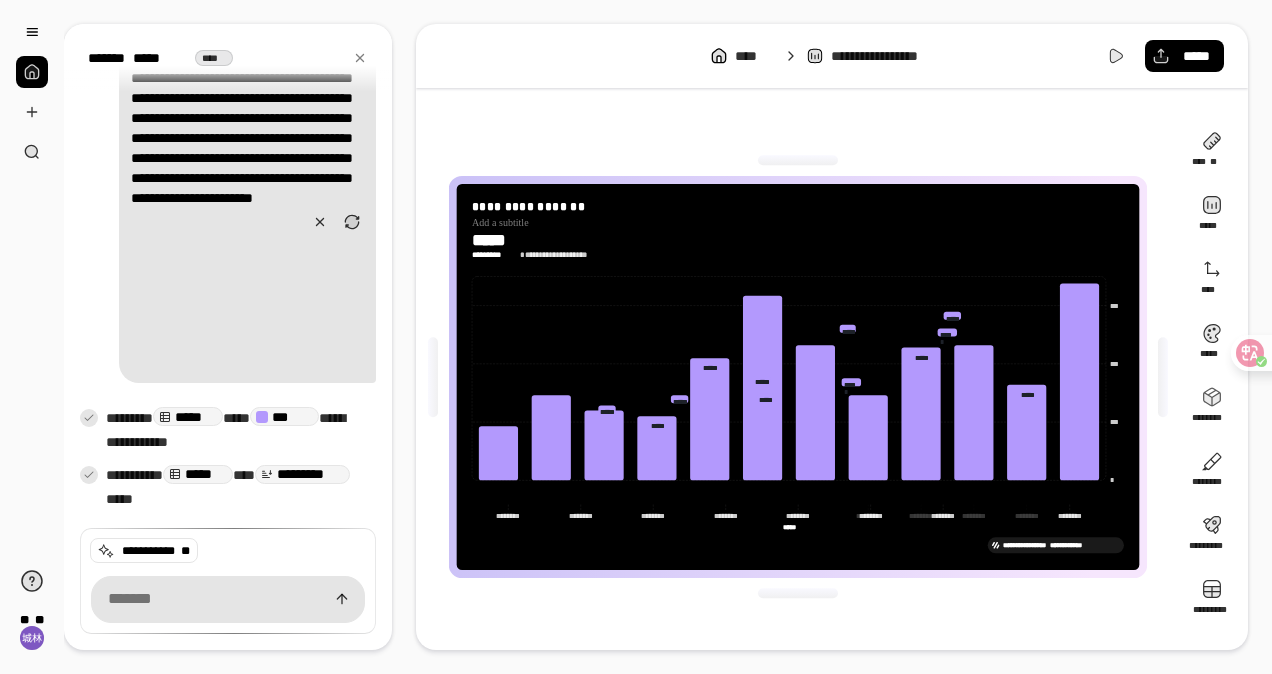 scroll, scrollTop: 1944, scrollLeft: 0, axis: vertical 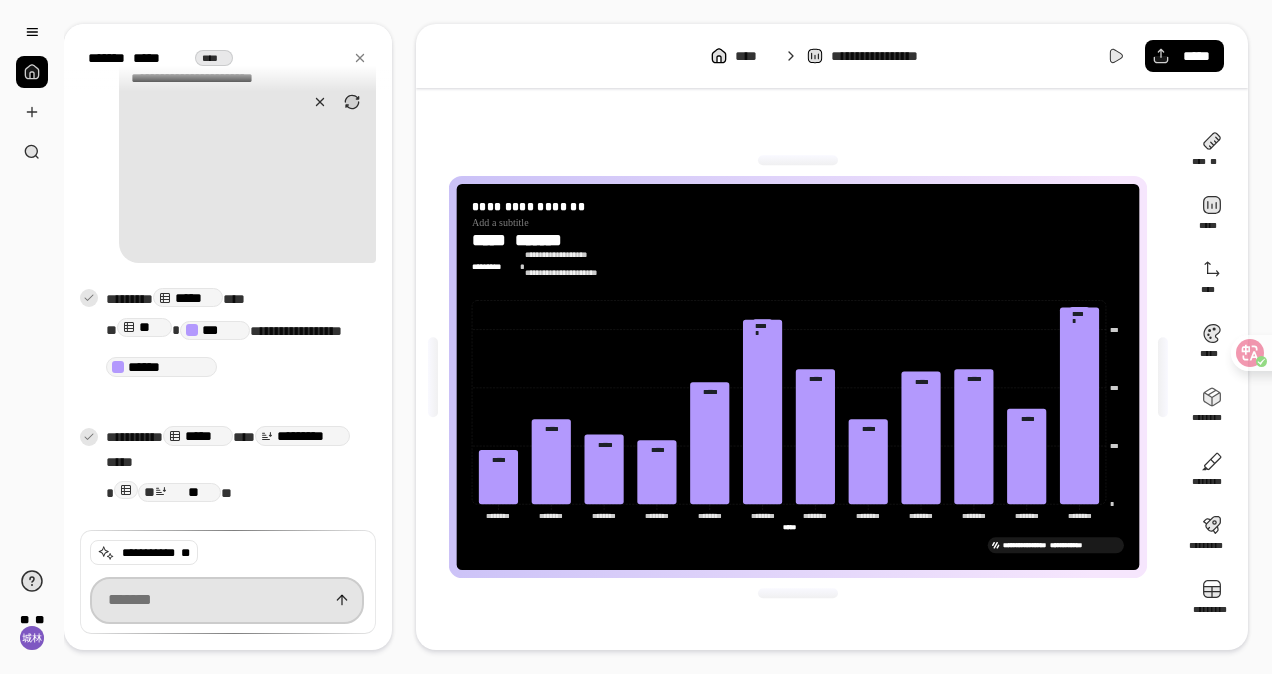 click at bounding box center (227, 600) 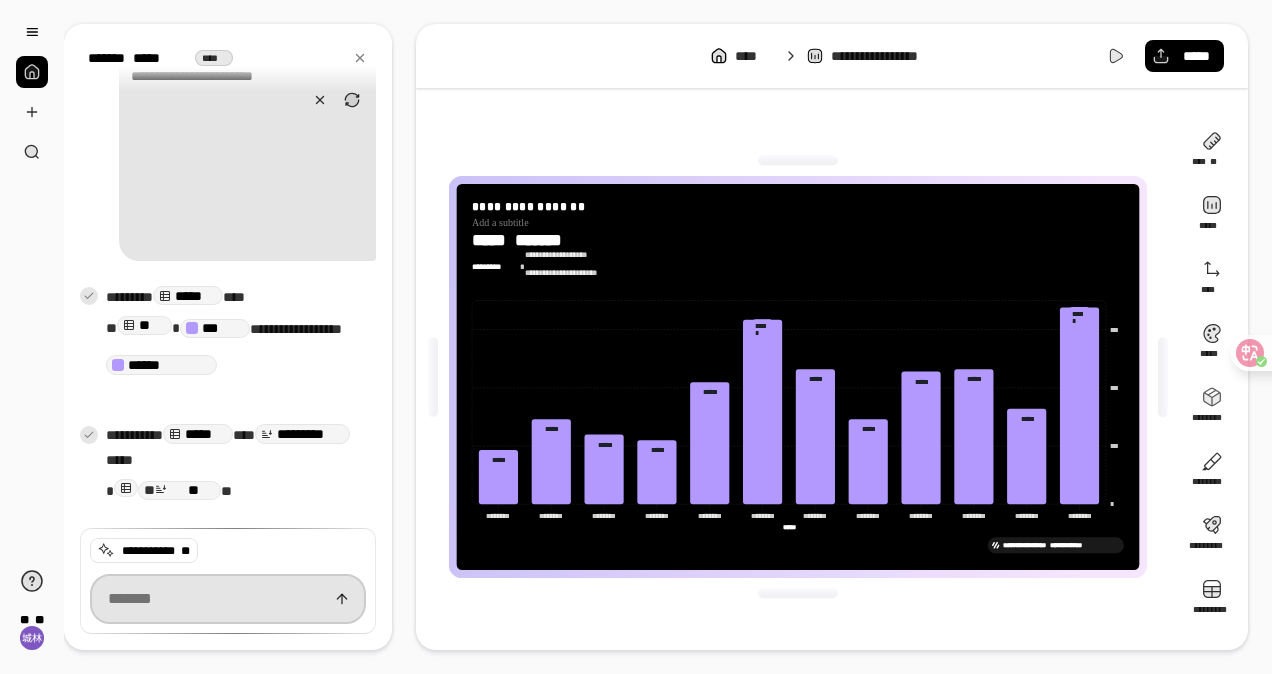 scroll, scrollTop: 2066, scrollLeft: 0, axis: vertical 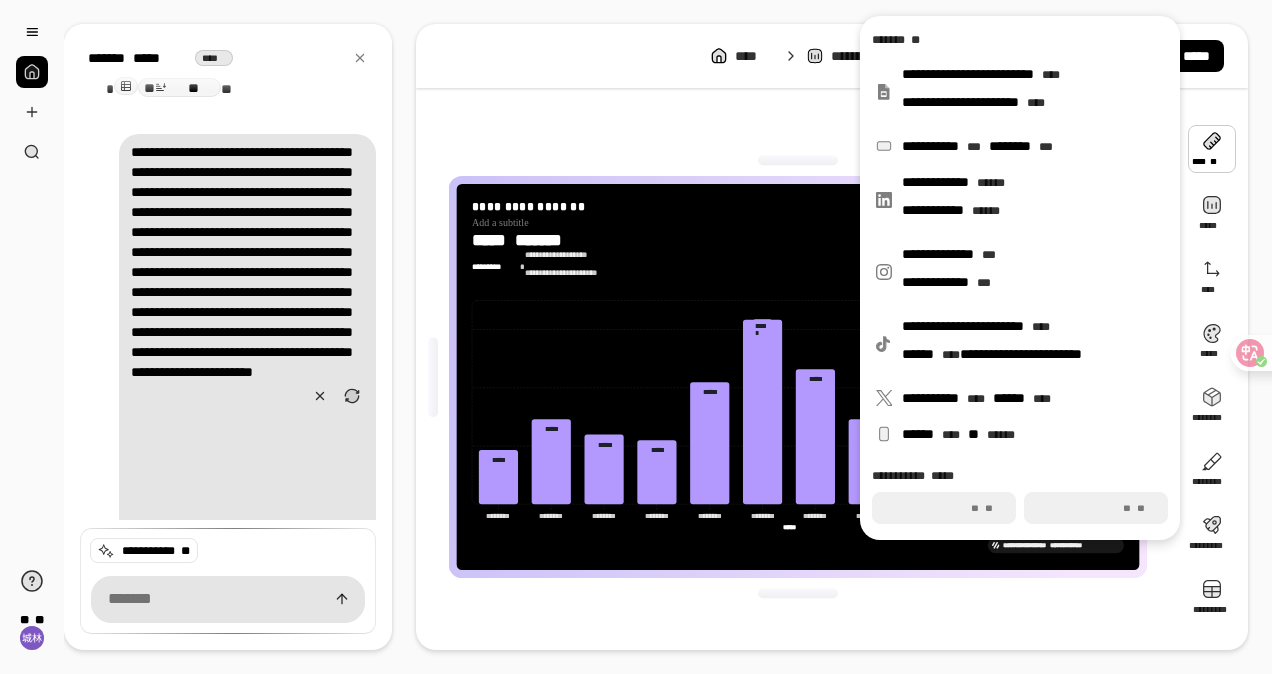 click at bounding box center [32, 92] 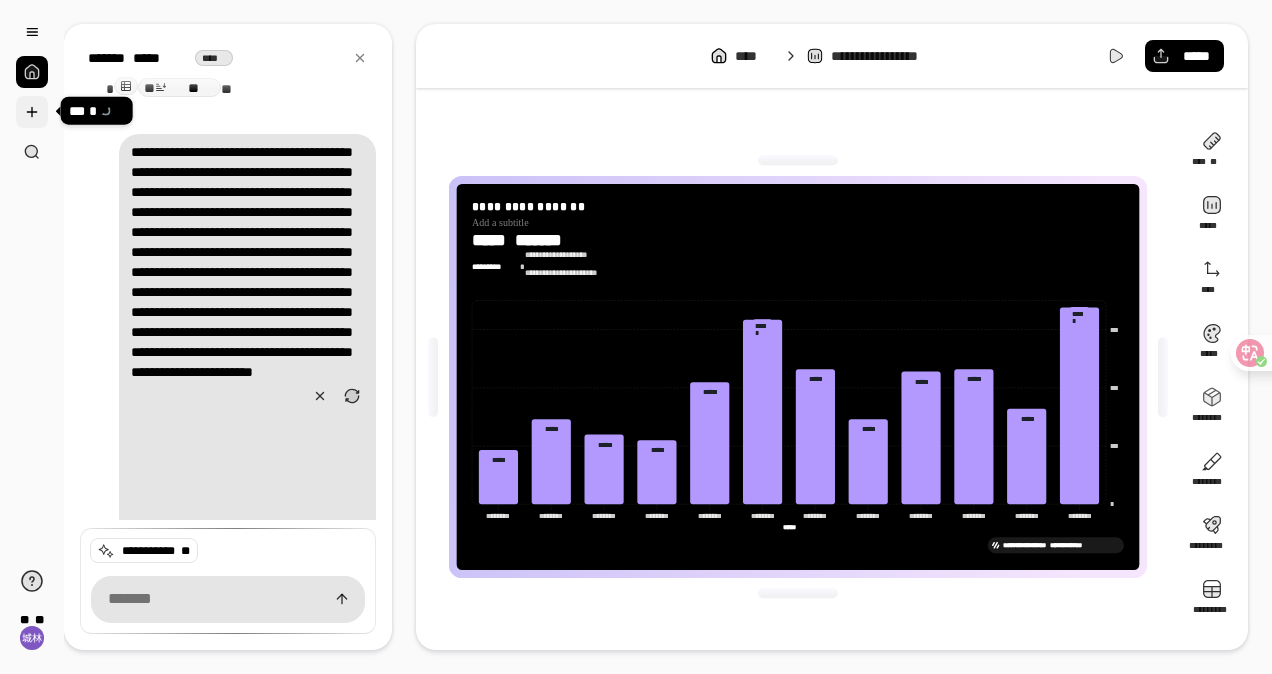 click at bounding box center (32, 112) 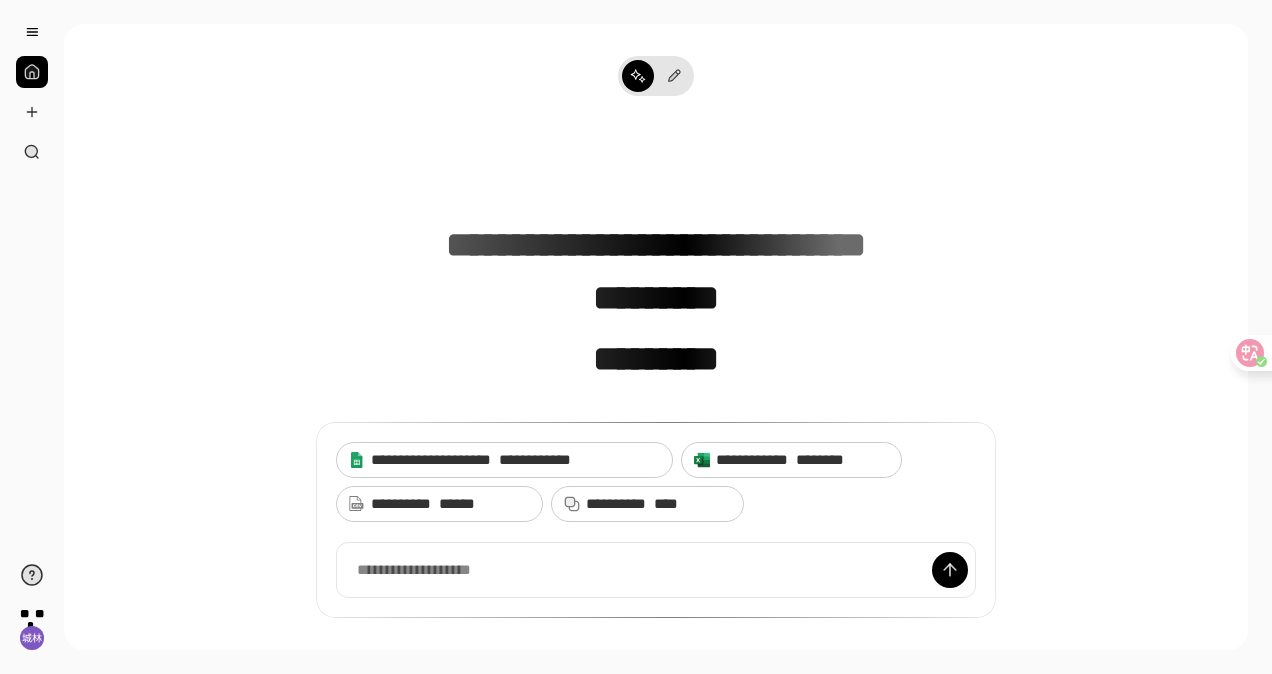 click at bounding box center (32, 72) 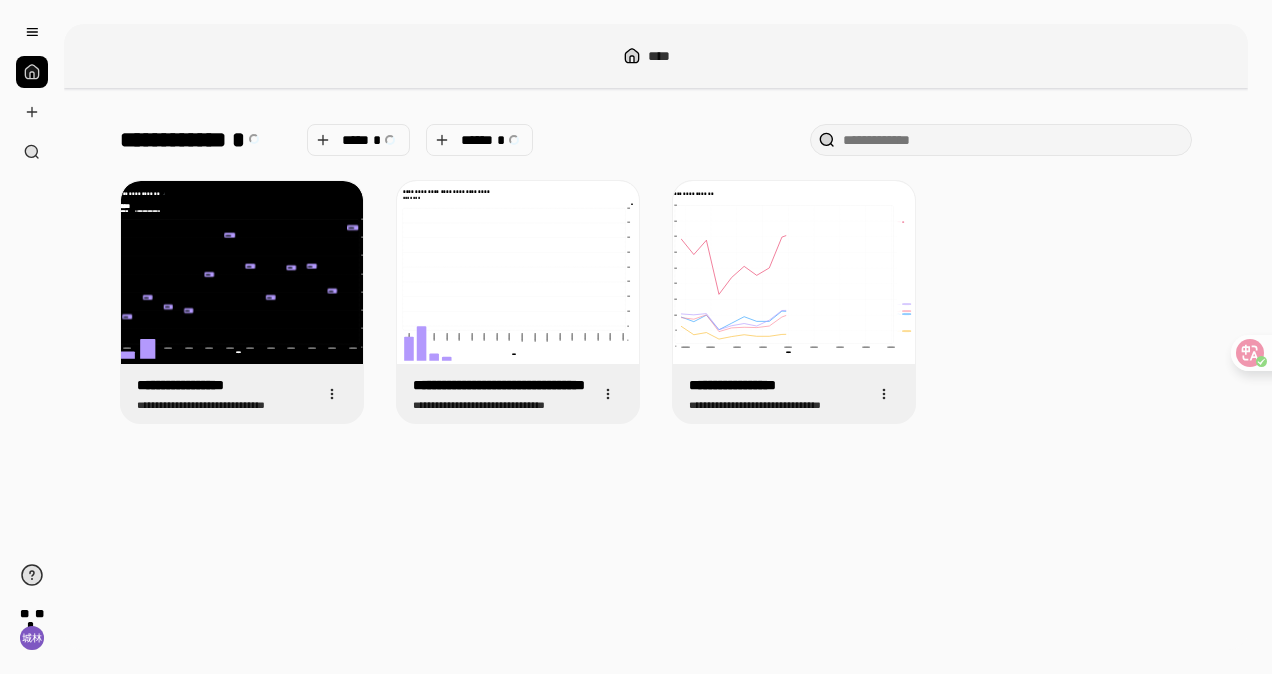 drag, startPoint x: 30, startPoint y: 109, endPoint x: 61, endPoint y: 138, distance: 42.44997 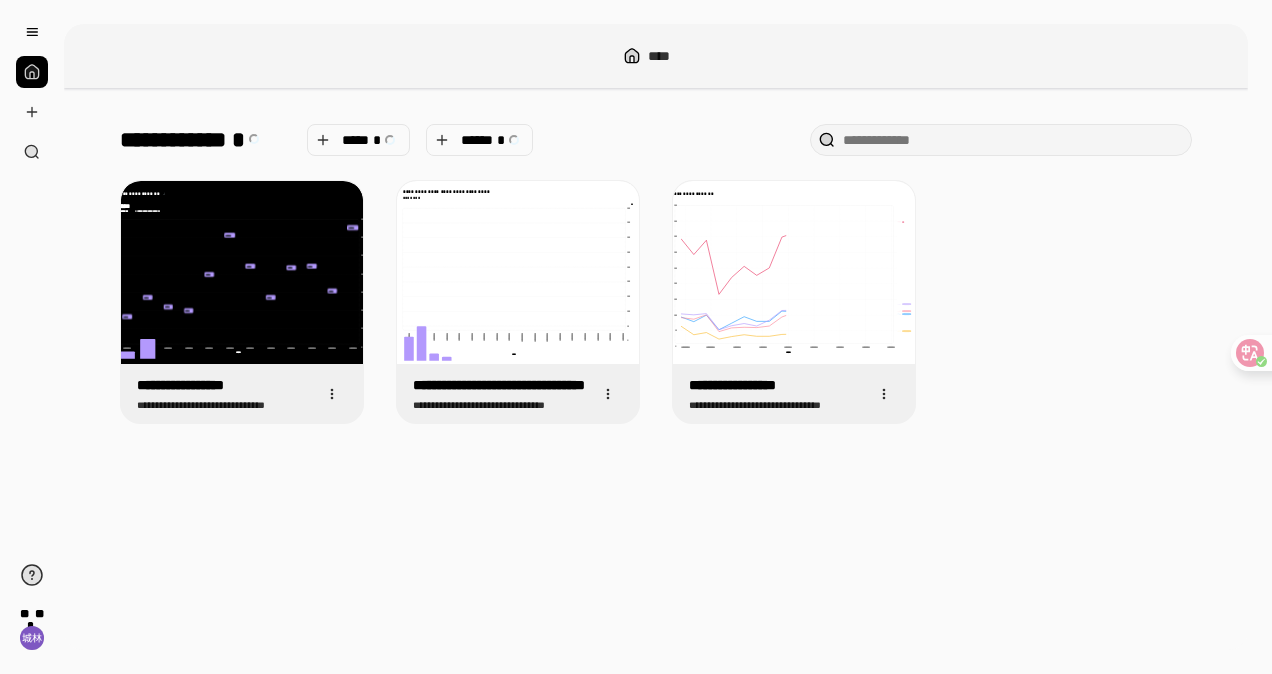 click at bounding box center [32, 112] 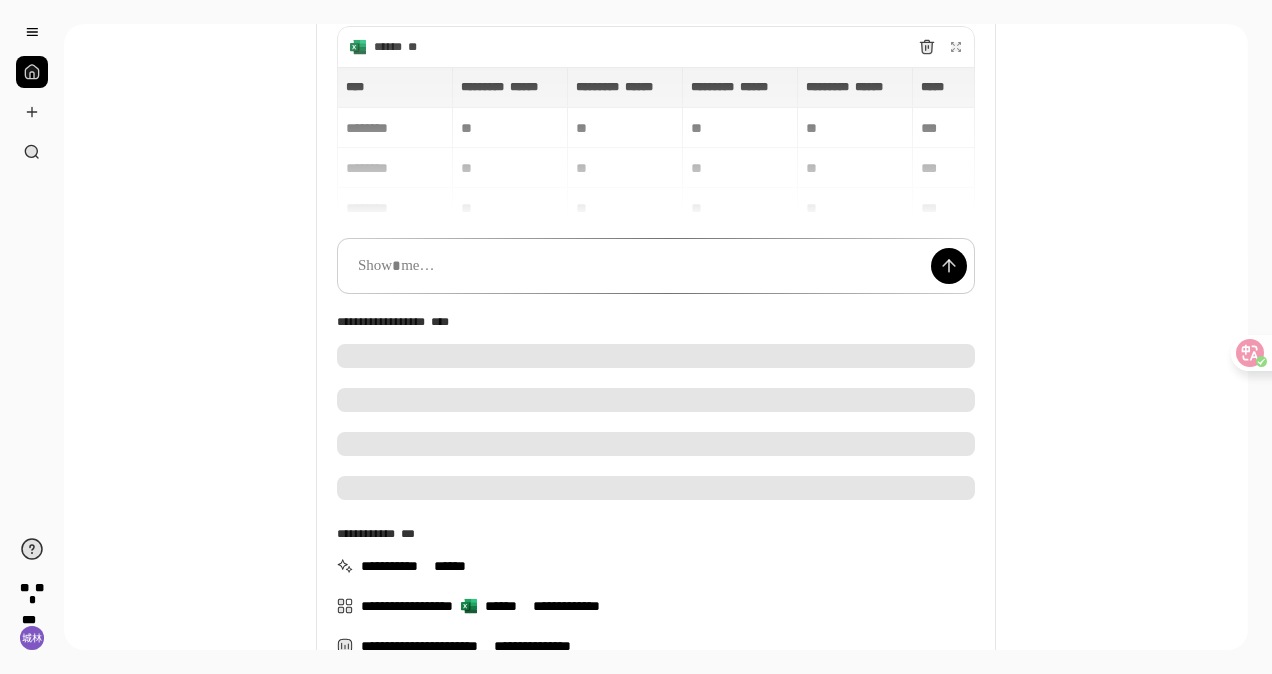 scroll, scrollTop: 0, scrollLeft: 0, axis: both 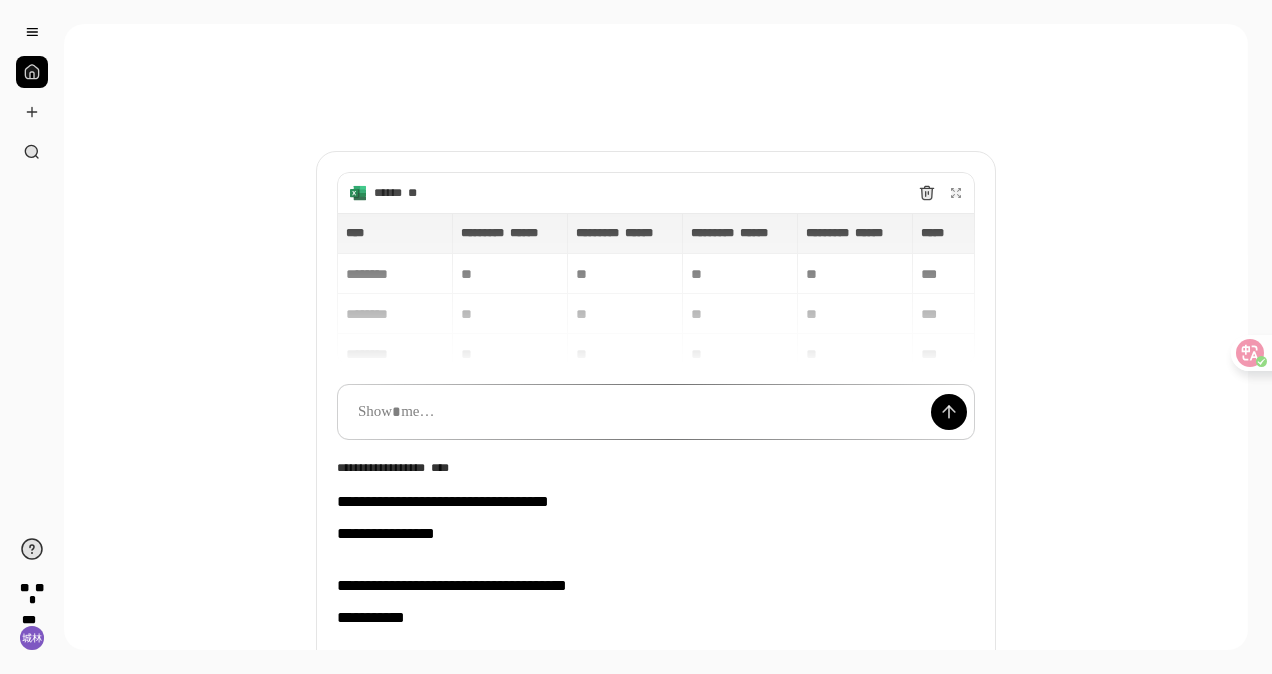 click on "**********" at bounding box center (656, 482) 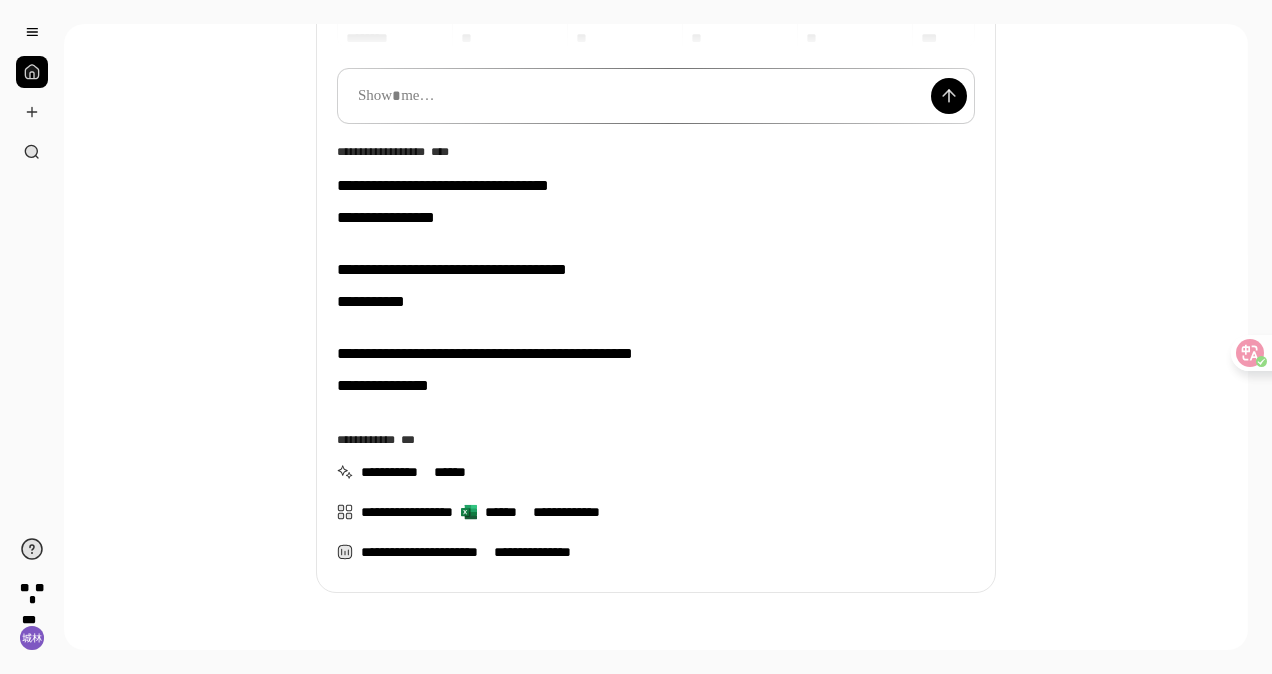 scroll, scrollTop: 377, scrollLeft: 0, axis: vertical 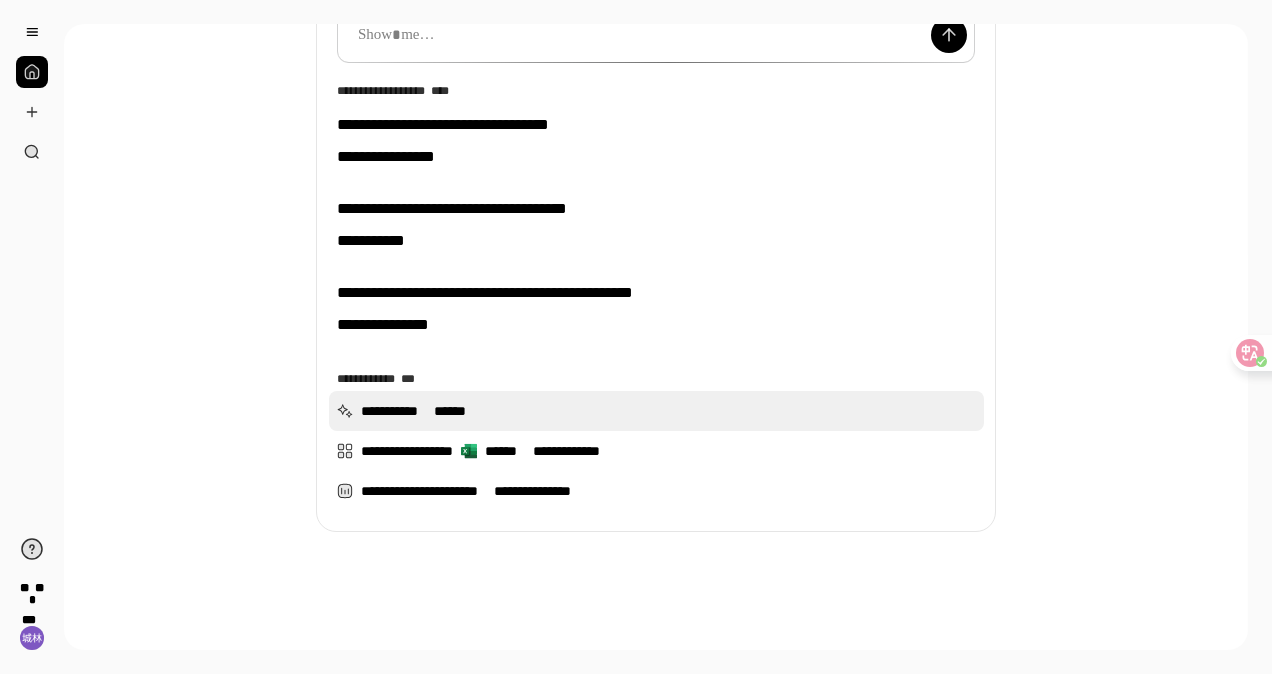 click on "**********" at bounding box center [656, 411] 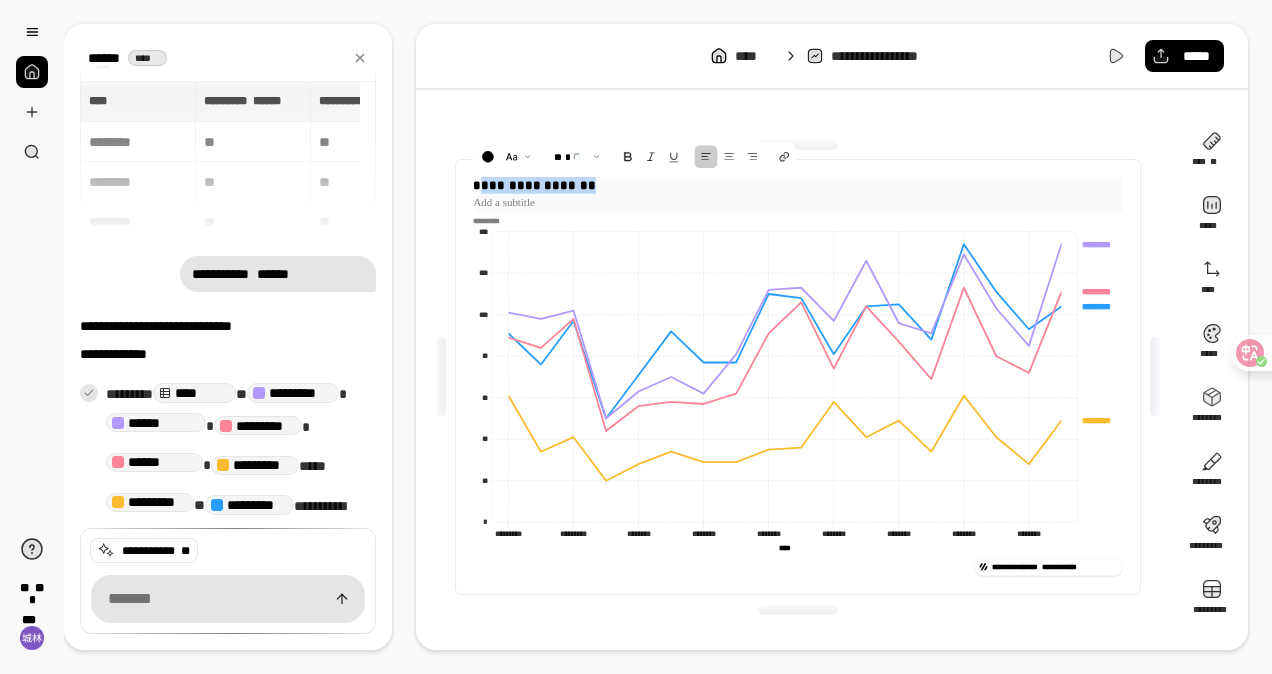 drag, startPoint x: 587, startPoint y: 184, endPoint x: 484, endPoint y: 186, distance: 103.01942 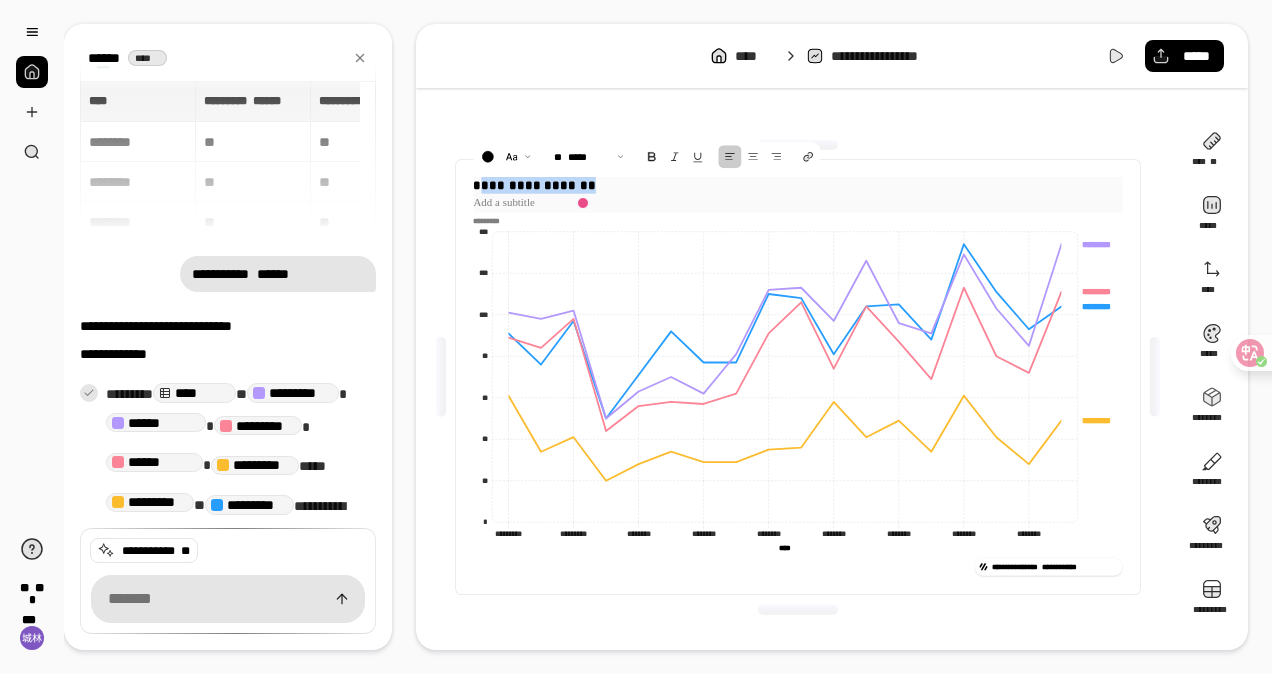 click on "**********" at bounding box center (797, 185) 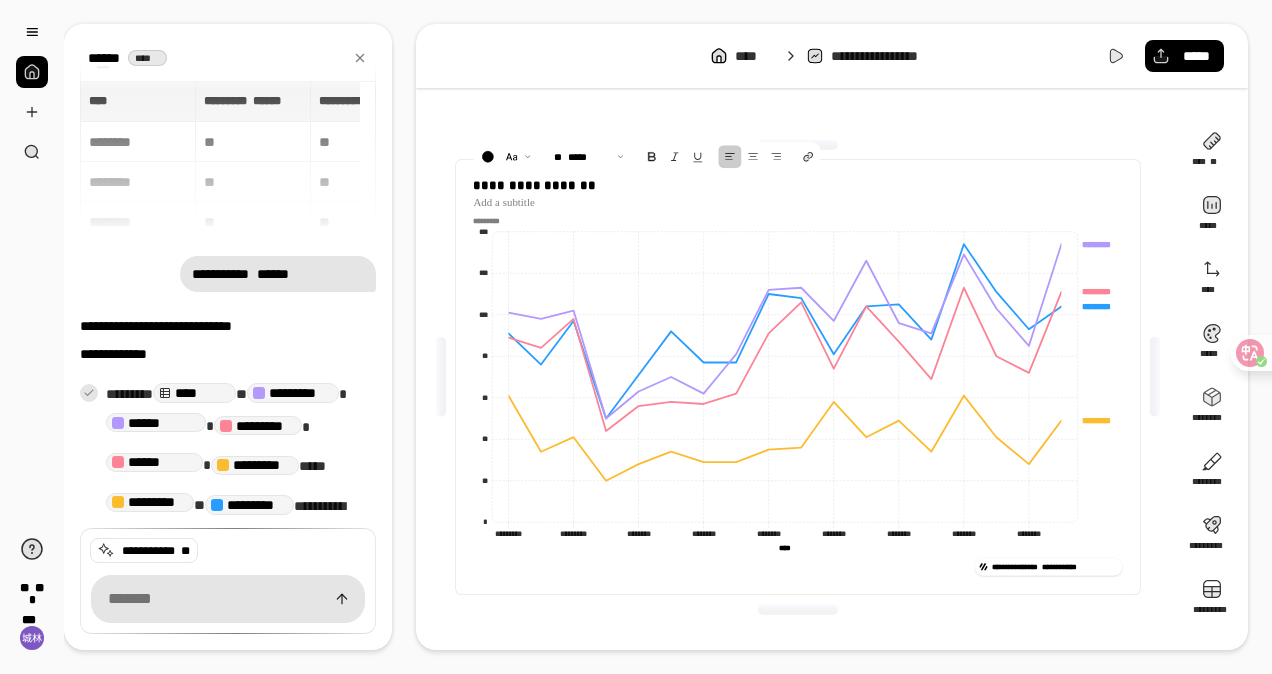 click on "**********" at bounding box center (798, 377) 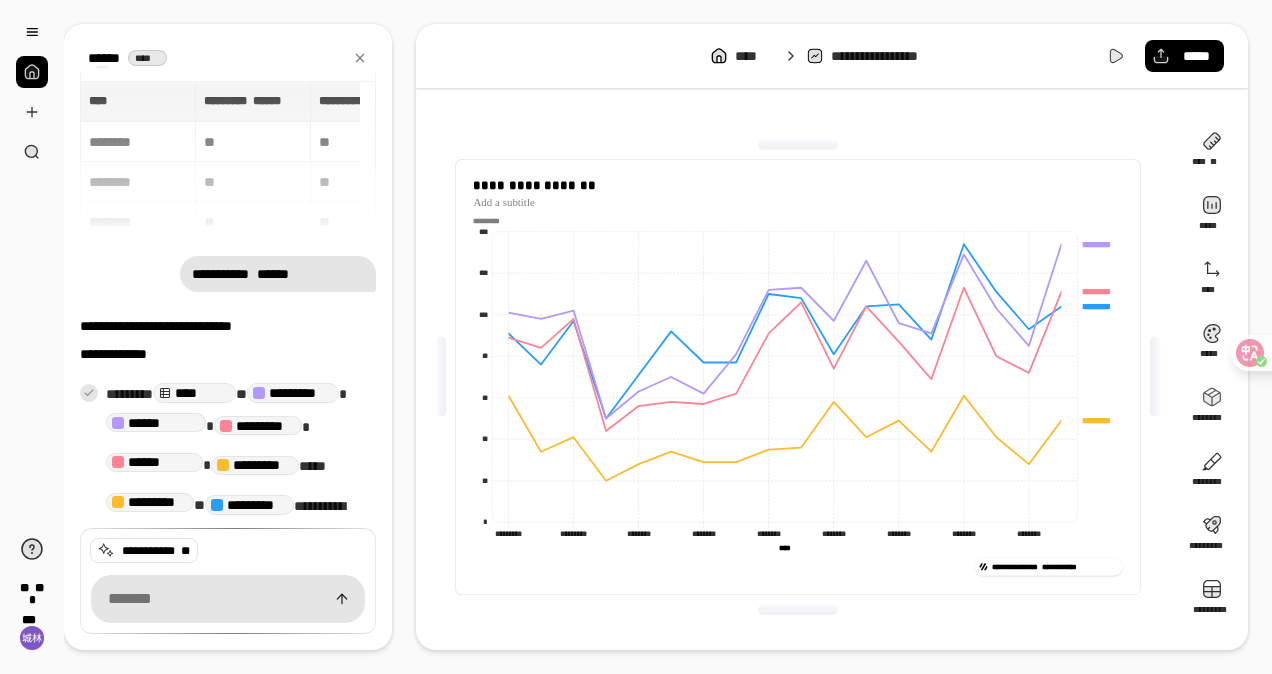 click on "**********" at bounding box center (798, 377) 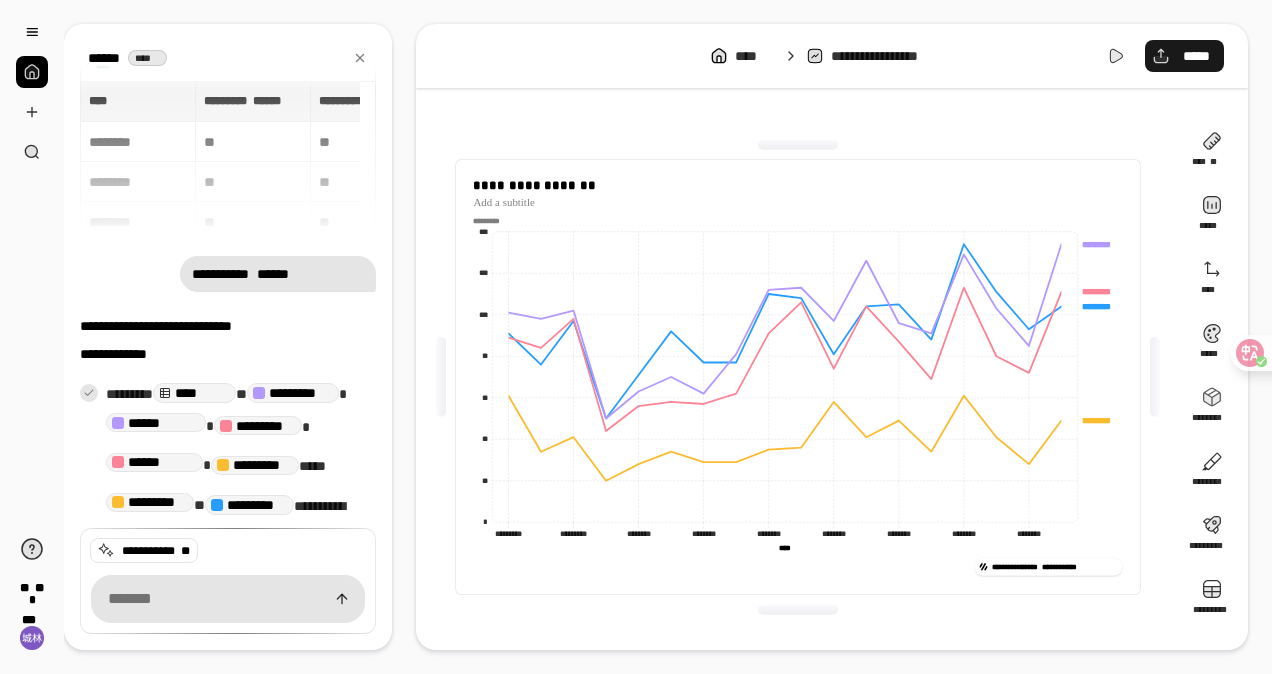 click on "*****" at bounding box center (1184, 56) 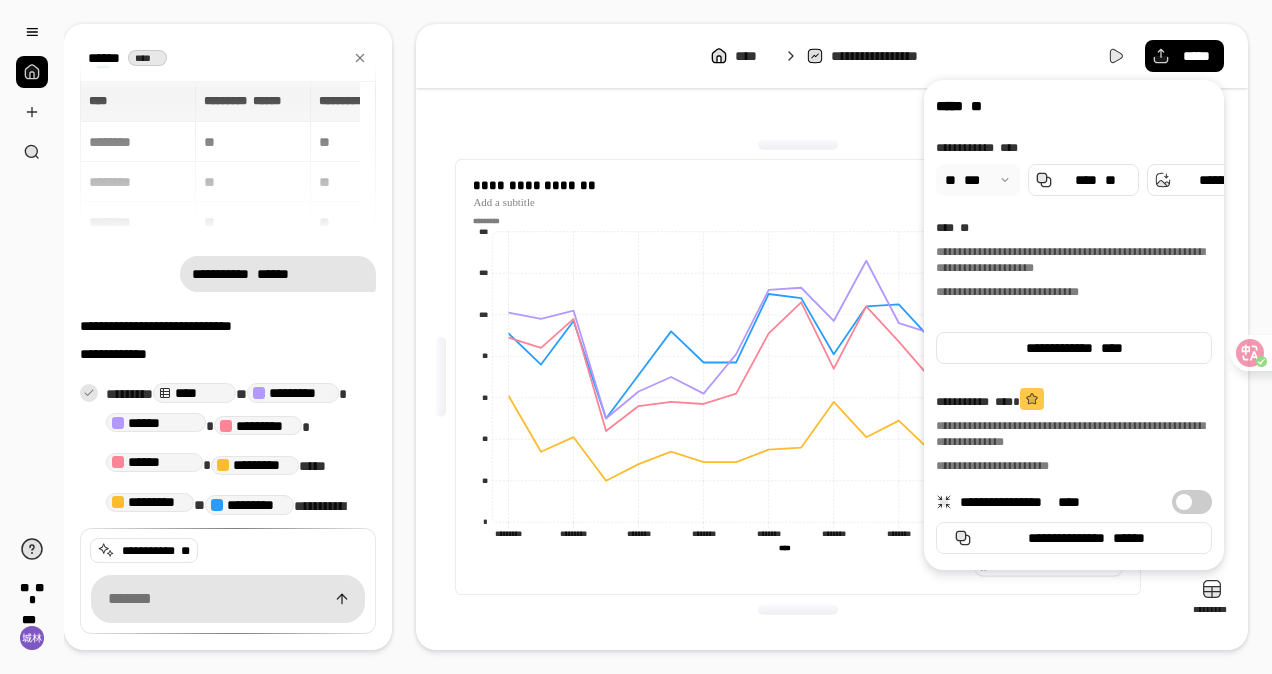 click on "**********" at bounding box center (1007, 292) 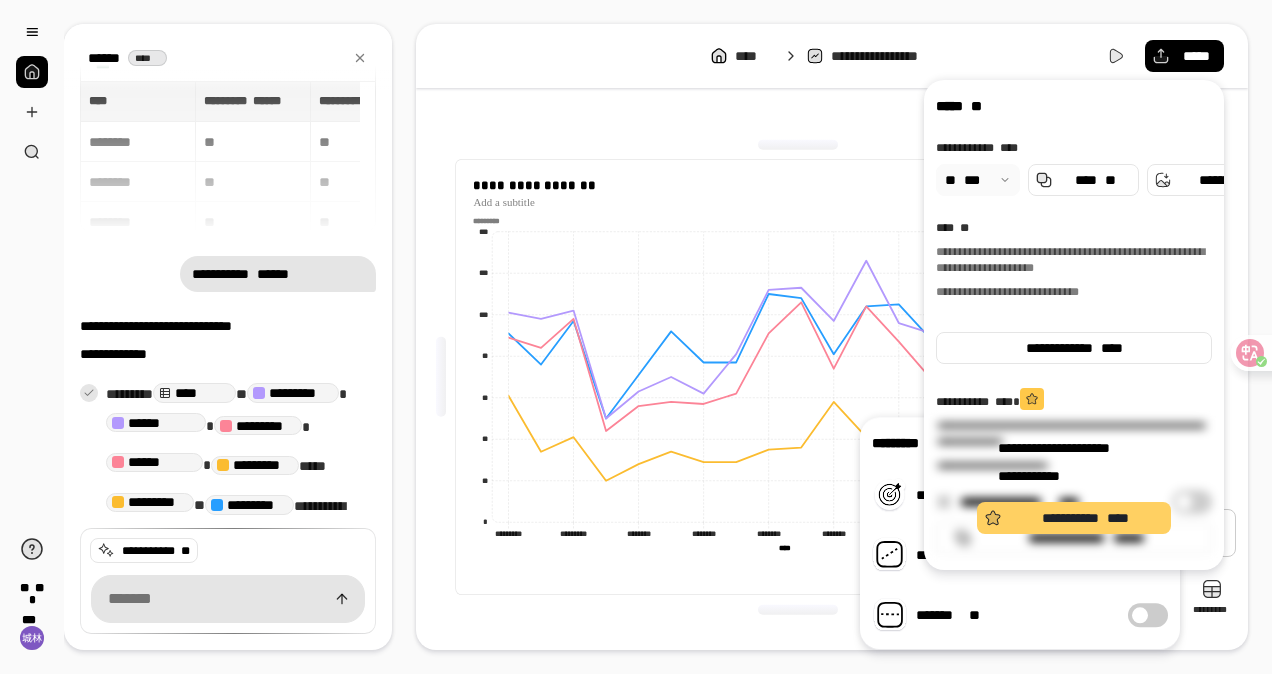 click on "****" at bounding box center (1118, 518) 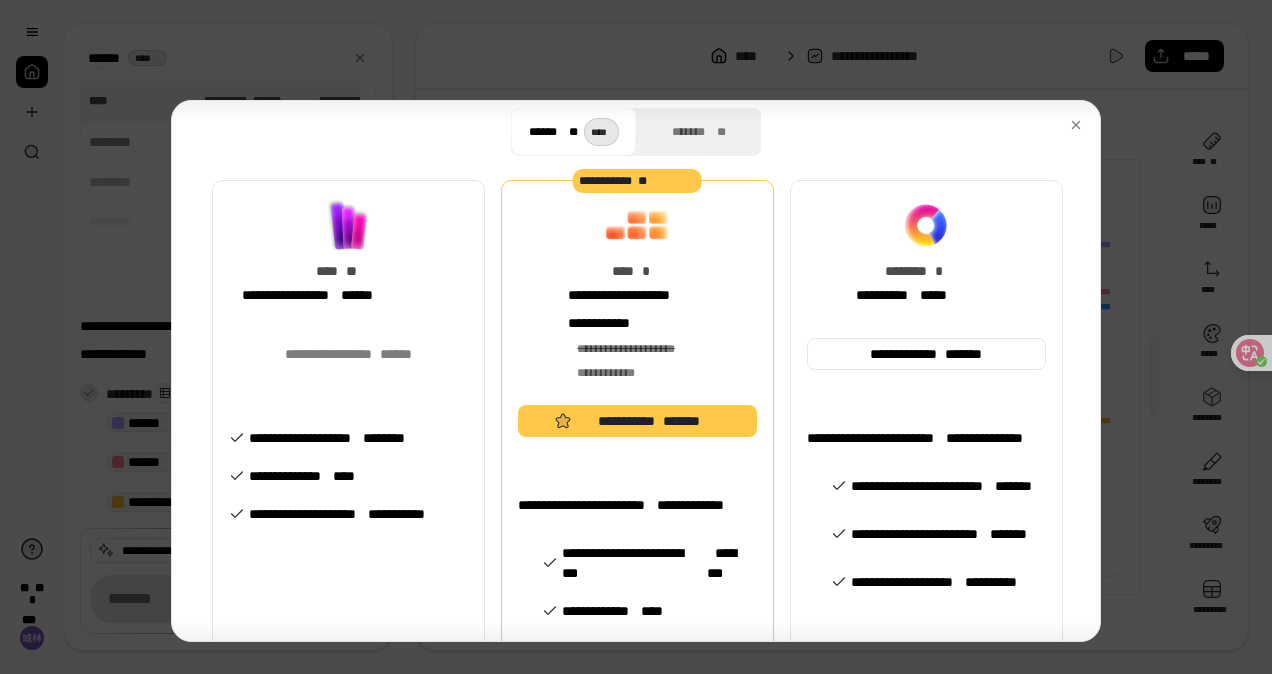 scroll, scrollTop: 271, scrollLeft: 0, axis: vertical 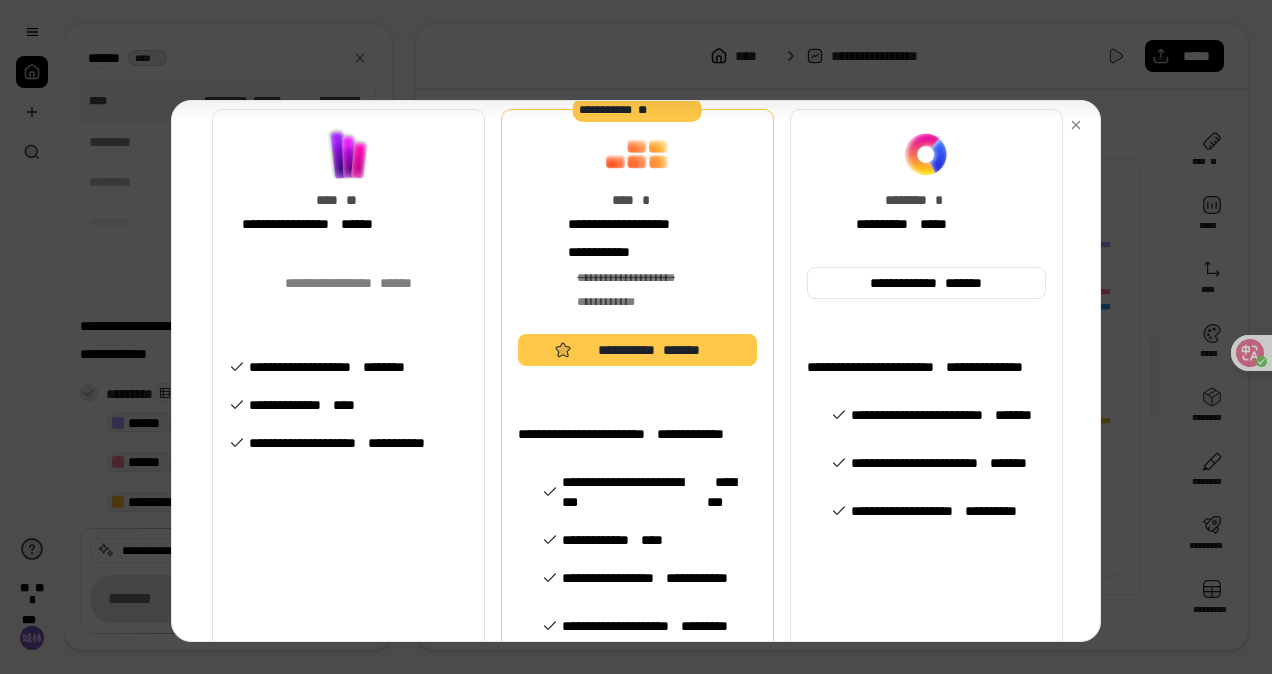 click on "**********" at bounding box center (348, 188) 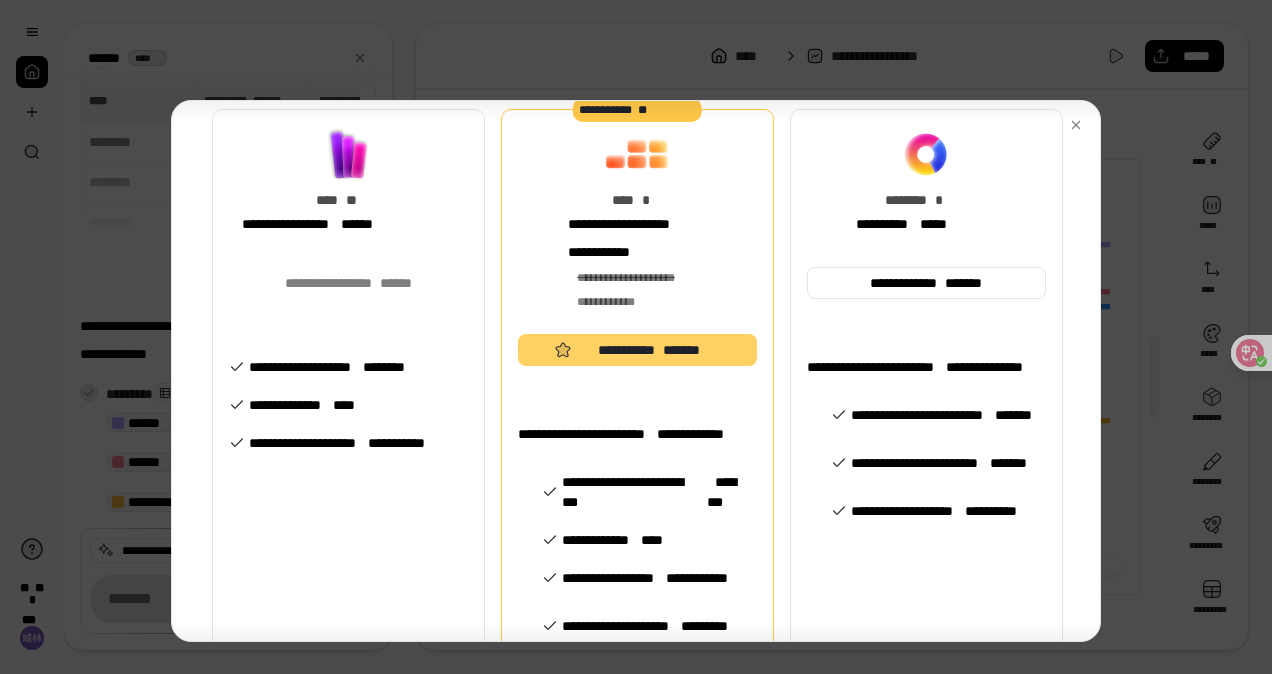 scroll, scrollTop: 291, scrollLeft: 0, axis: vertical 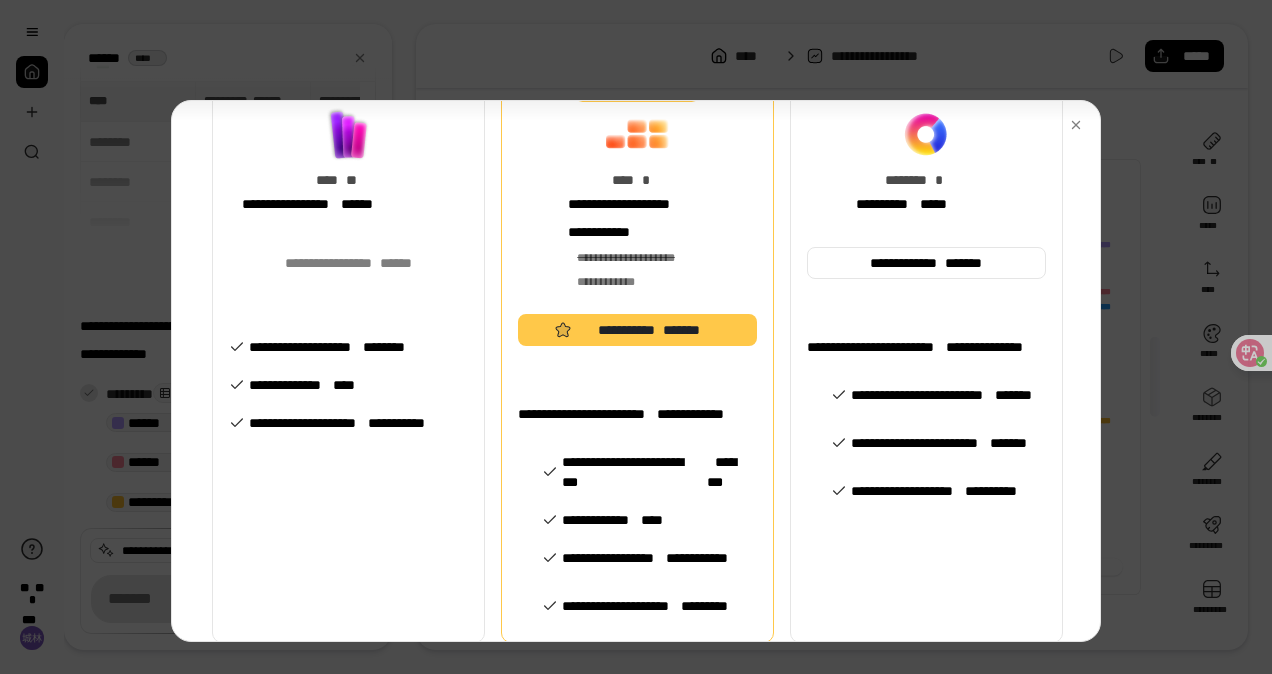 click on "********" at bounding box center (721, 472) 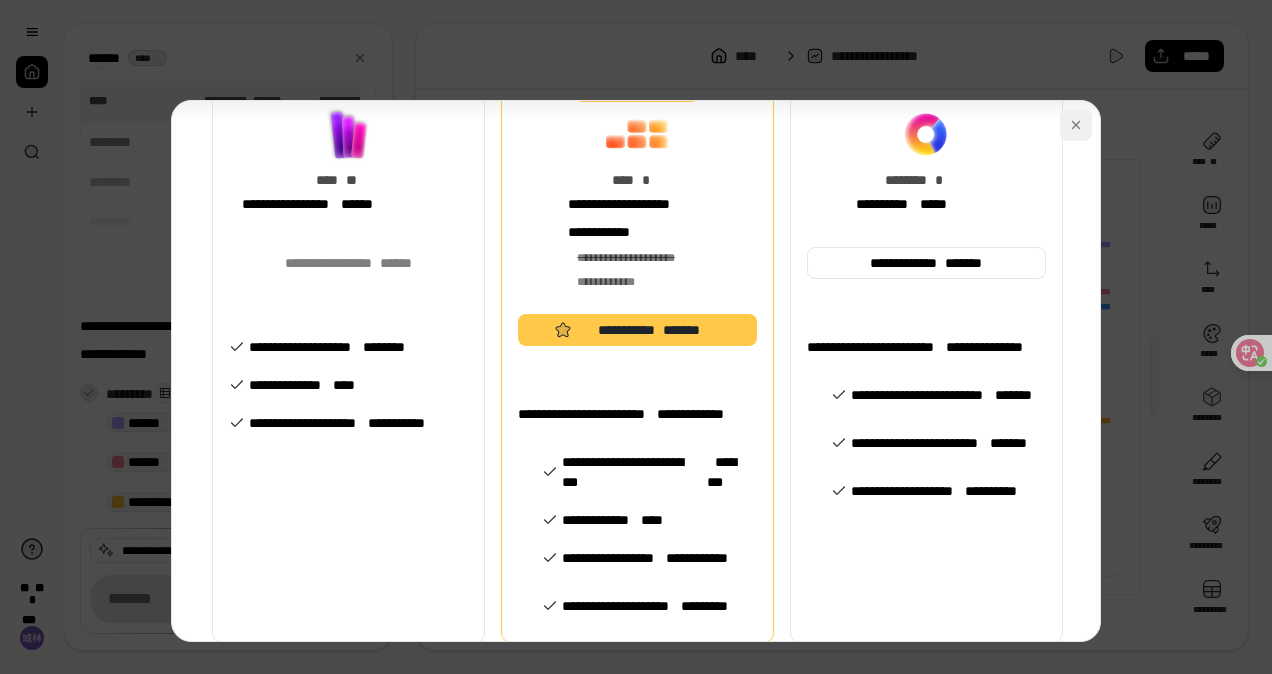 click at bounding box center (1076, 125) 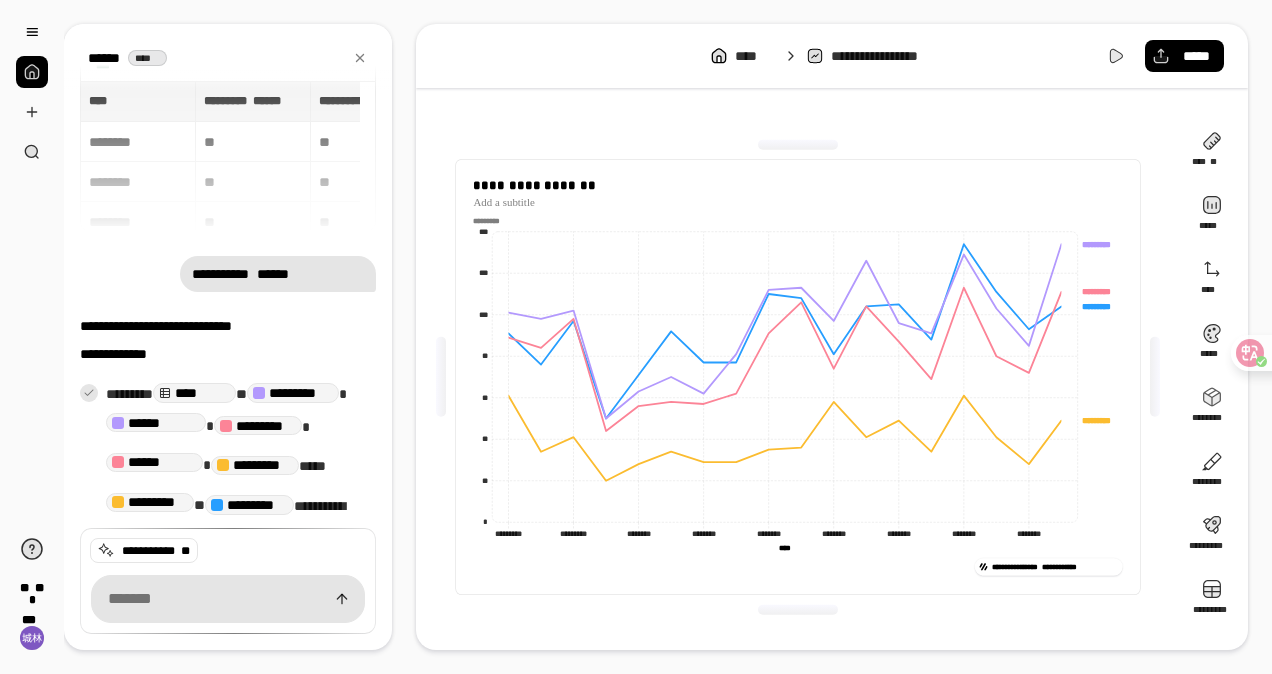 click on "**********" at bounding box center [798, 377] 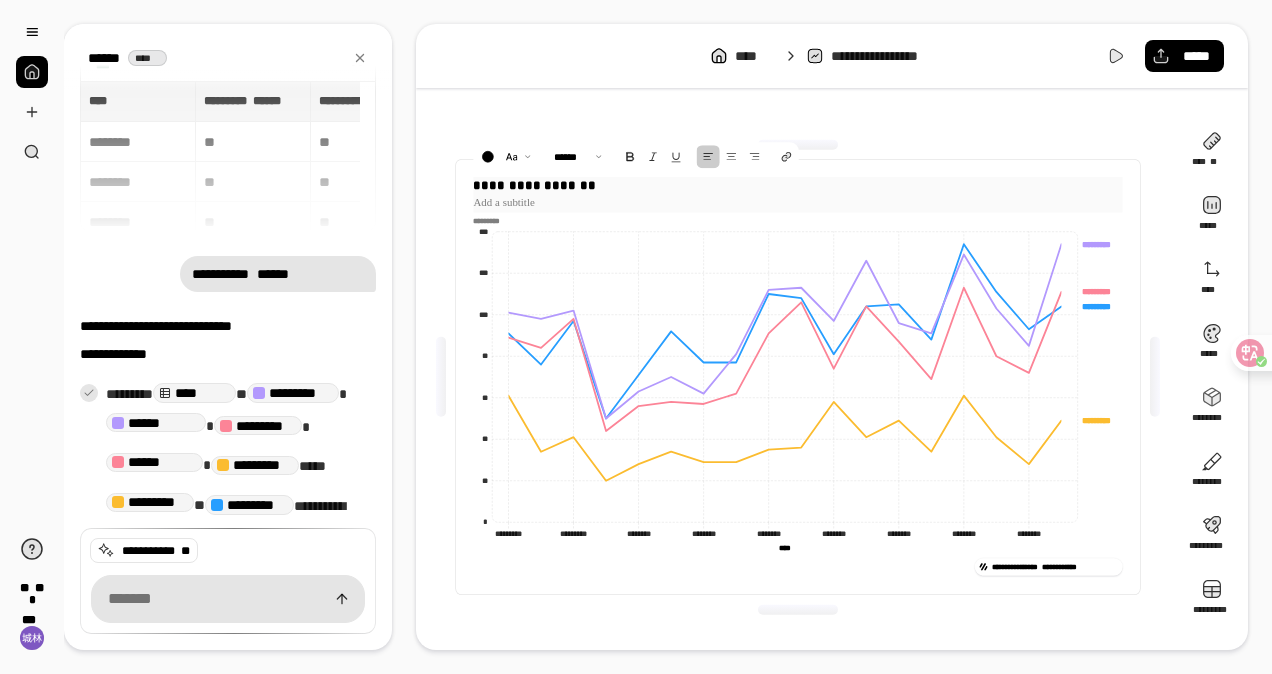 click at bounding box center (797, 202) 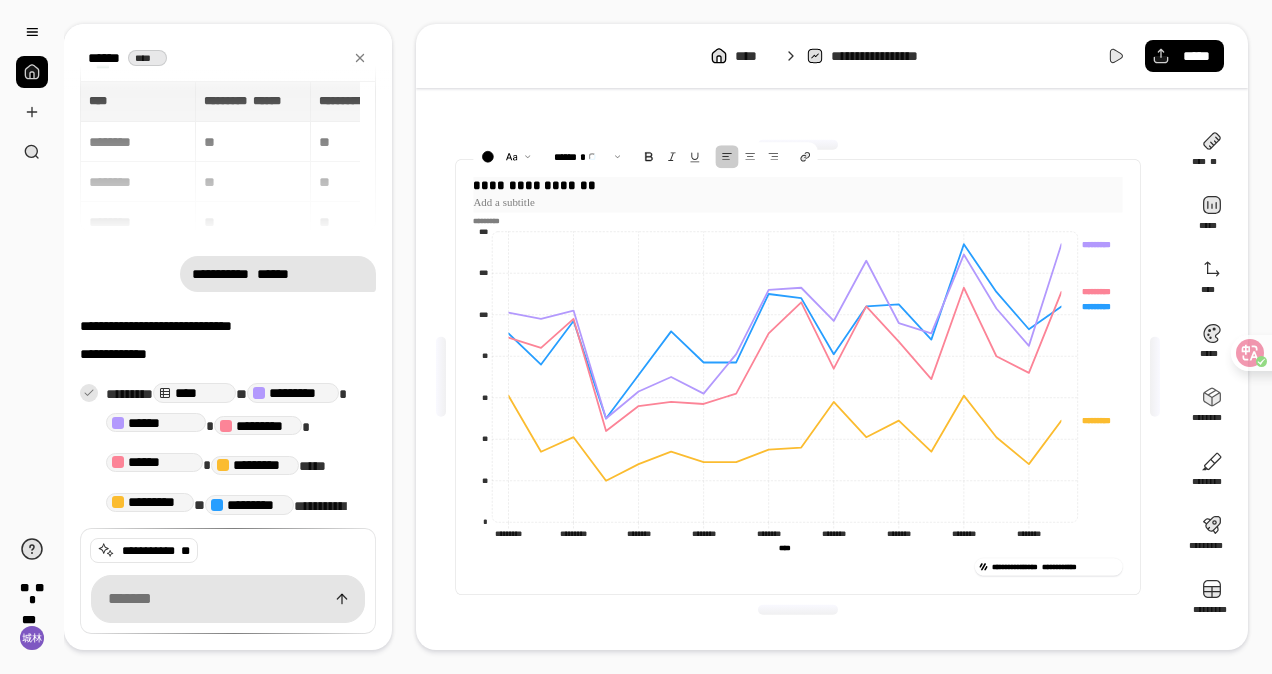click on "**********" at bounding box center [797, 185] 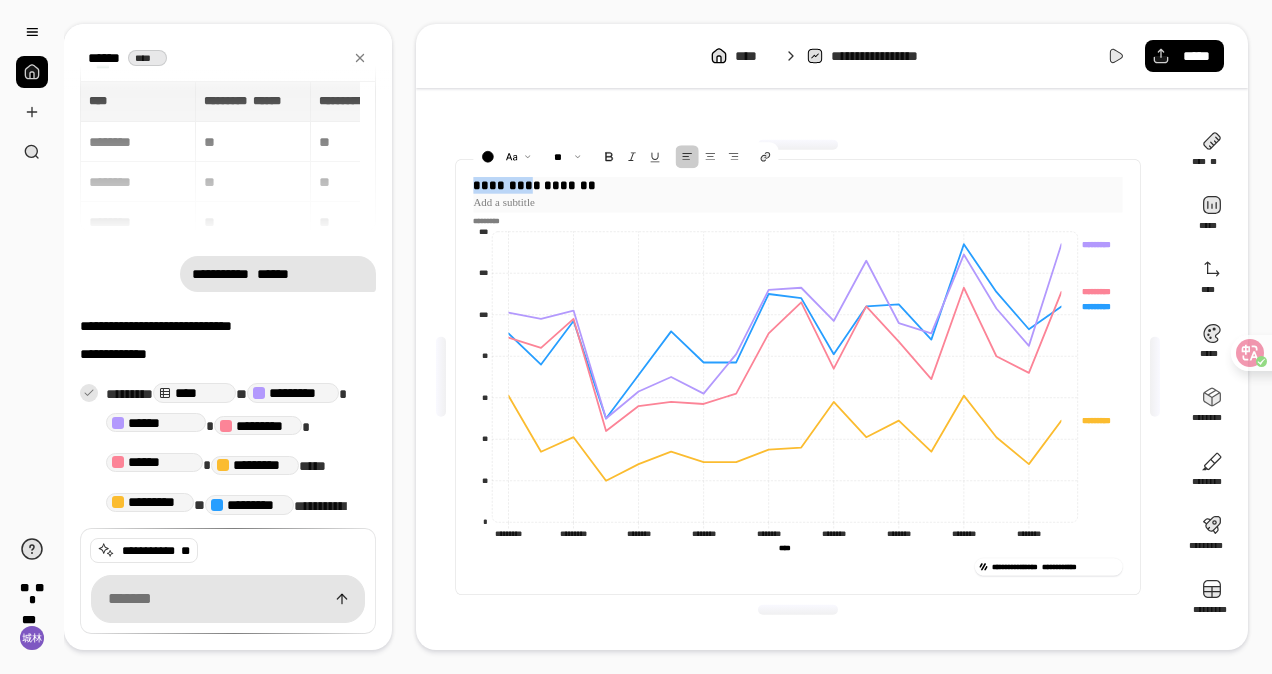 click on "**********" at bounding box center [797, 185] 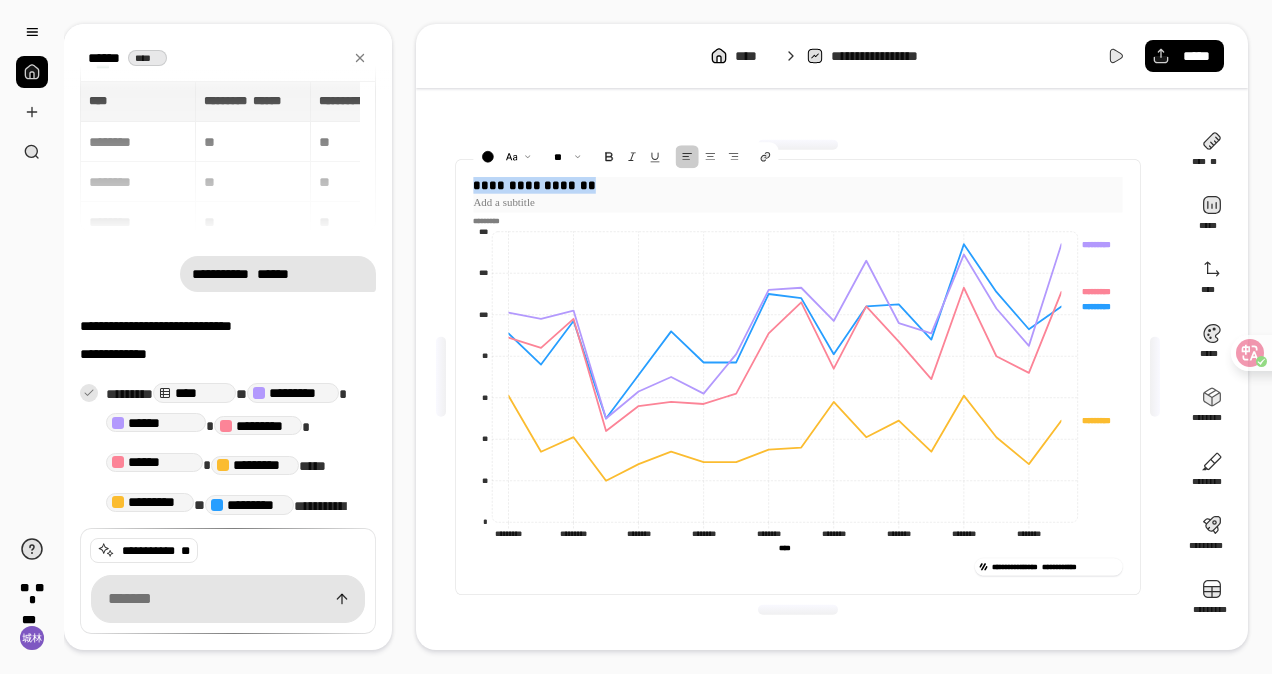 click on "**********" at bounding box center [797, 185] 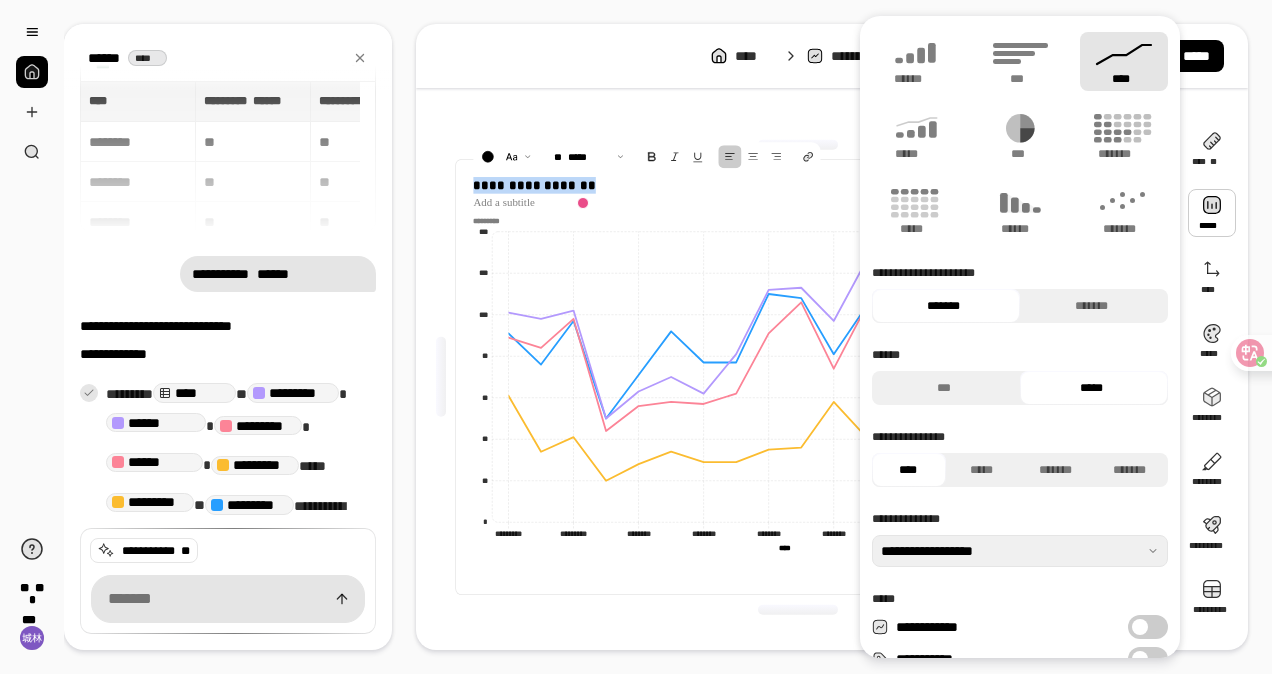 click at bounding box center [1212, 213] 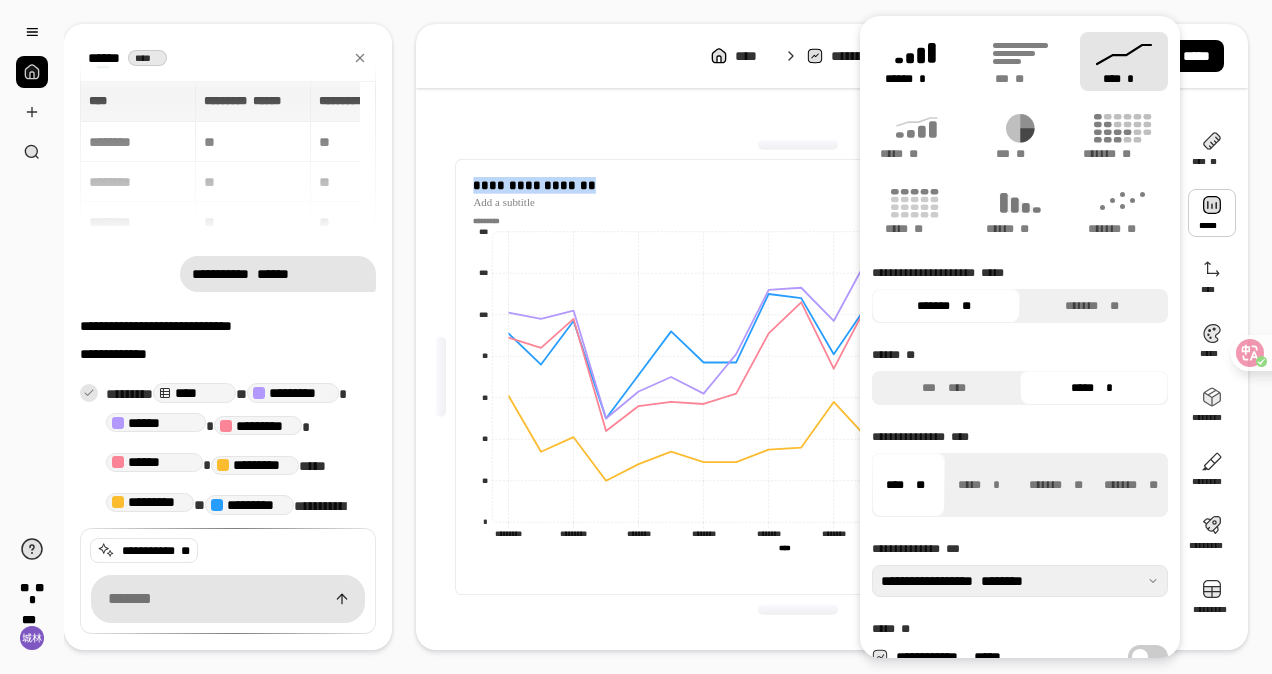 click on "******    *" at bounding box center (916, 61) 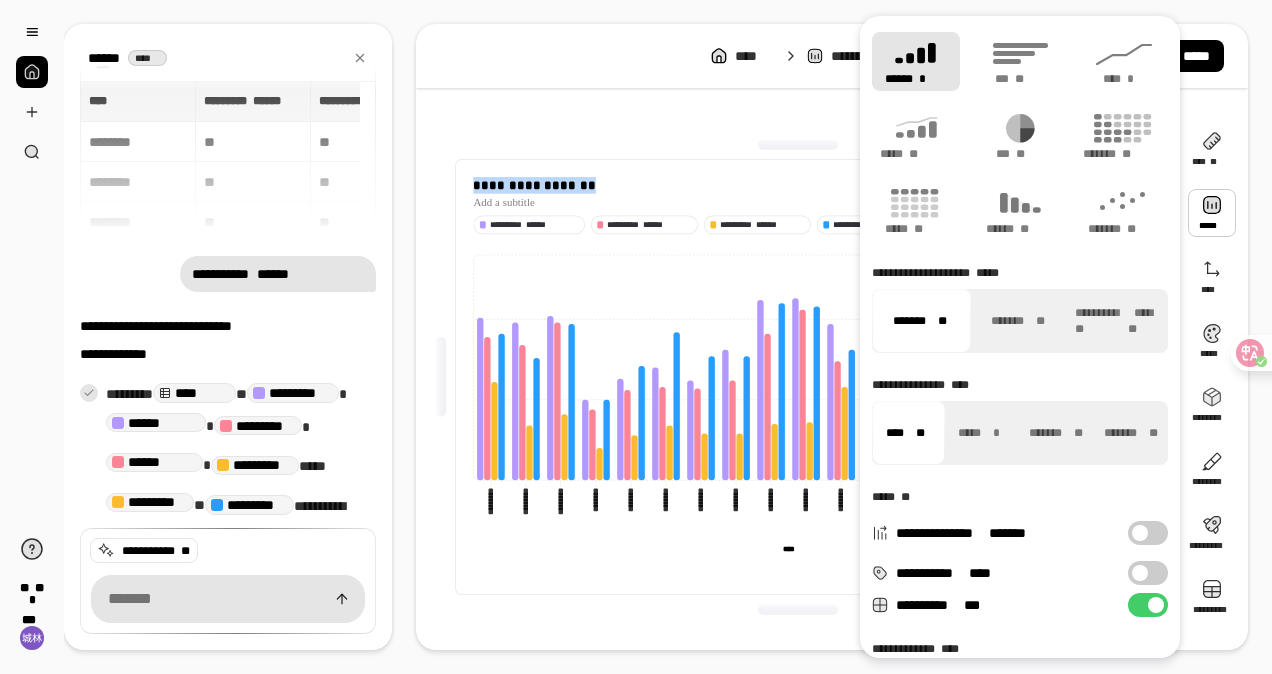 click at bounding box center [798, 145] 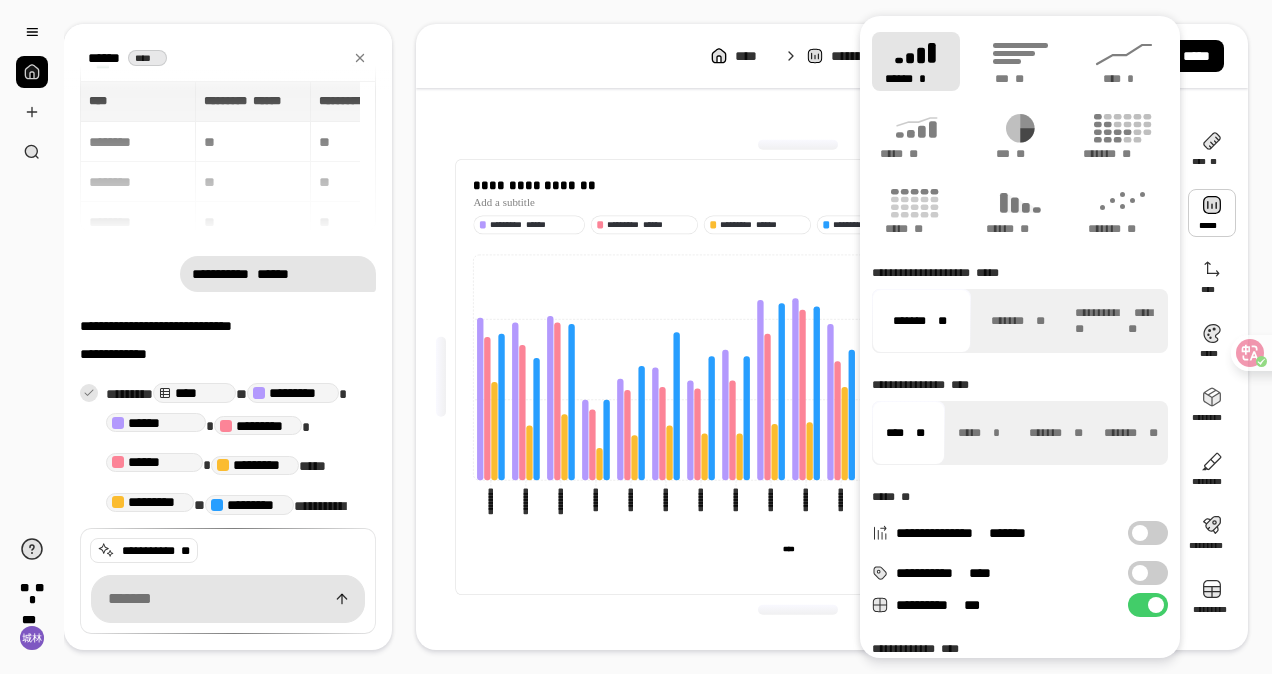 click on "**********" at bounding box center (798, 377) 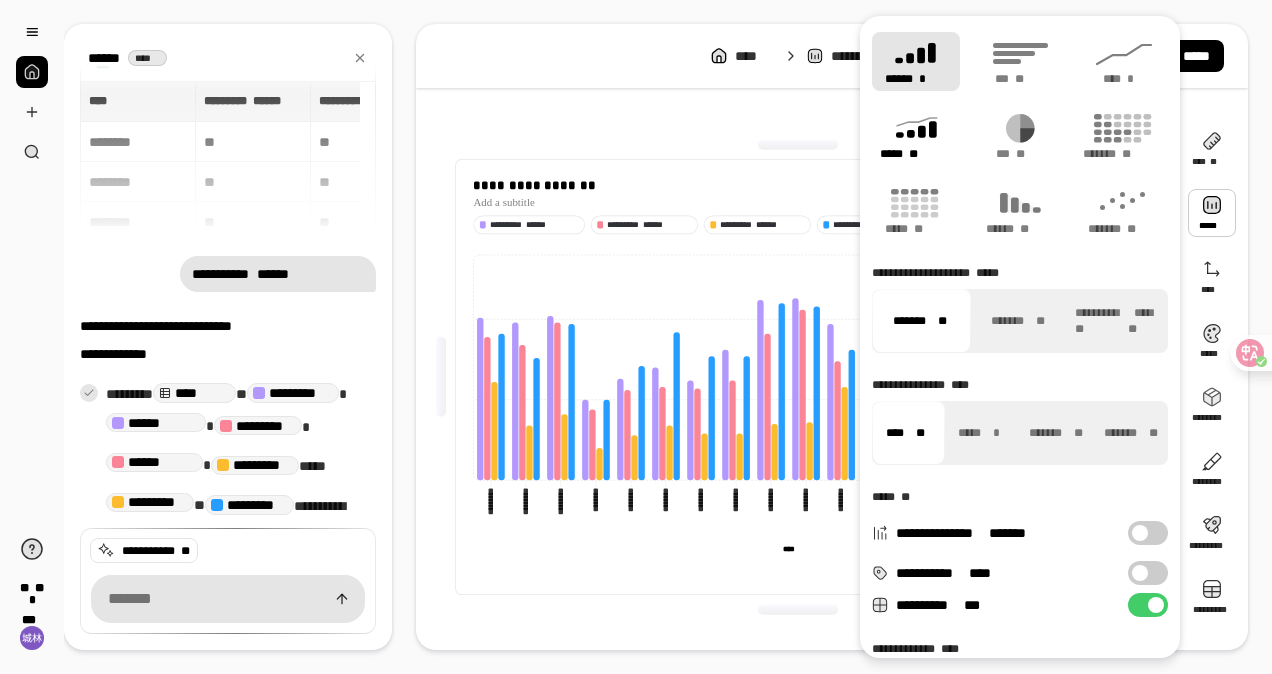 click on "**" at bounding box center [913, 154] 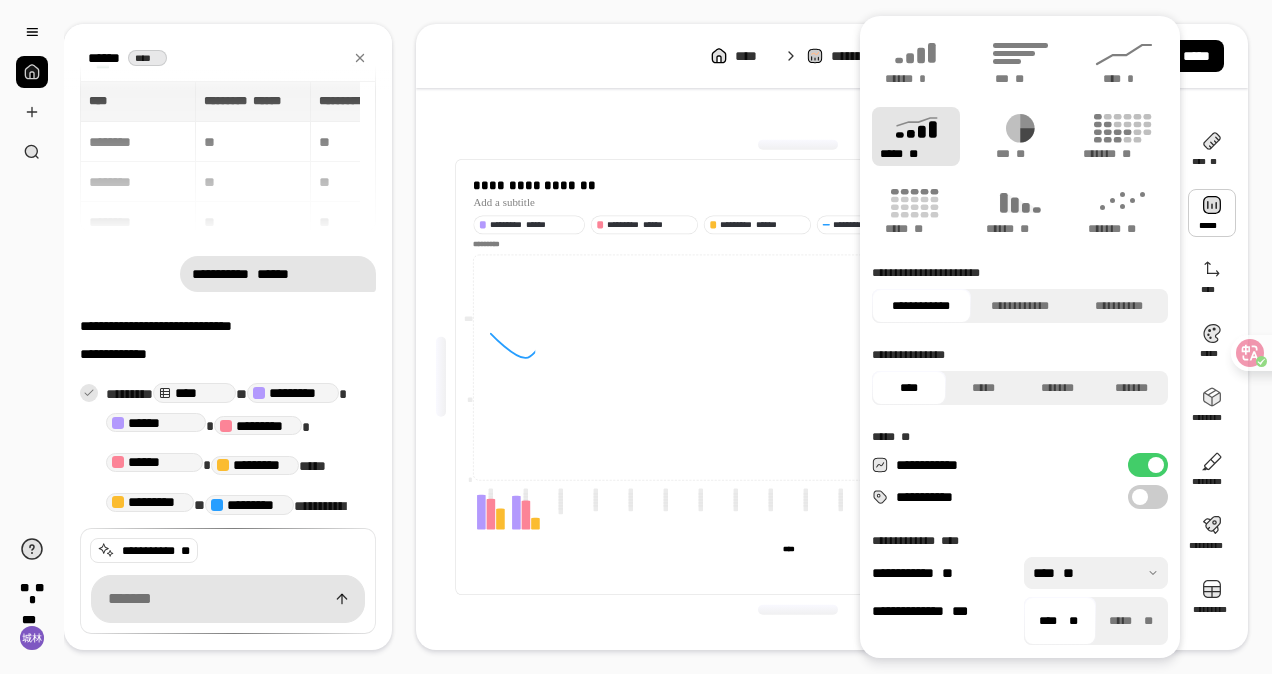 type on "*********" 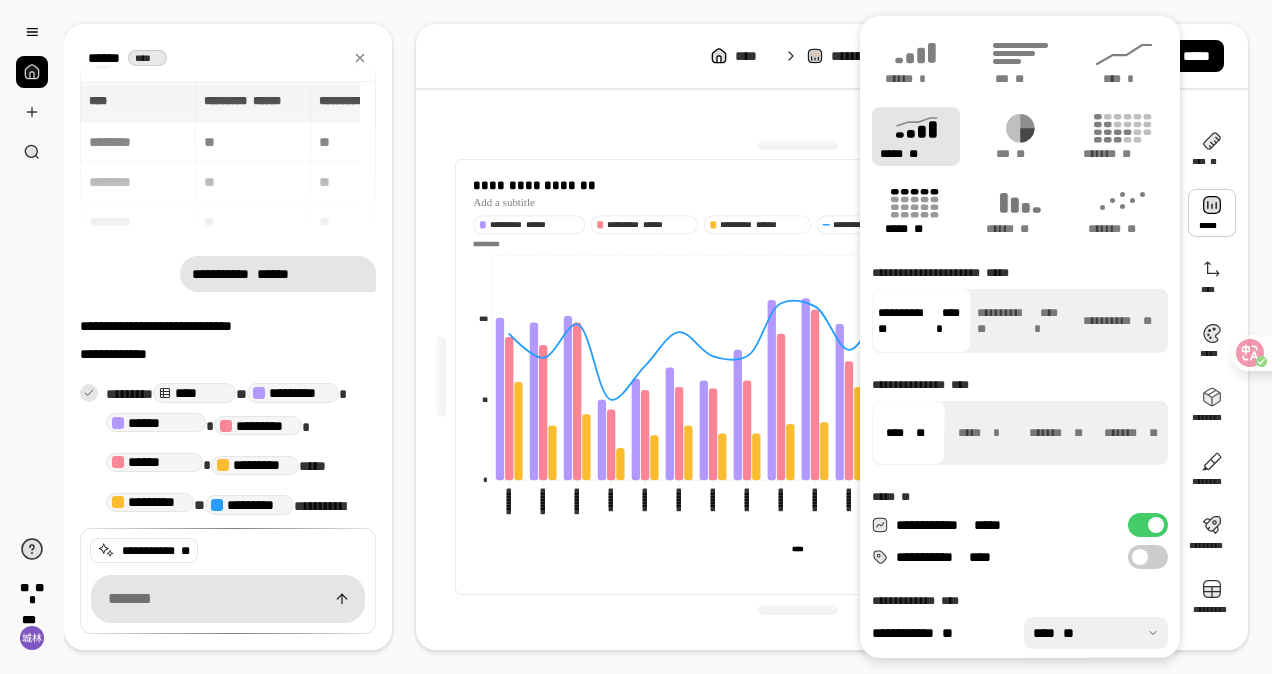 click 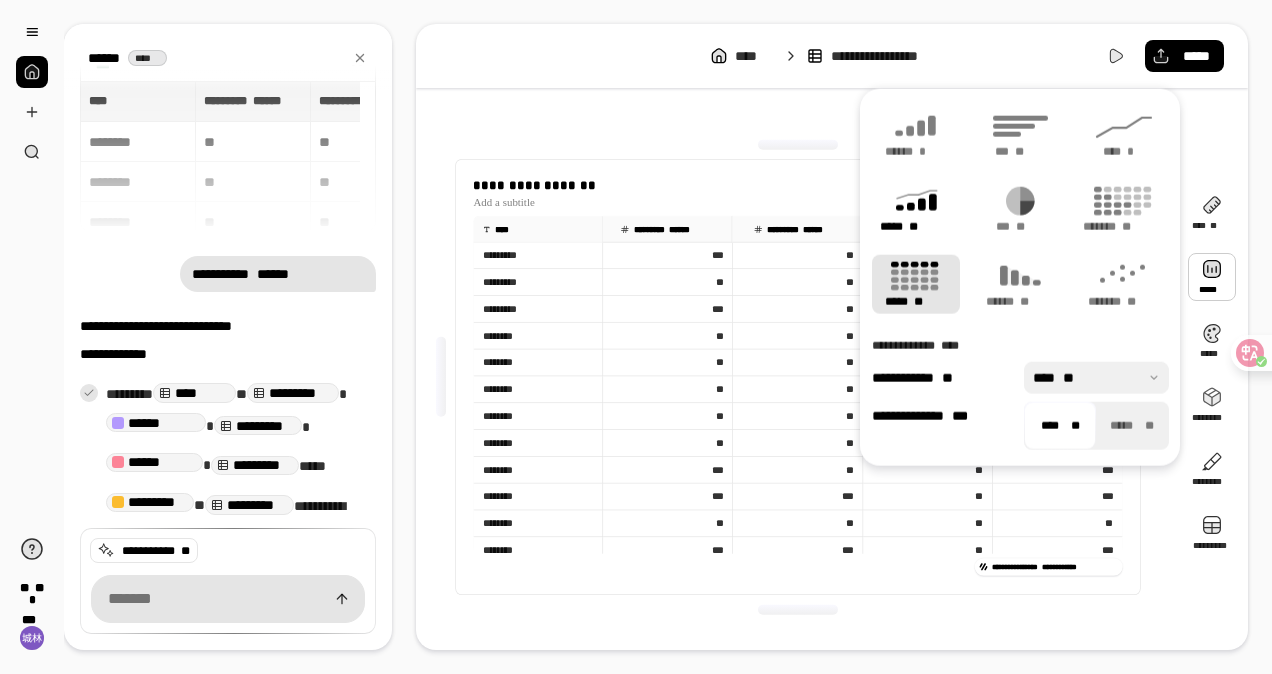 click 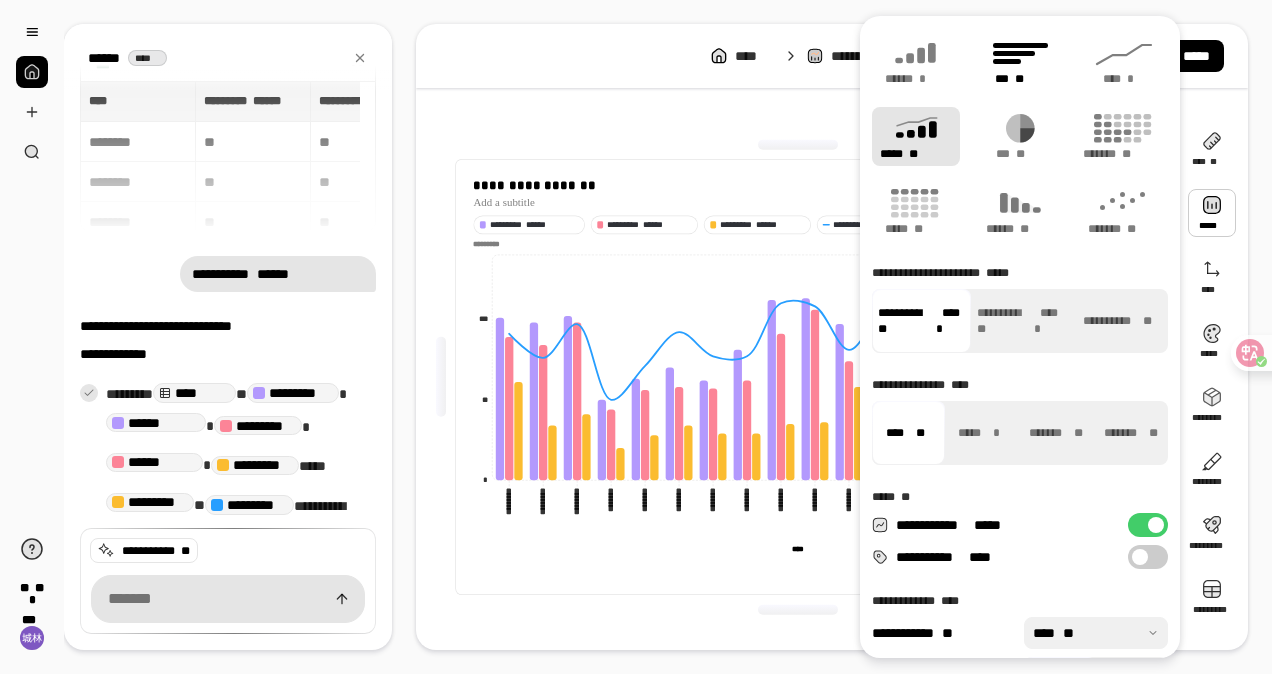 click at bounding box center [1012, 79] 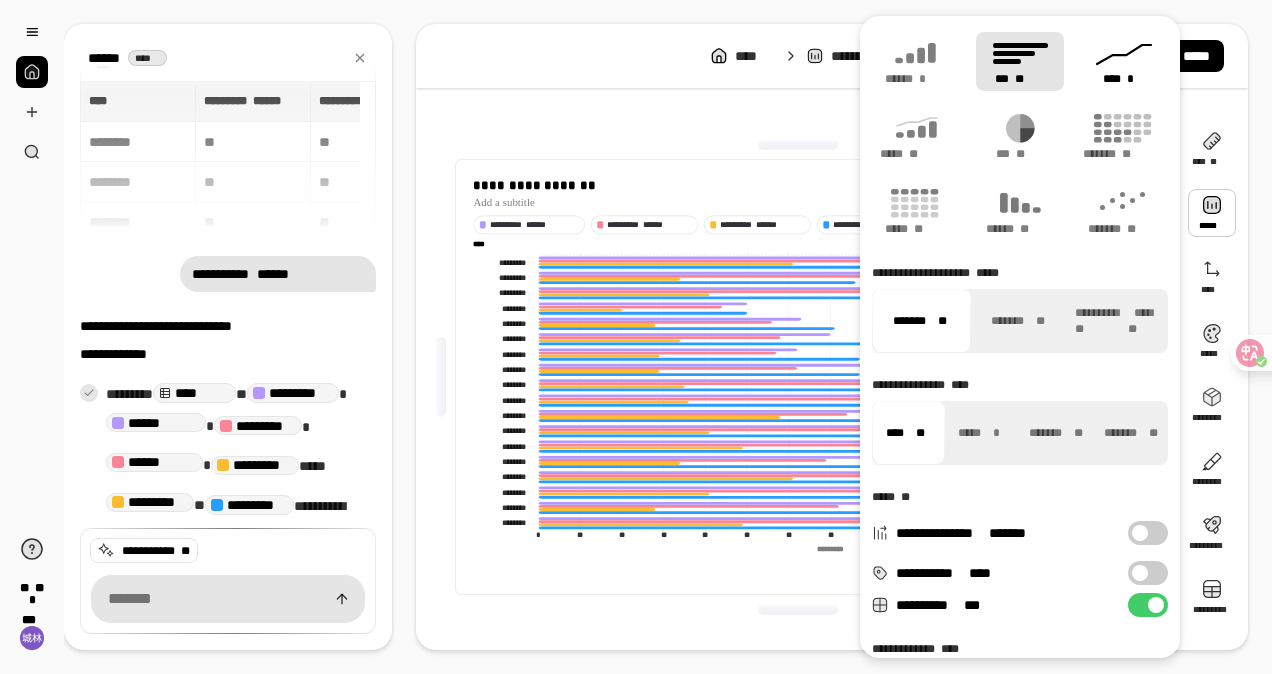 click 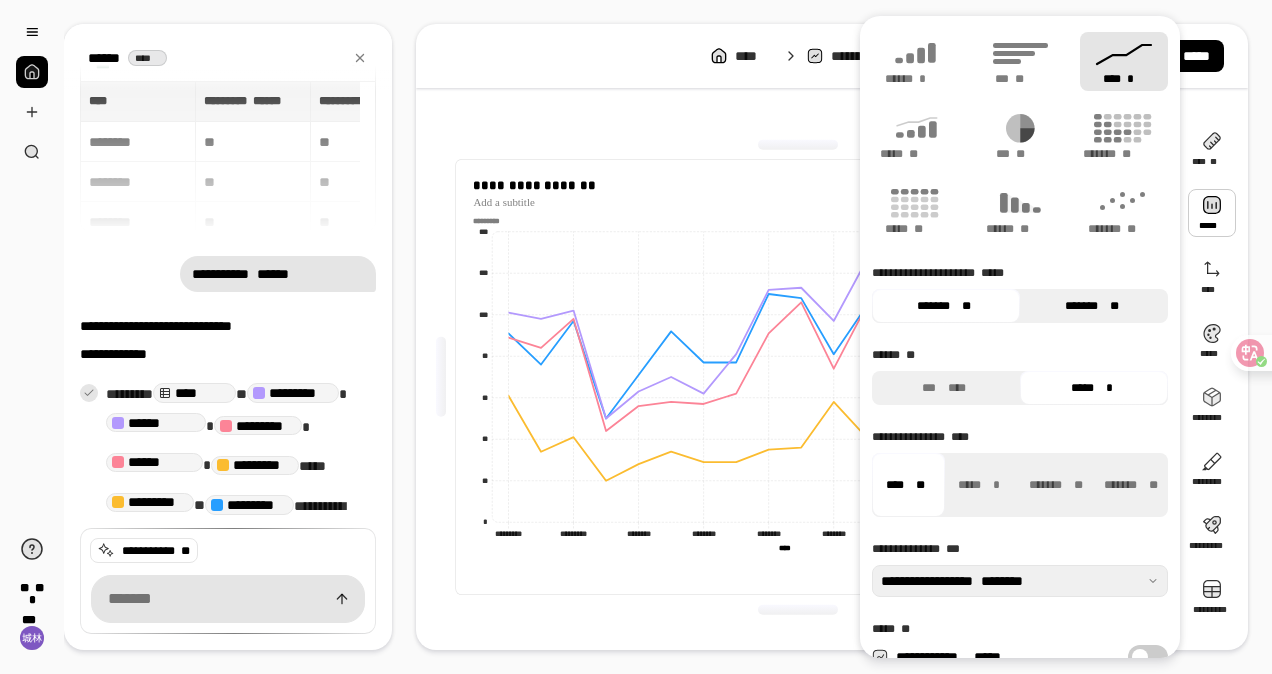 click on "**" at bounding box center [1111, 306] 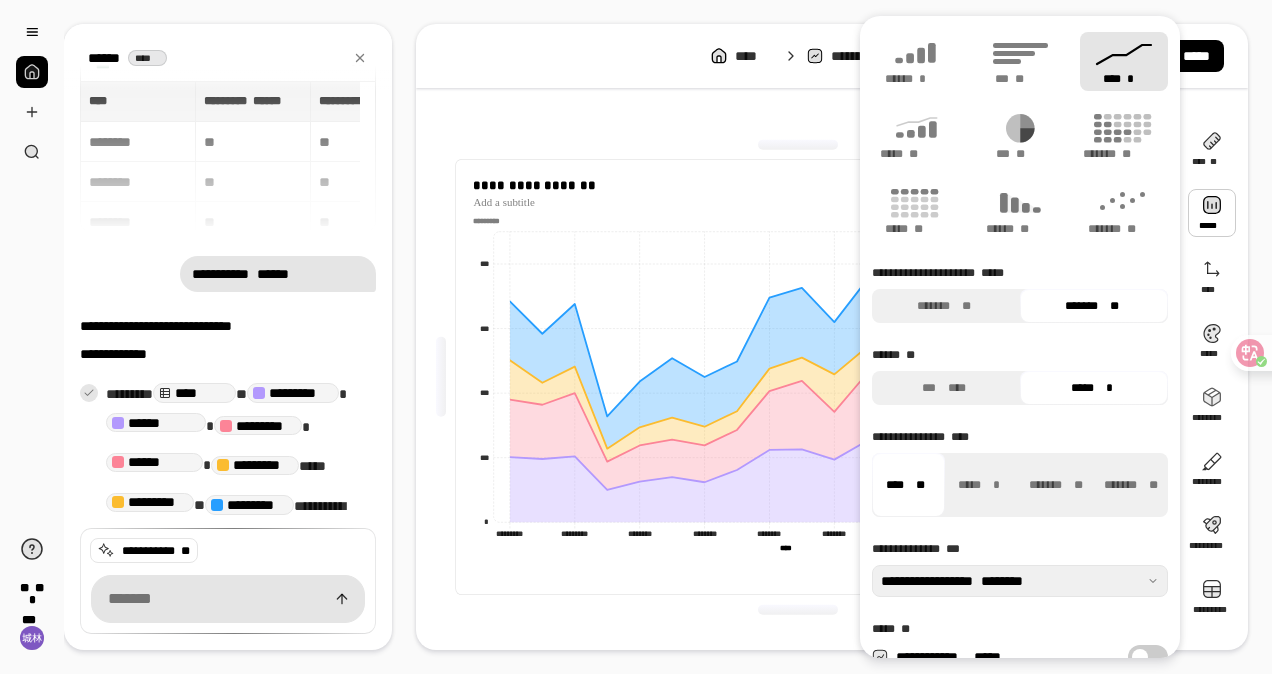 click at bounding box center (798, 145) 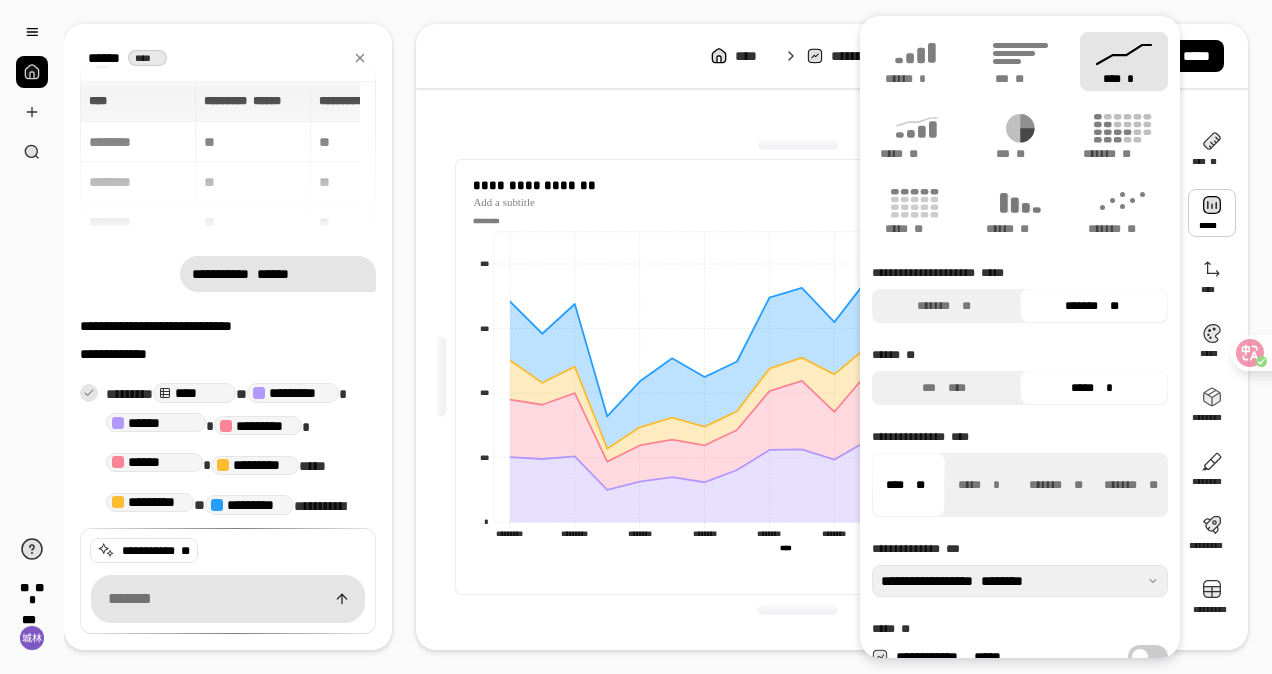 click at bounding box center (798, 145) 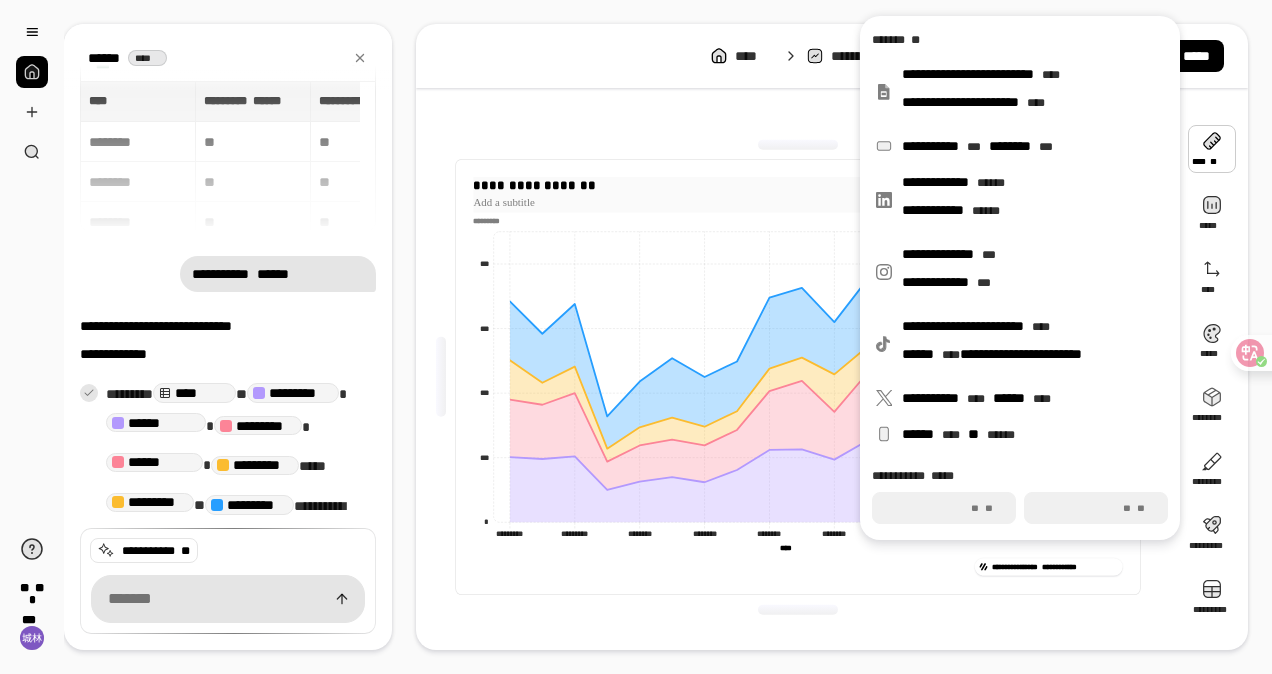 click on "**********" at bounding box center [797, 185] 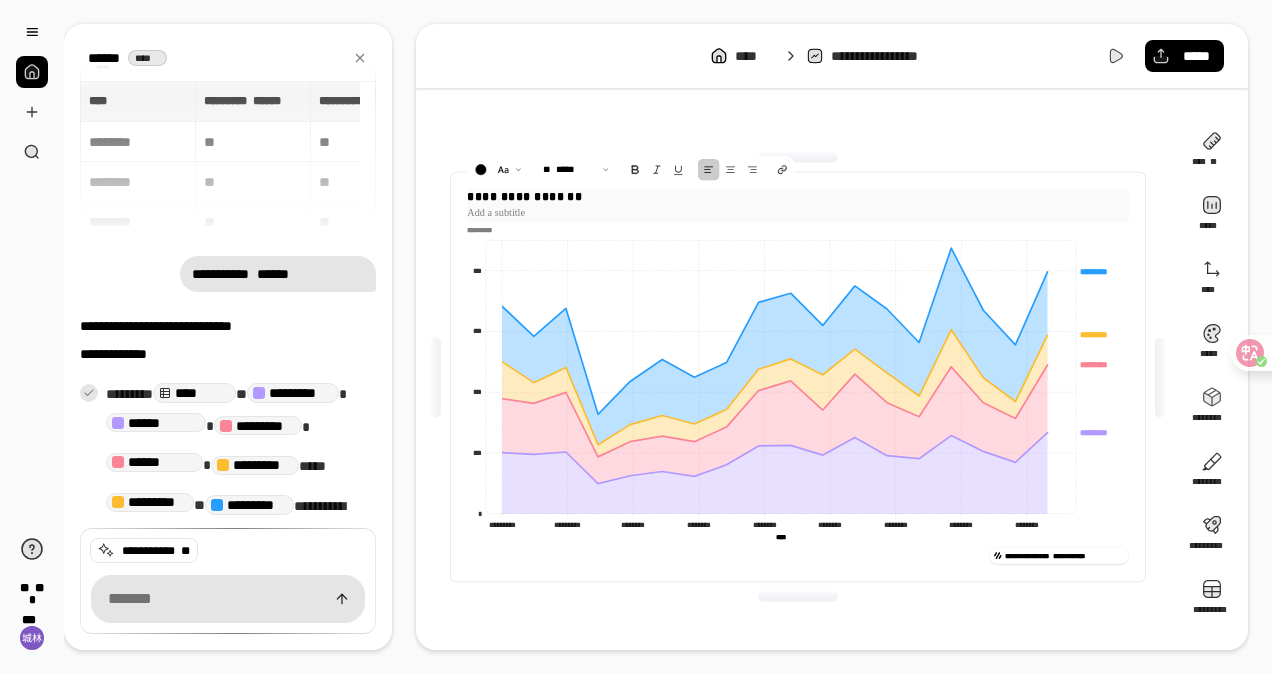 click on "**********" at bounding box center (832, 377) 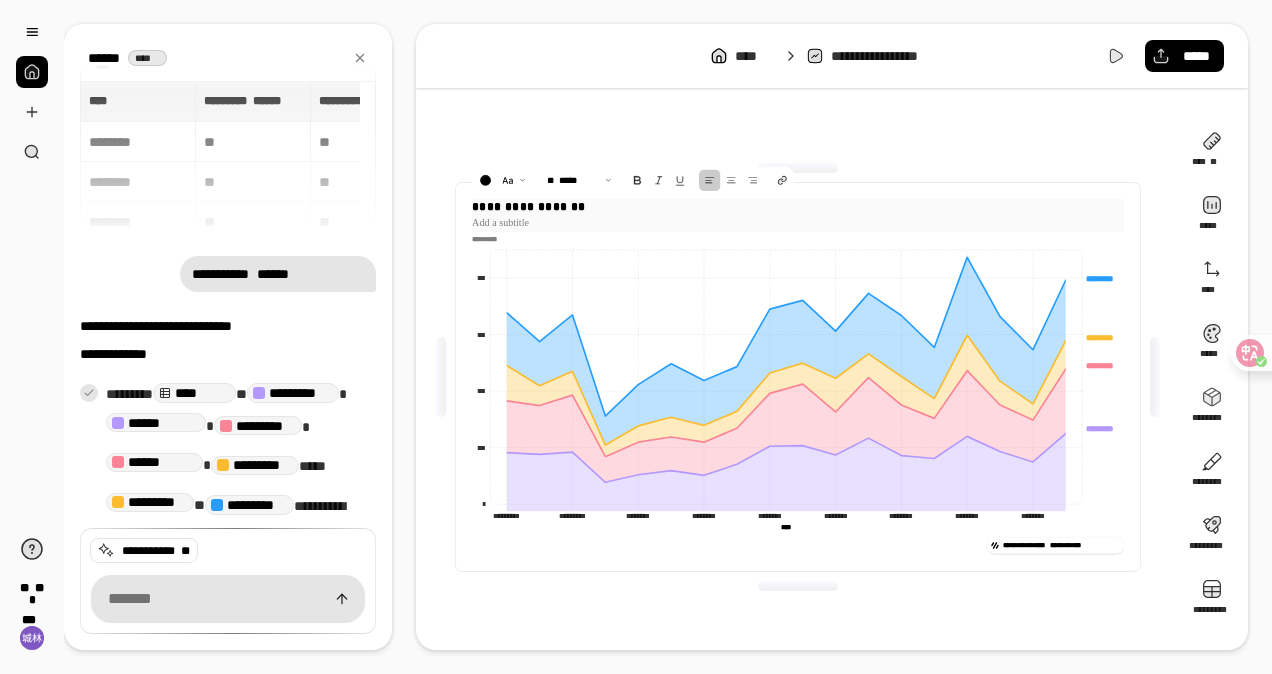 click at bounding box center [798, 586] 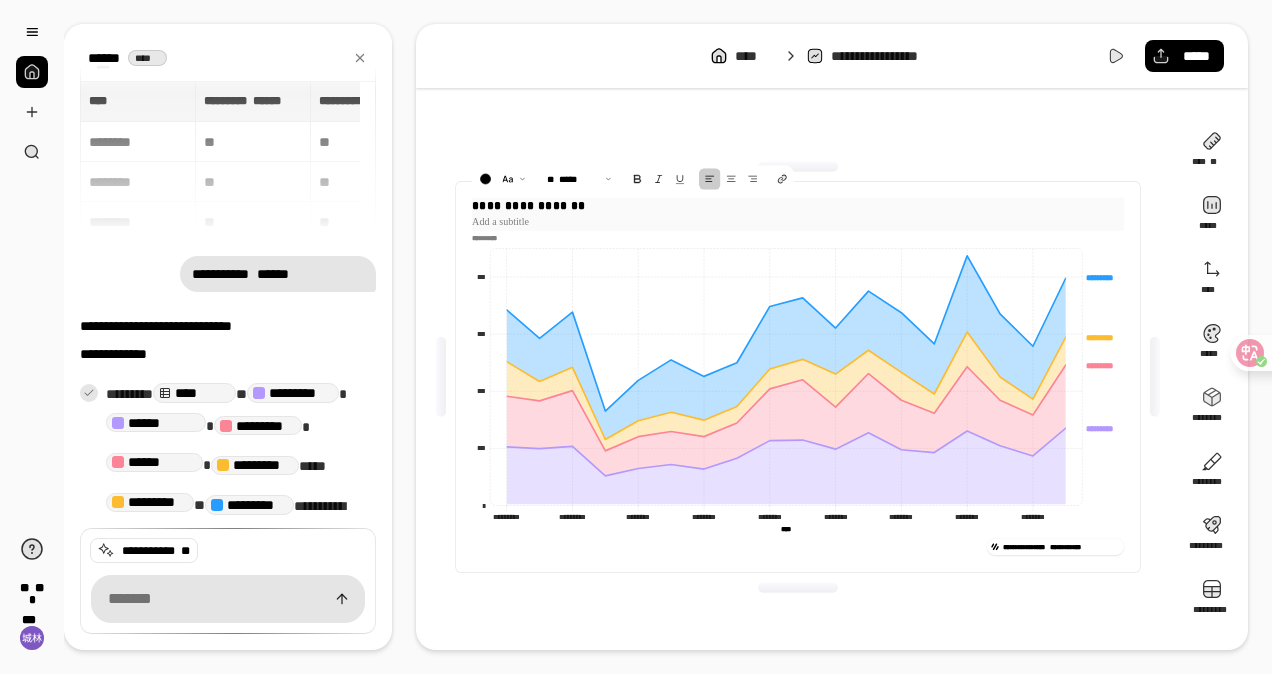 click at bounding box center (798, 587) 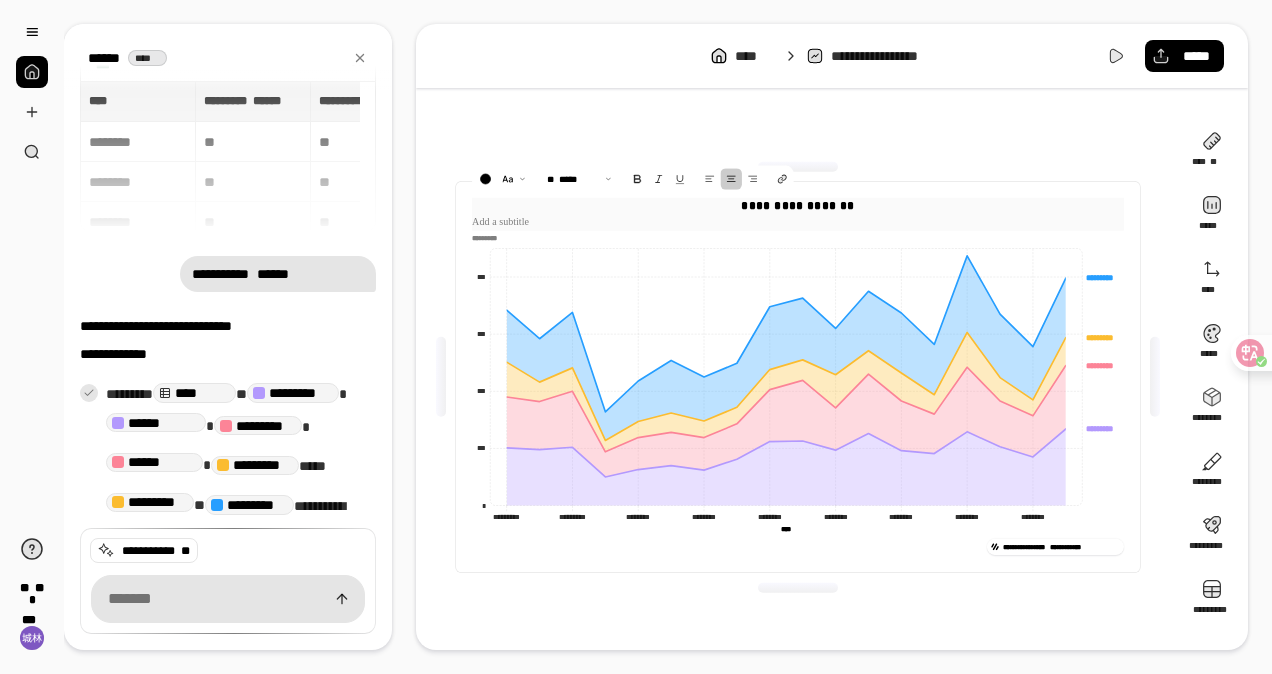 click at bounding box center (730, 178) 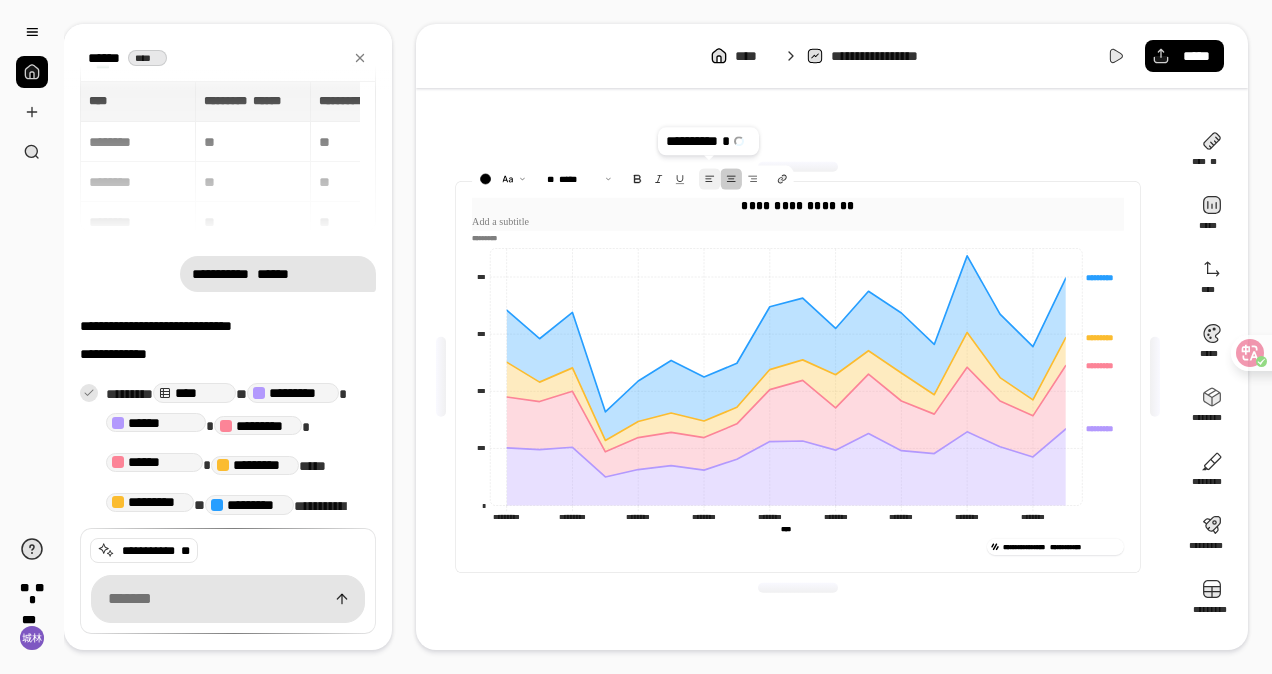 click at bounding box center (709, 178) 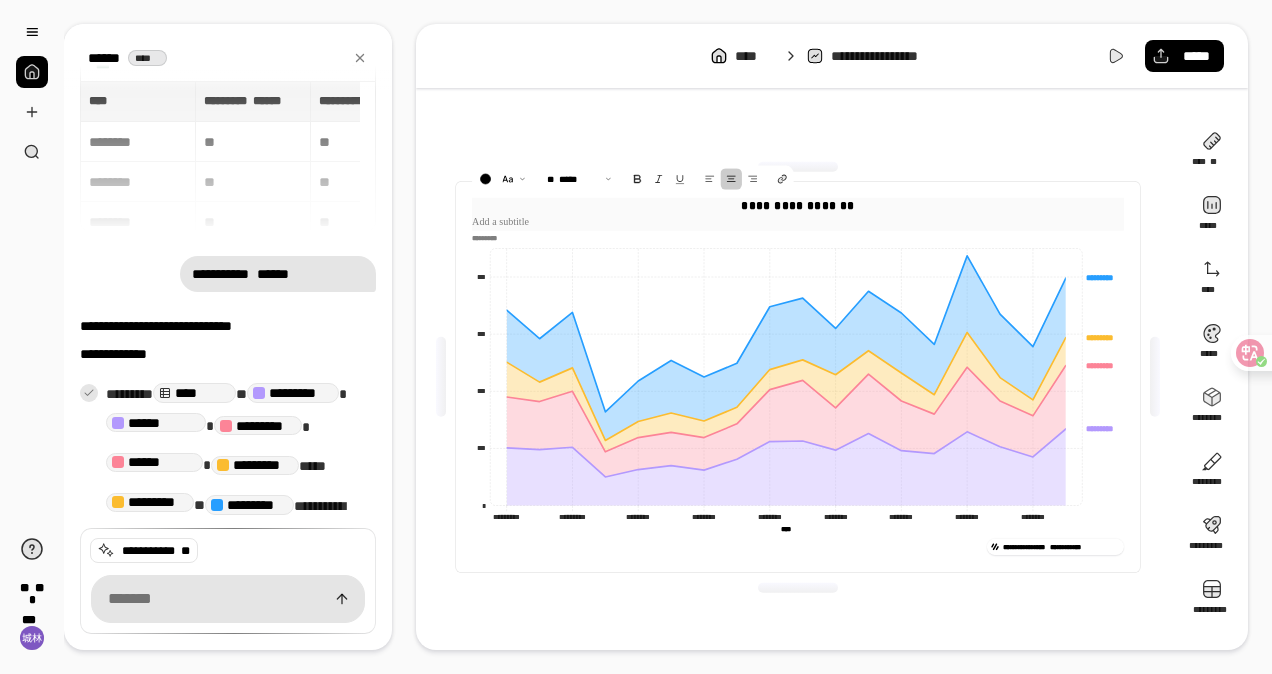 click at bounding box center [730, 178] 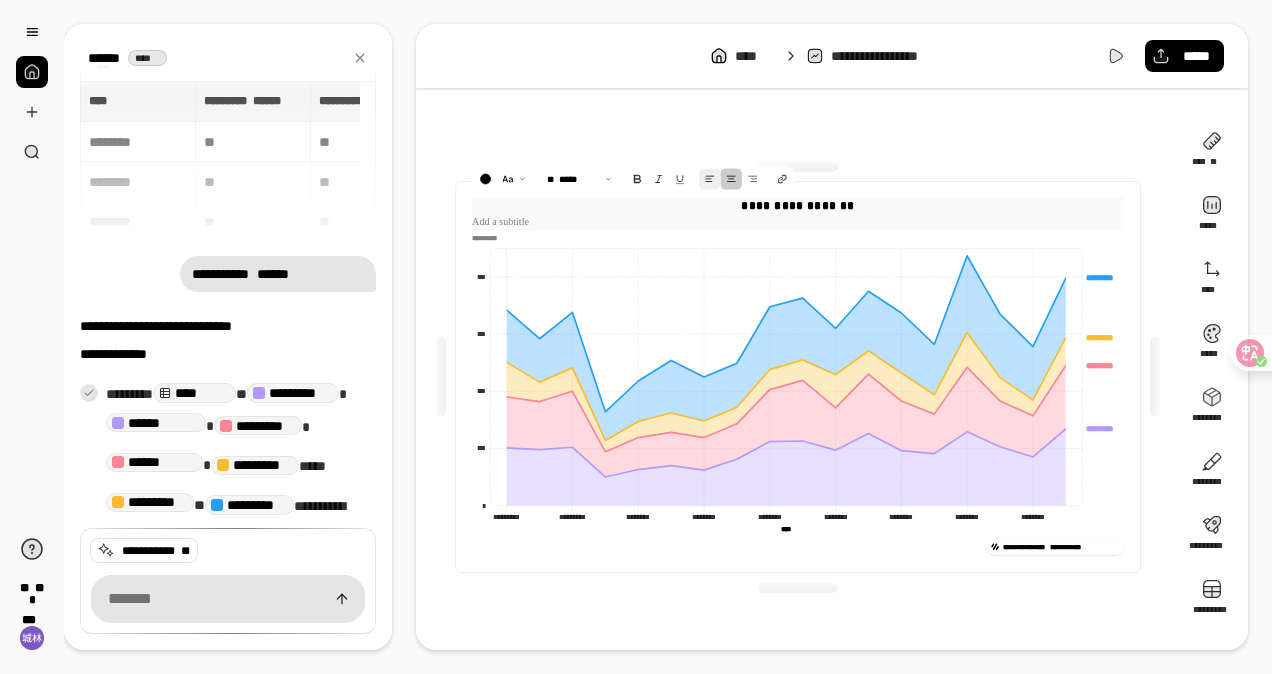click at bounding box center [709, 178] 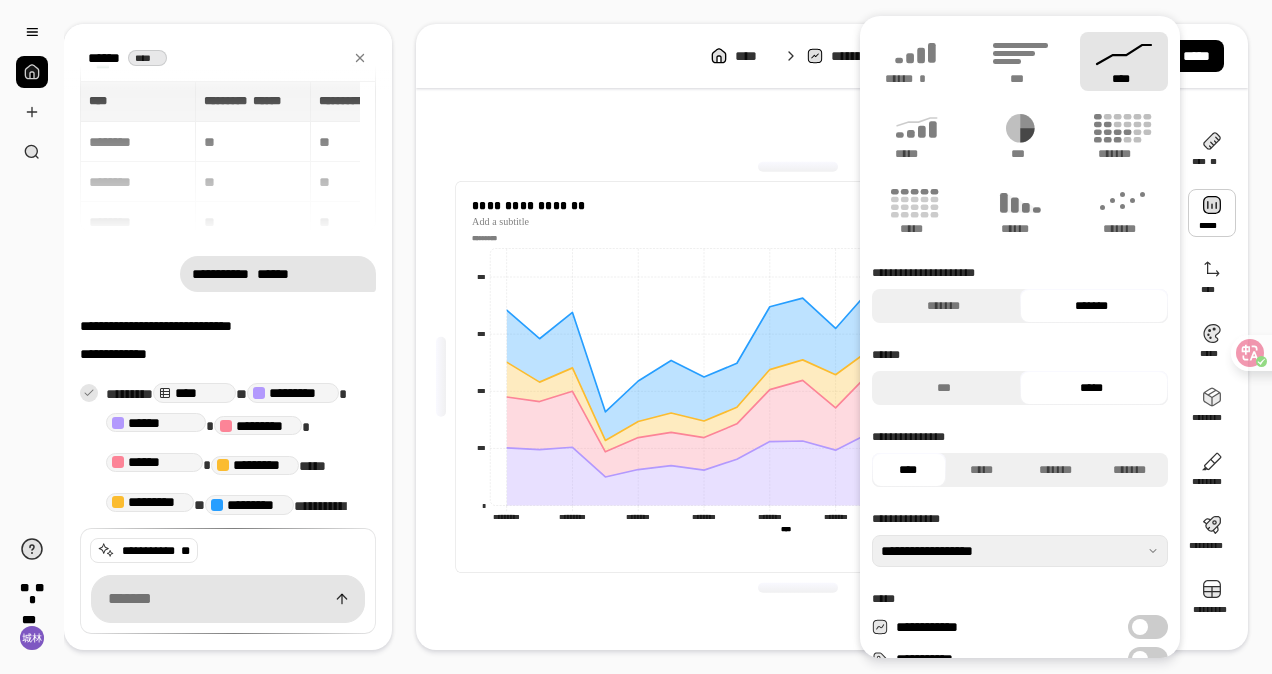 click at bounding box center (1212, 213) 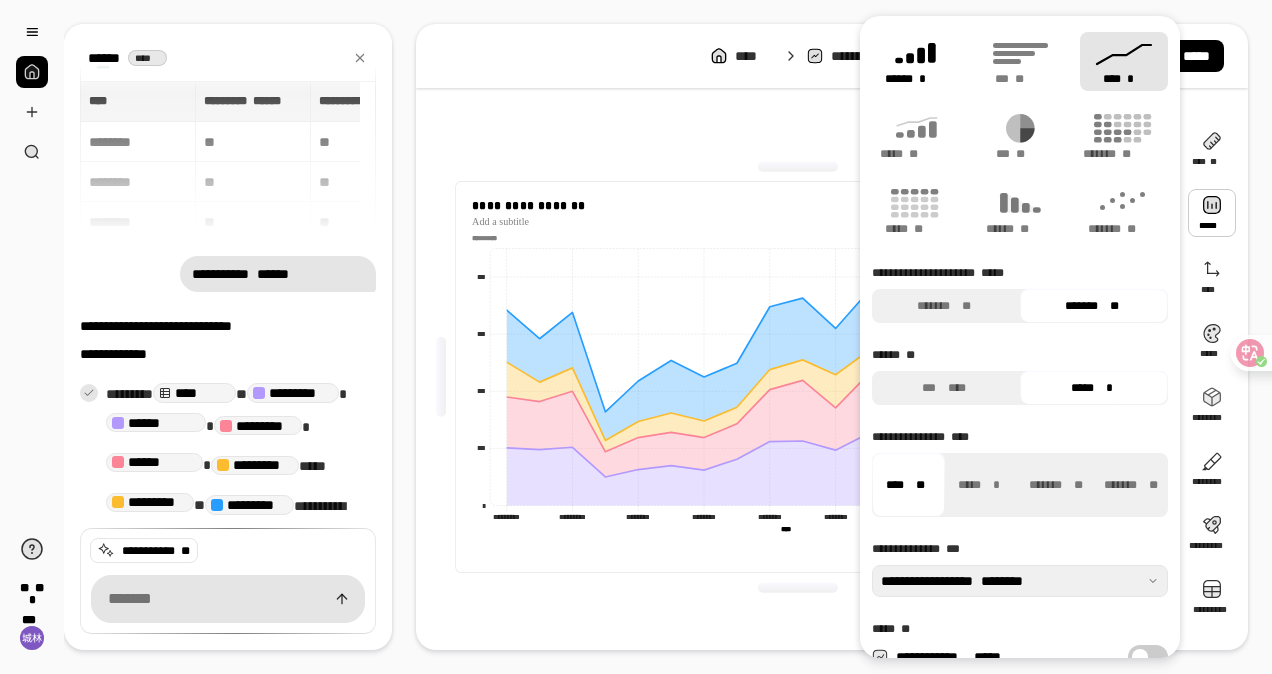 click on "******    *" at bounding box center [916, 61] 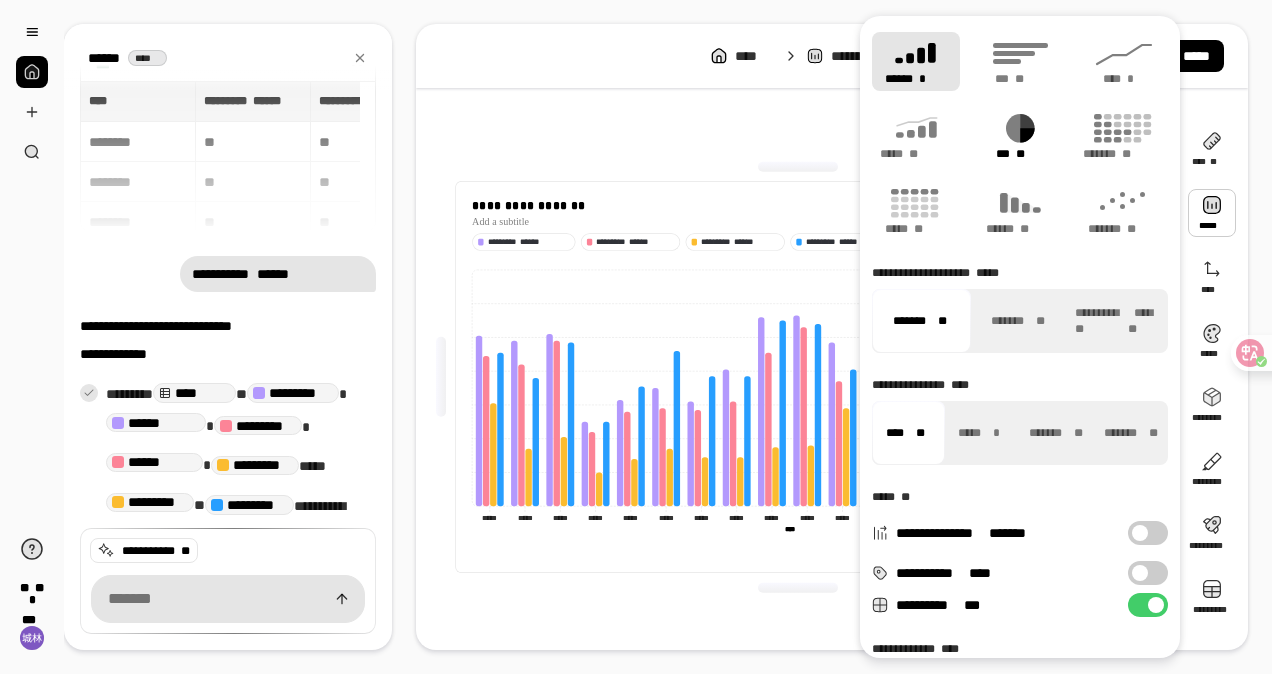 click 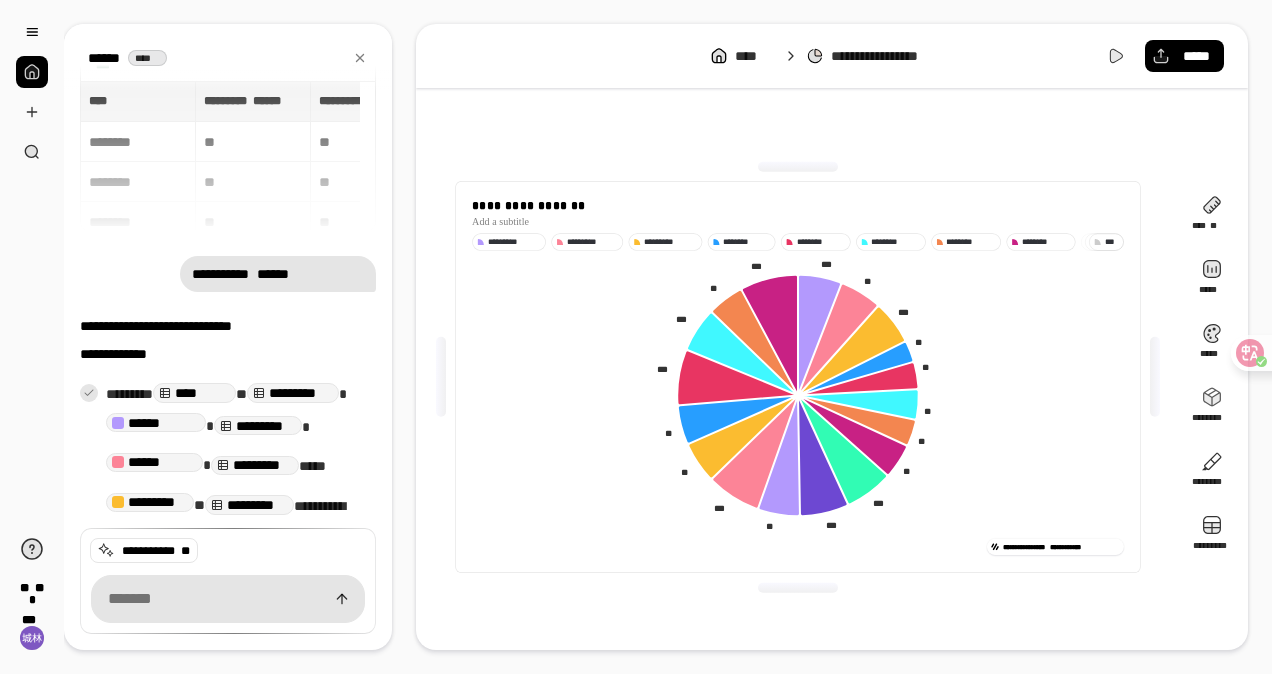 click on "**********" at bounding box center (798, 377) 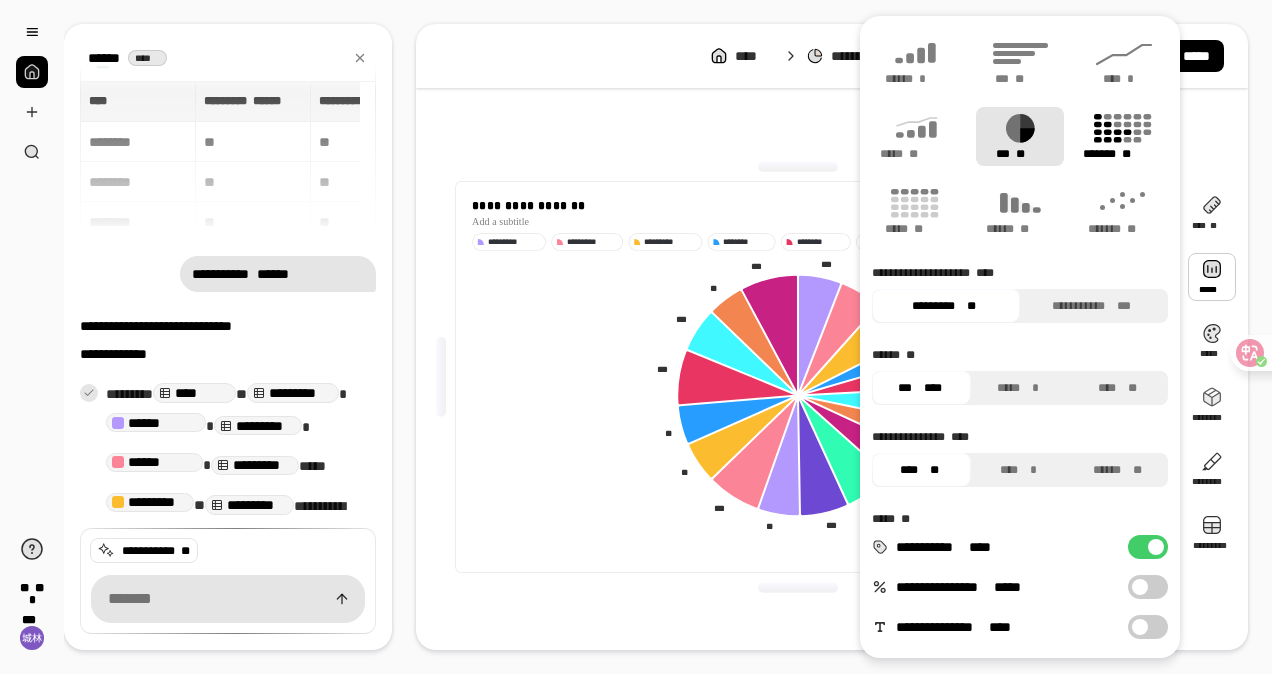 click on "*******    **" at bounding box center [1124, 154] 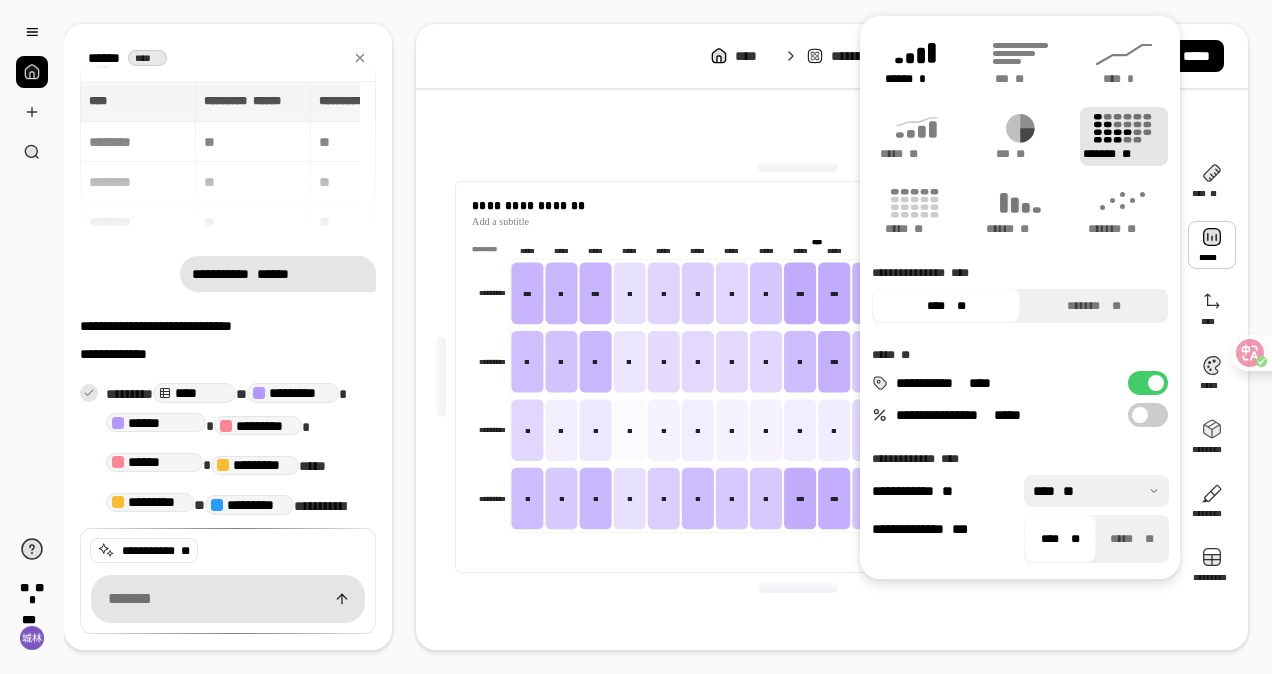 click at bounding box center [916, 79] 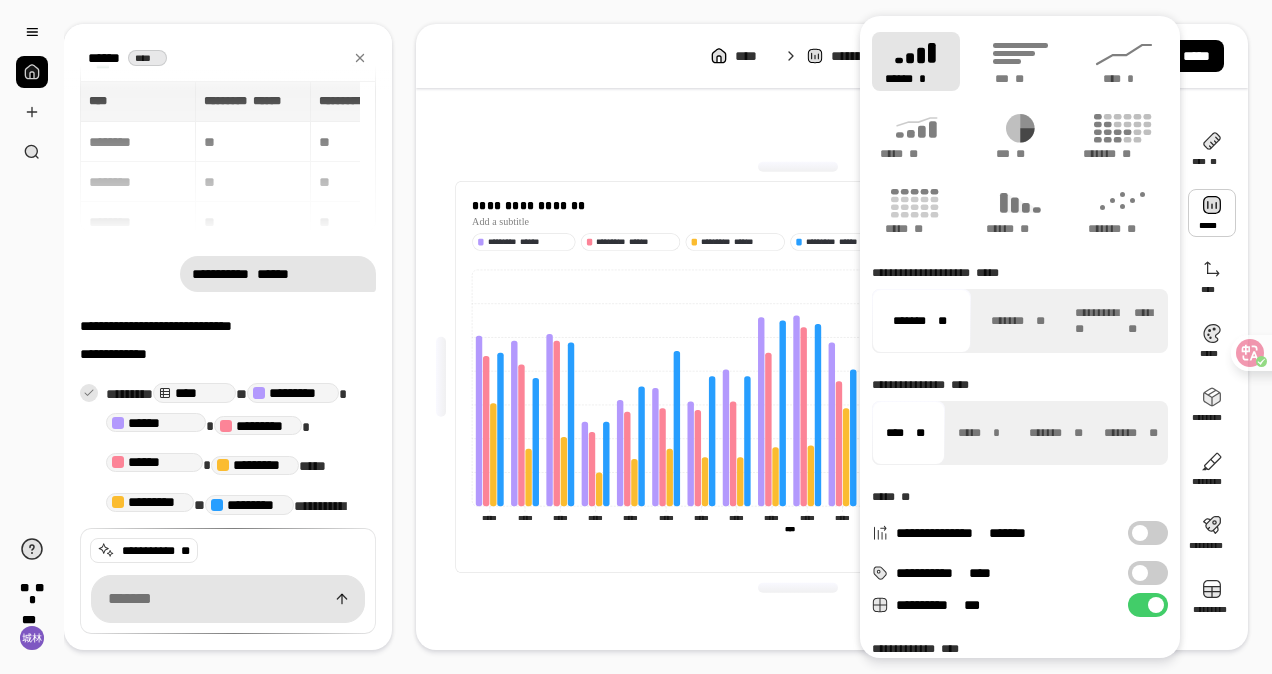 click on "**********" at bounding box center [832, 56] 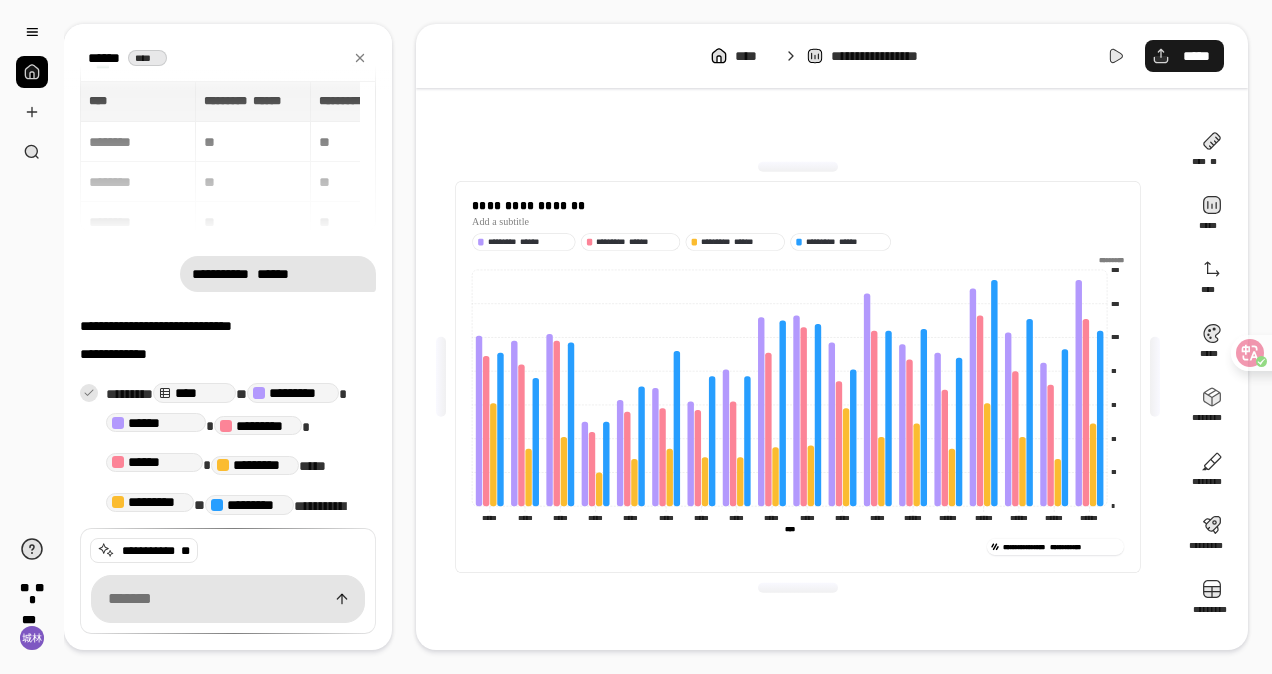 click on "*****" at bounding box center (1196, 56) 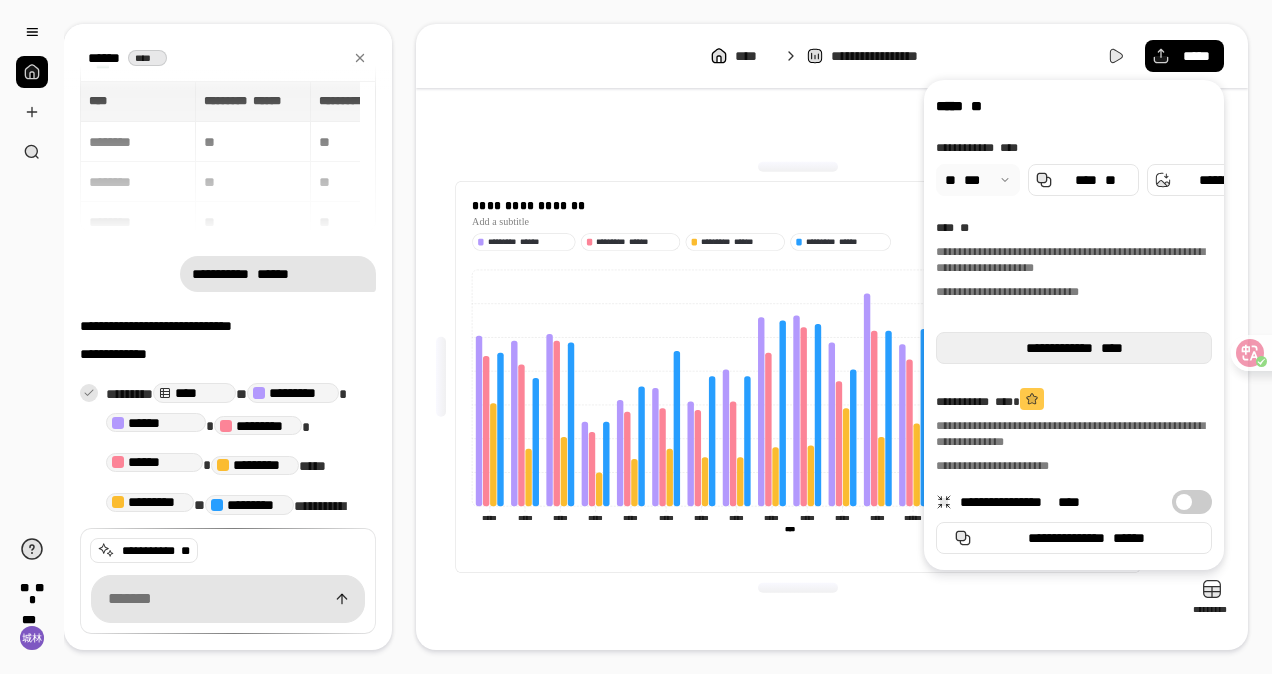 click on "**********" at bounding box center (1074, 348) 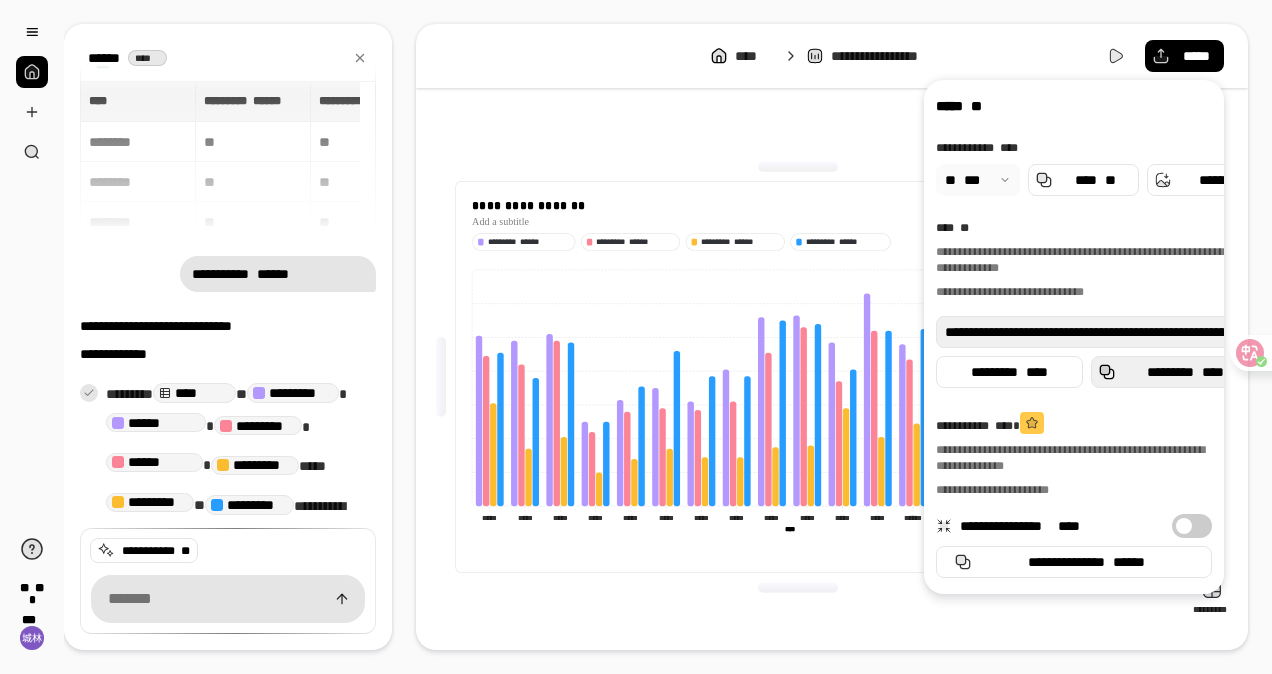 click on "*********    ****" at bounding box center [1173, 372] 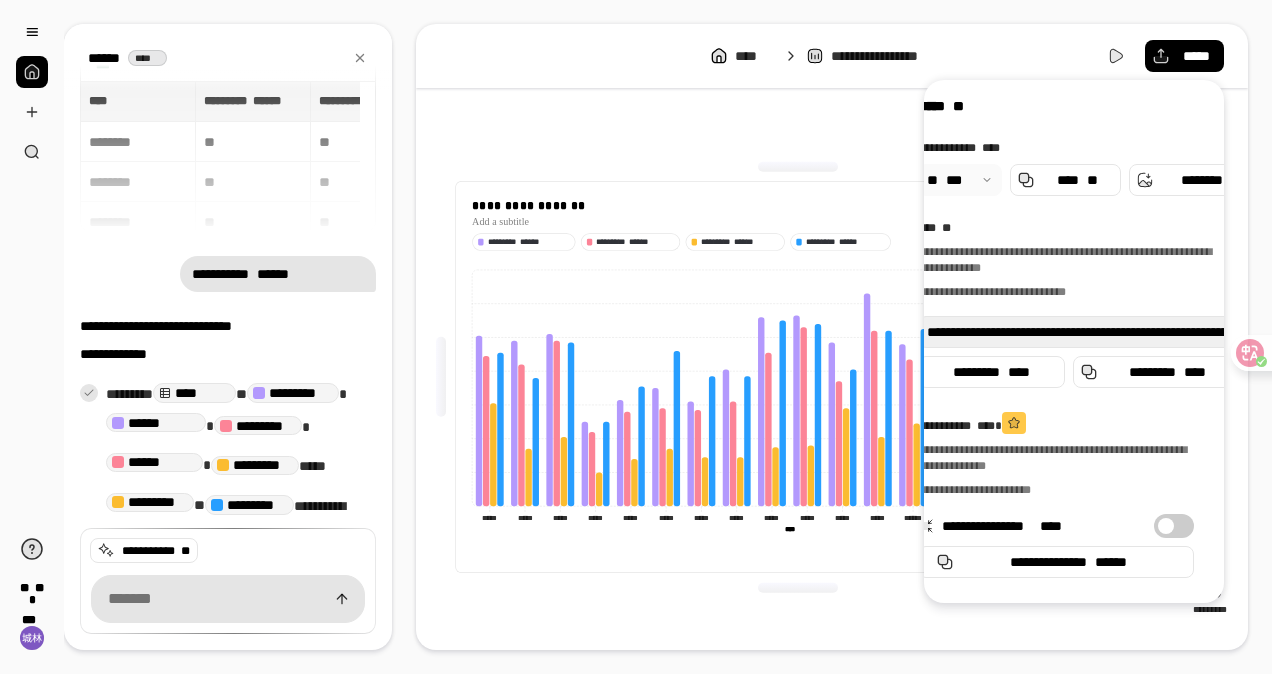 scroll, scrollTop: 0, scrollLeft: 0, axis: both 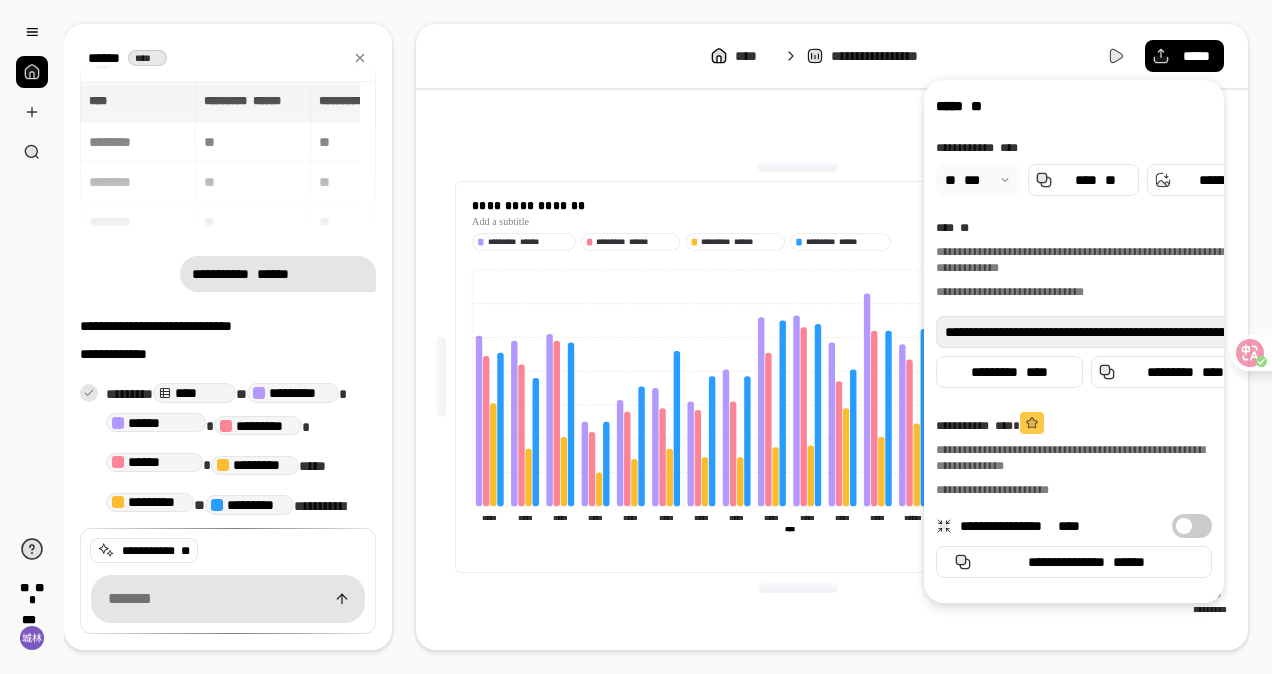 click at bounding box center (978, 180) 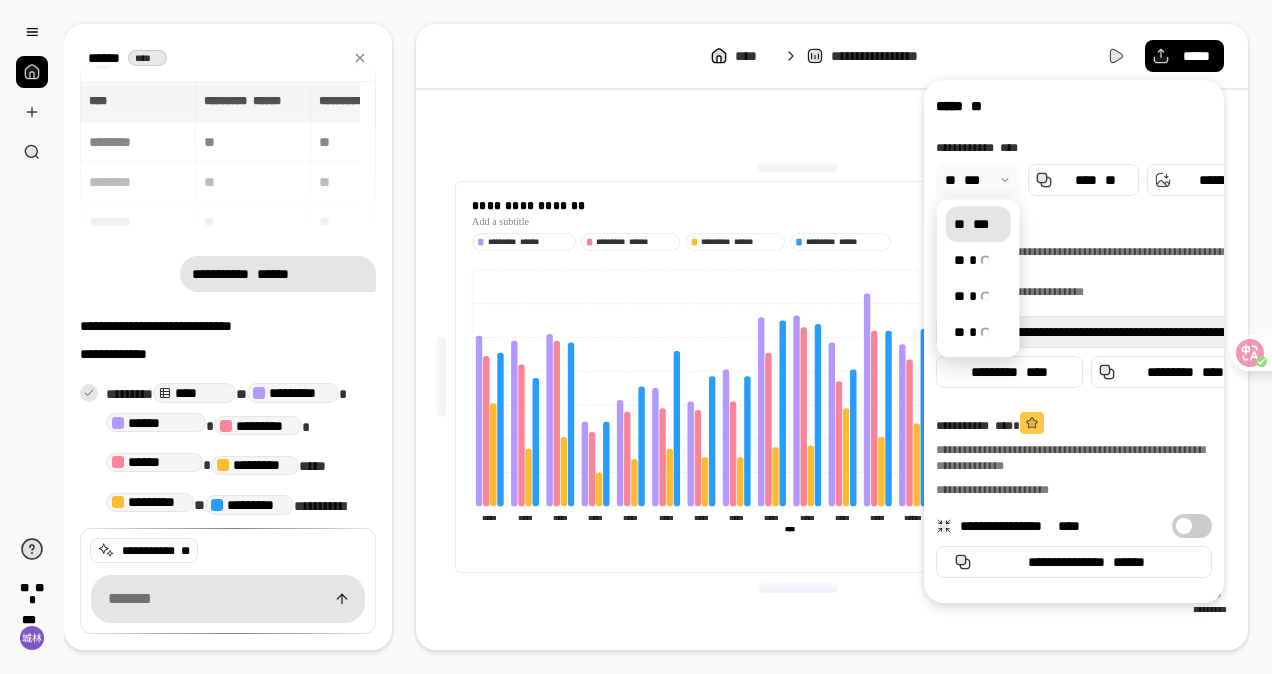 click at bounding box center [978, 180] 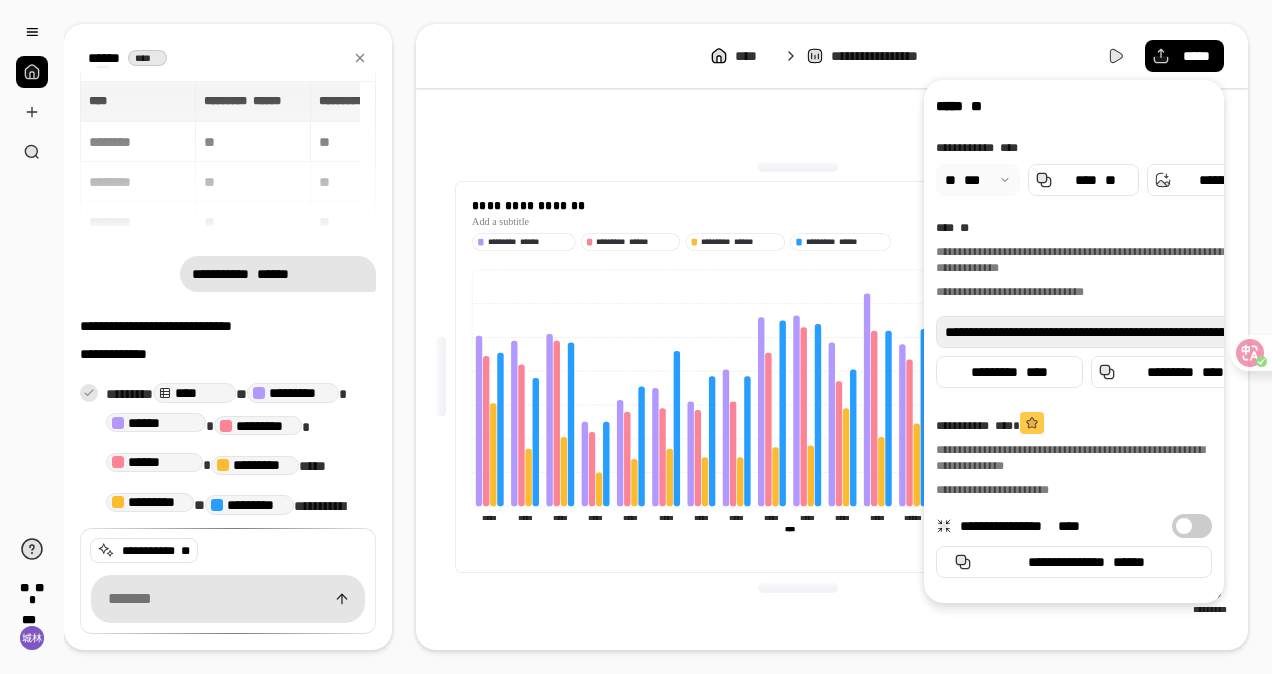 click at bounding box center (978, 180) 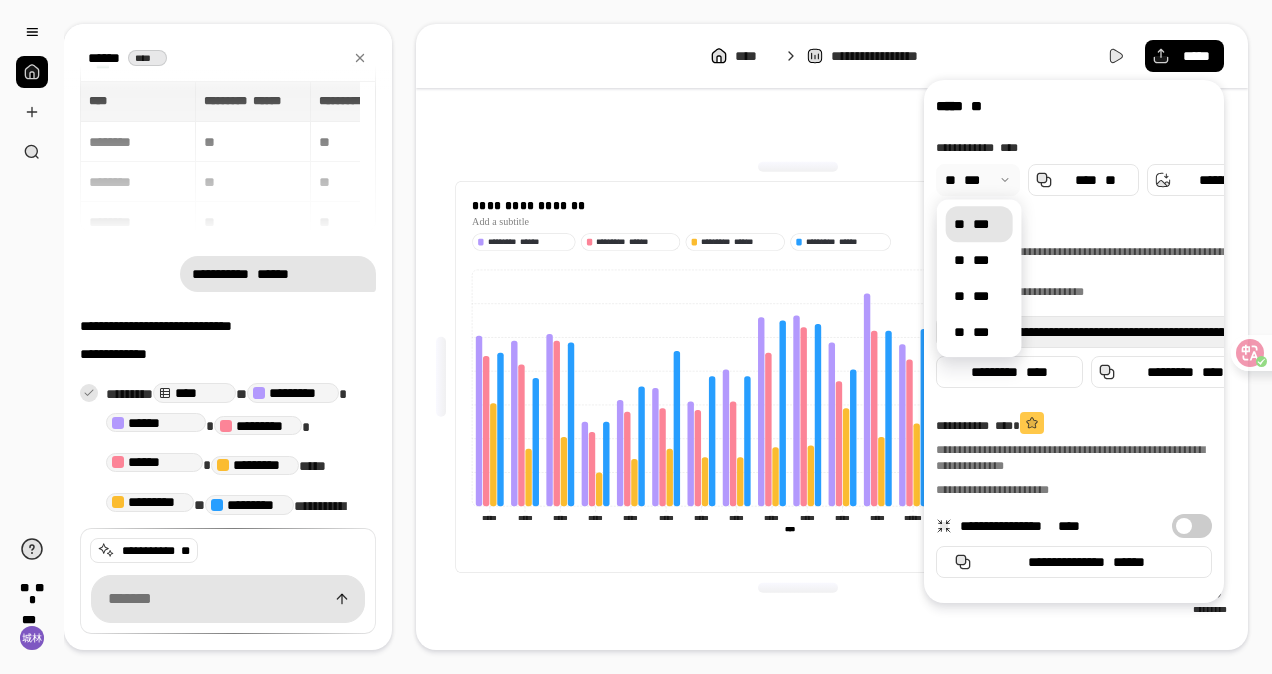 click at bounding box center (978, 180) 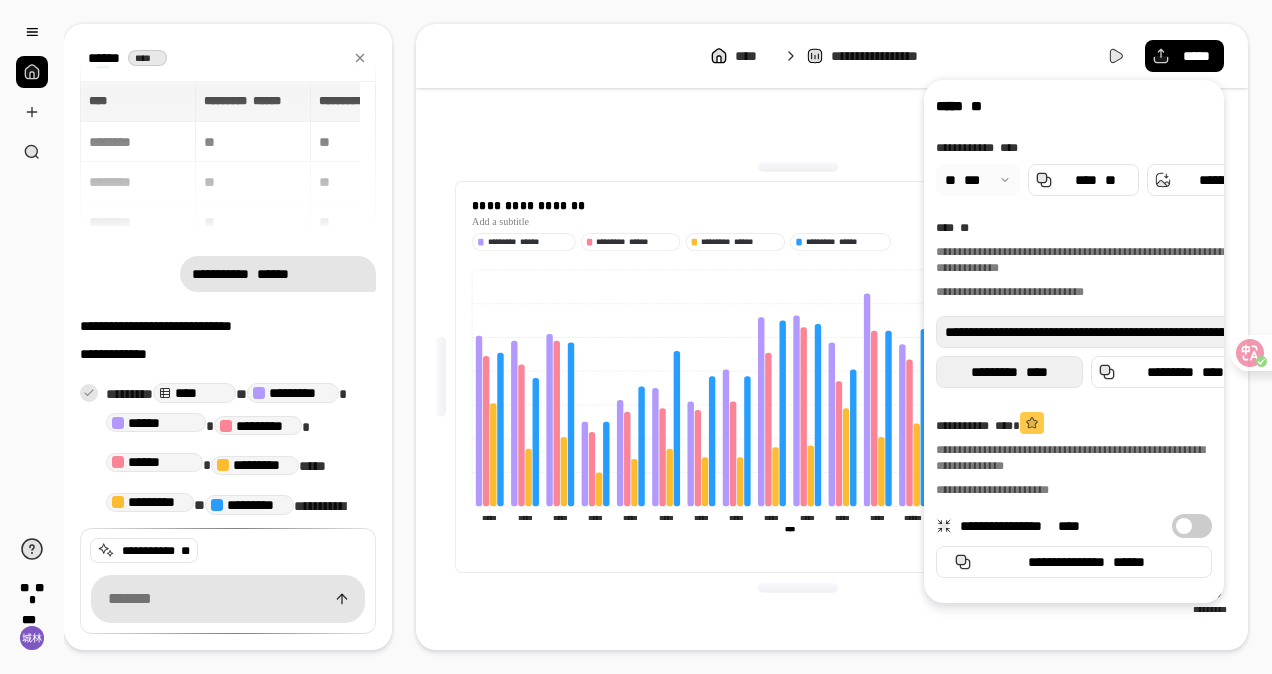 click on "*********    ****" at bounding box center (1009, 372) 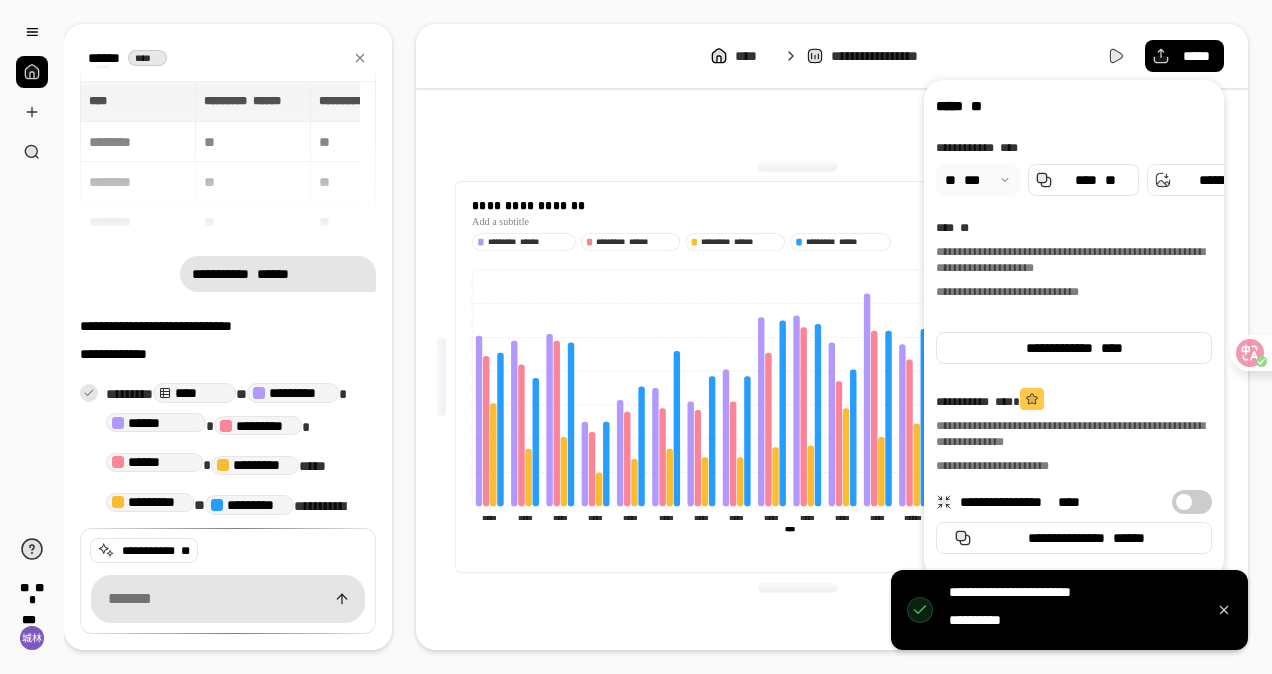 click 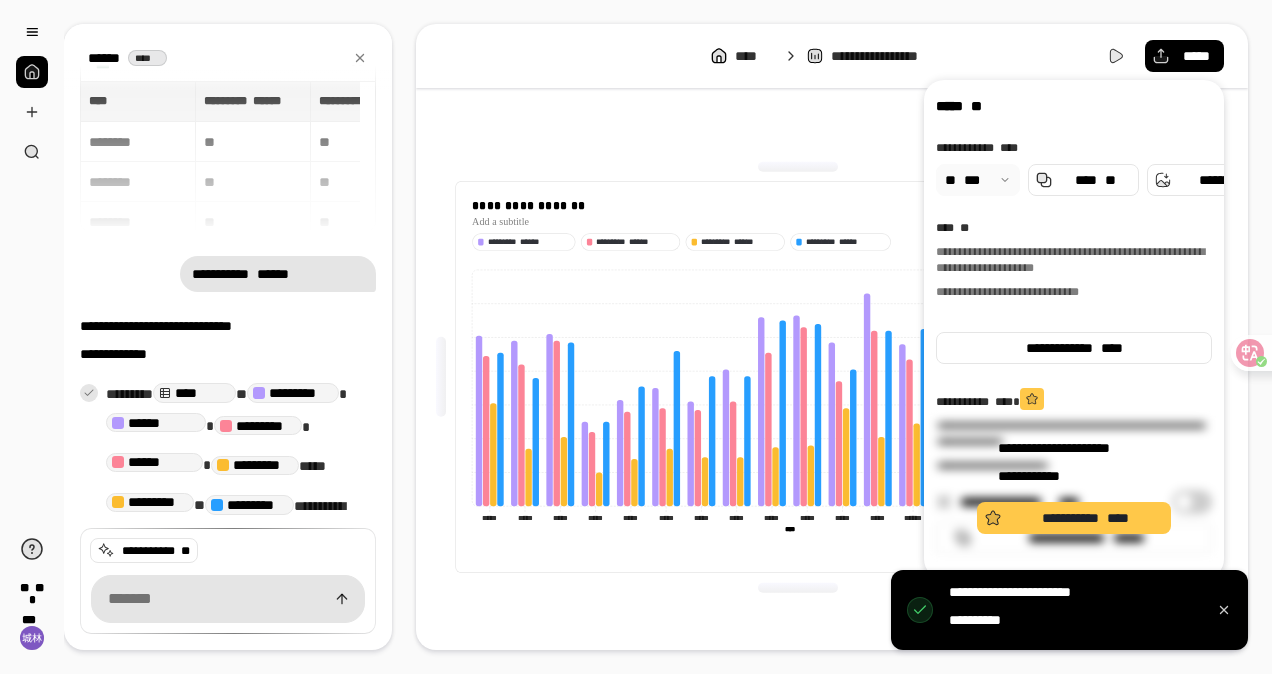 click on "**********" at bounding box center [1074, 486] 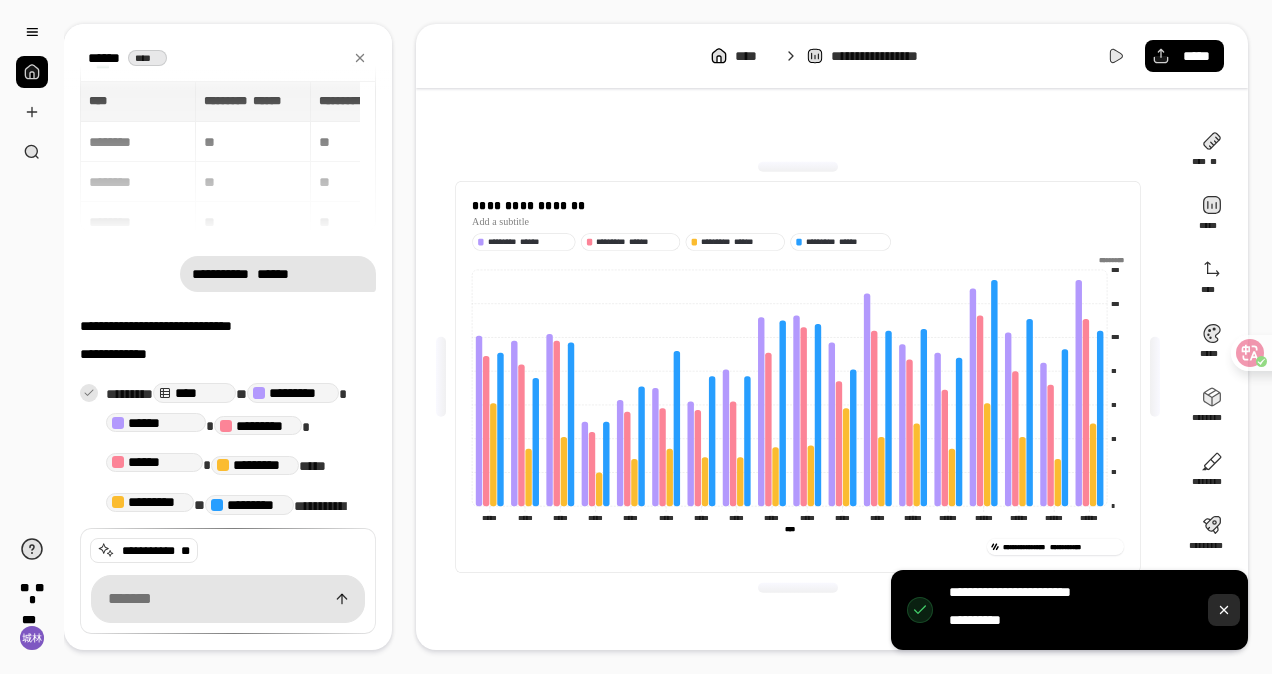 click at bounding box center (1224, 610) 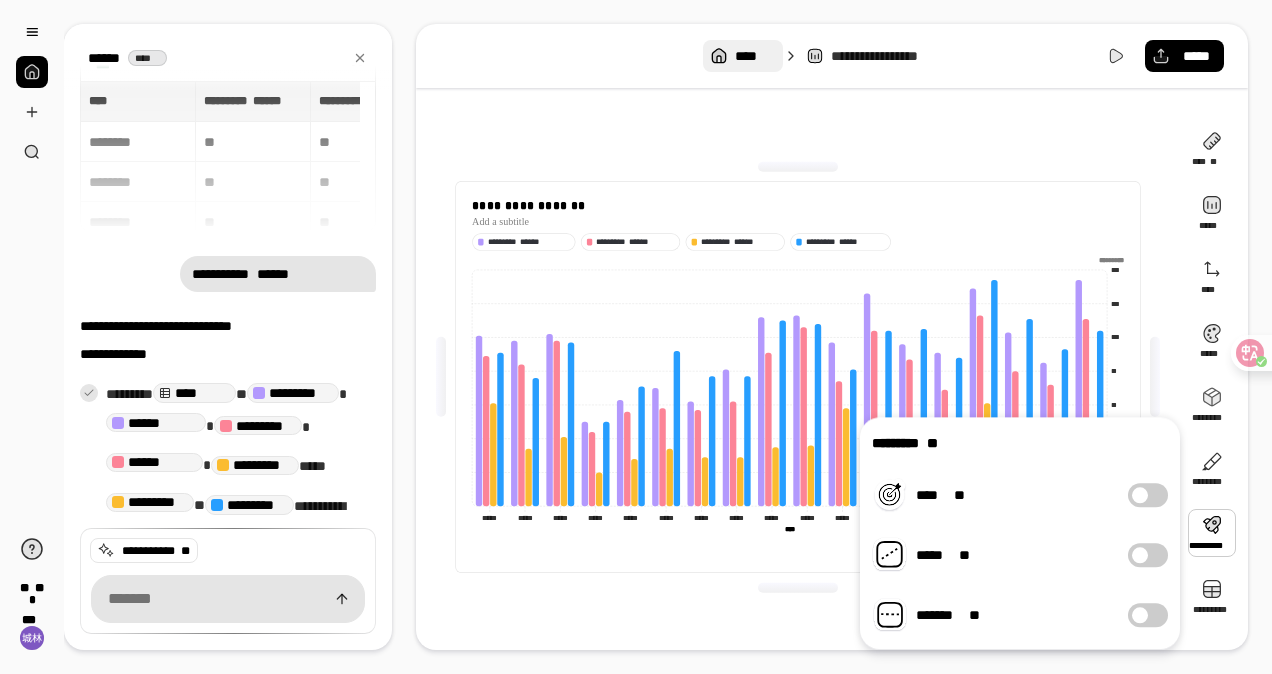 click on "****" at bounding box center [754, 56] 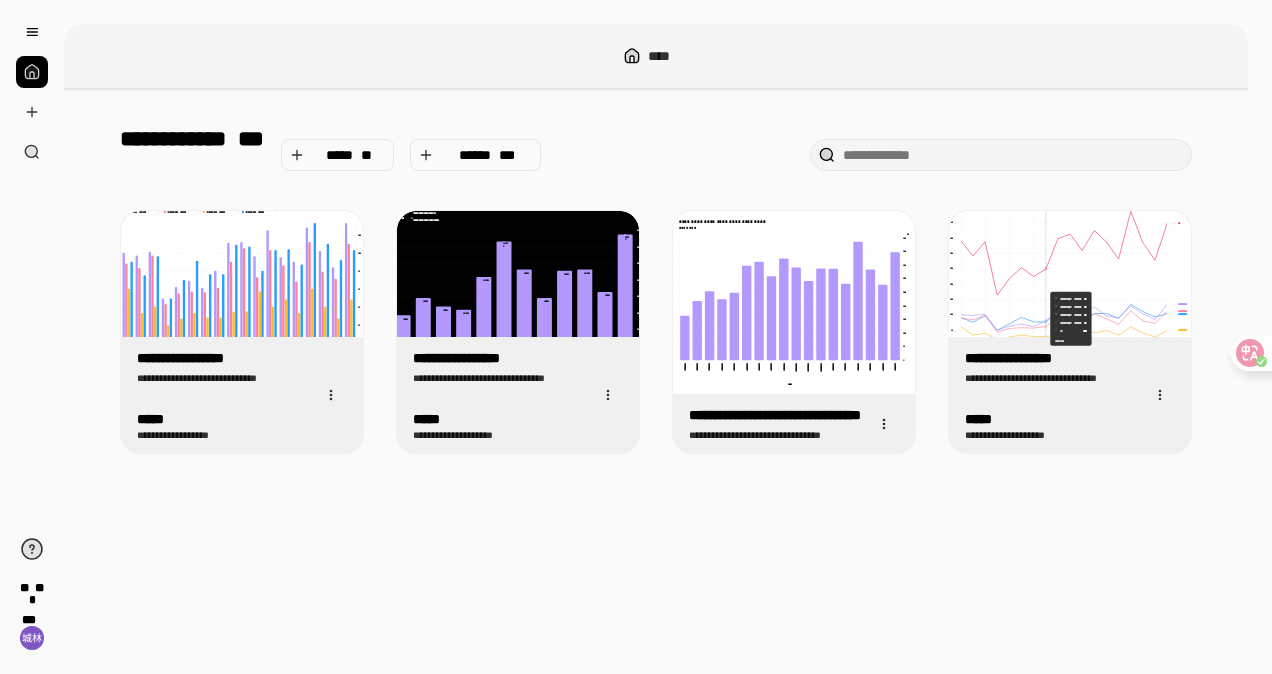 drag, startPoint x: 1044, startPoint y: 318, endPoint x: 960, endPoint y: 497, distance: 197.72961 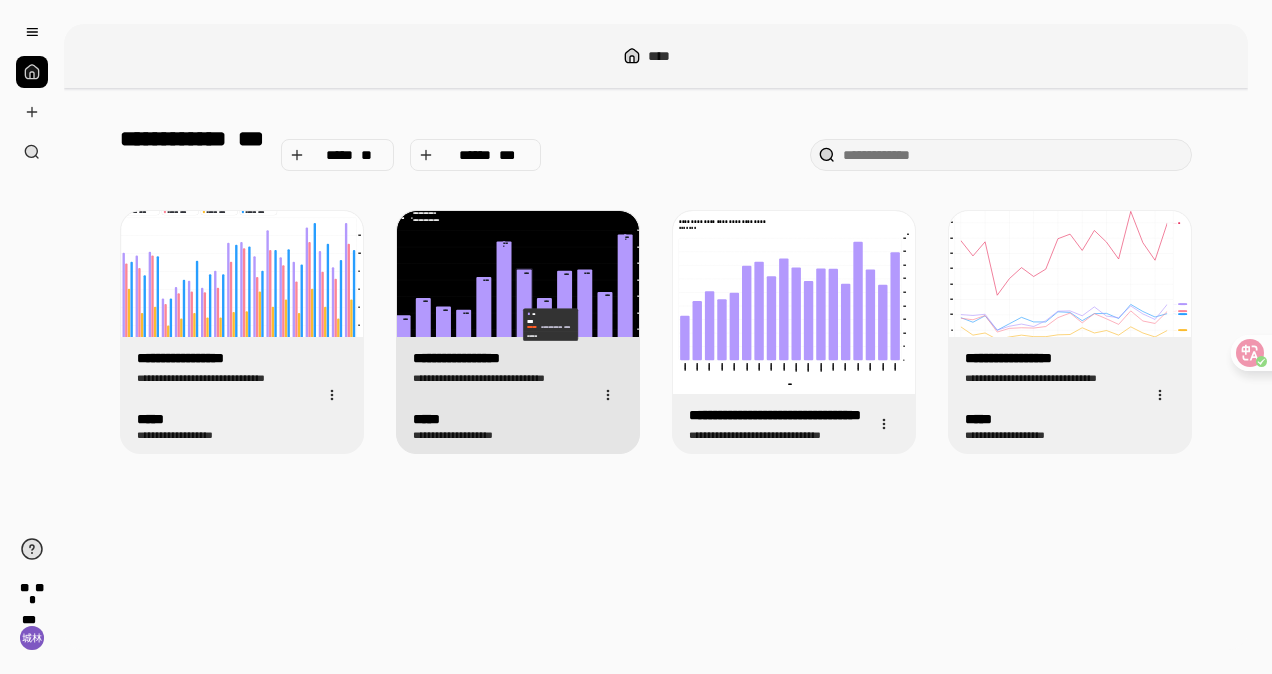 click 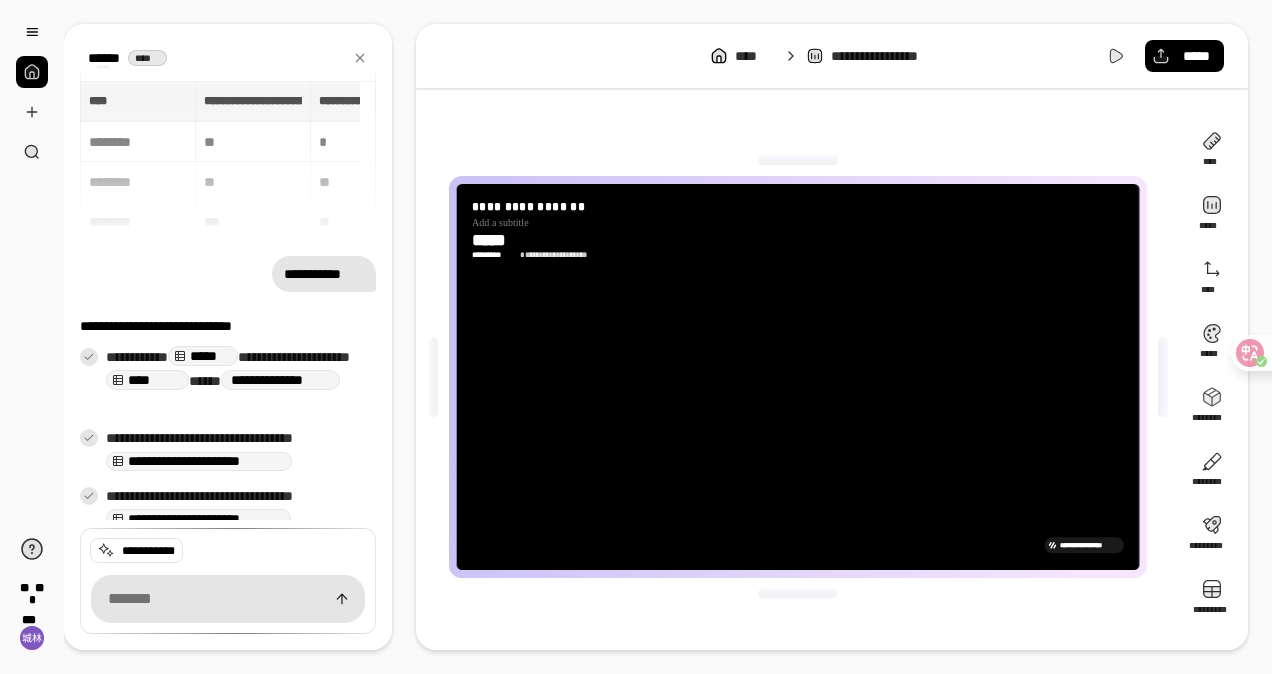 scroll, scrollTop: 1152, scrollLeft: 0, axis: vertical 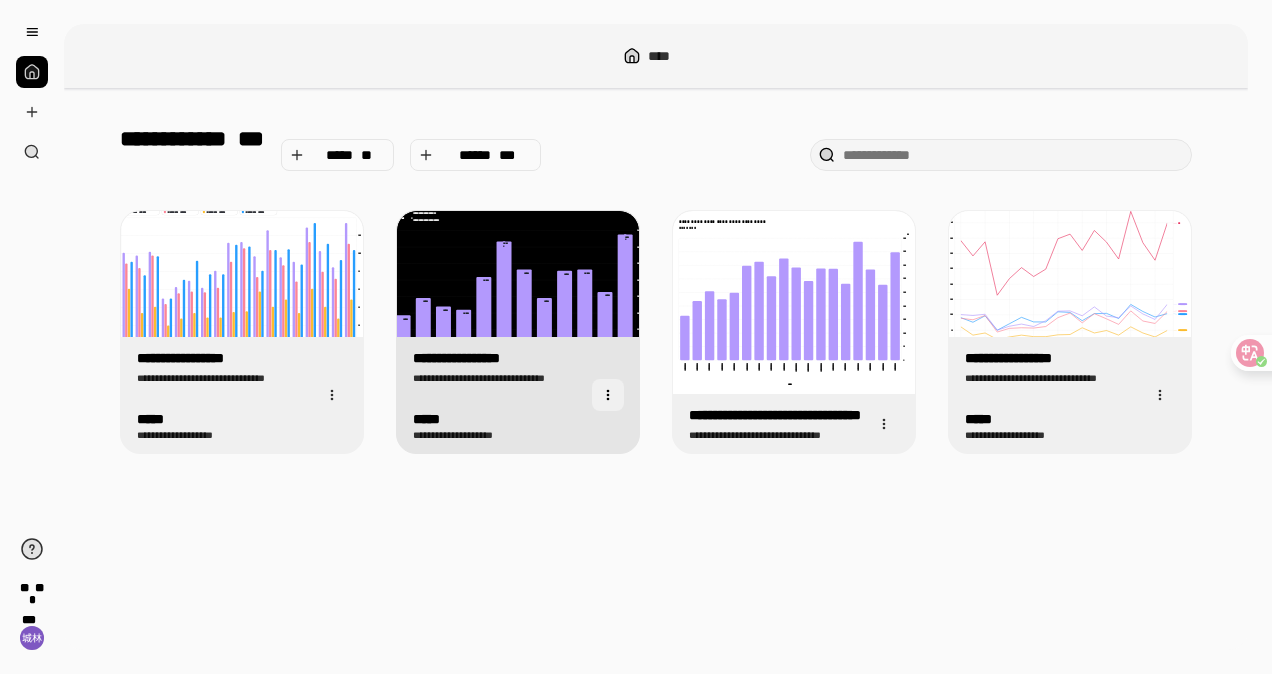 click at bounding box center [608, 395] 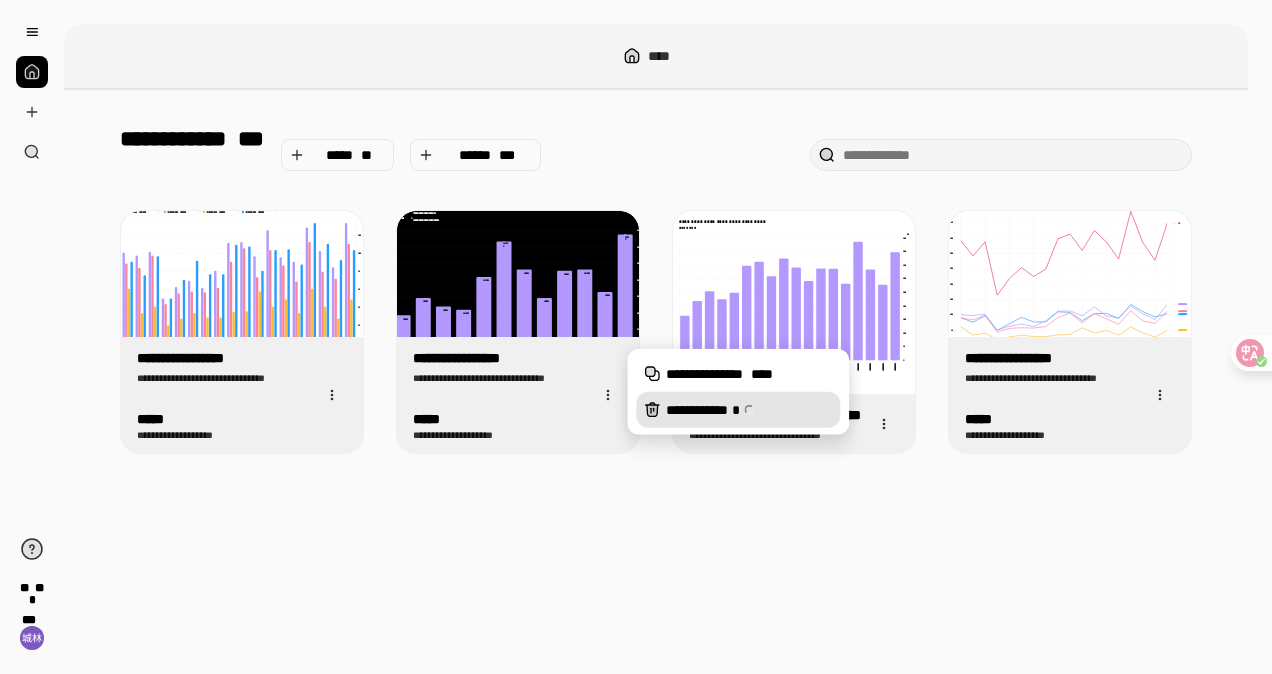 click on "**********" at bounding box center (738, 410) 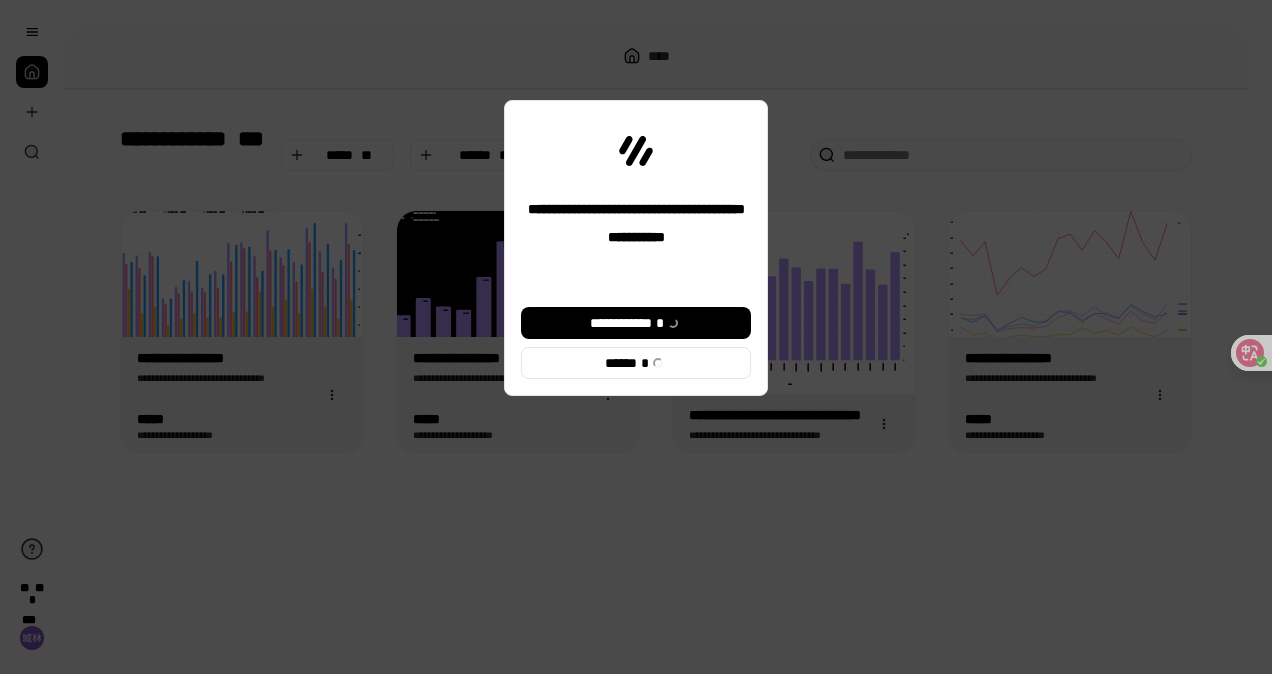 click on "**********" at bounding box center (636, 343) 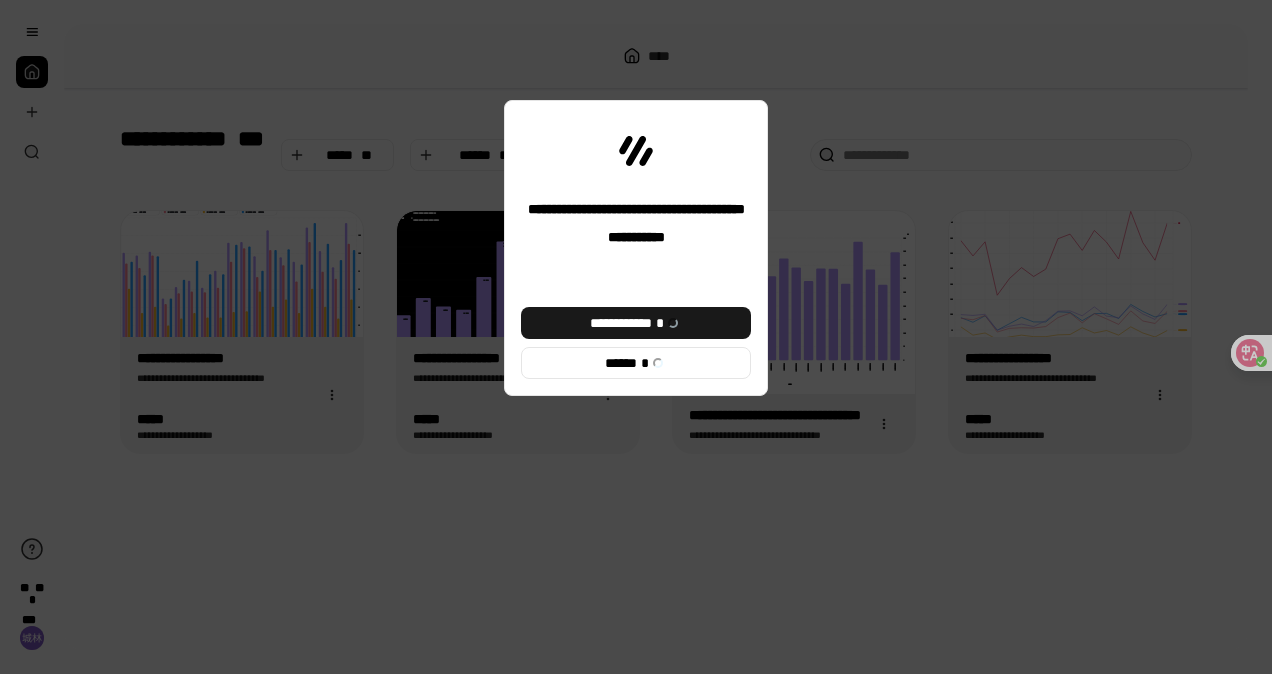 click on "**********" at bounding box center (636, 323) 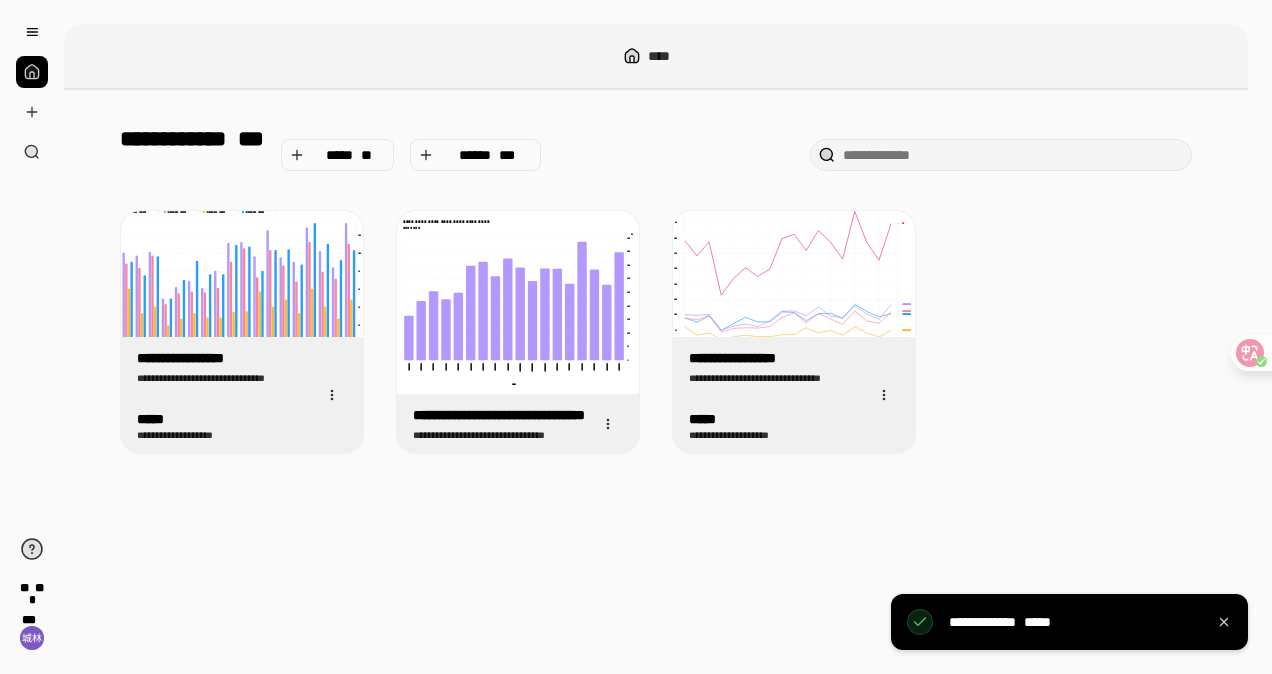 click on "**********" at bounding box center [656, 369] 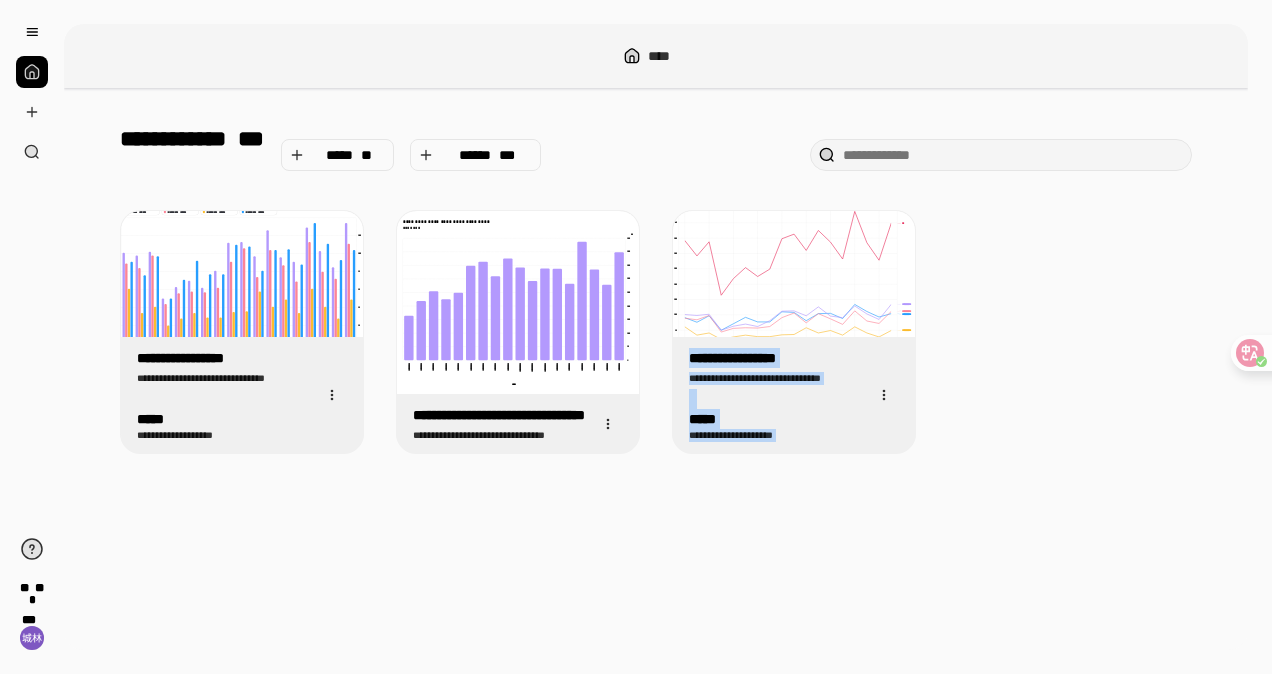 click on "**********" at bounding box center [656, 369] 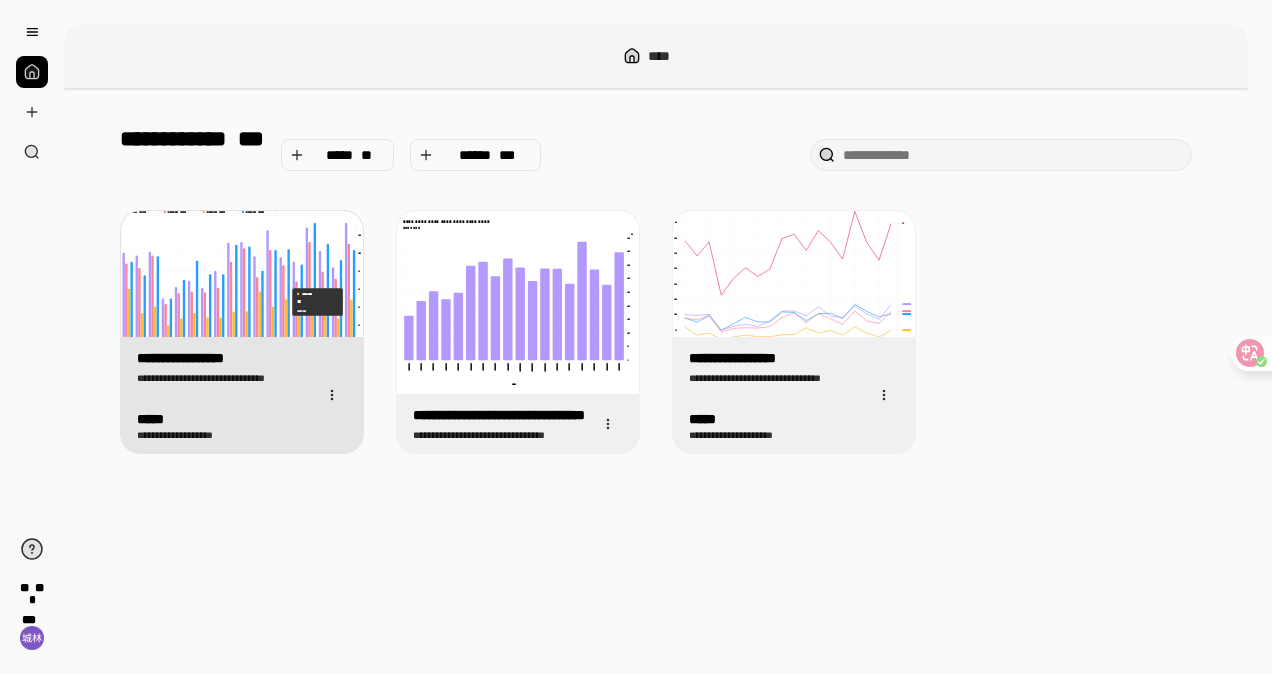 click 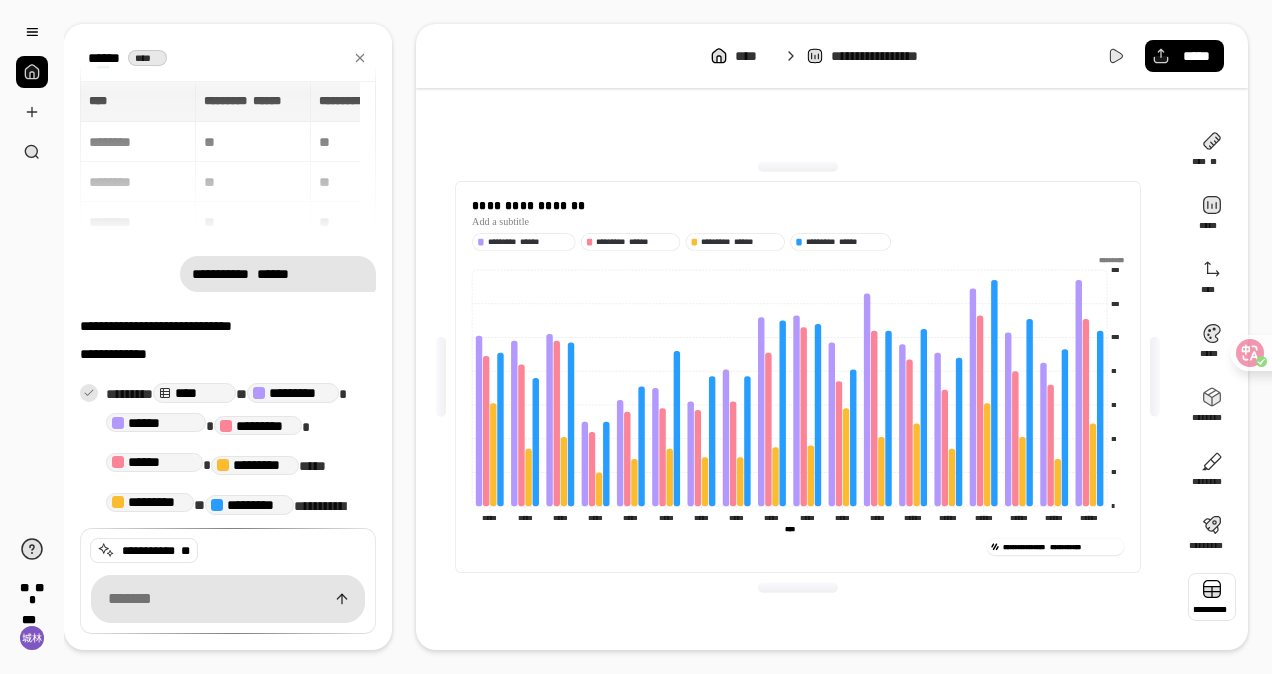 click at bounding box center [1212, 597] 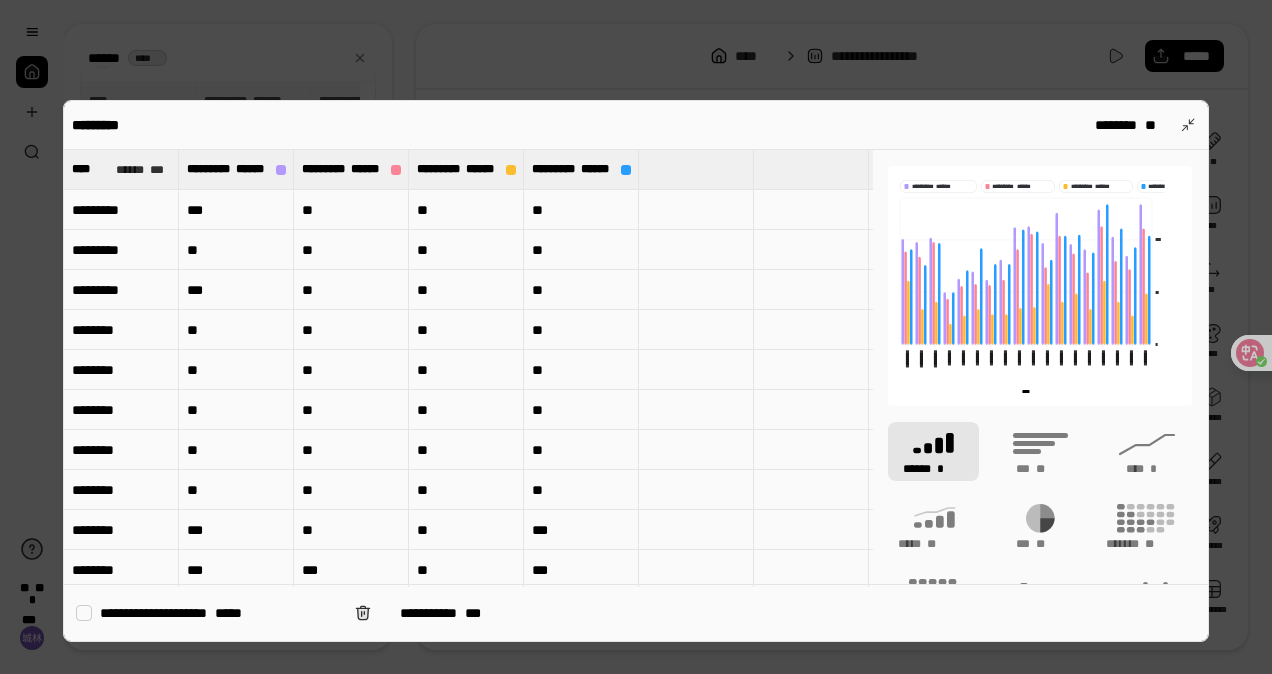 click on "*********" at bounding box center (102, 125) 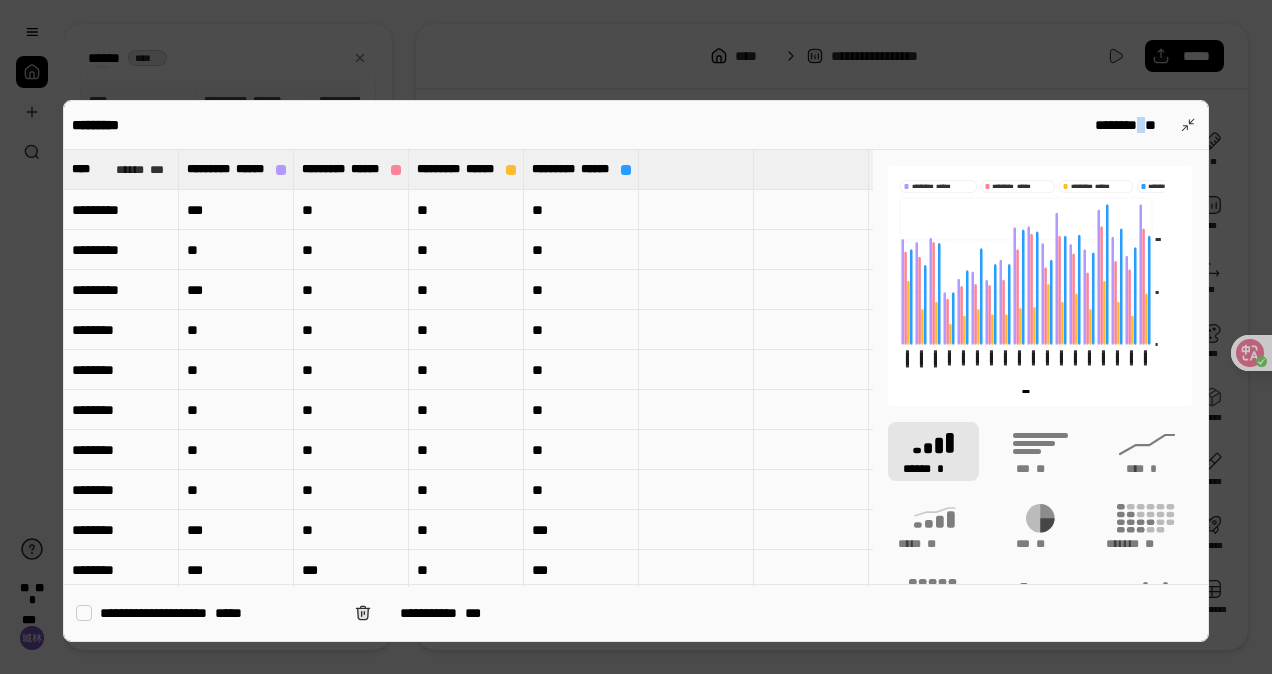 click on "********* ********    **" at bounding box center (636, 125) 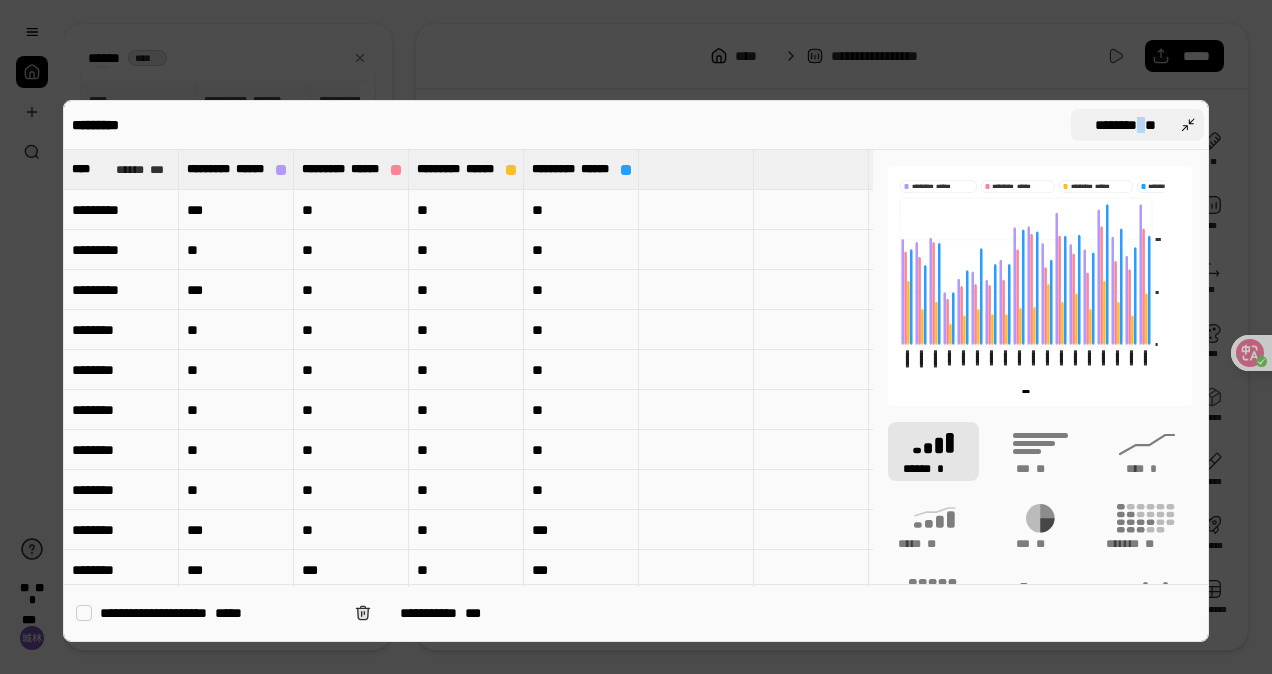 click on "********    **" at bounding box center (1137, 125) 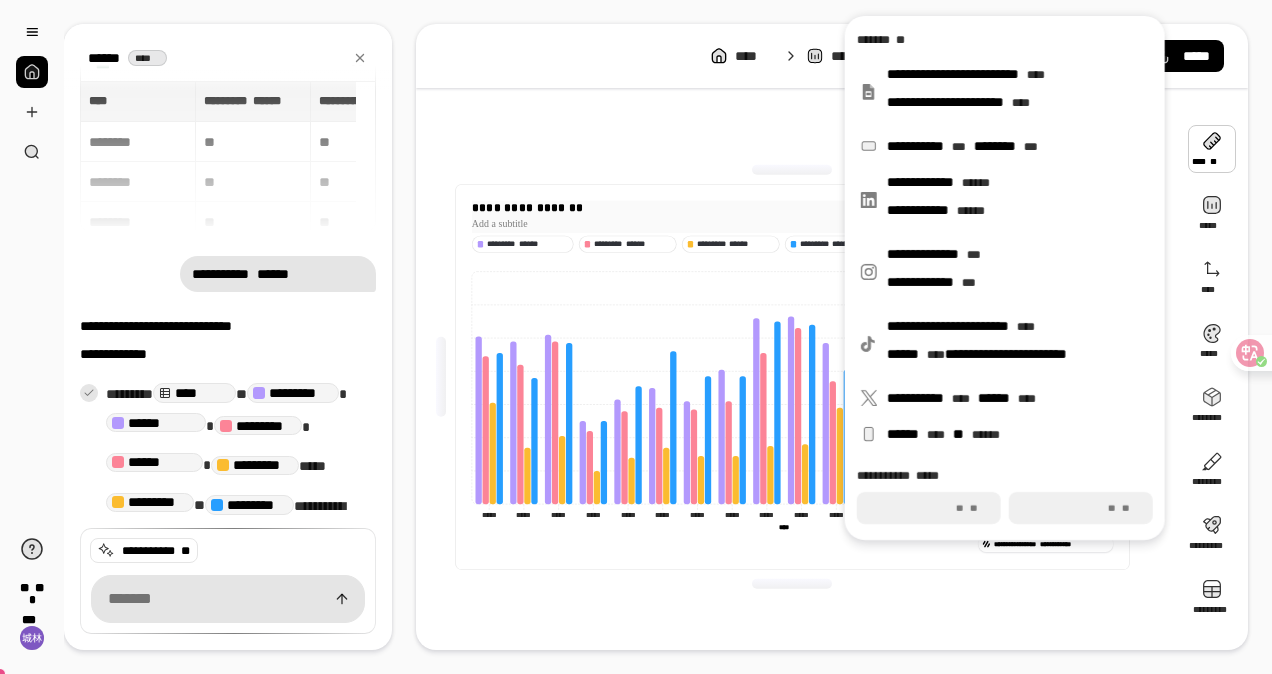 click on "**********" at bounding box center [792, 208] 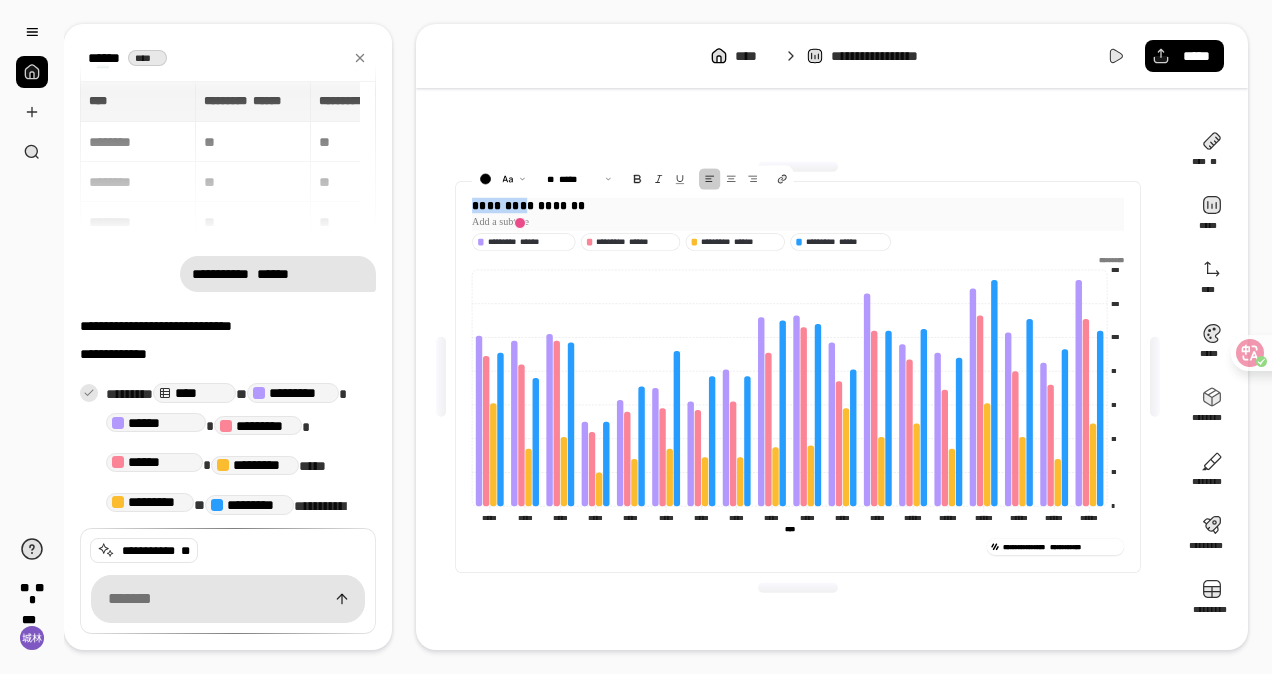 click on "**********" at bounding box center [798, 205] 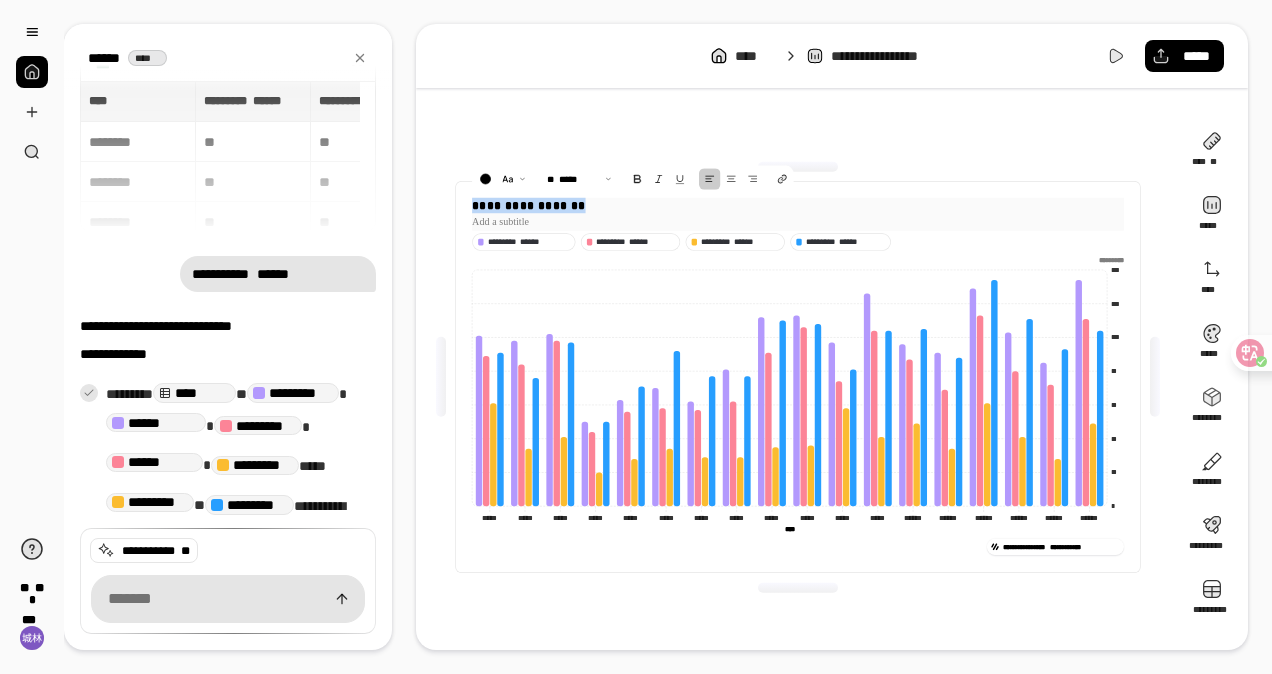 click on "**********" at bounding box center (798, 205) 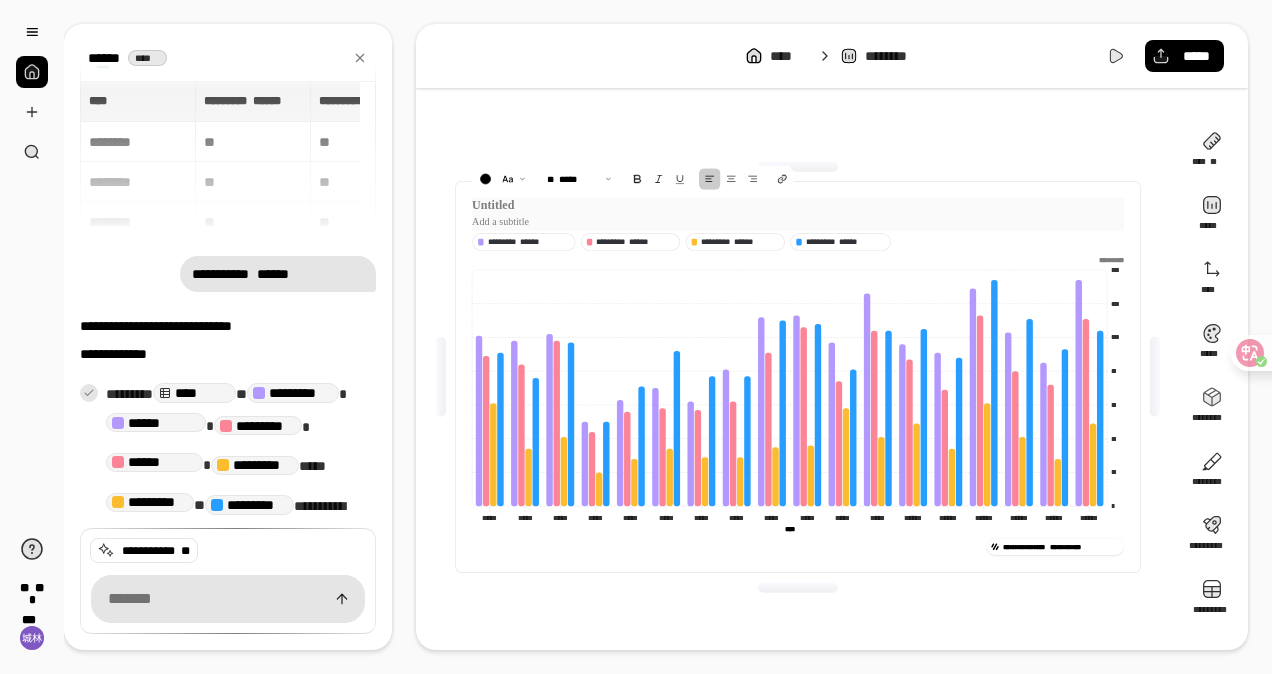 type 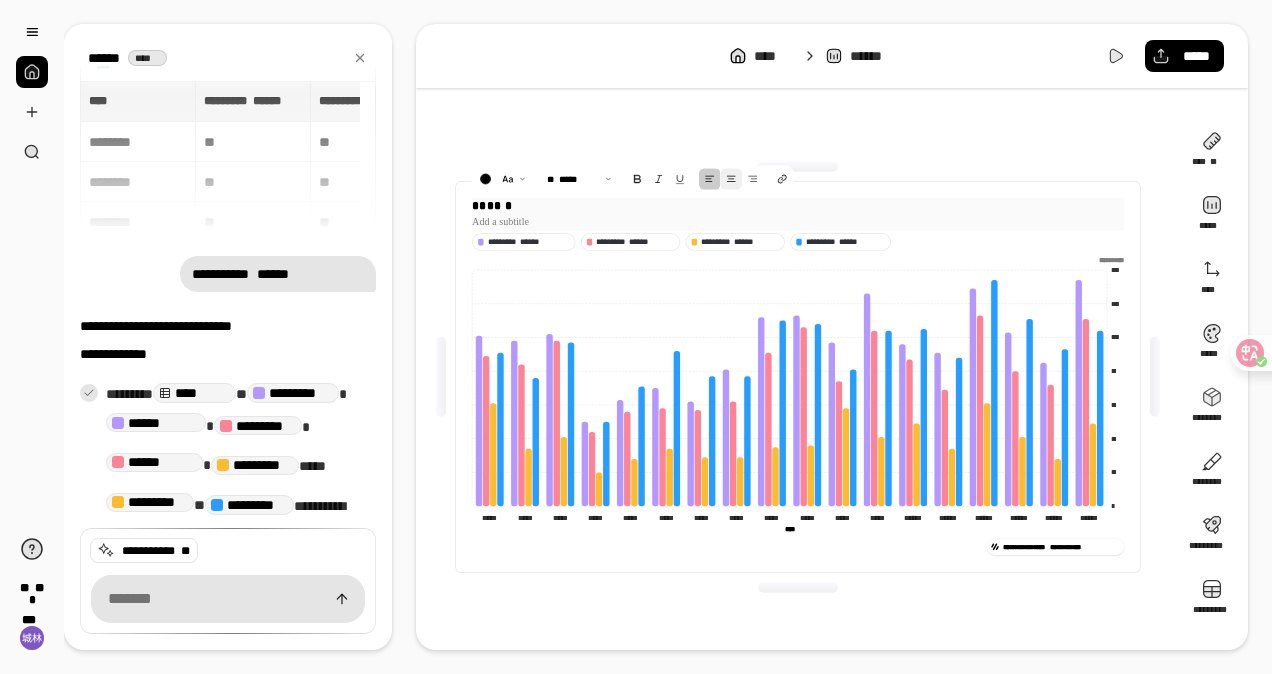 click at bounding box center [730, 178] 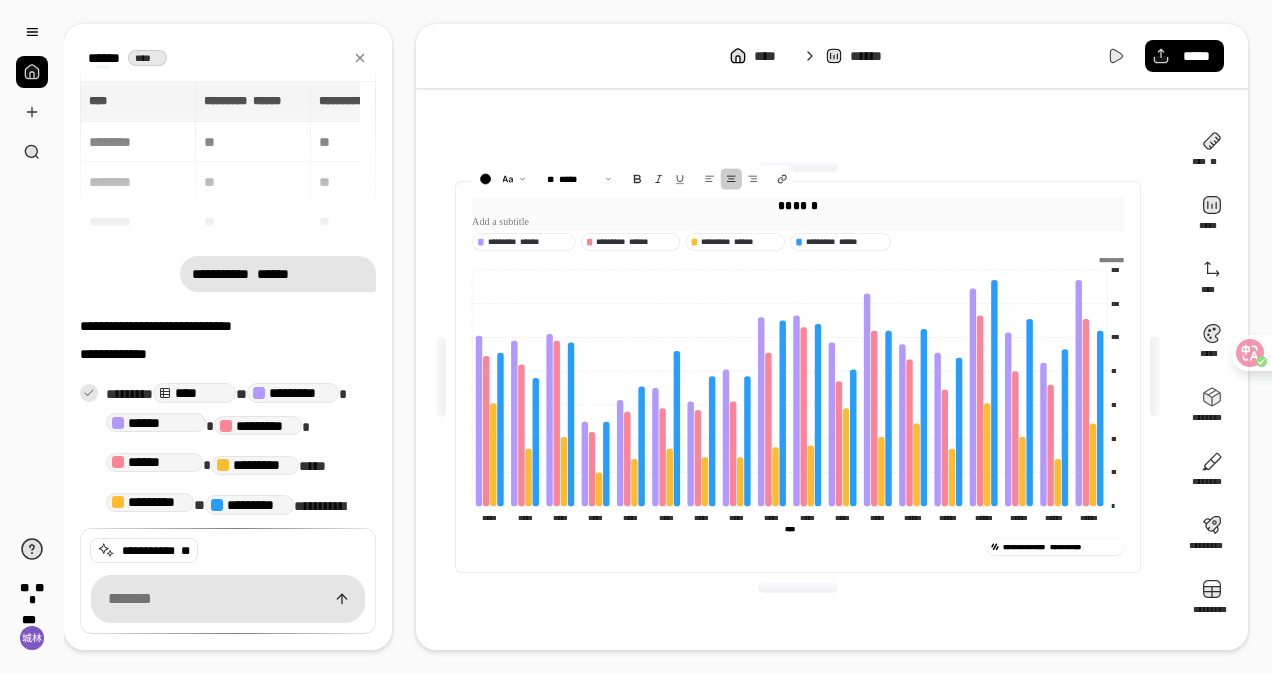 click on "******" at bounding box center [798, 205] 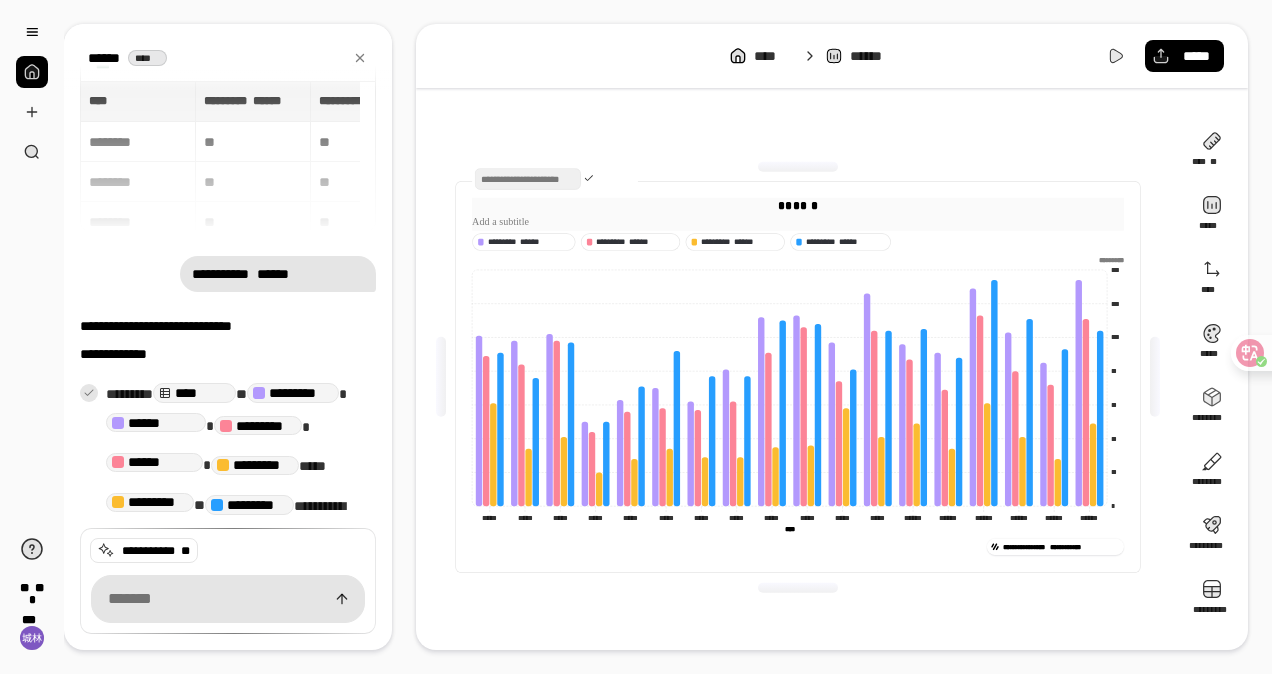 click at bounding box center (798, 222) 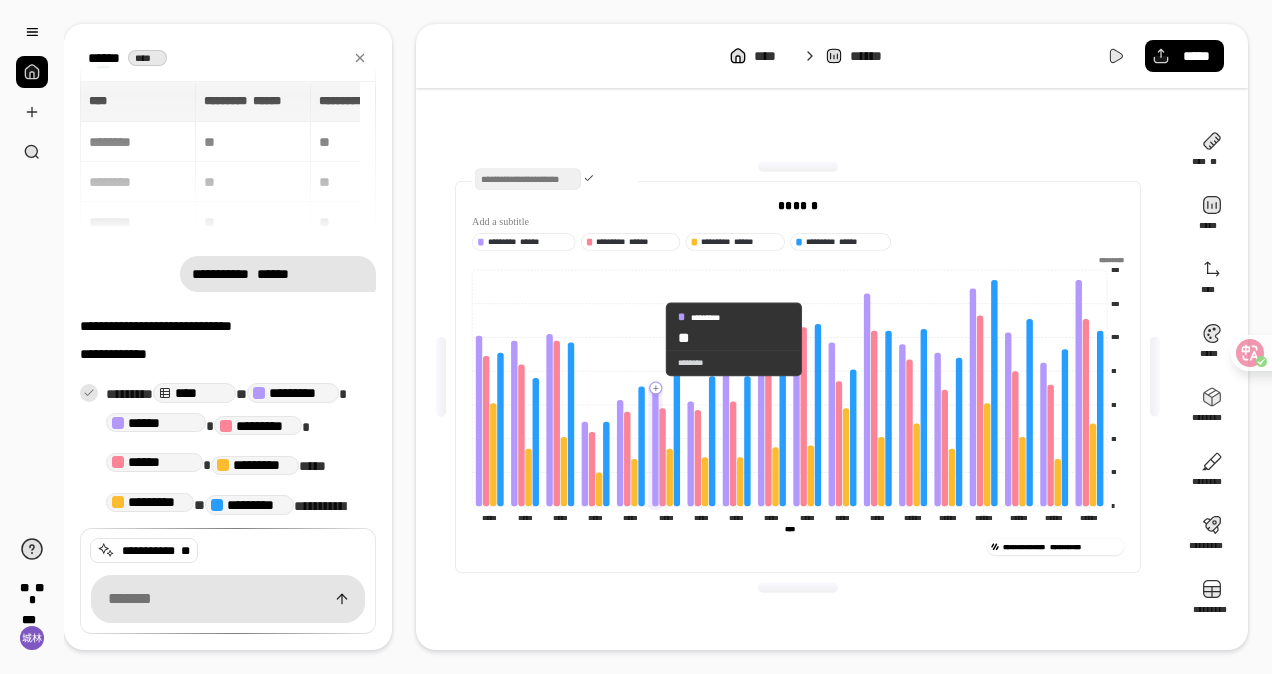 click 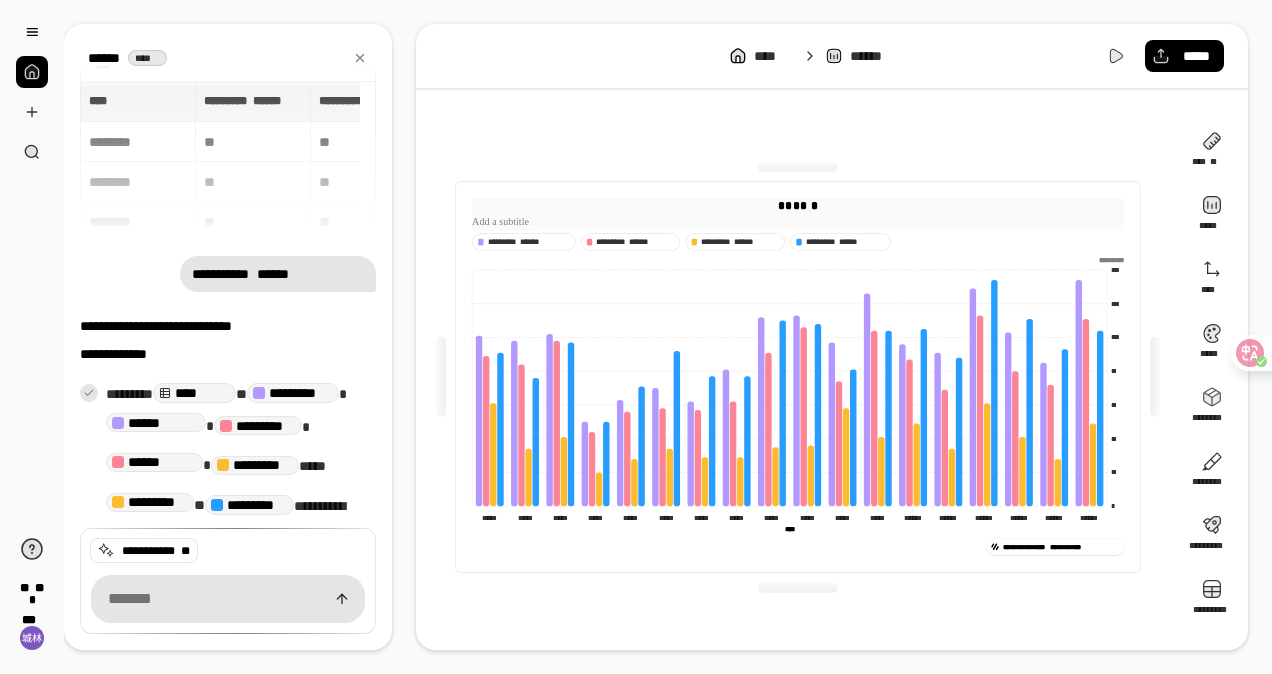 click on "******" at bounding box center [798, 205] 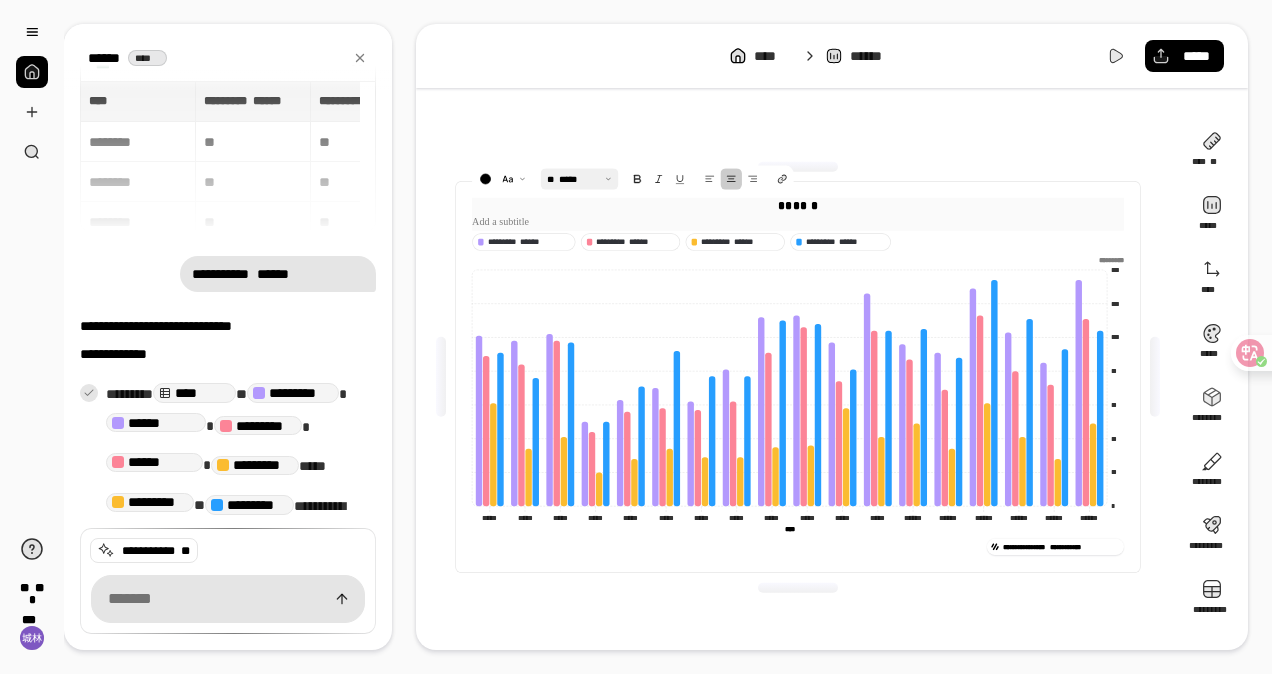 click at bounding box center (579, 179) 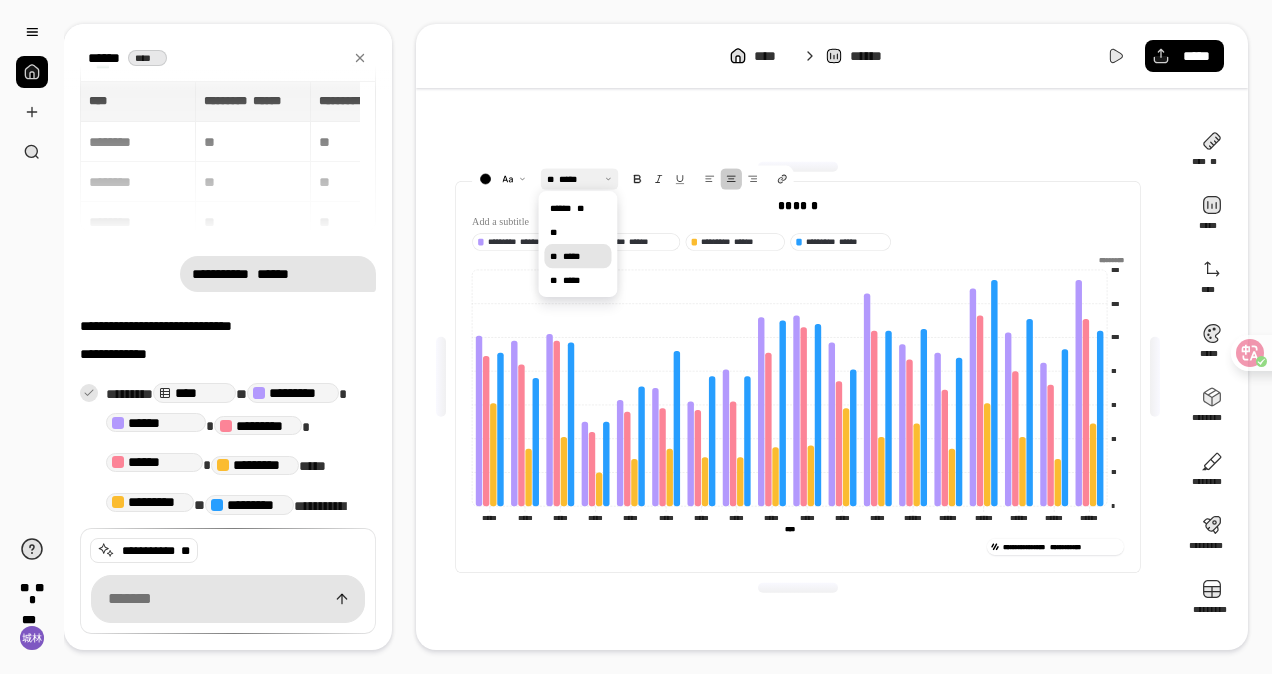 click on "*****" at bounding box center (571, 255) 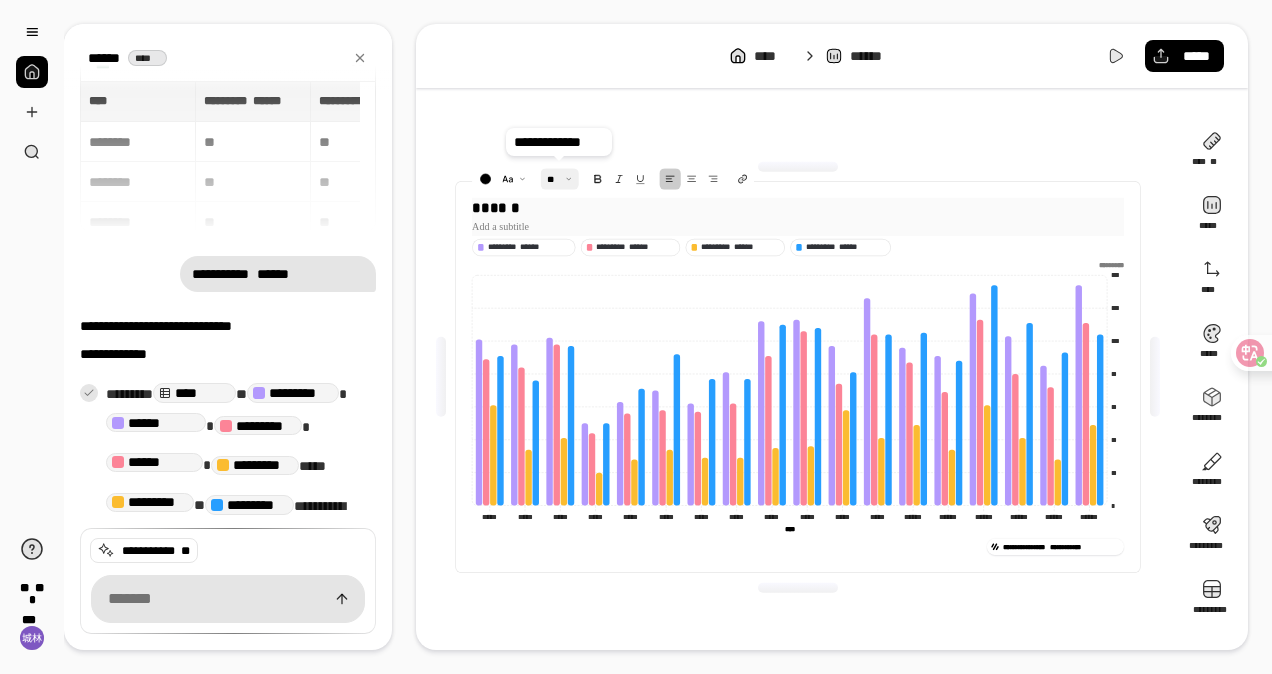 click at bounding box center [559, 179] 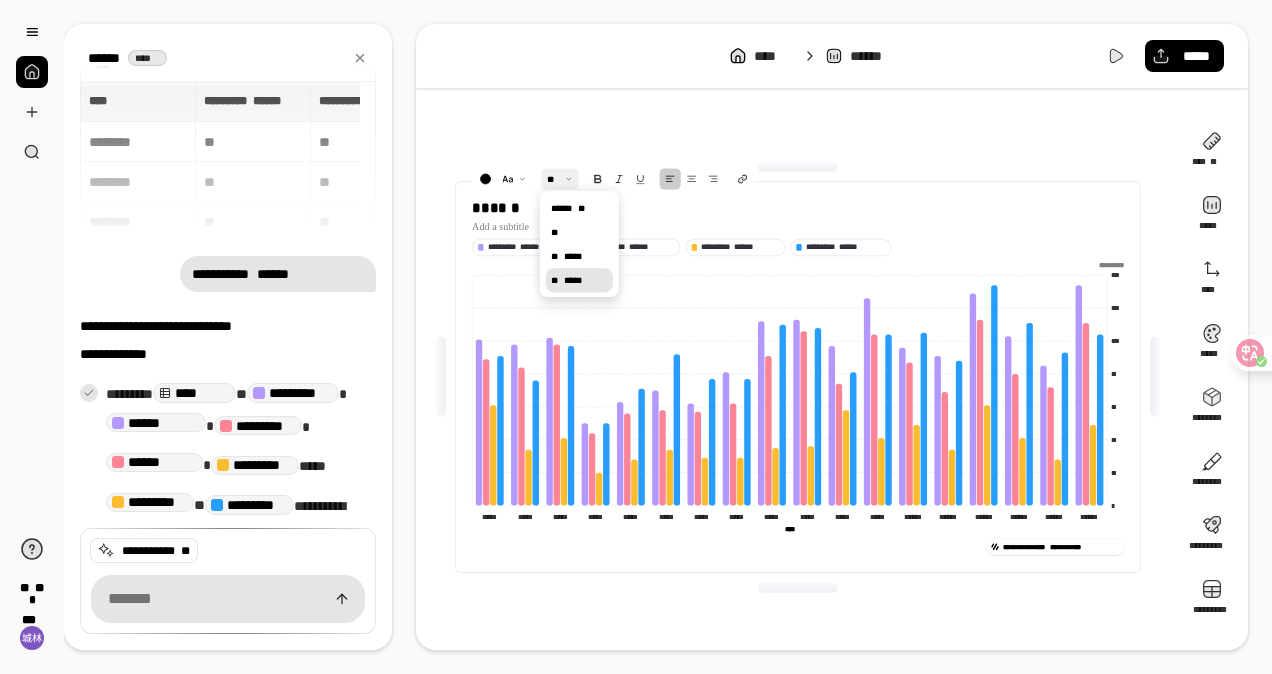 click on "*****" at bounding box center [573, 280] 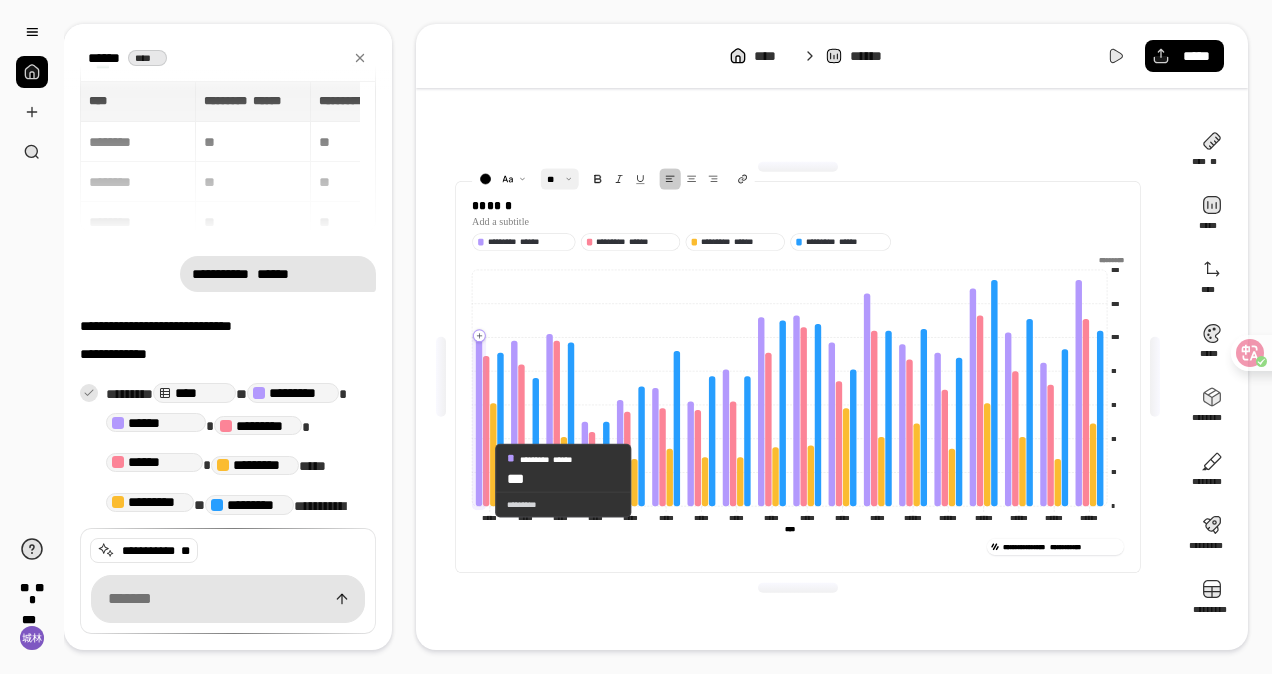 click 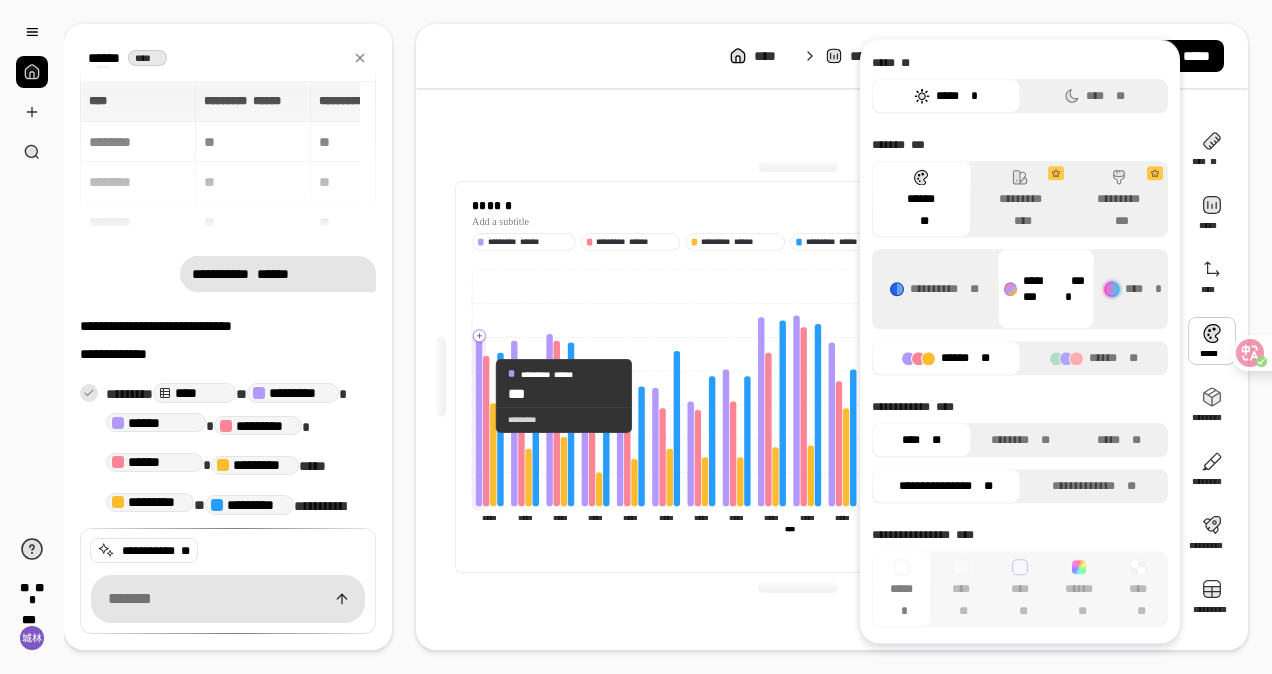 click 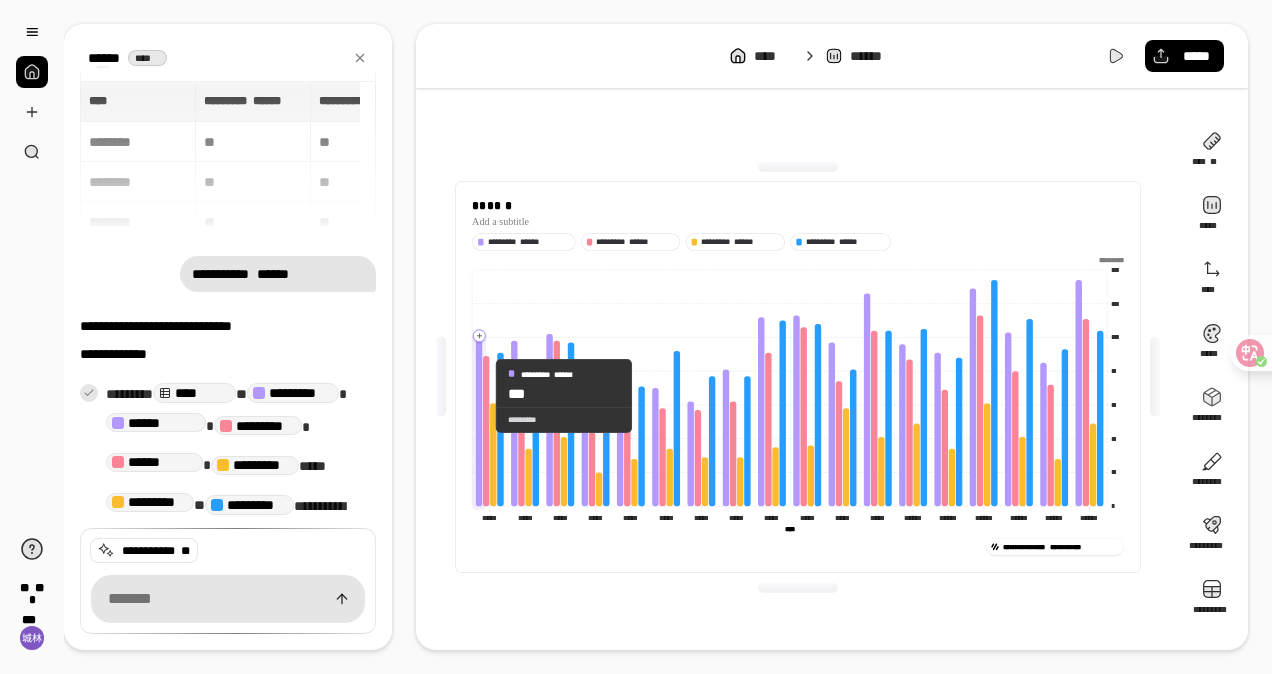 click 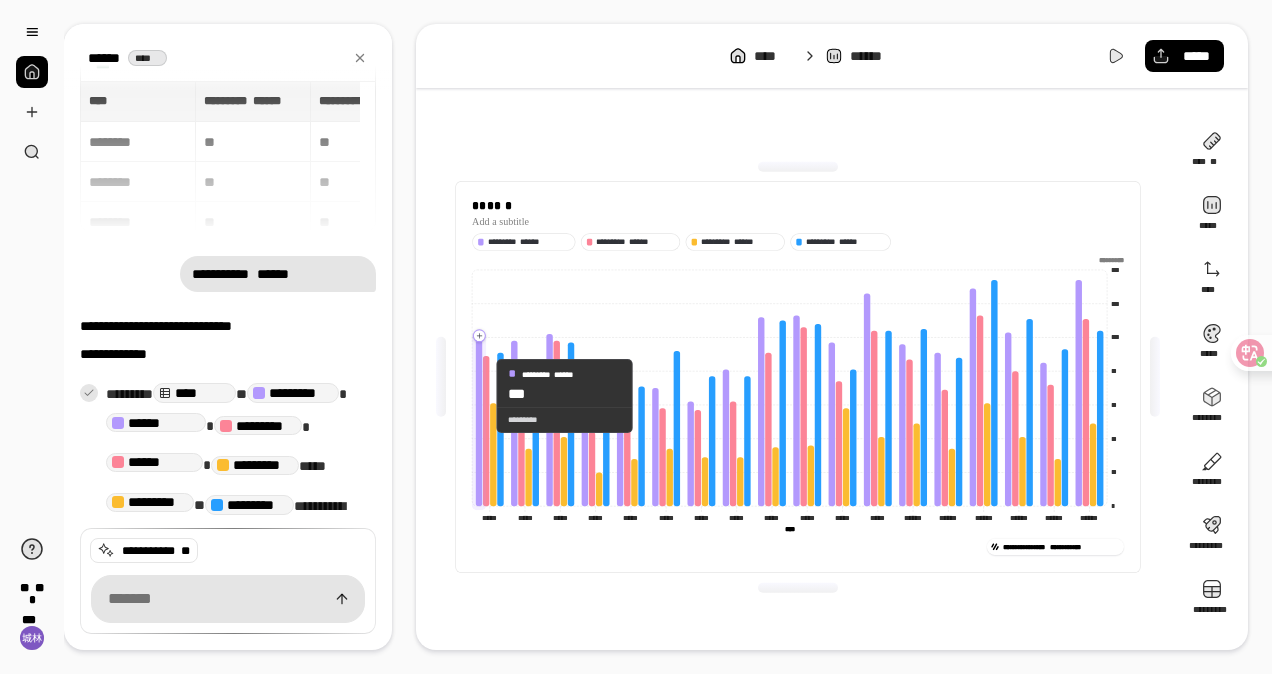 click 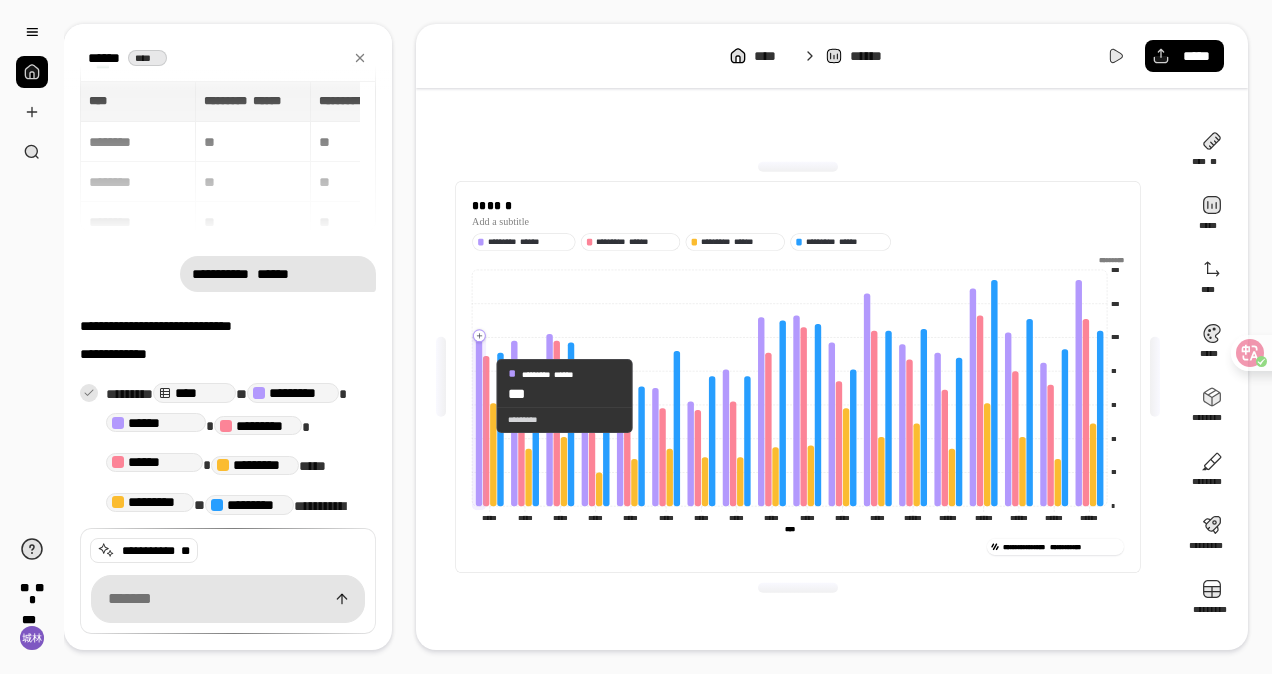 drag, startPoint x: 481, startPoint y: 396, endPoint x: 933, endPoint y: 619, distance: 504.01688 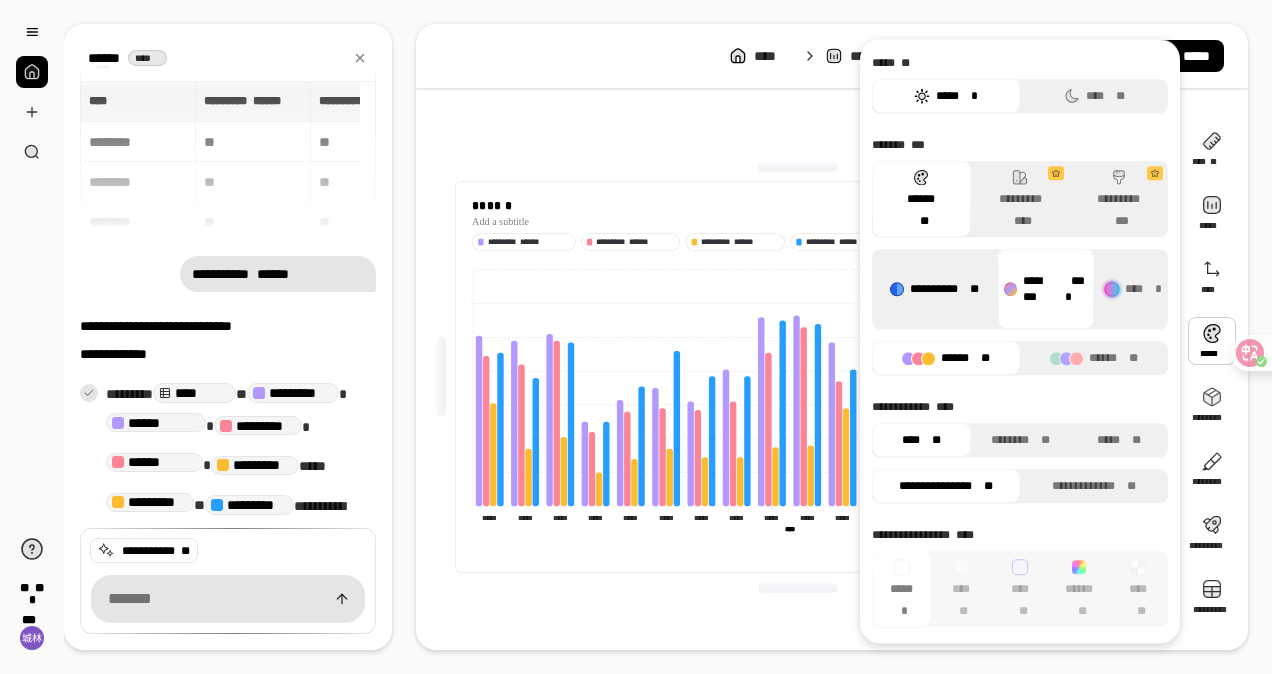 click on "**********" at bounding box center (935, 289) 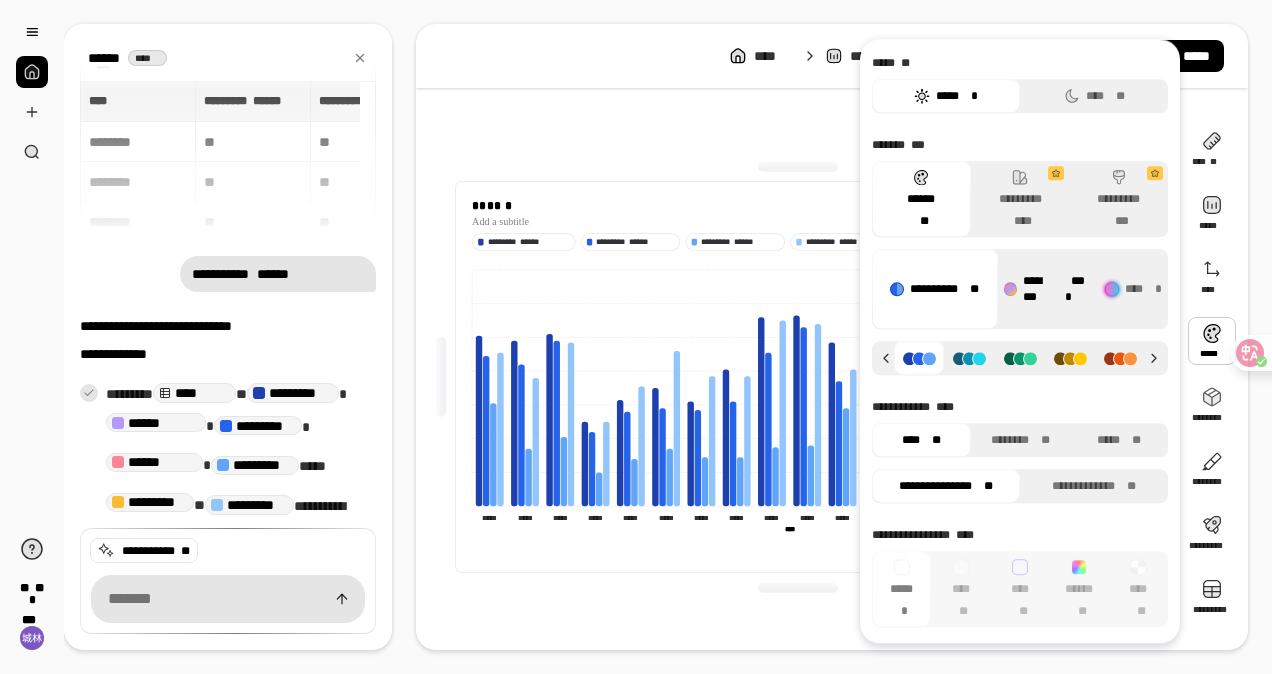click on "********    ****" at bounding box center [1046, 289] 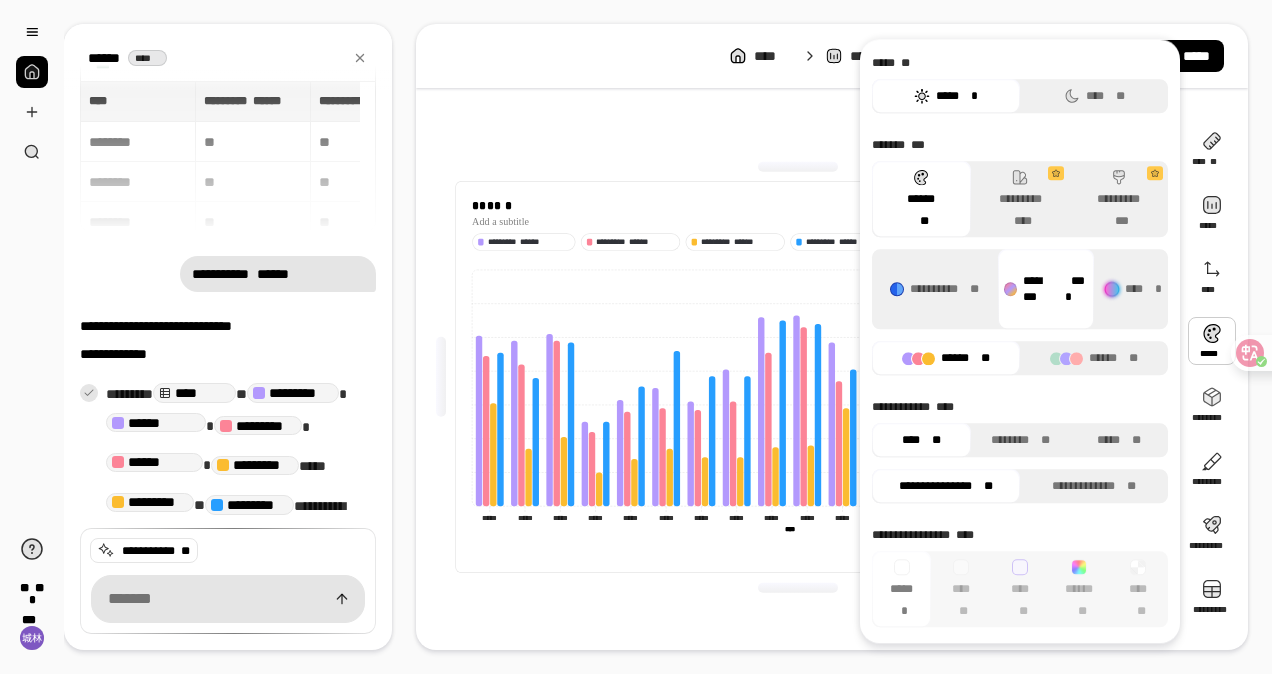 click on "******    **" at bounding box center (946, 358) 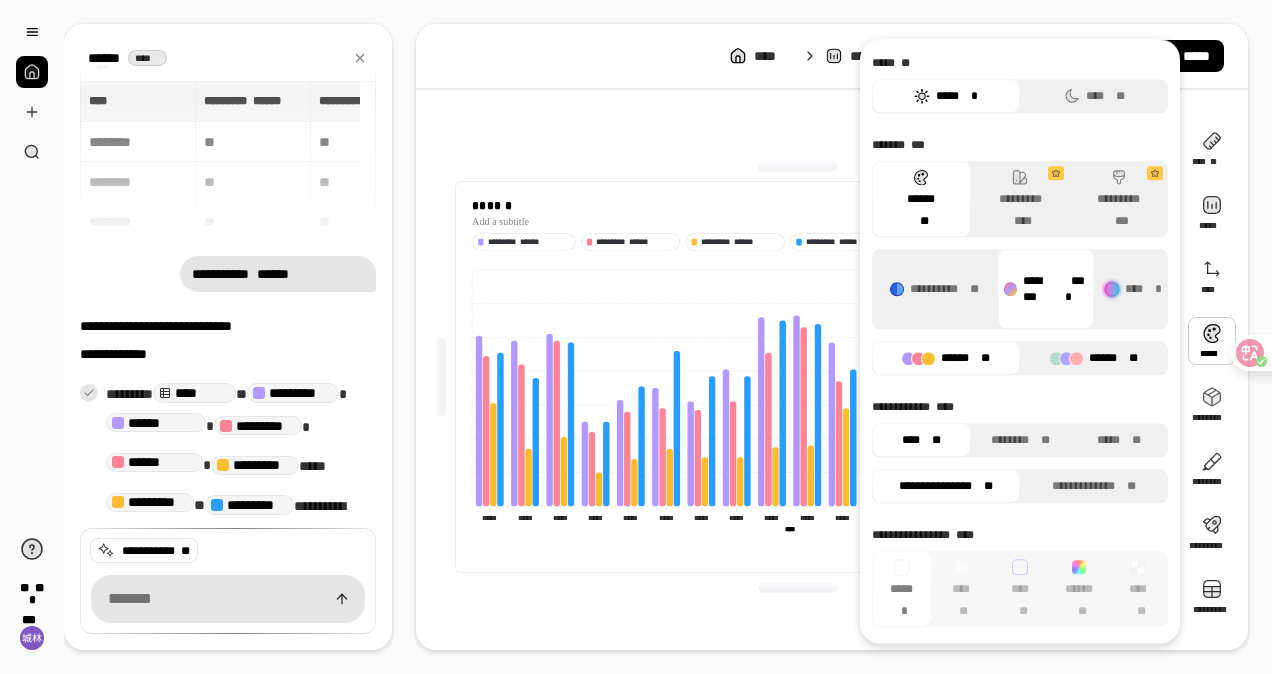 click 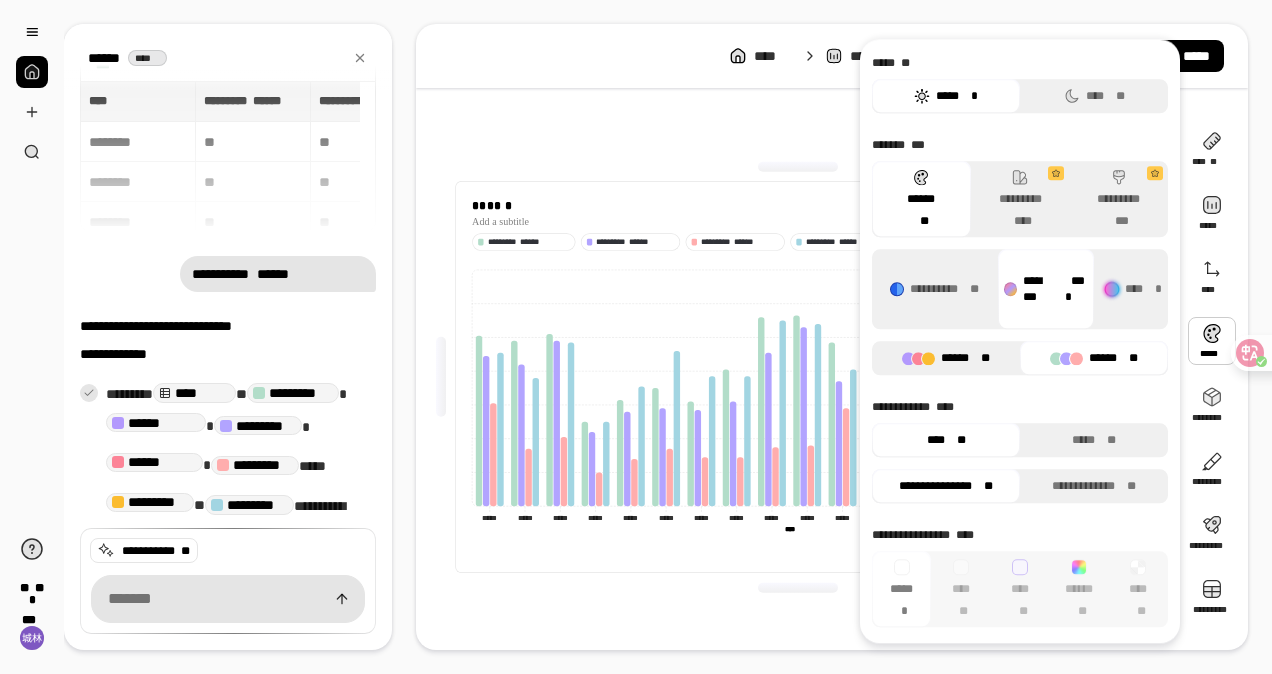 click on "**" at bounding box center (985, 358) 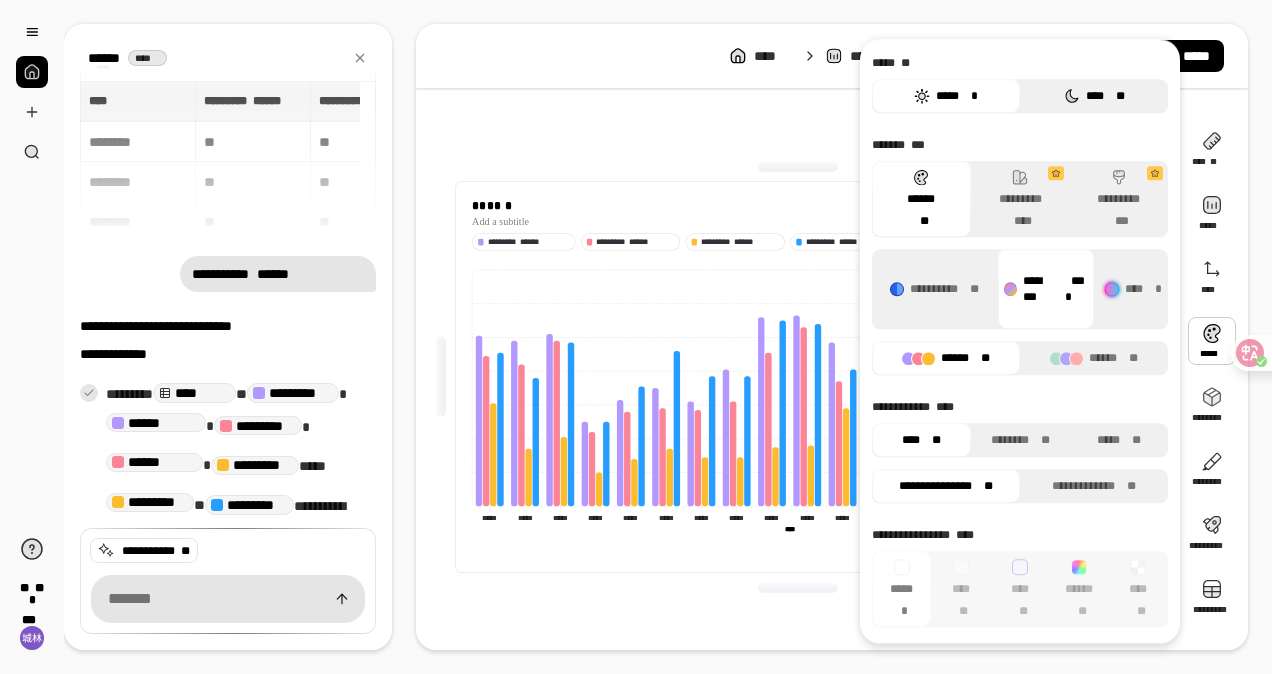 click 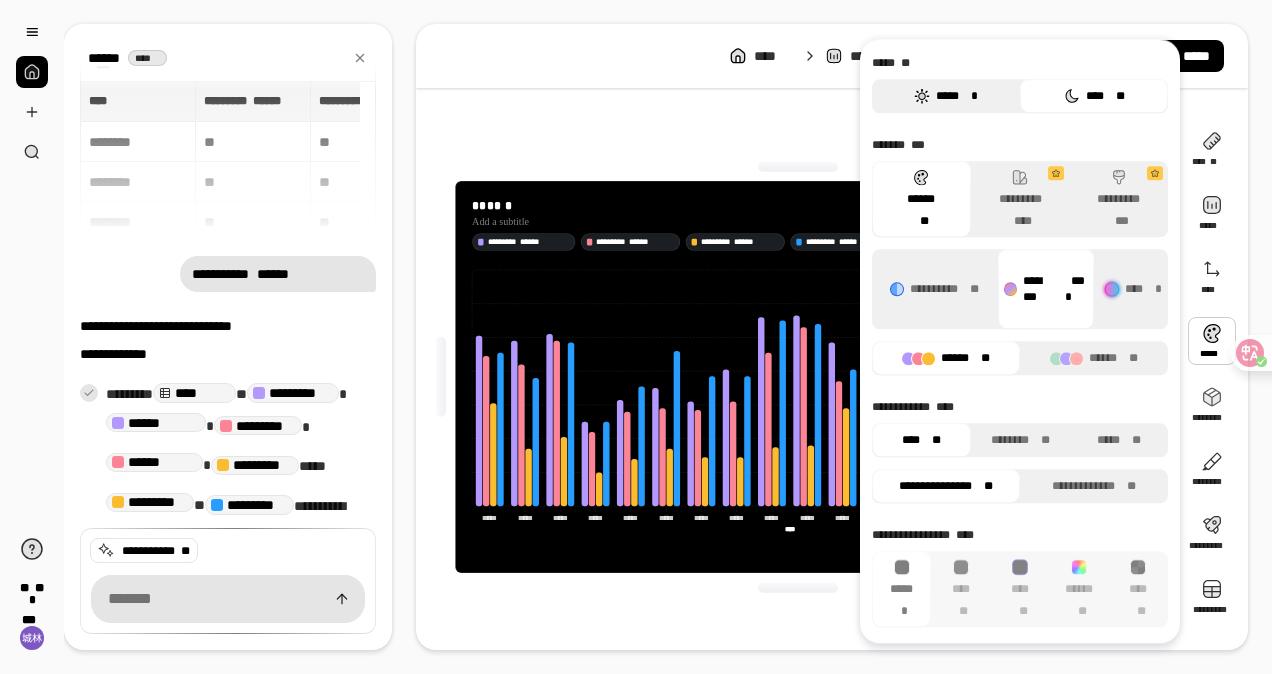 click on "*" at bounding box center (974, 96) 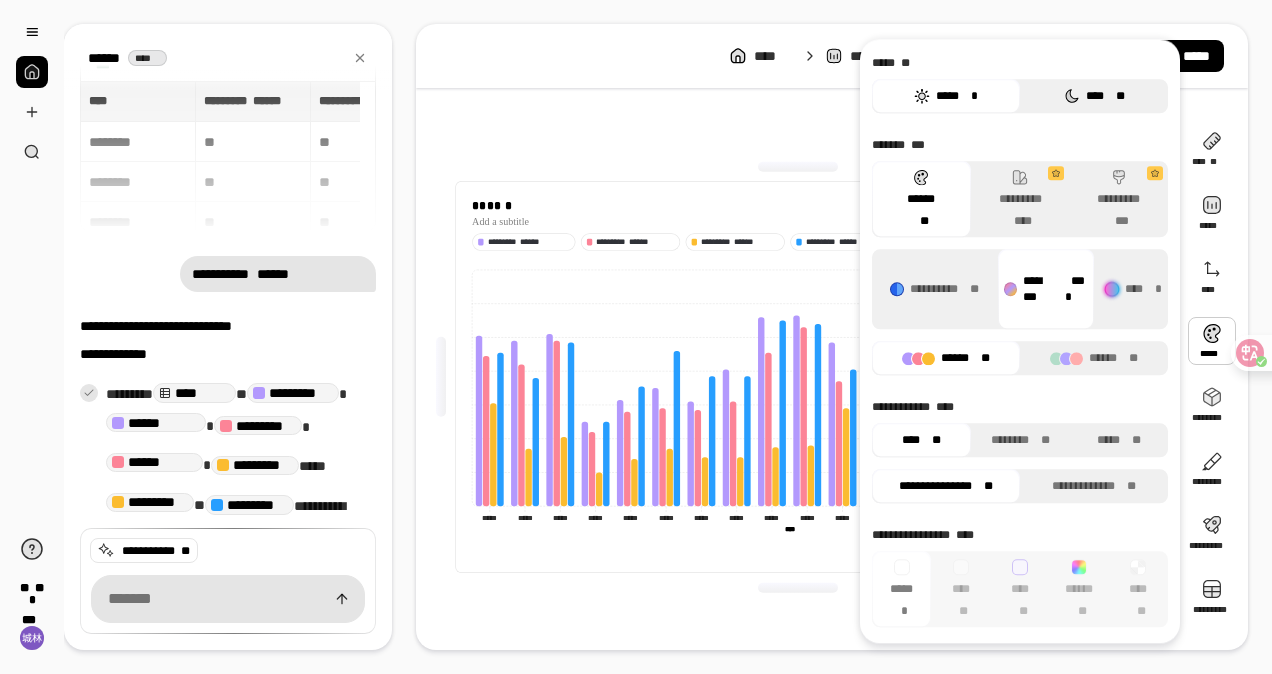 click on "****    **" at bounding box center [1094, 96] 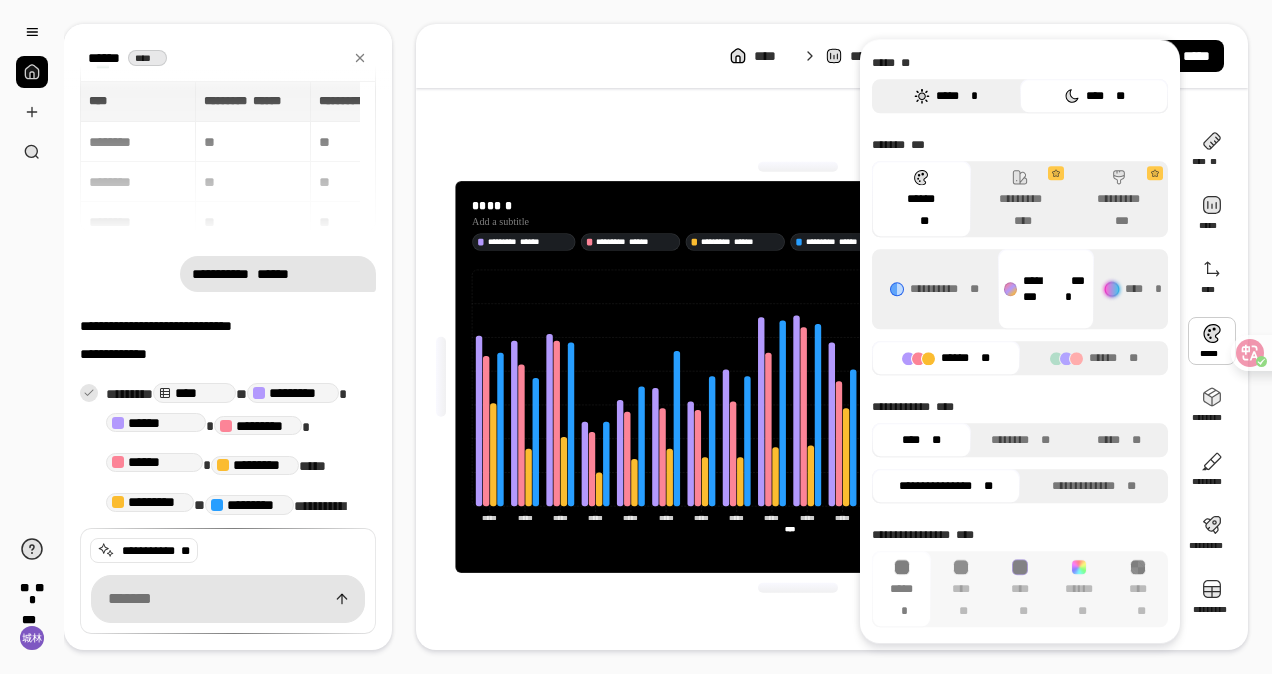 click on "*" at bounding box center (974, 96) 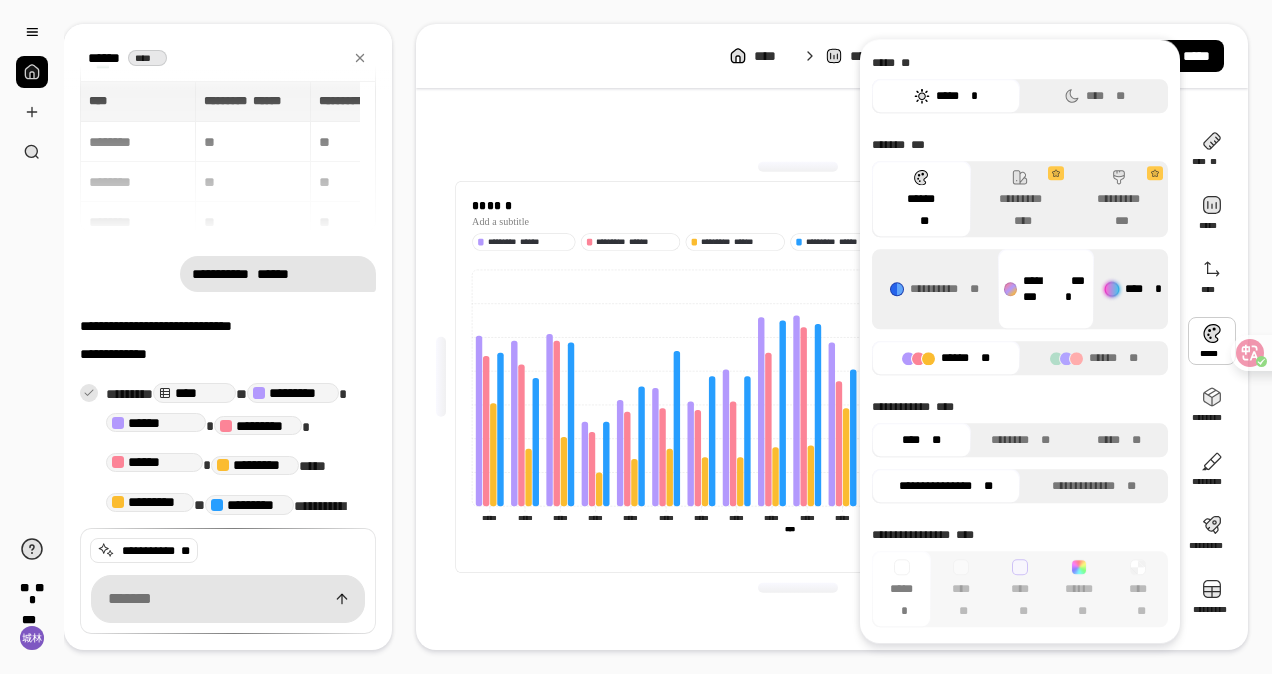 click on "****    *" at bounding box center (1134, 289) 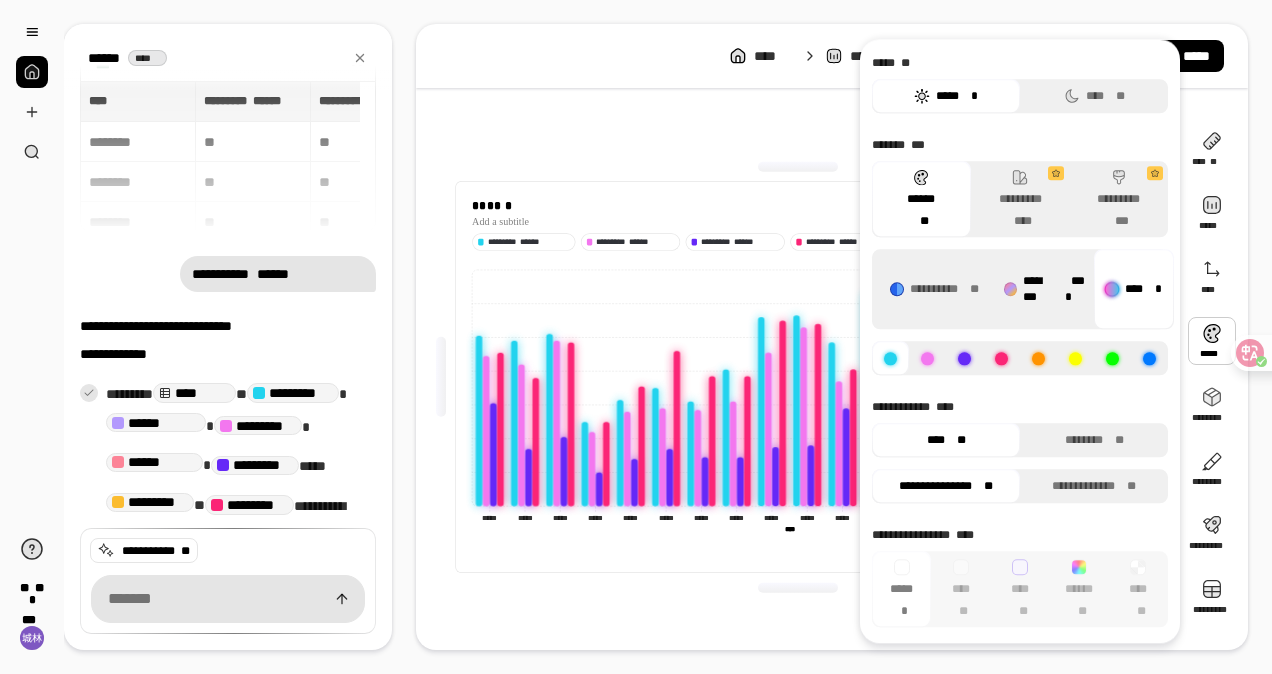 click on "********    ****" at bounding box center (1046, 289) 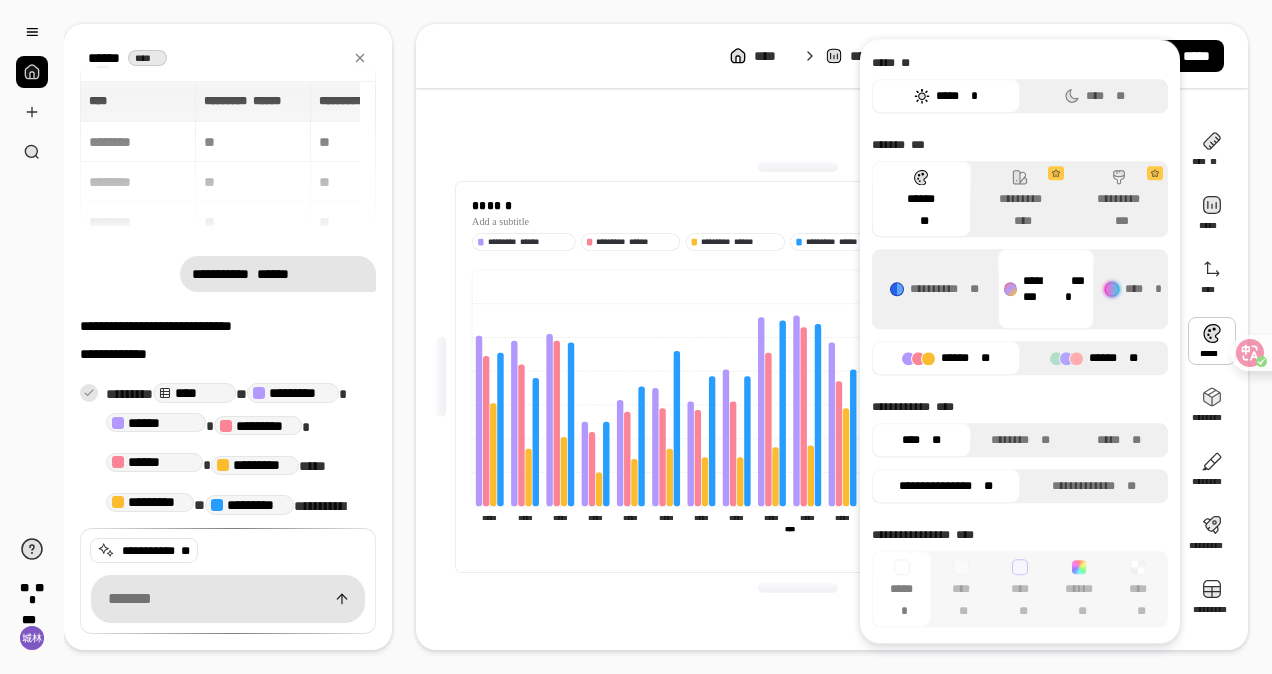 click 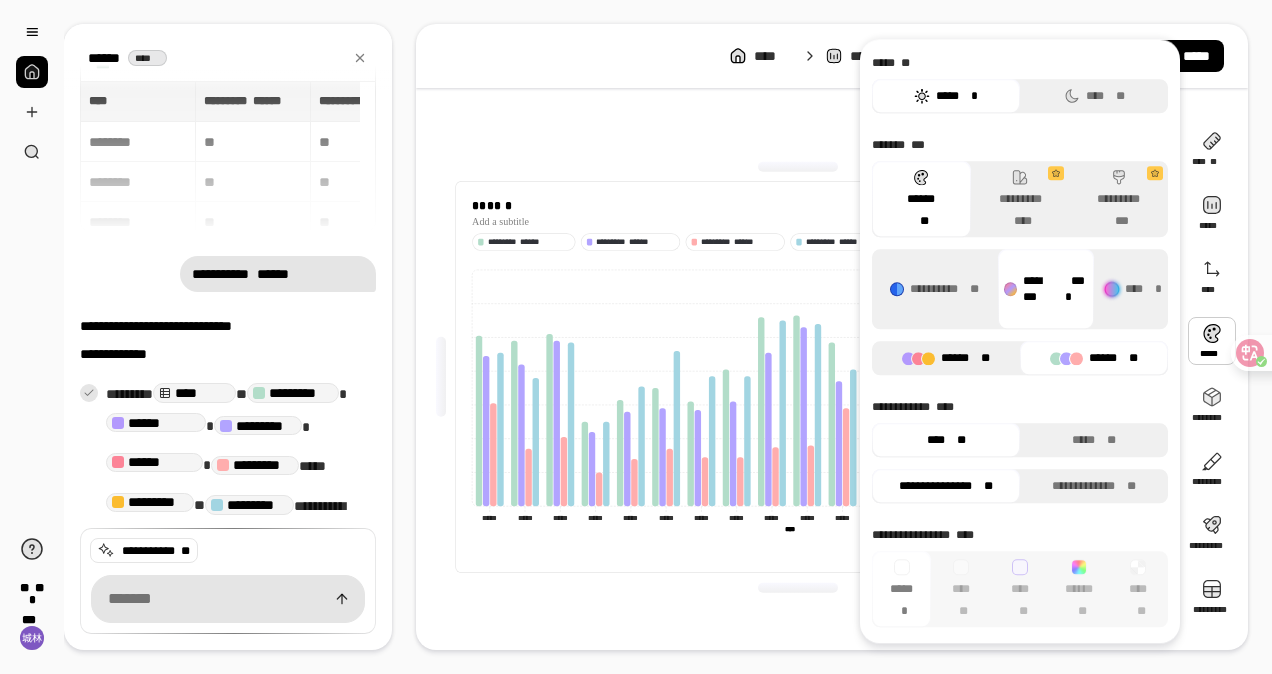 click at bounding box center [978, 358] 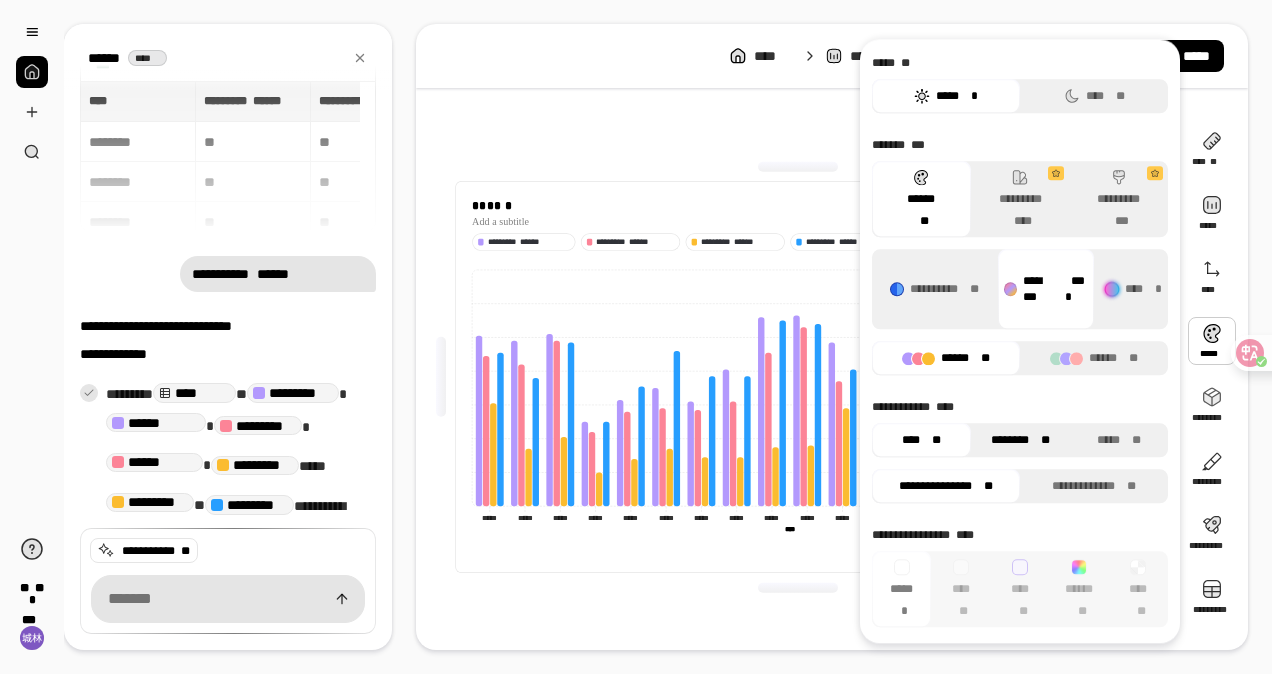 click on "********    **" at bounding box center [1020, 440] 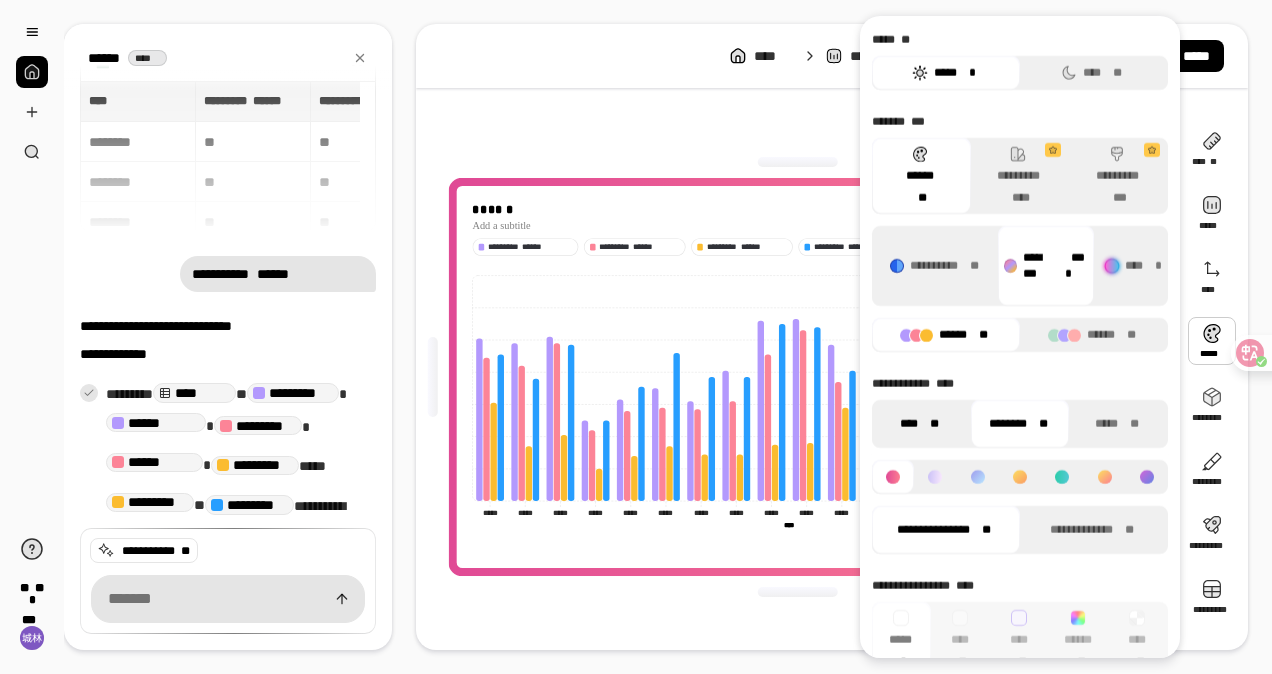 click at bounding box center (927, 424) 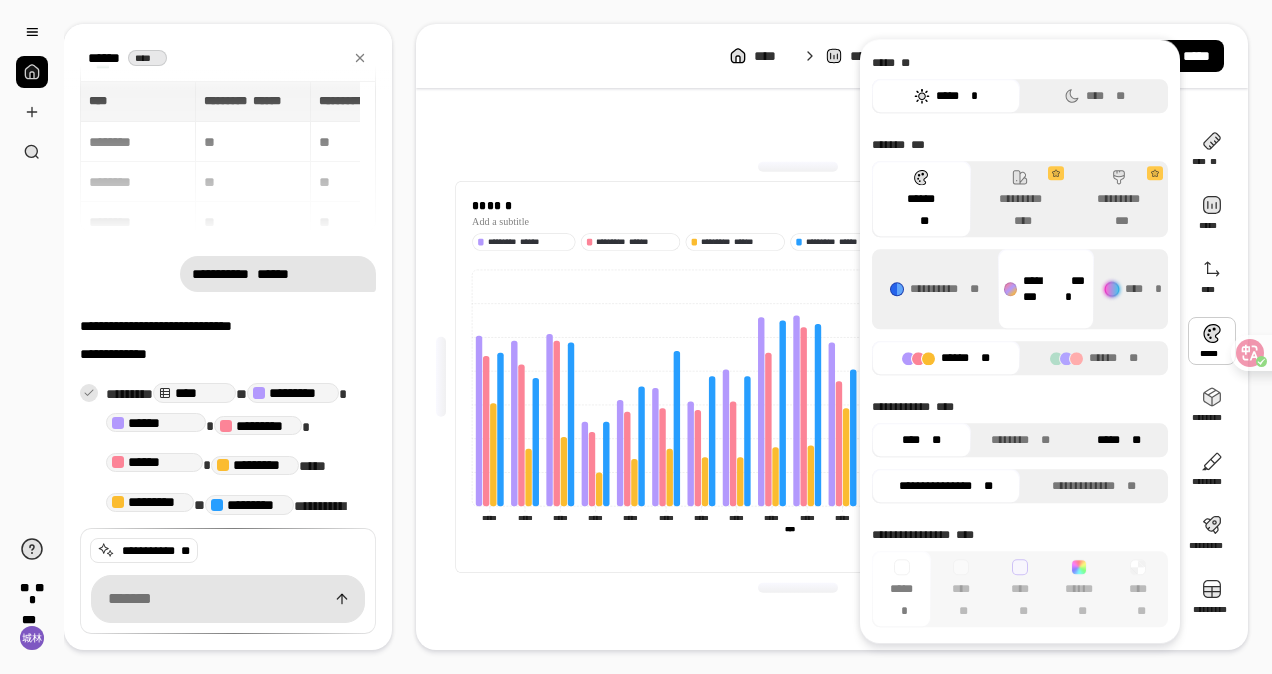 click on "*****    **" at bounding box center (1118, 440) 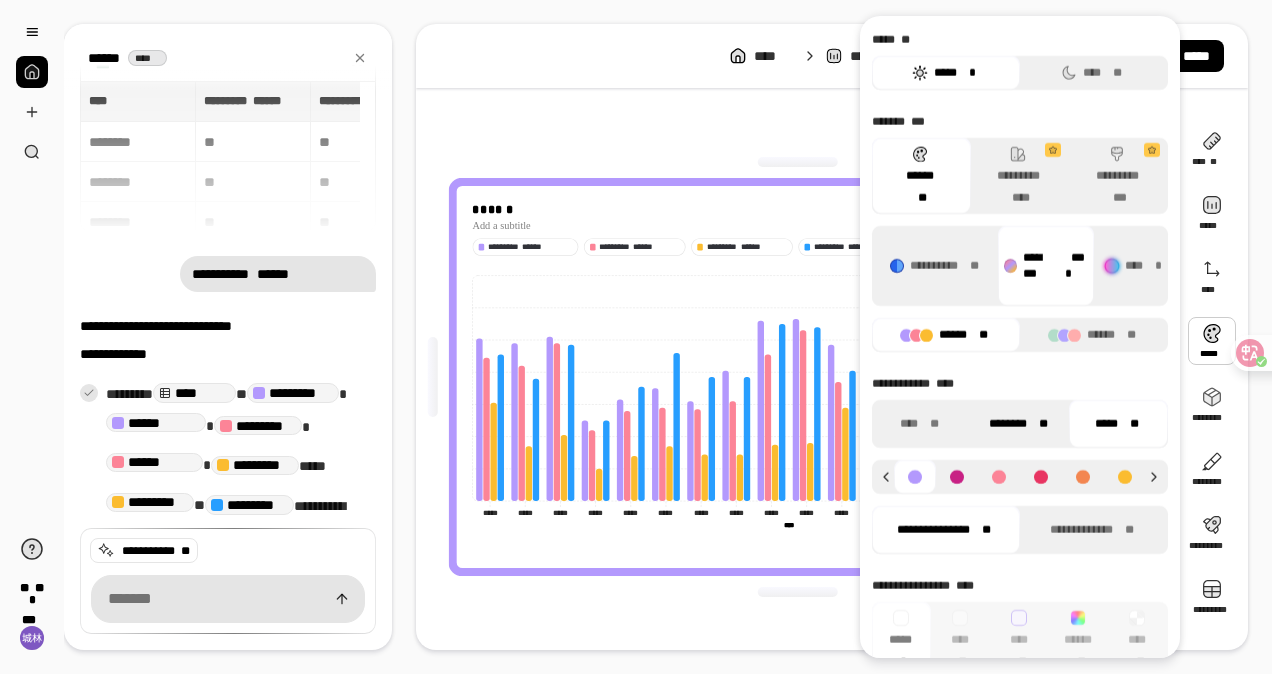 click on "**" at bounding box center [1040, 424] 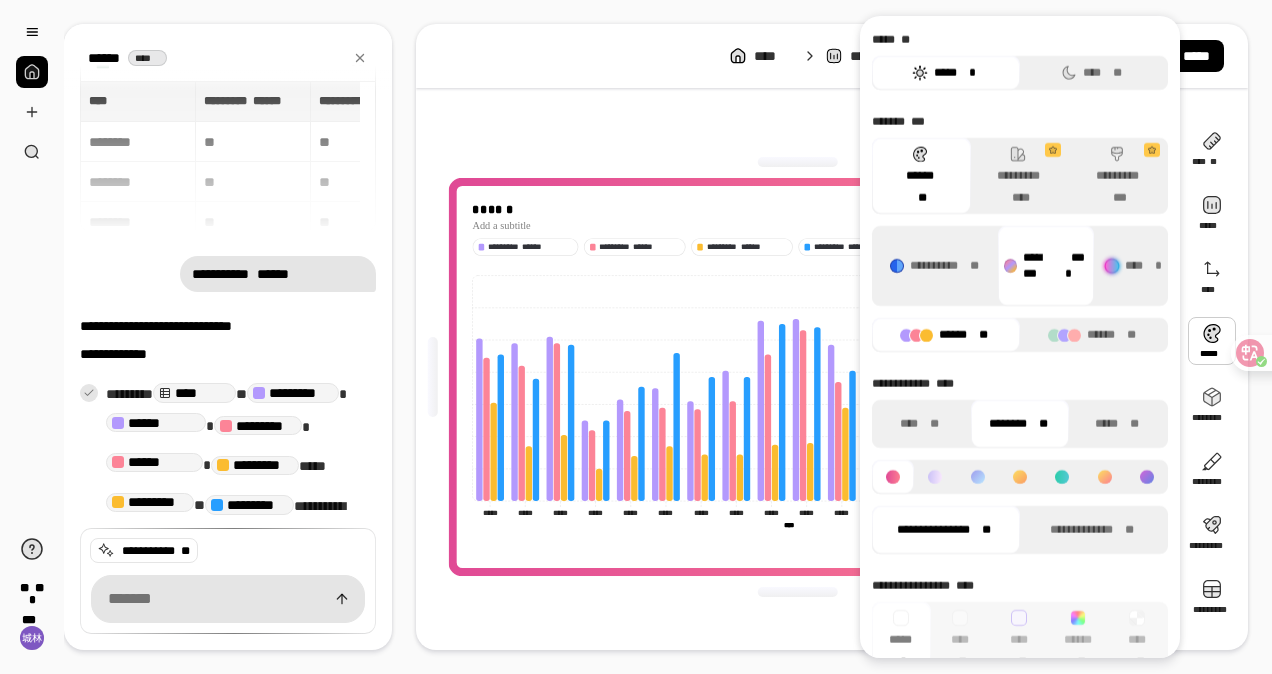 click on "********    **" at bounding box center (1018, 424) 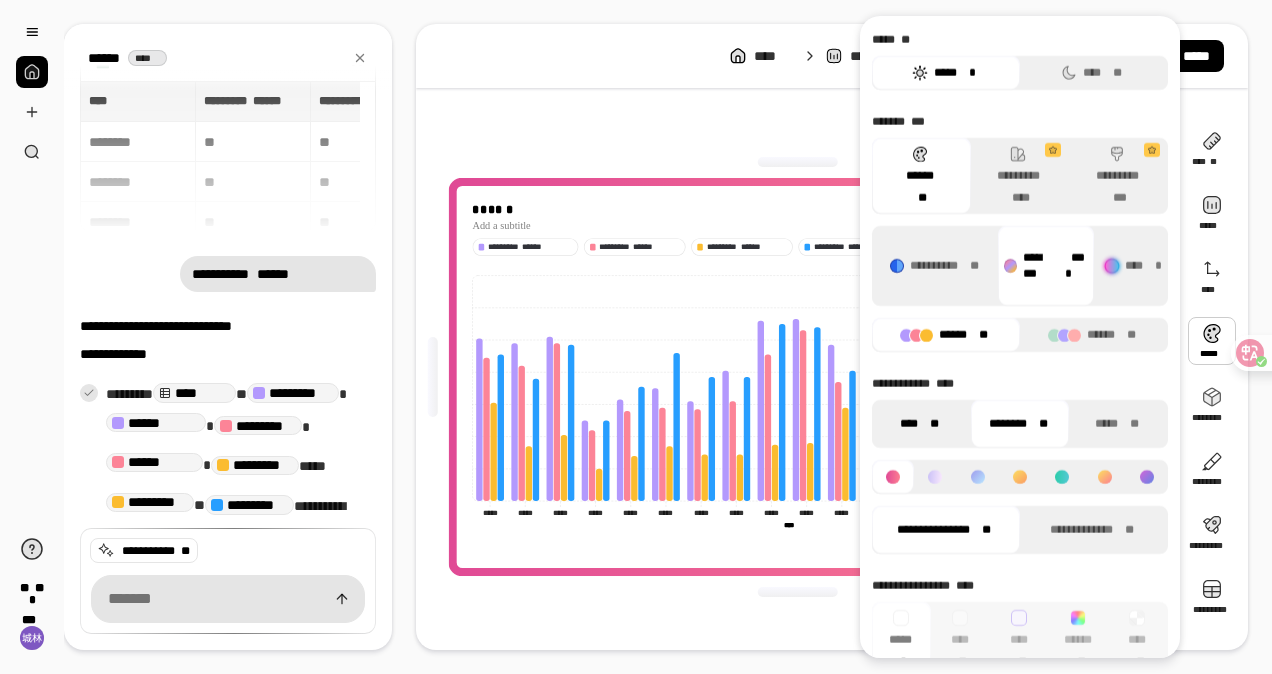 click on "****    **" at bounding box center (919, 424) 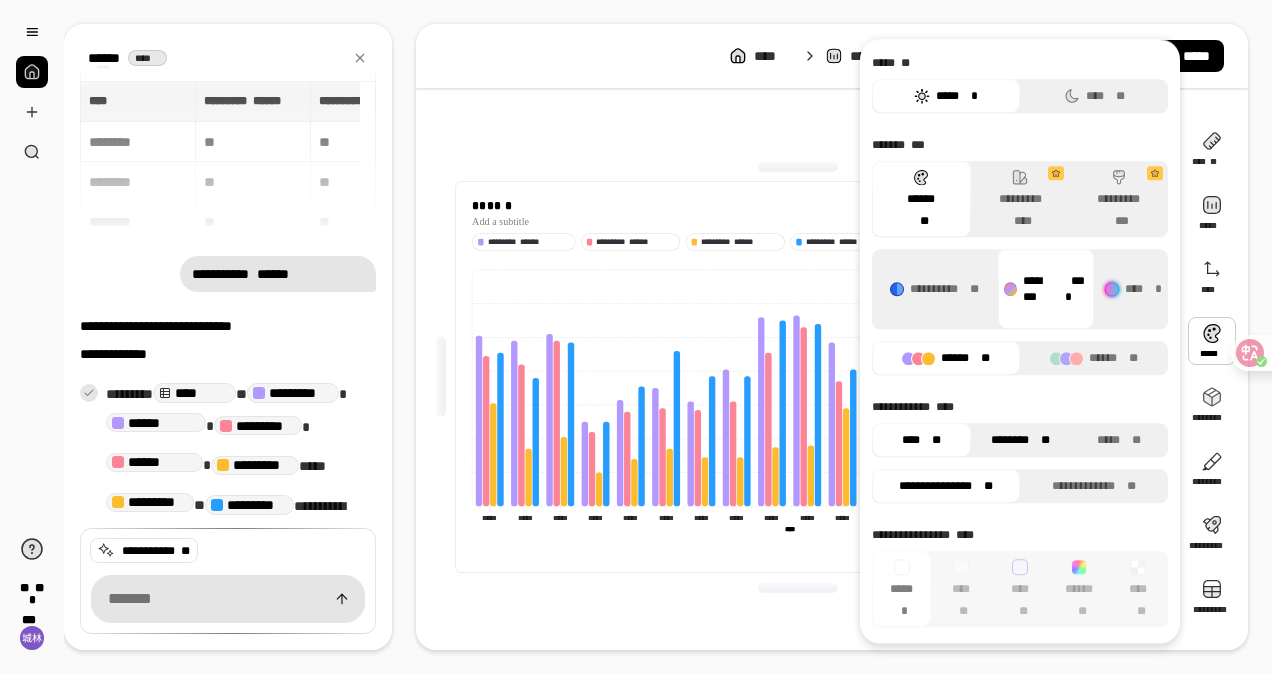 click on "********    **" at bounding box center (1020, 440) 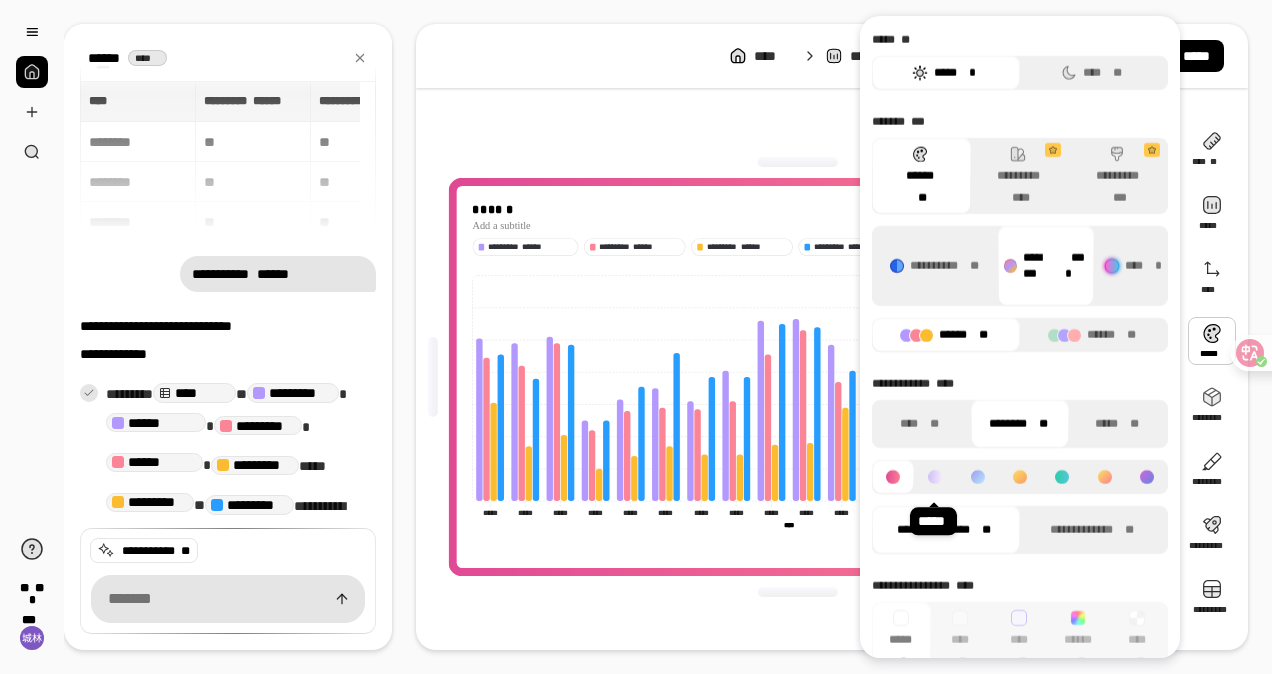 click at bounding box center (935, 477) 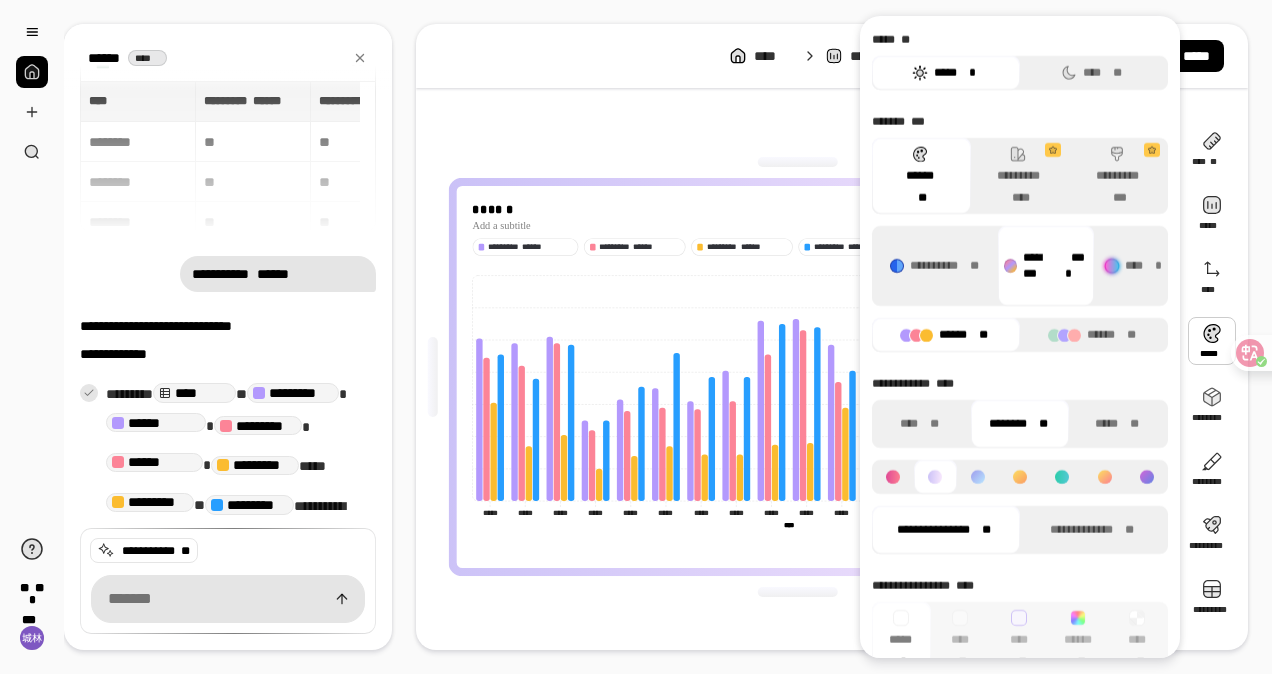 click at bounding box center [978, 477] 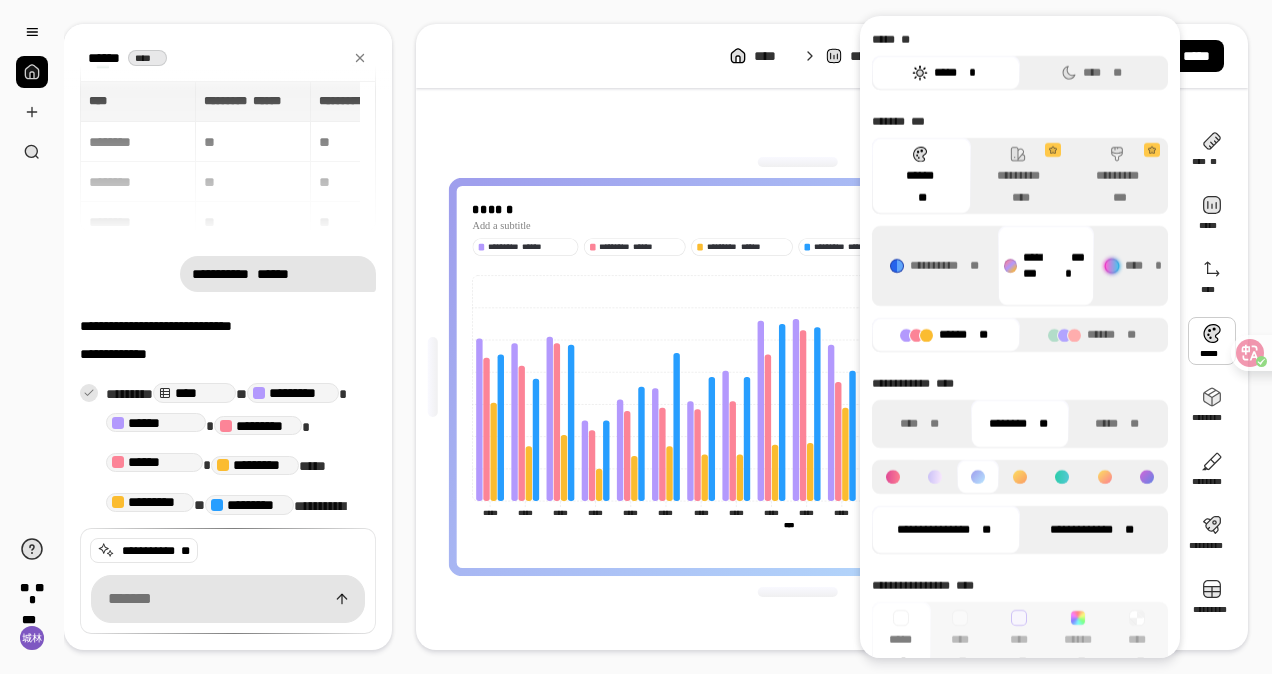 click on "**********" at bounding box center [1091, 530] 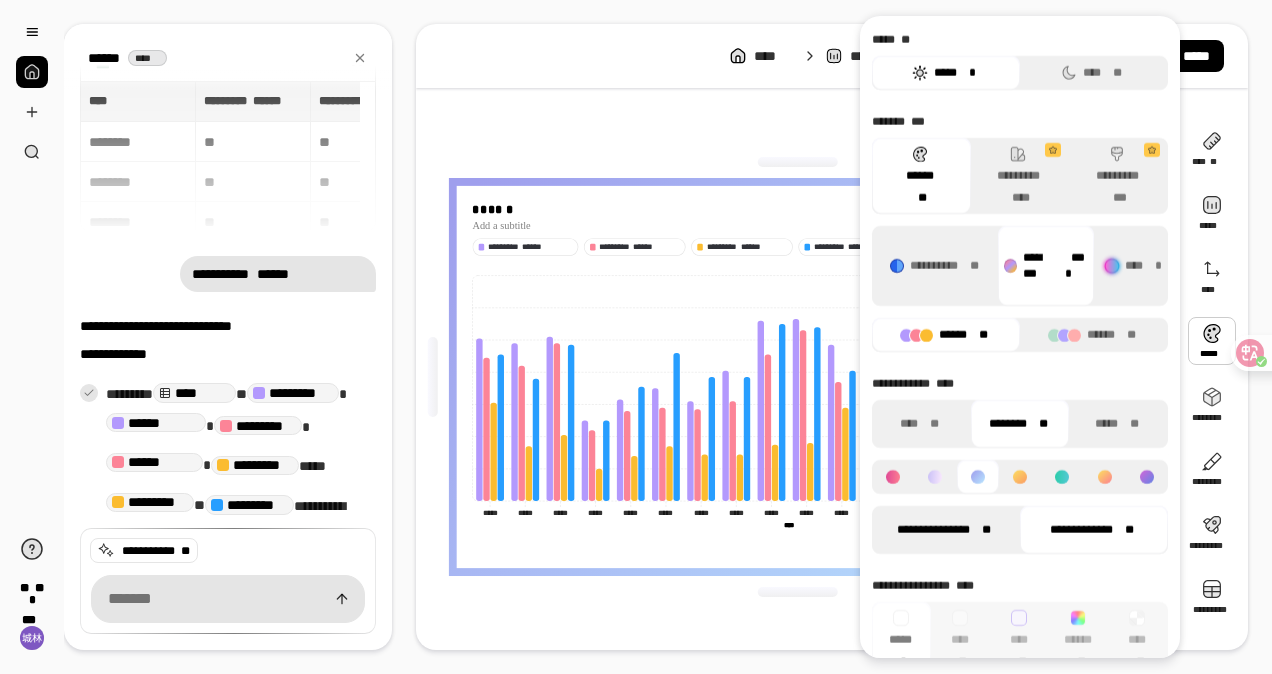 click on "**********" at bounding box center (943, 530) 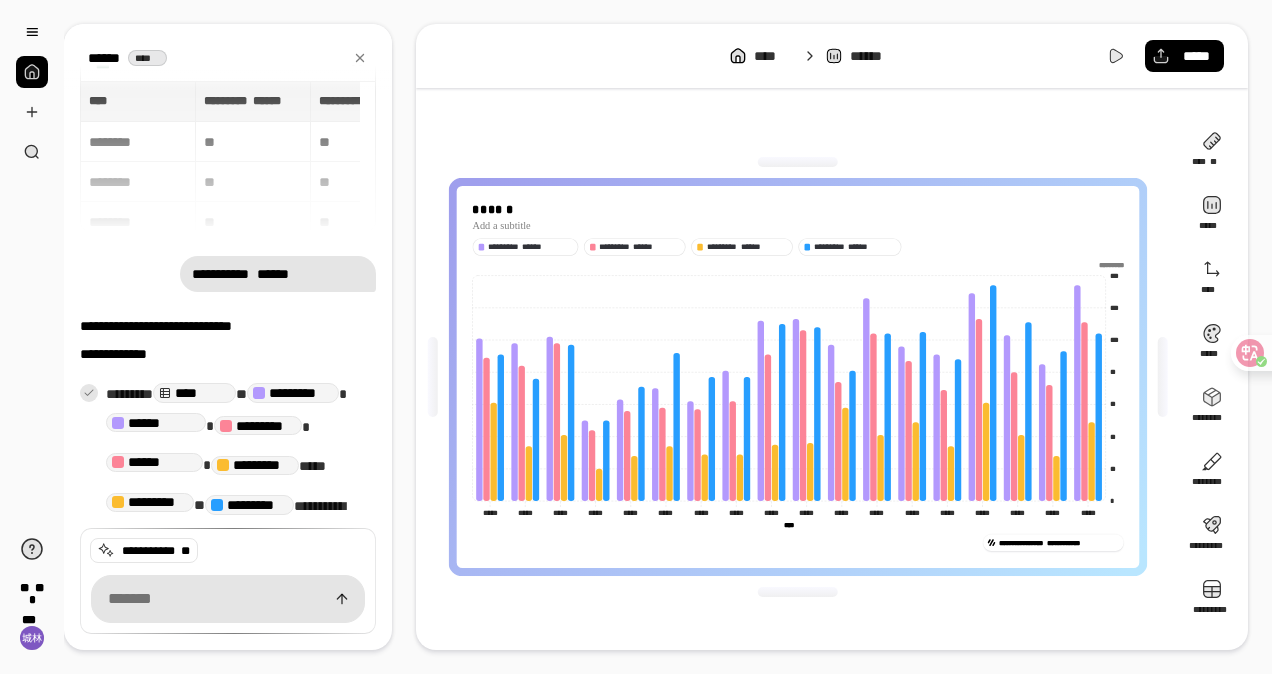 click on "**********" at bounding box center (798, 377) 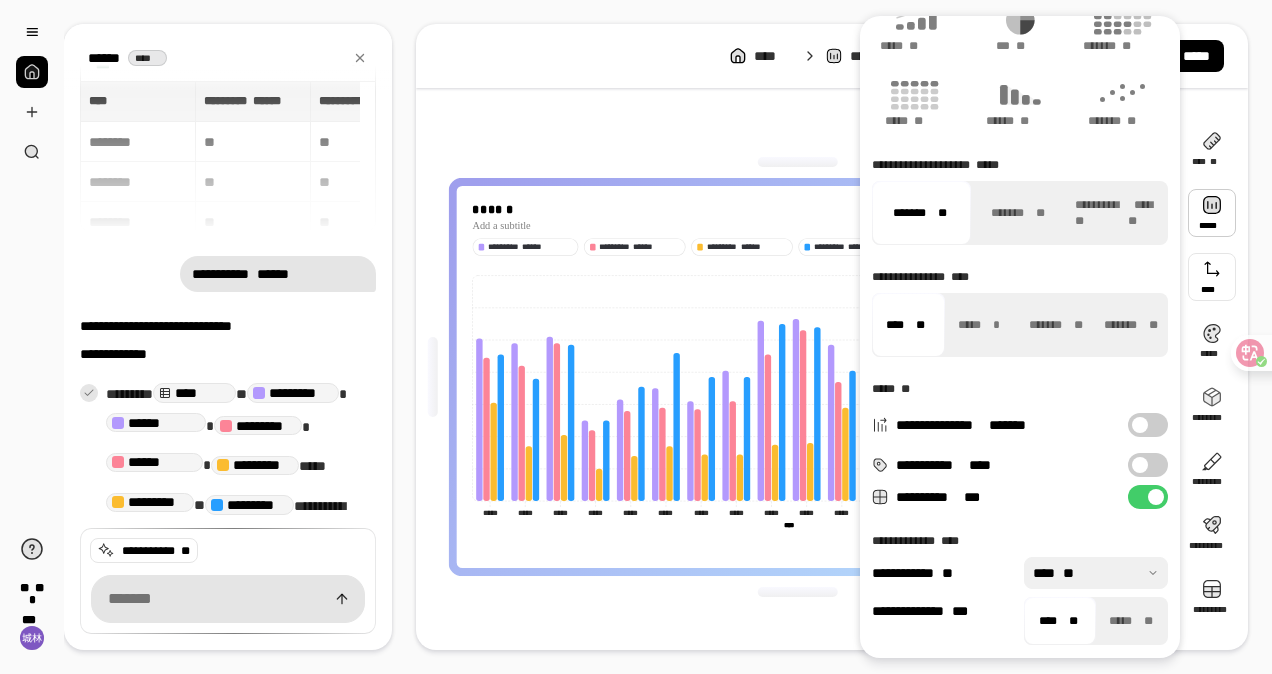 scroll, scrollTop: 111, scrollLeft: 0, axis: vertical 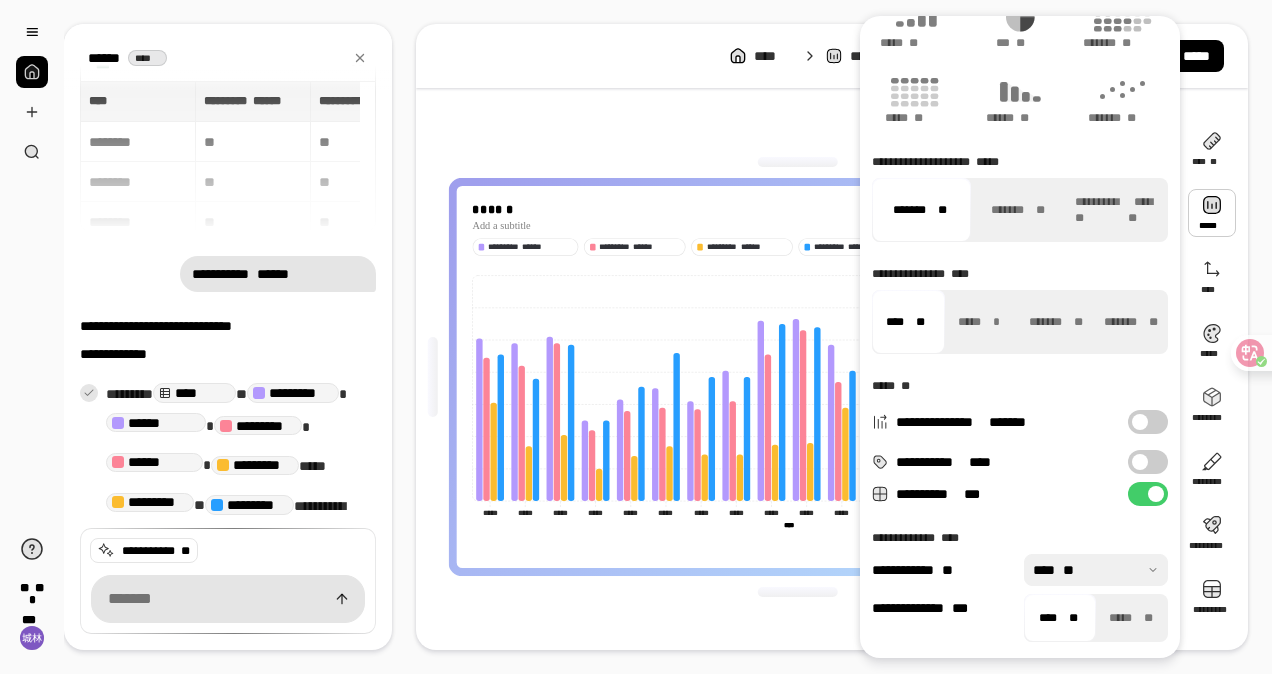 click at bounding box center (1096, 570) 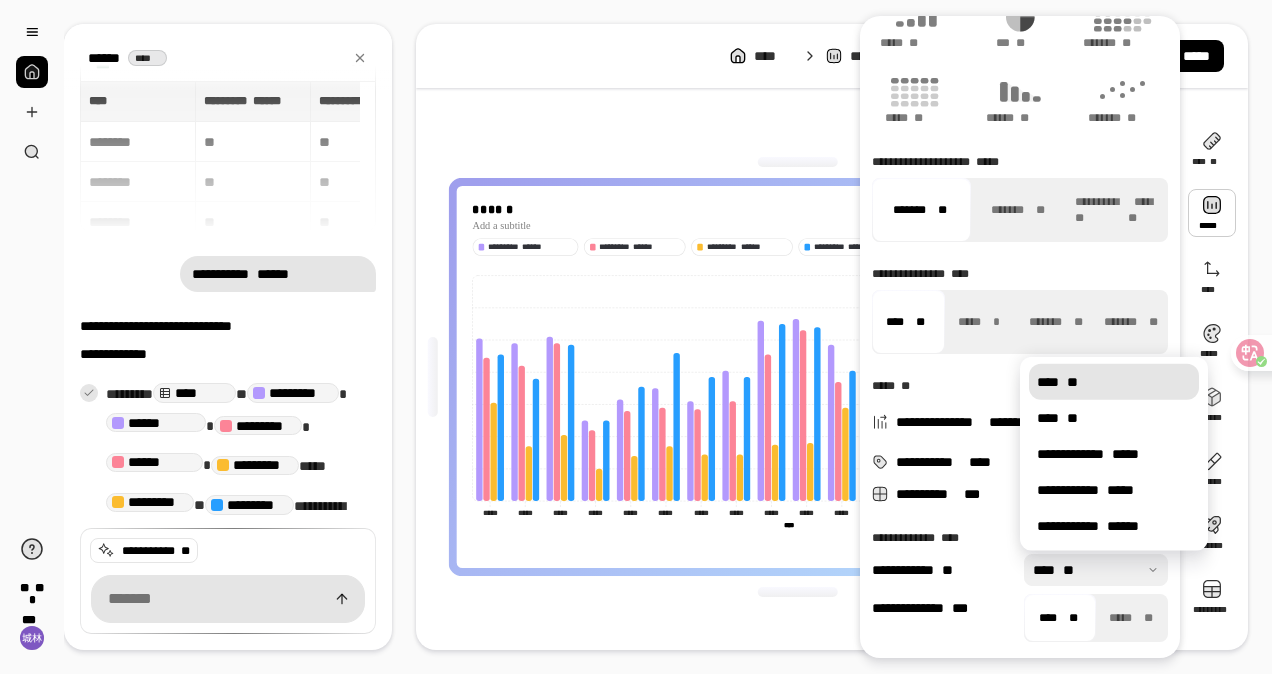click at bounding box center (1096, 570) 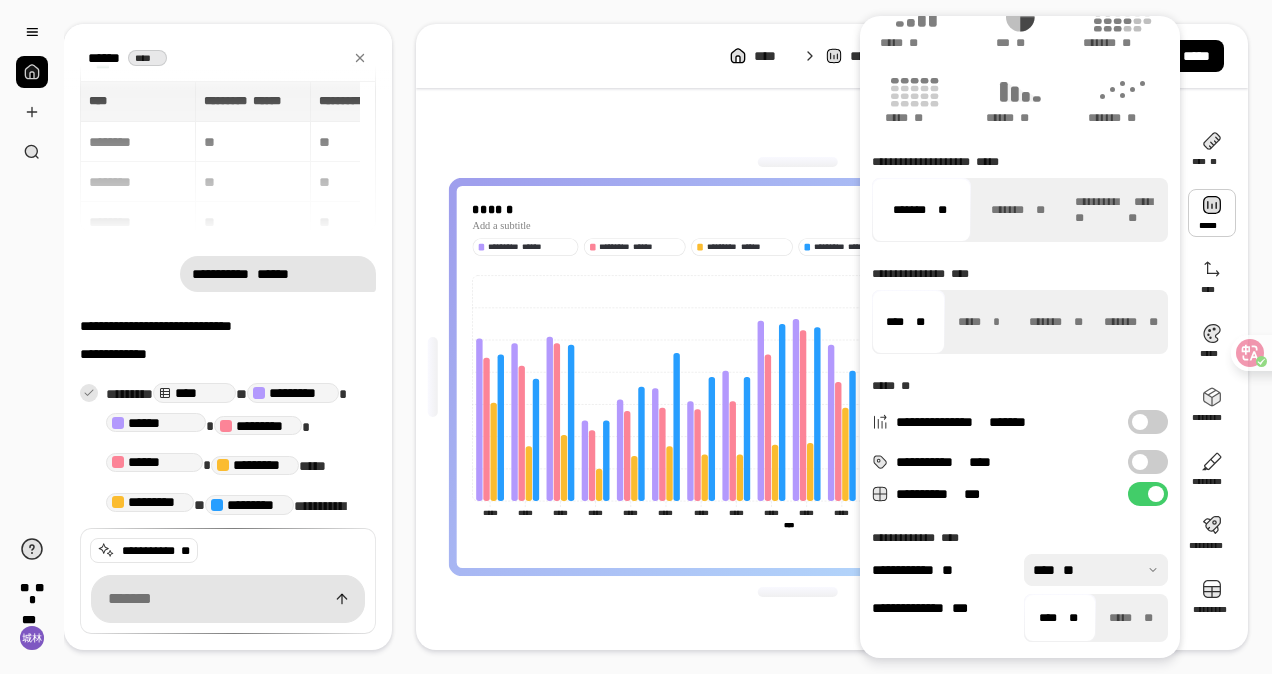 click at bounding box center (1096, 570) 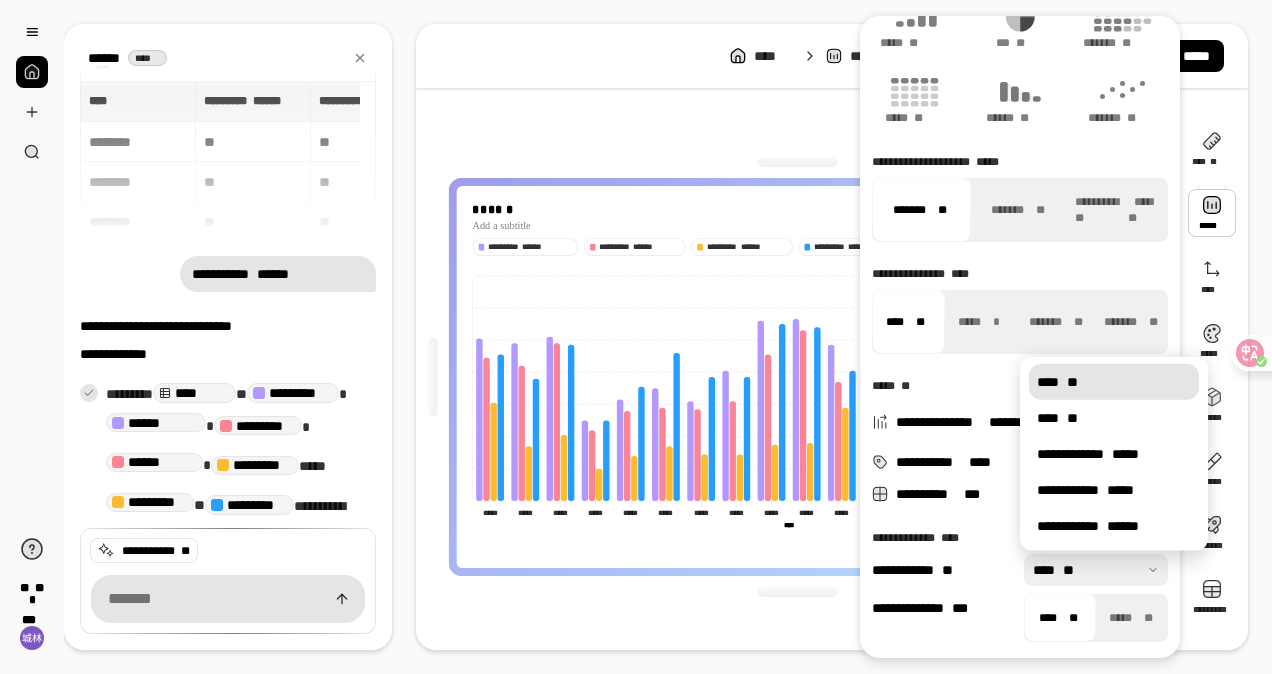 click on "****    **" at bounding box center (1114, 382) 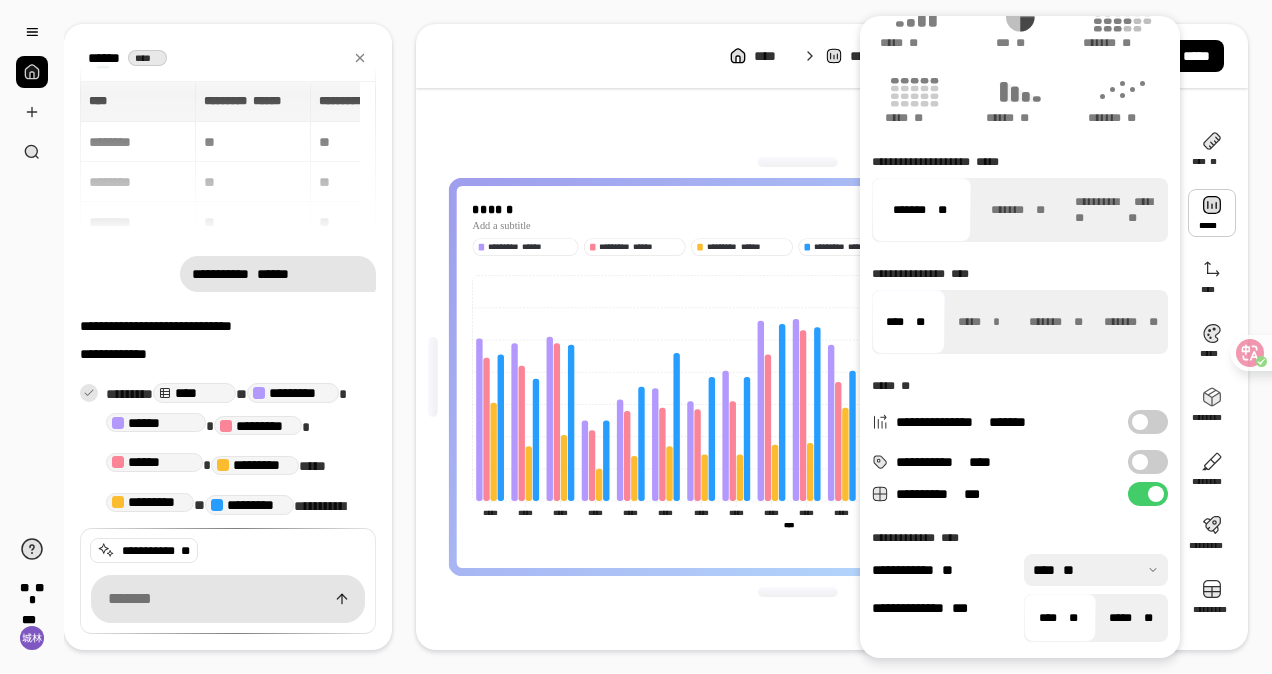 click on "*****    **" at bounding box center (1131, 618) 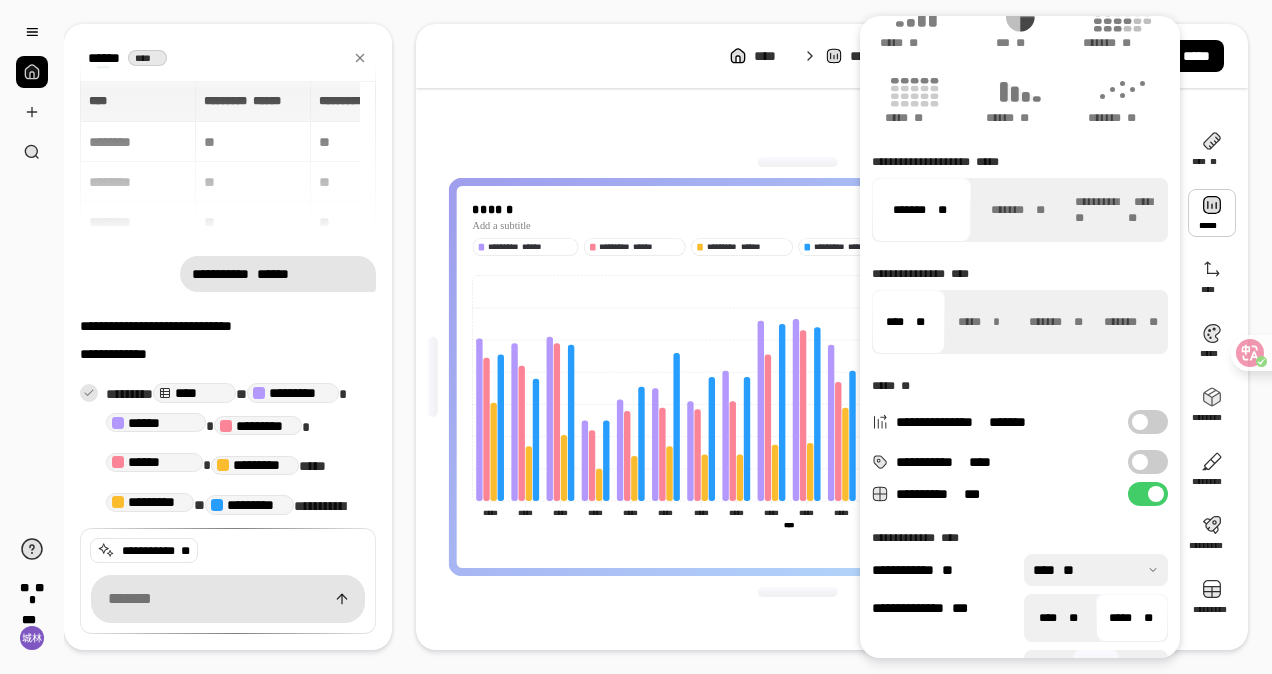 click on "****    **" at bounding box center [1059, 618] 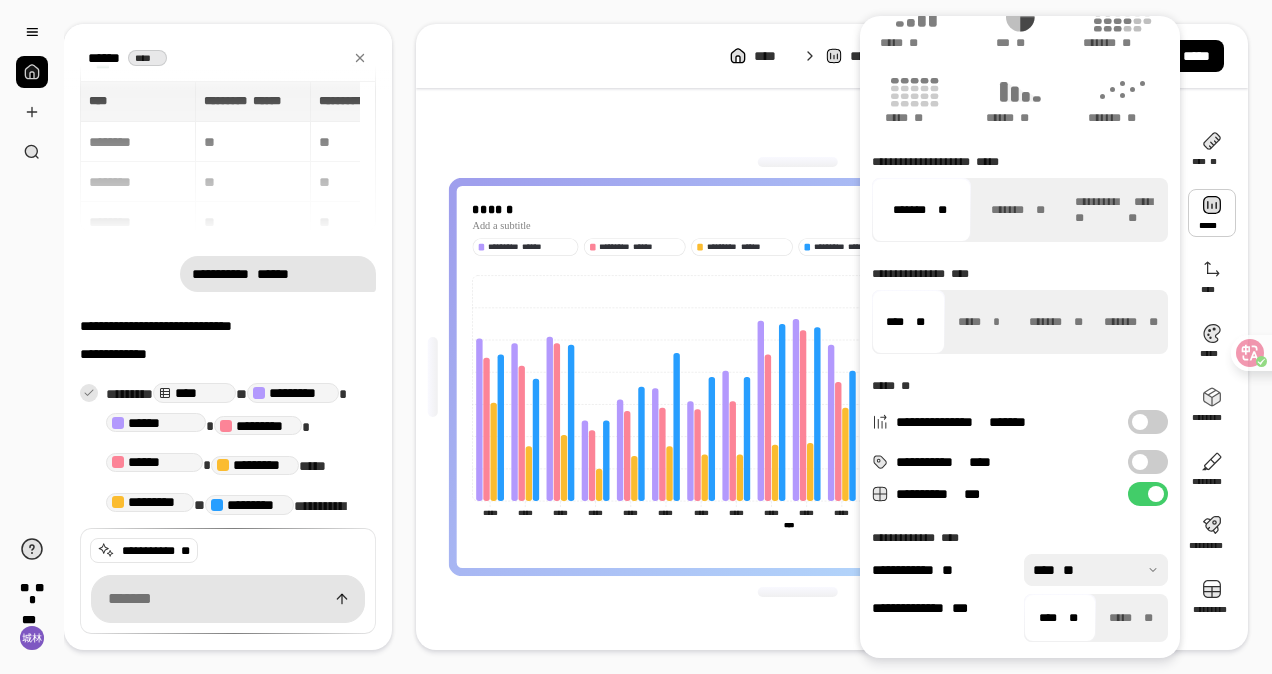 click at bounding box center [1140, 462] 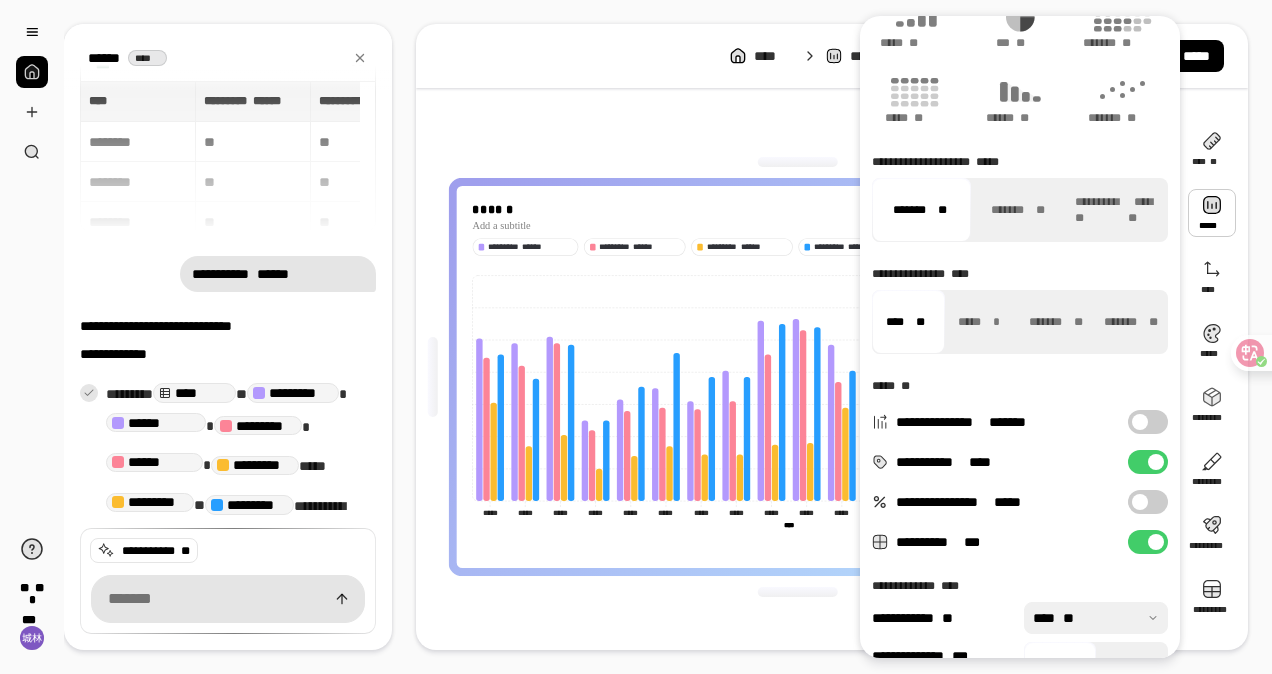 click on "**********" at bounding box center [1148, 462] 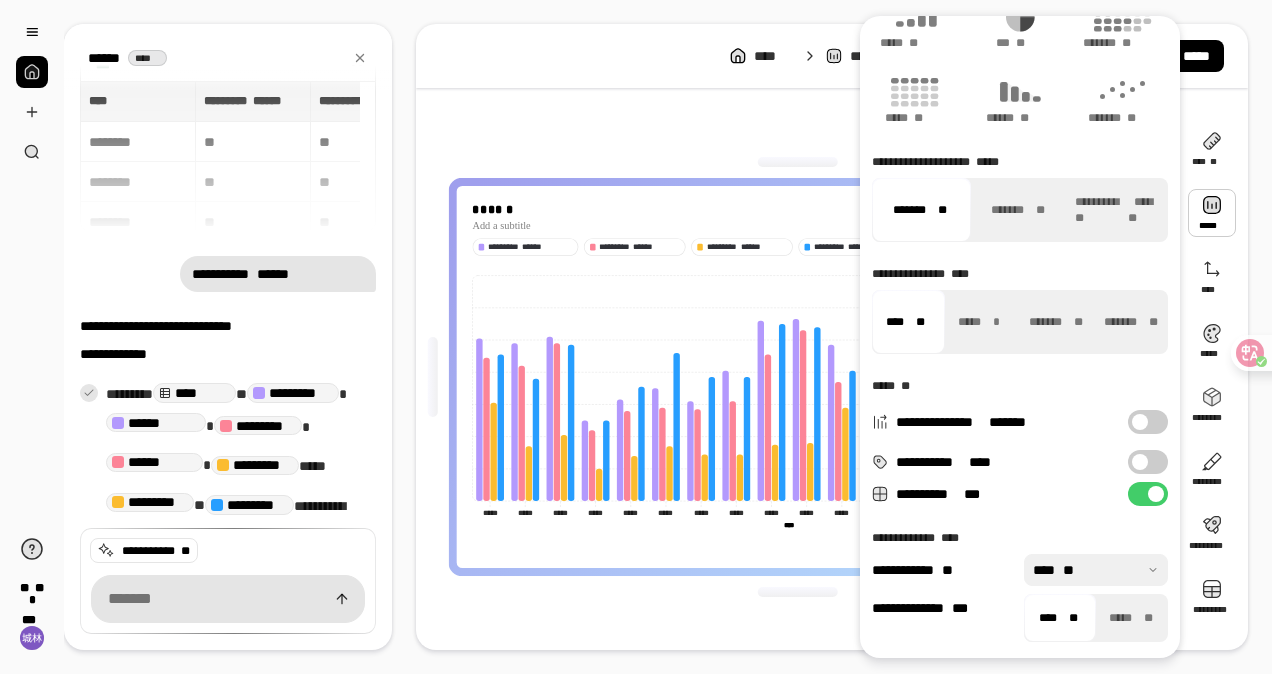 click on "**********" at bounding box center [1148, 462] 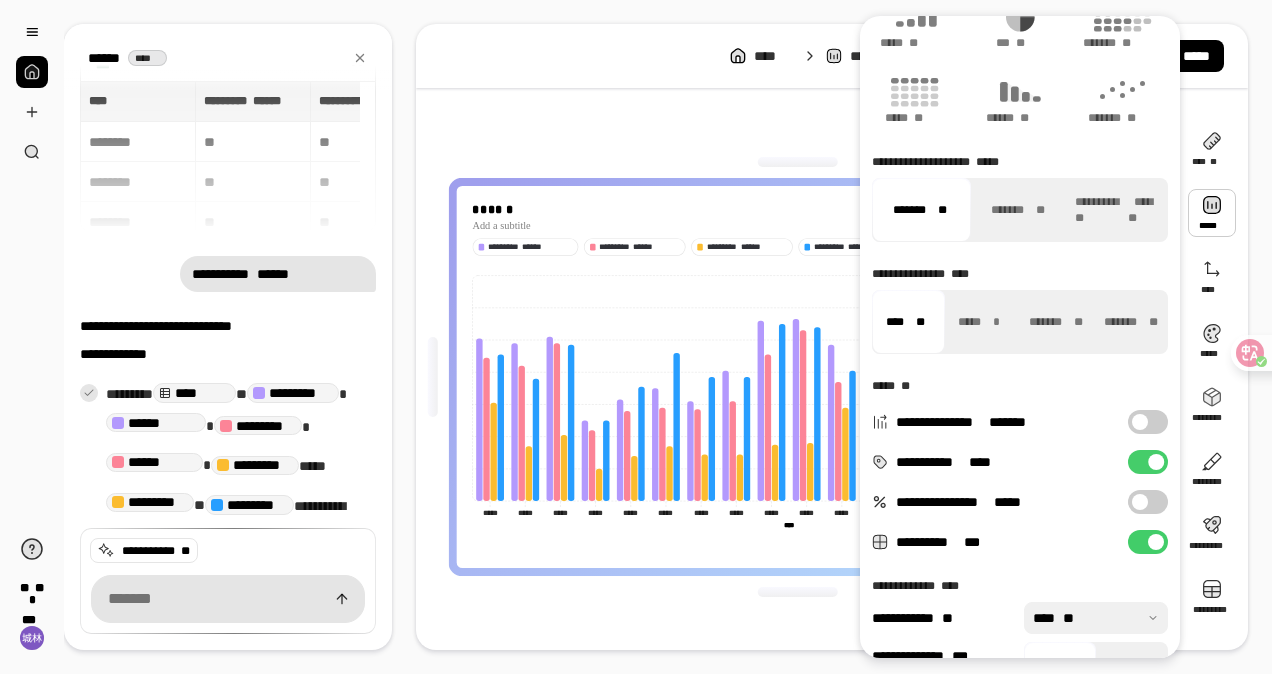 click on "**********" at bounding box center [1148, 502] 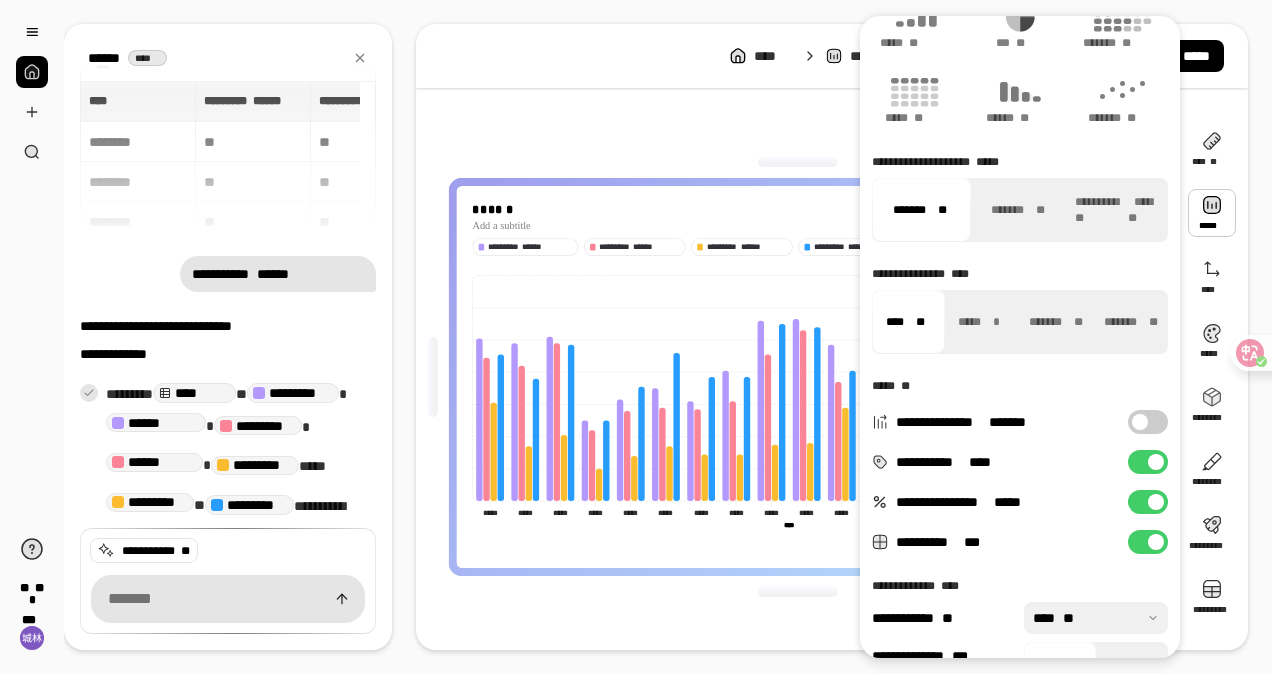 click at bounding box center (1156, 502) 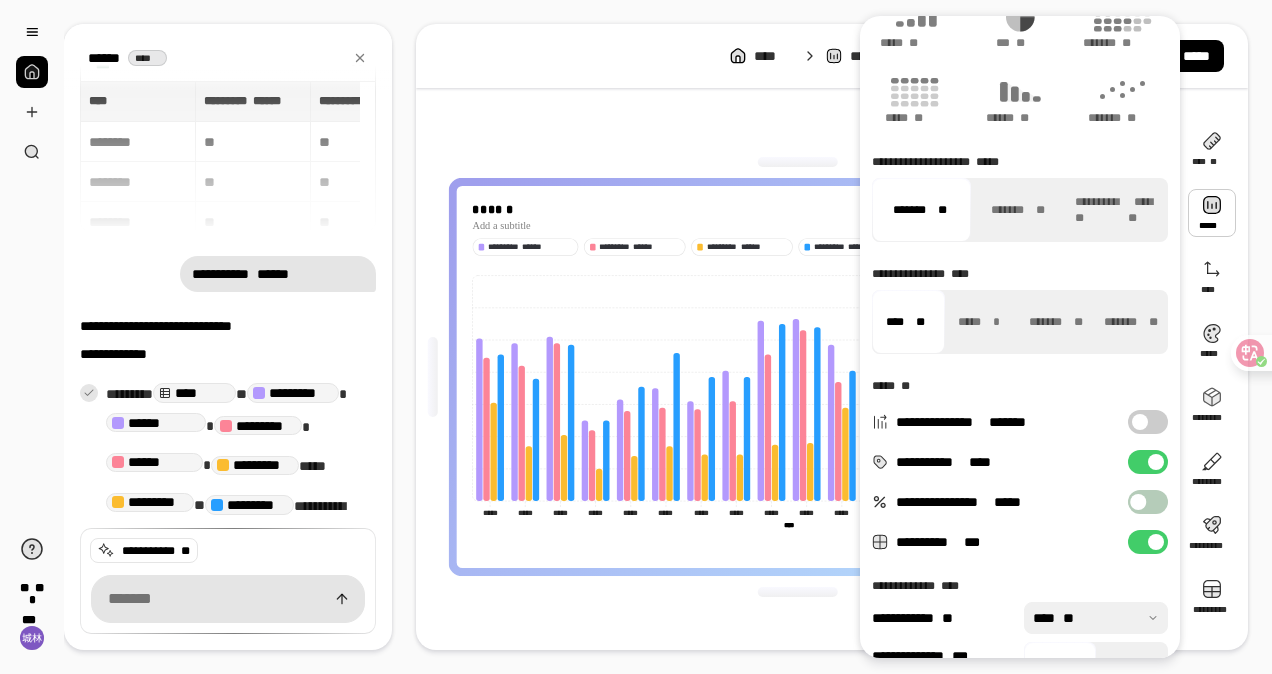 click on "**********" at bounding box center (1148, 462) 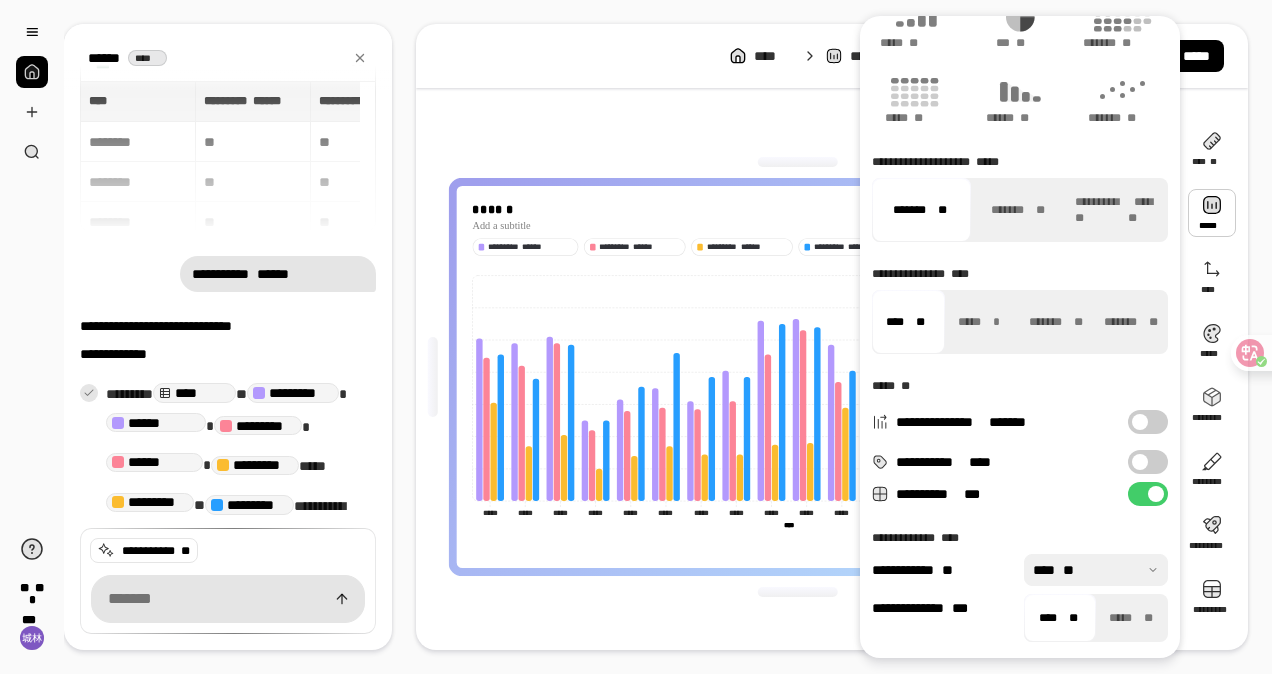 click at bounding box center [1140, 422] 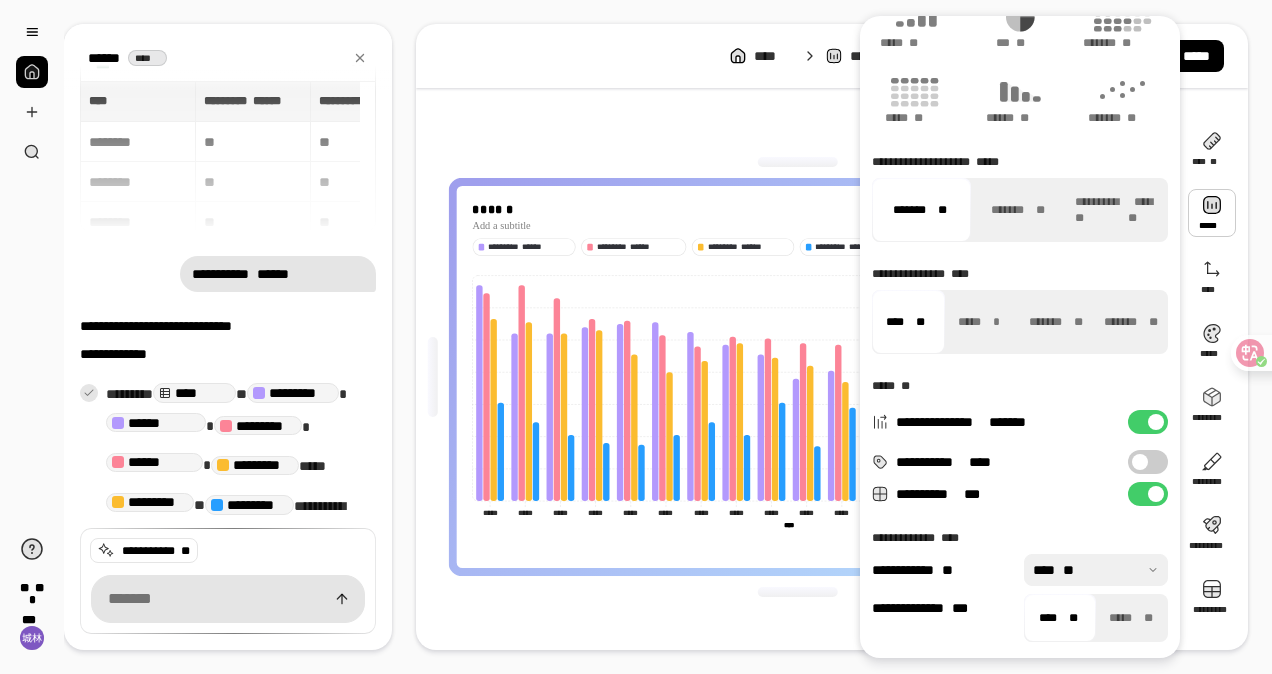 click on "**********" at bounding box center (1148, 422) 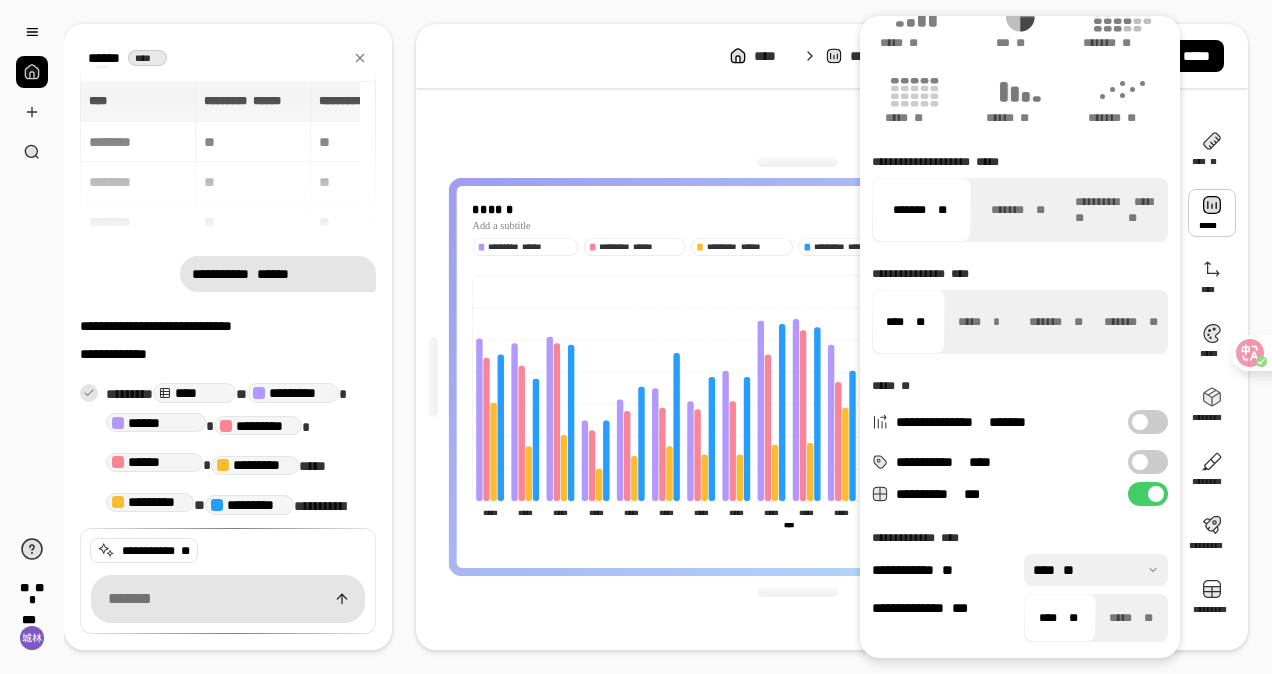 click at bounding box center (1140, 422) 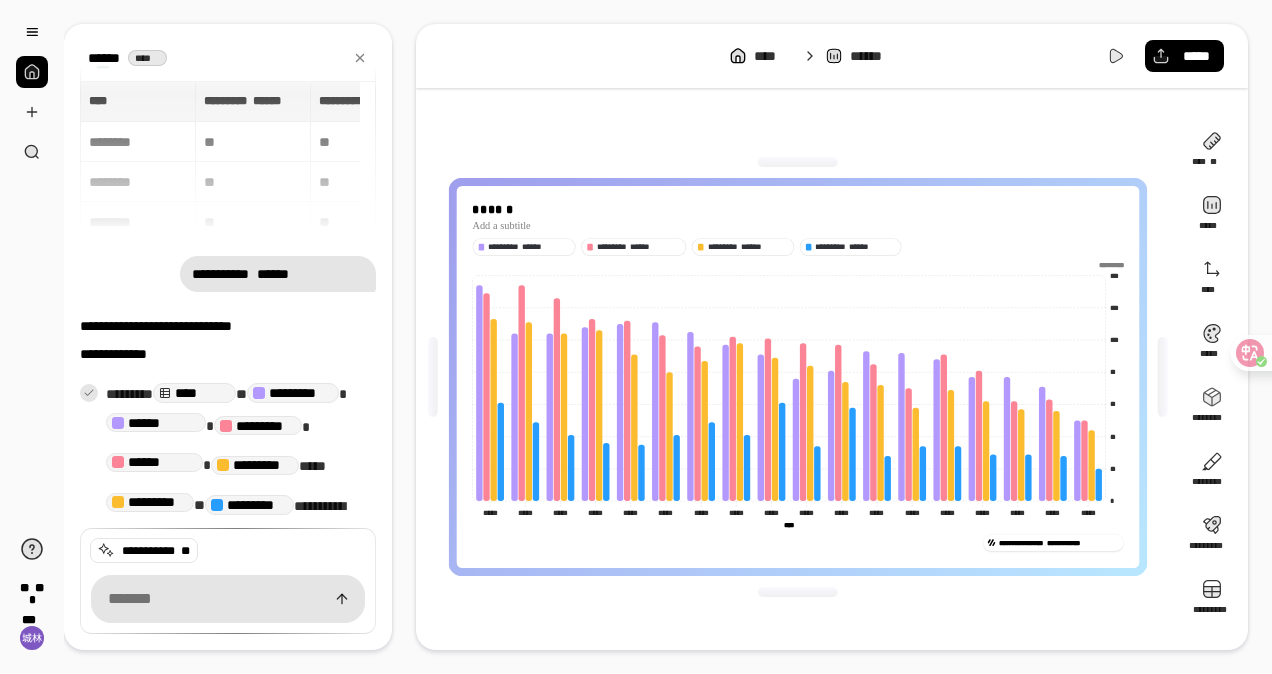 click on "**********" at bounding box center (798, 377) 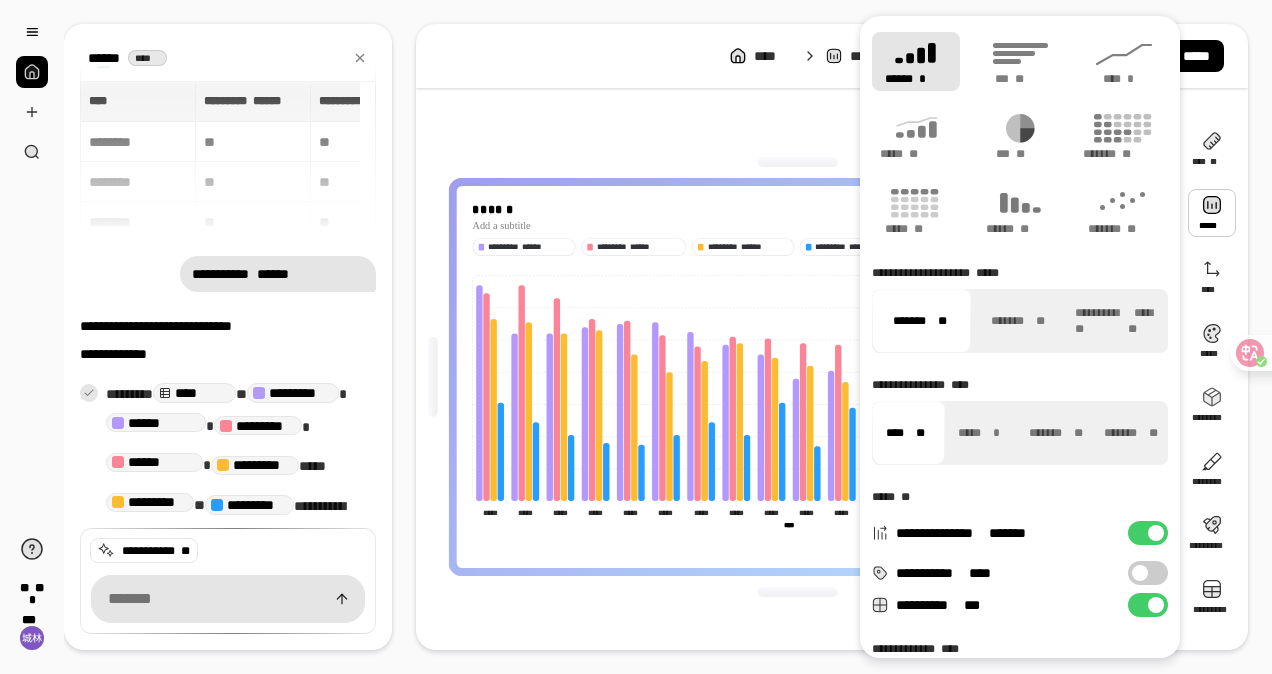 click on "**********" at bounding box center (1148, 533) 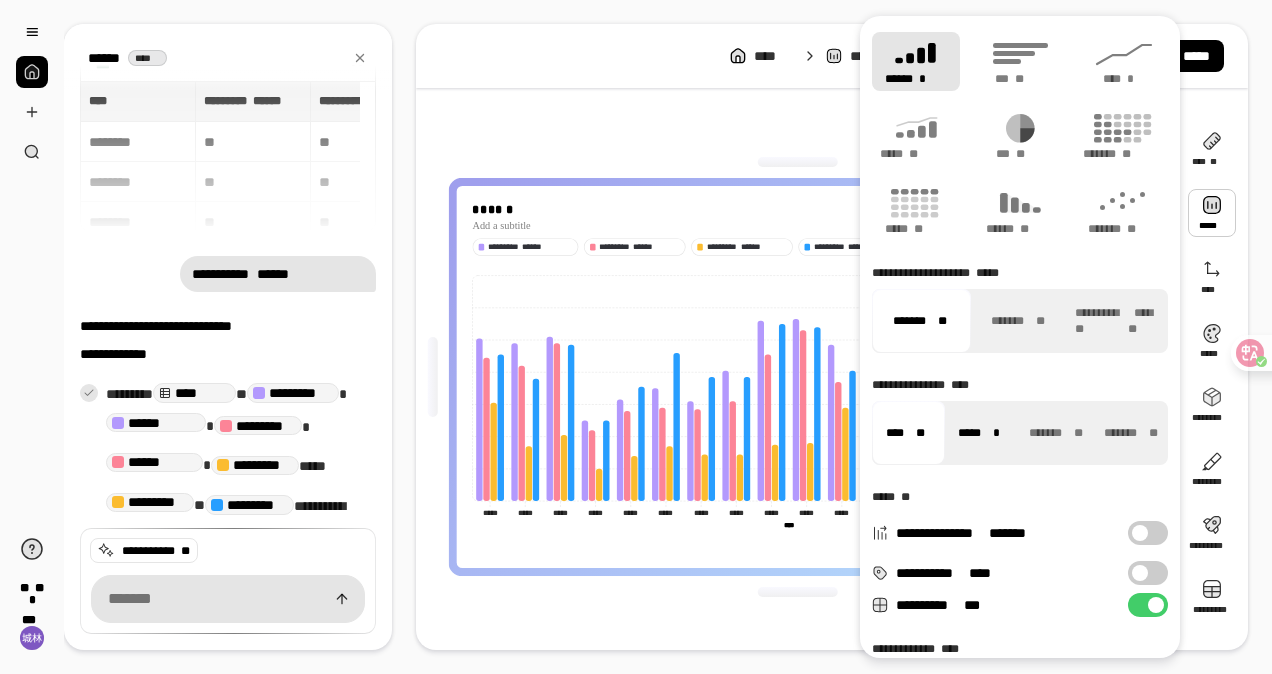 click on "*****    *" at bounding box center [979, 433] 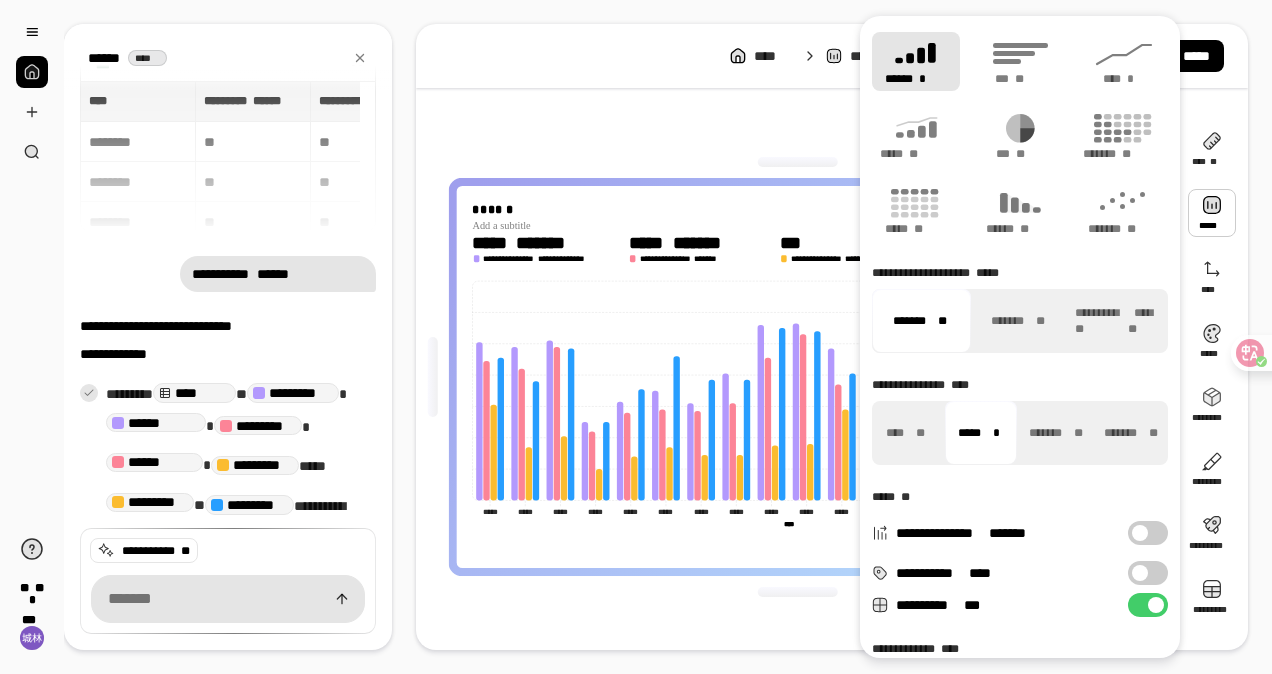 click on "**********" at bounding box center (798, 377) 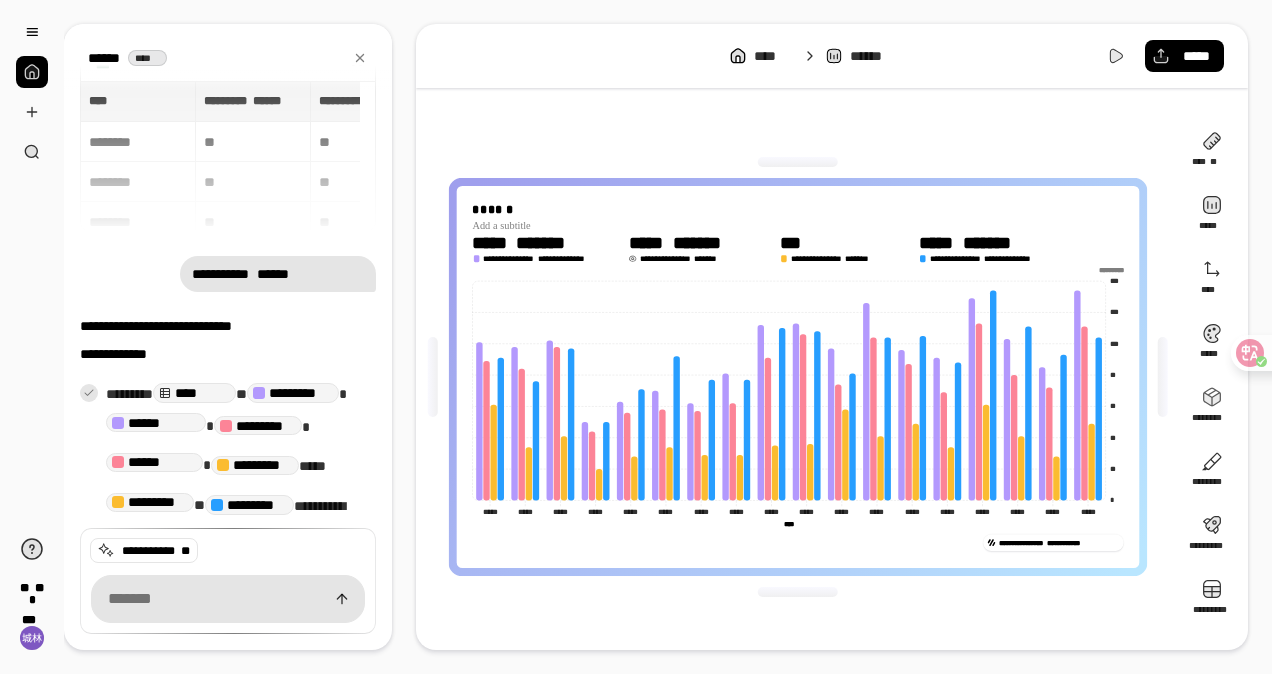 click on "*******" at bounding box center [696, 242] 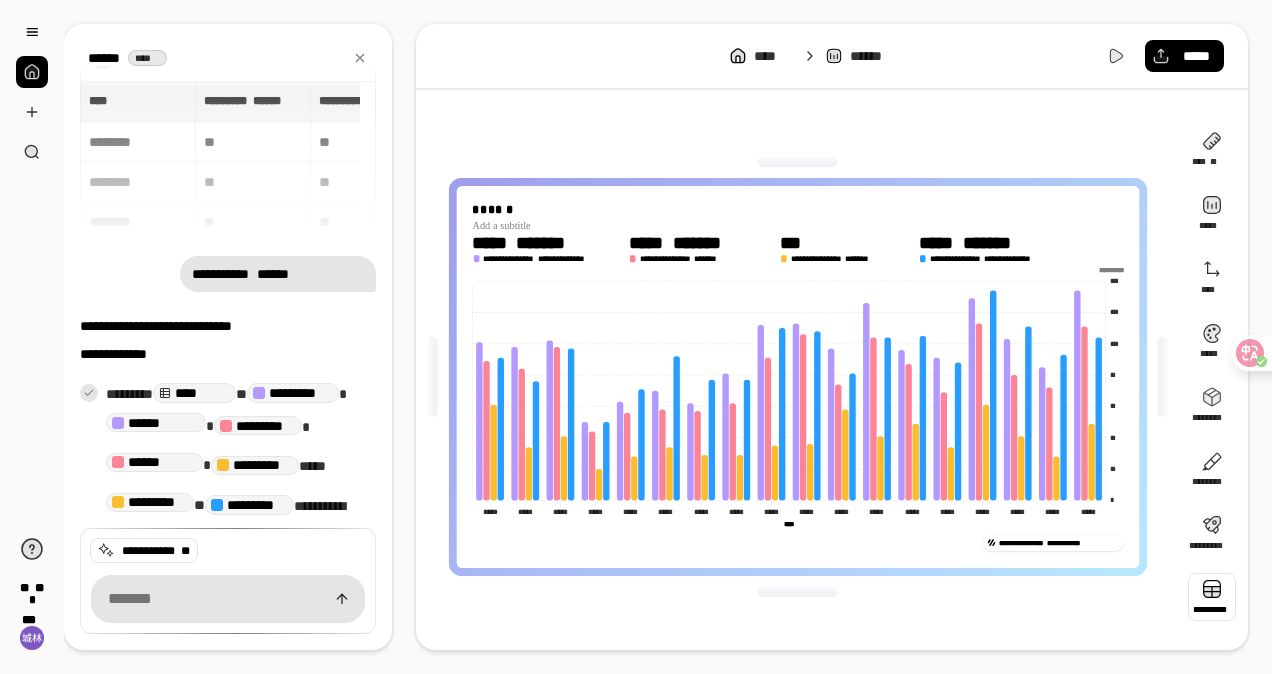 click at bounding box center (1212, 597) 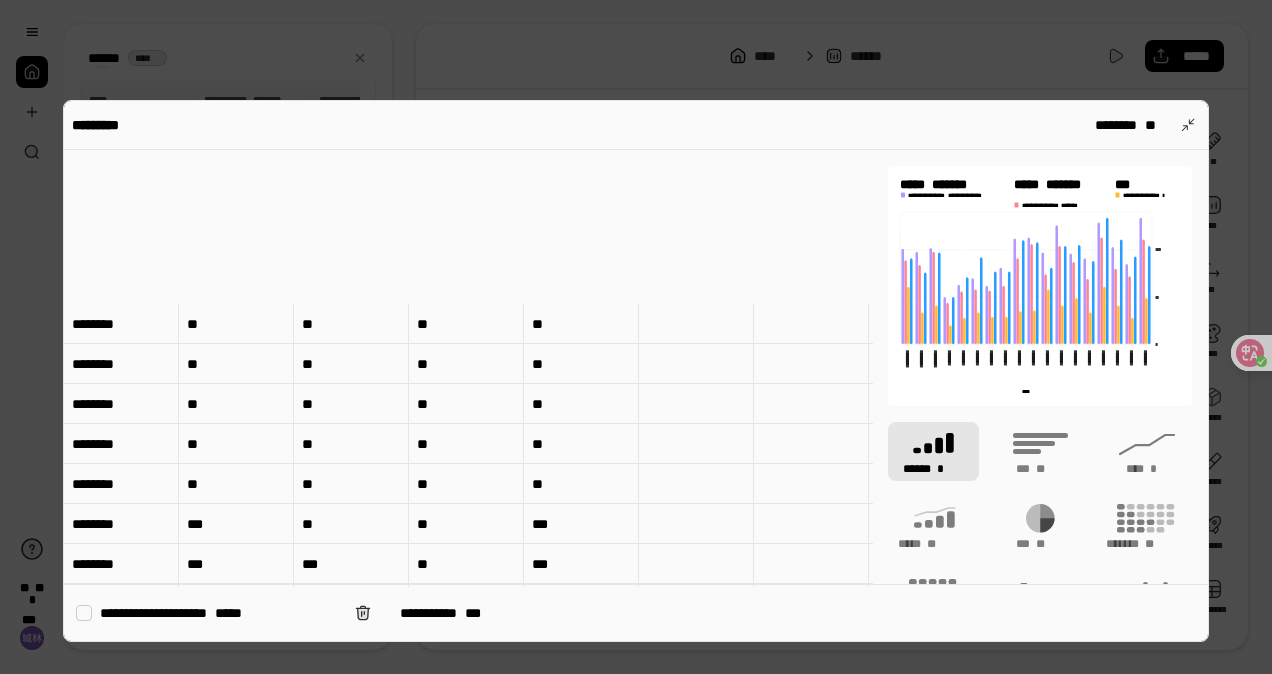 scroll, scrollTop: 0, scrollLeft: 0, axis: both 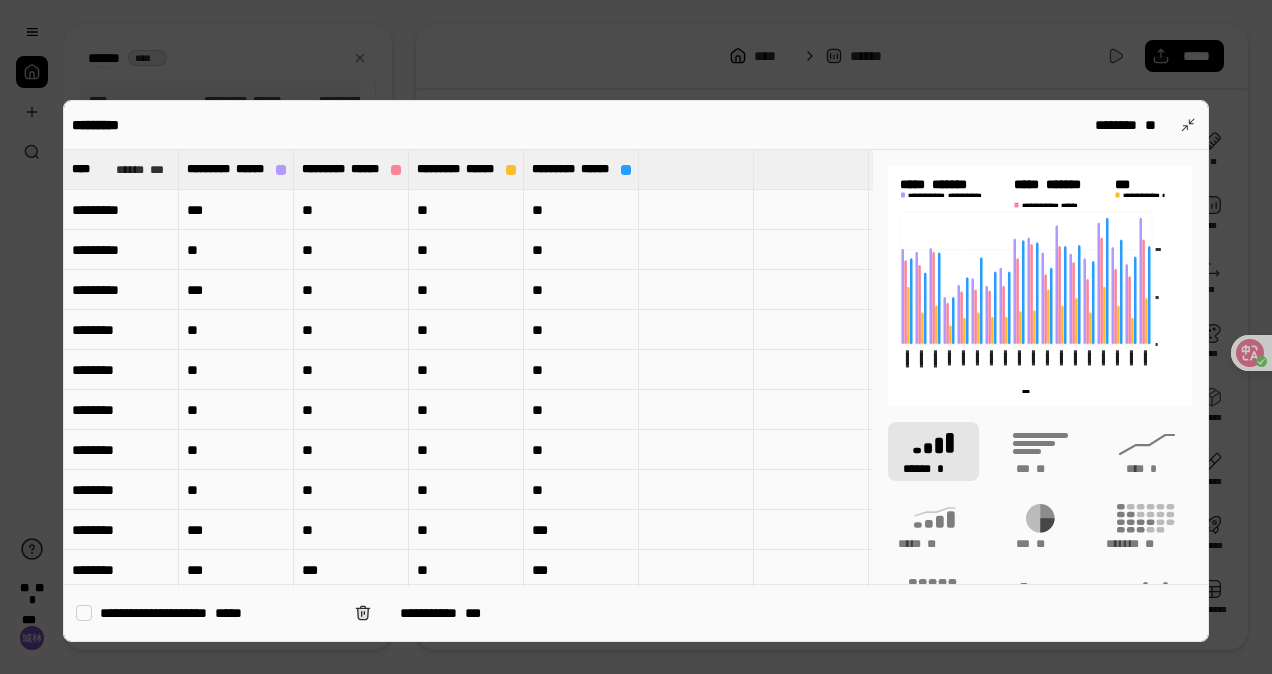 click on "**" at bounding box center [581, 210] 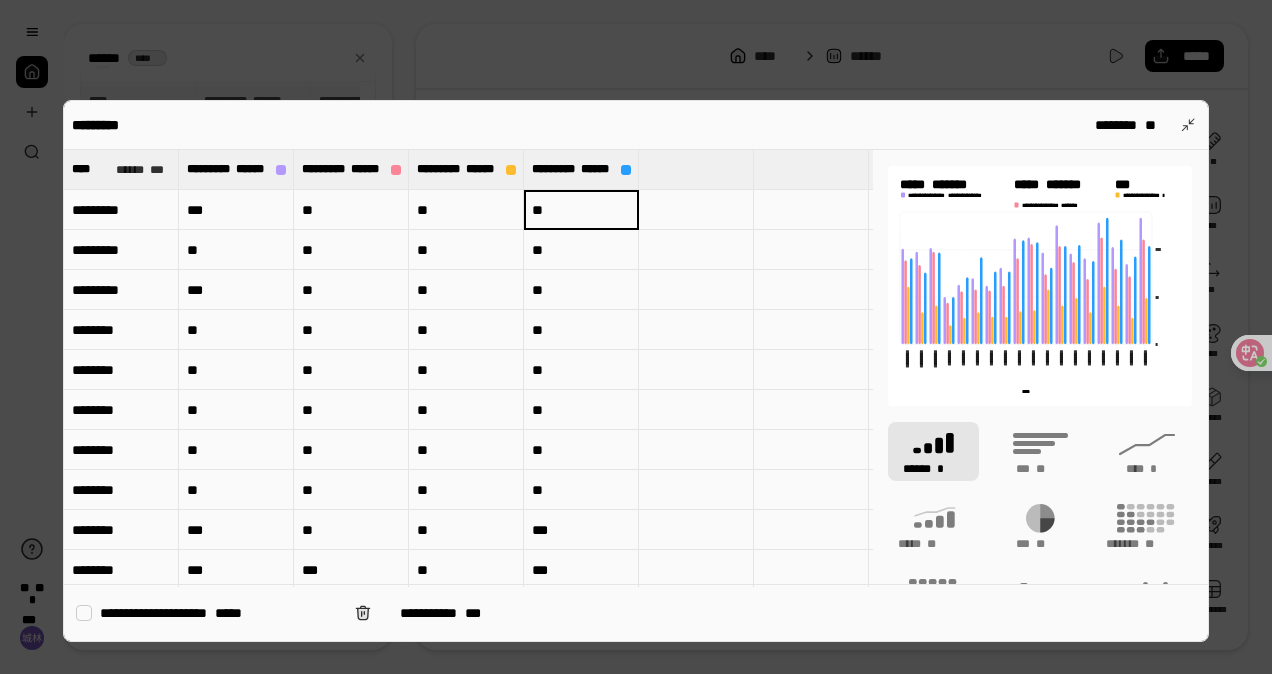 click on "**" at bounding box center [581, 250] 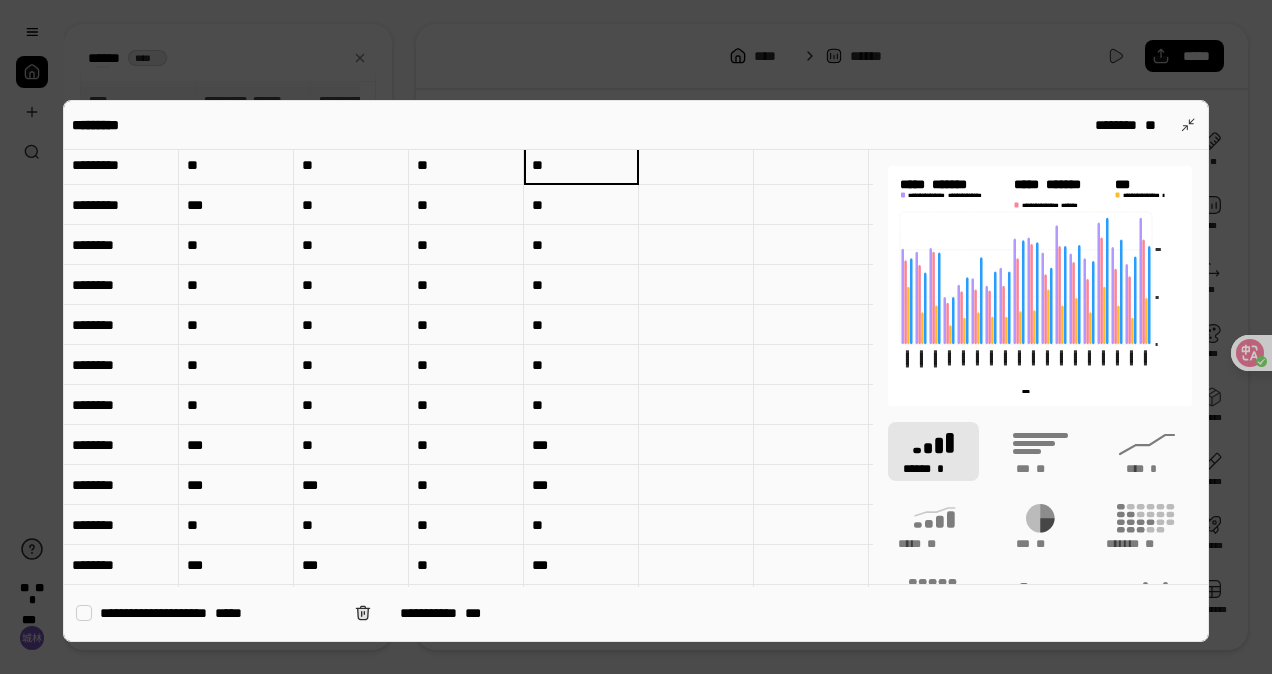 scroll, scrollTop: 400, scrollLeft: 0, axis: vertical 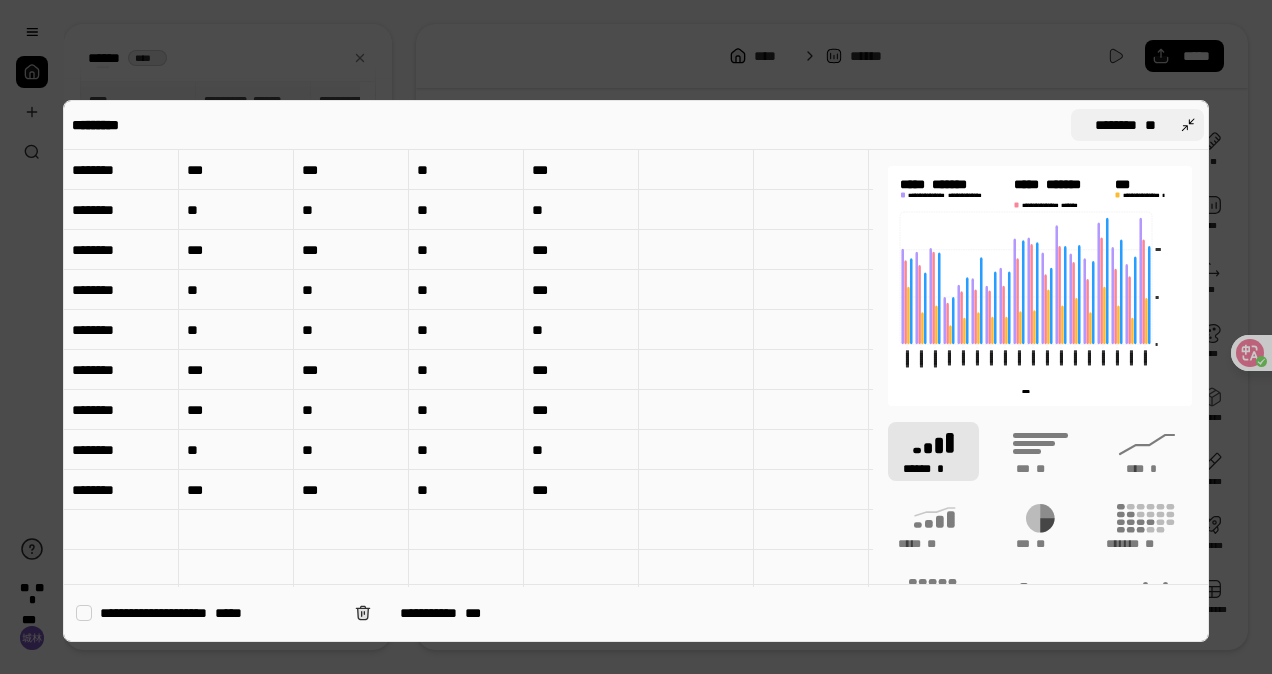 click on "********    **" at bounding box center (1137, 125) 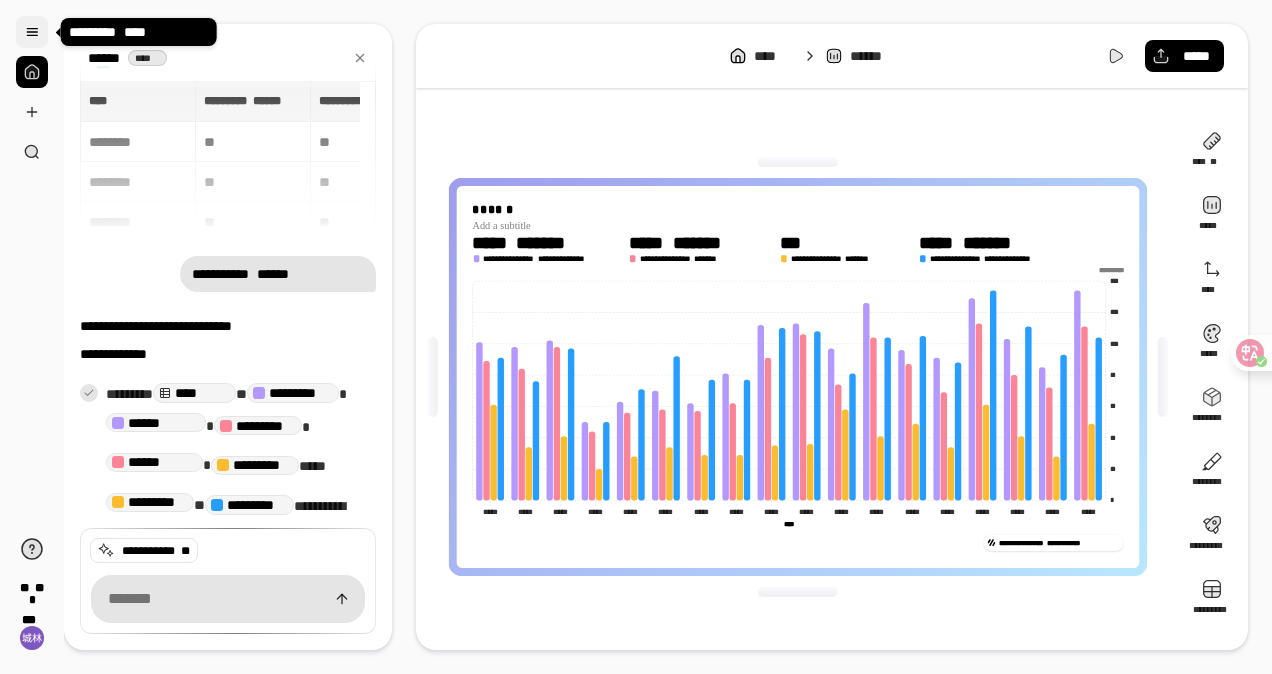 click at bounding box center (32, 32) 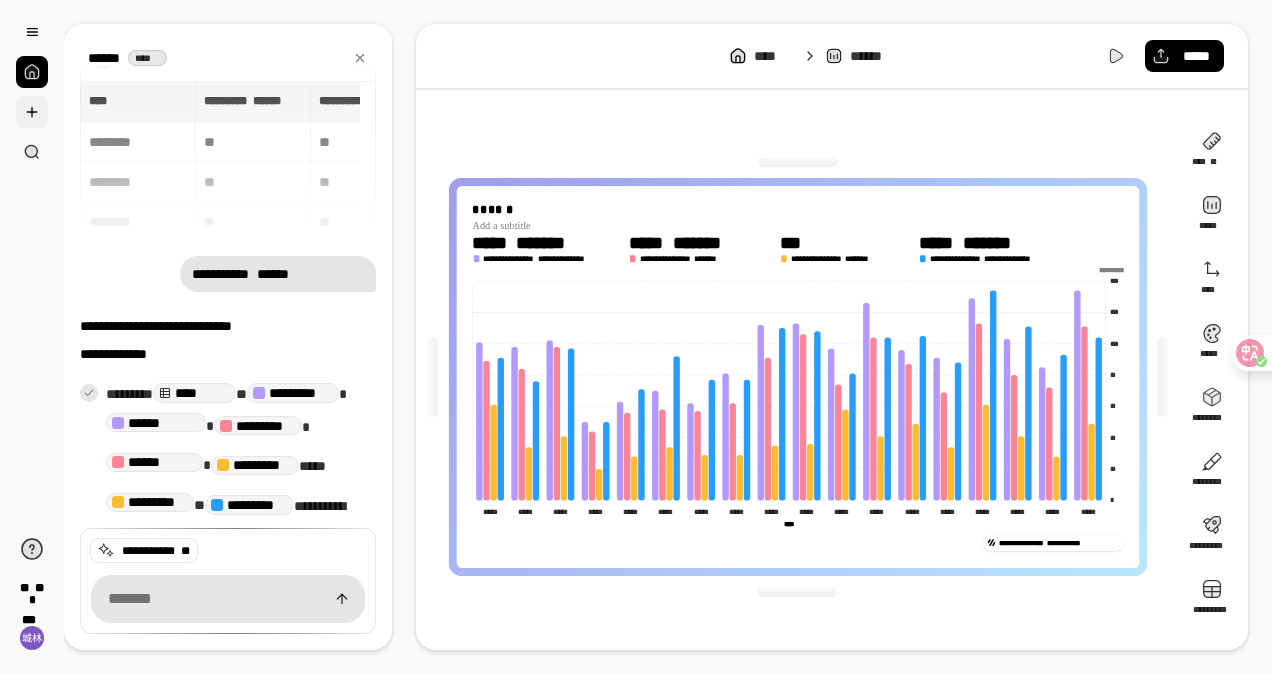 click at bounding box center (32, 112) 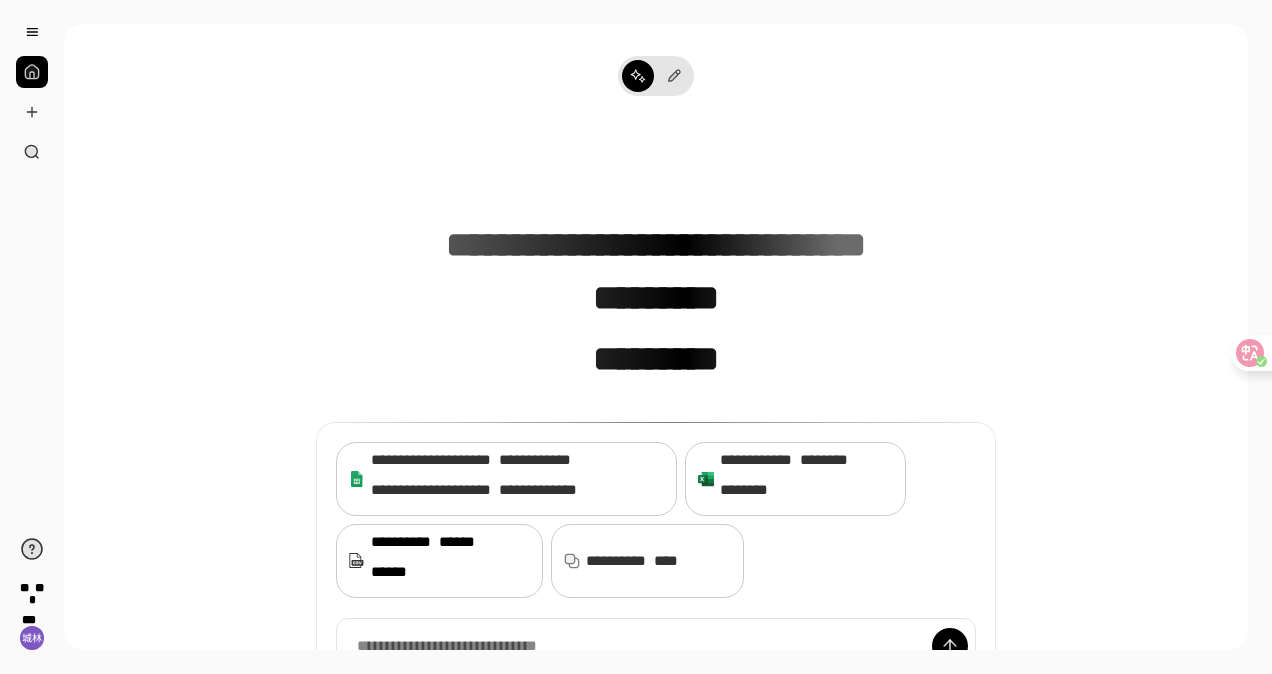 click on "**********" at bounding box center [450, 561] 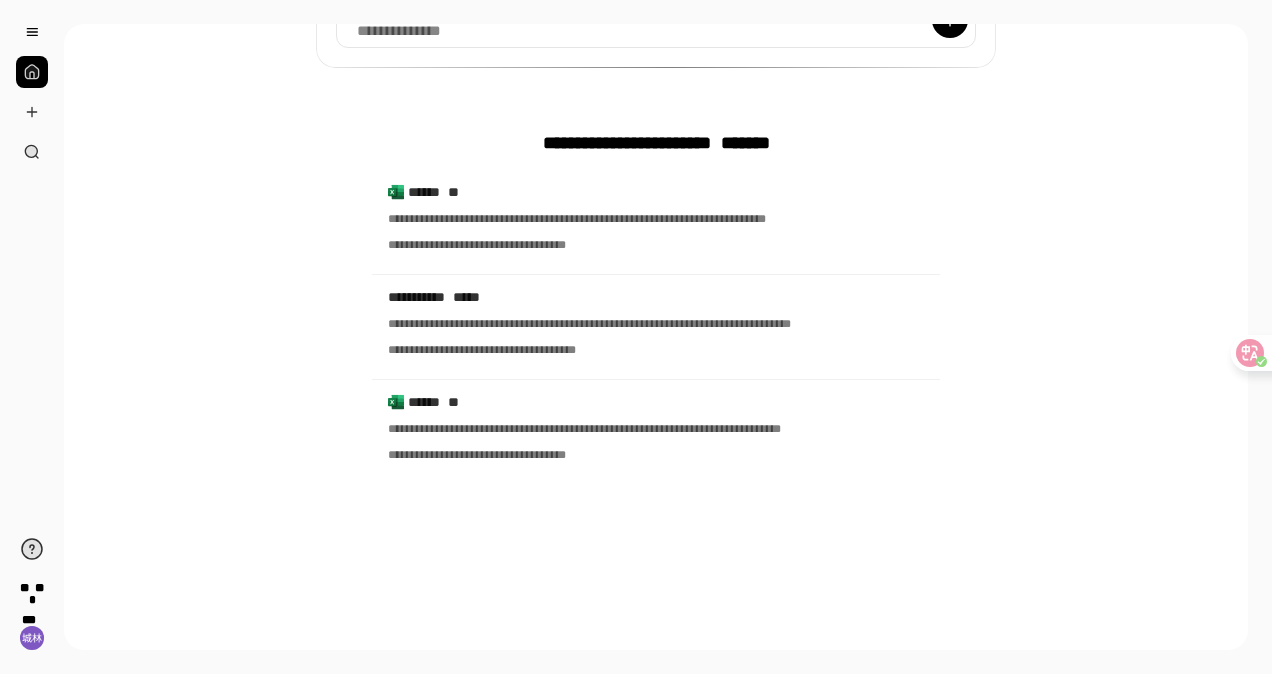 scroll, scrollTop: 301, scrollLeft: 0, axis: vertical 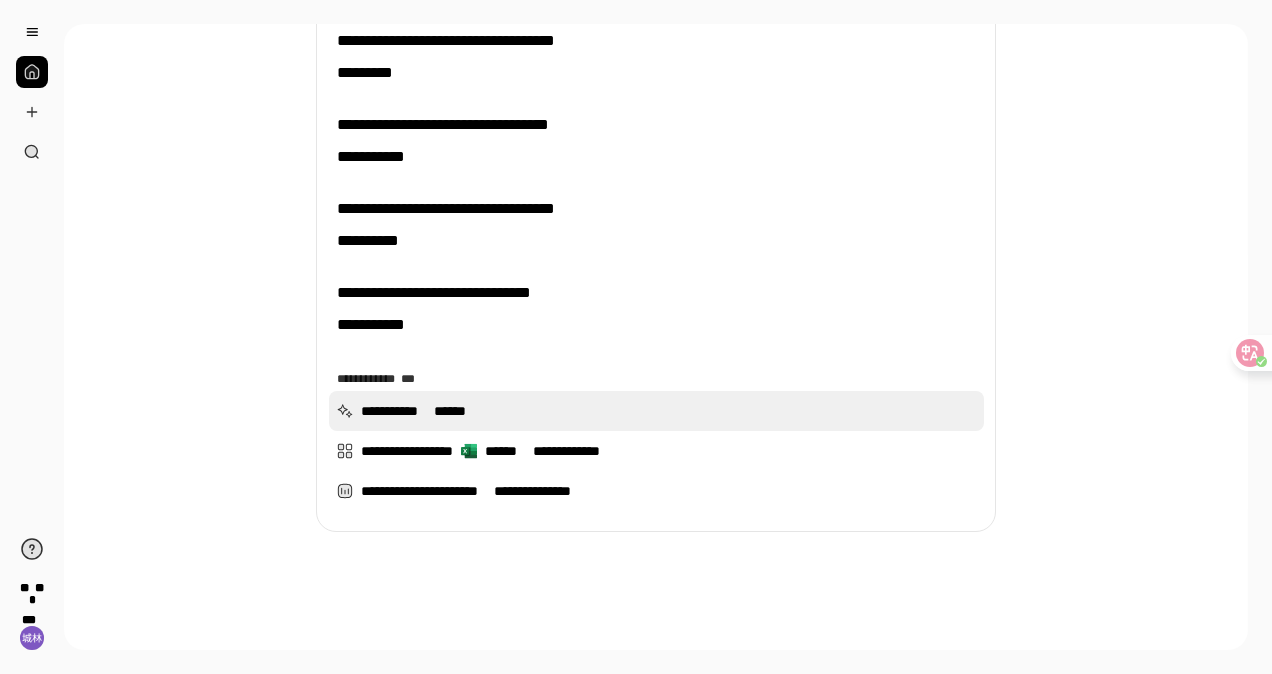 click on "**********" at bounding box center [656, 411] 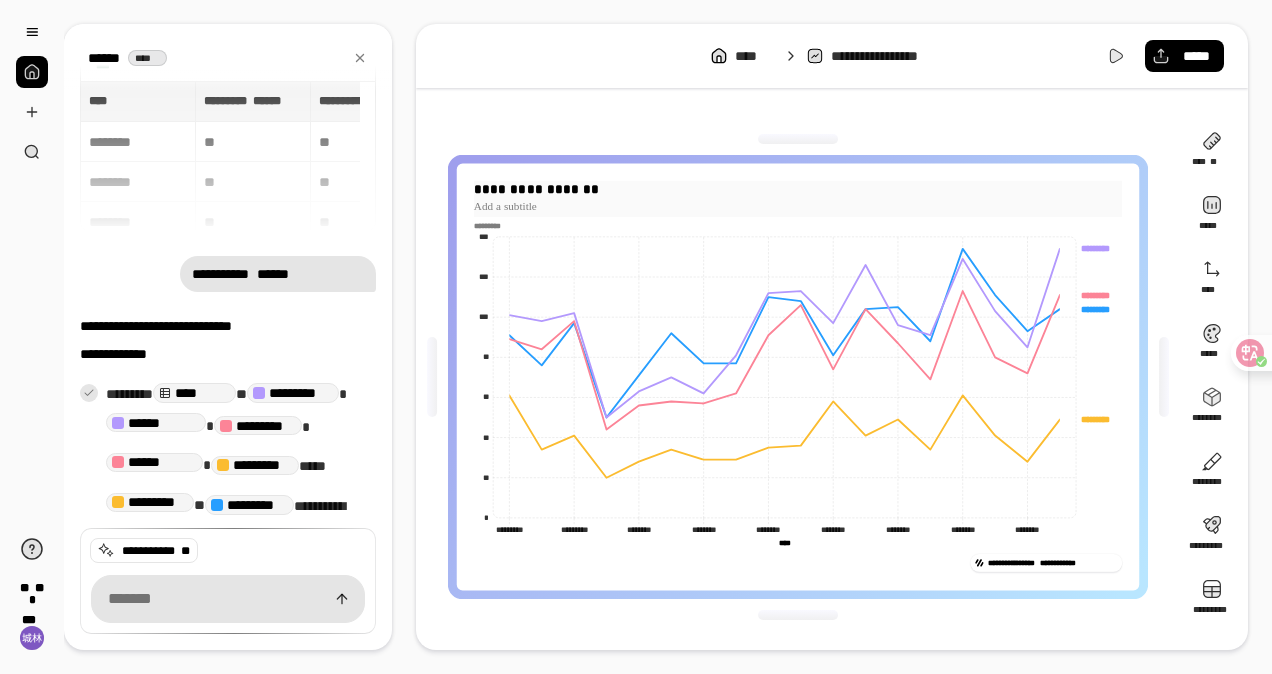 click at bounding box center [798, 206] 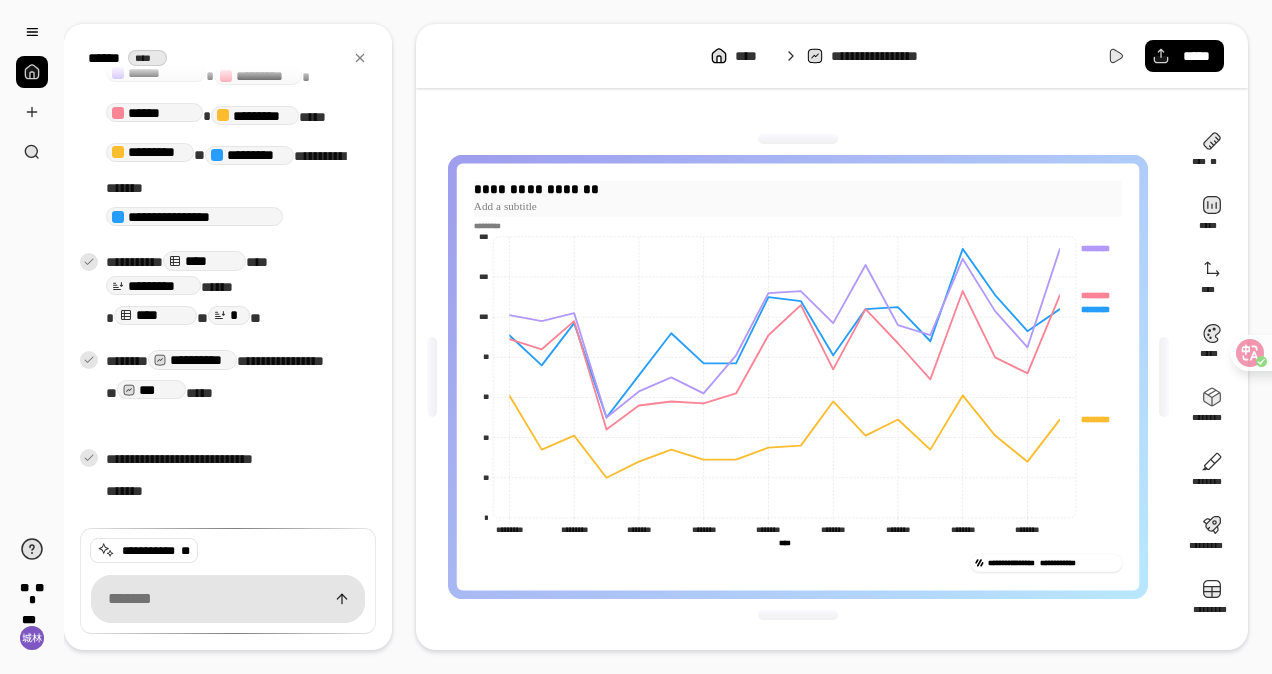scroll, scrollTop: 0, scrollLeft: 0, axis: both 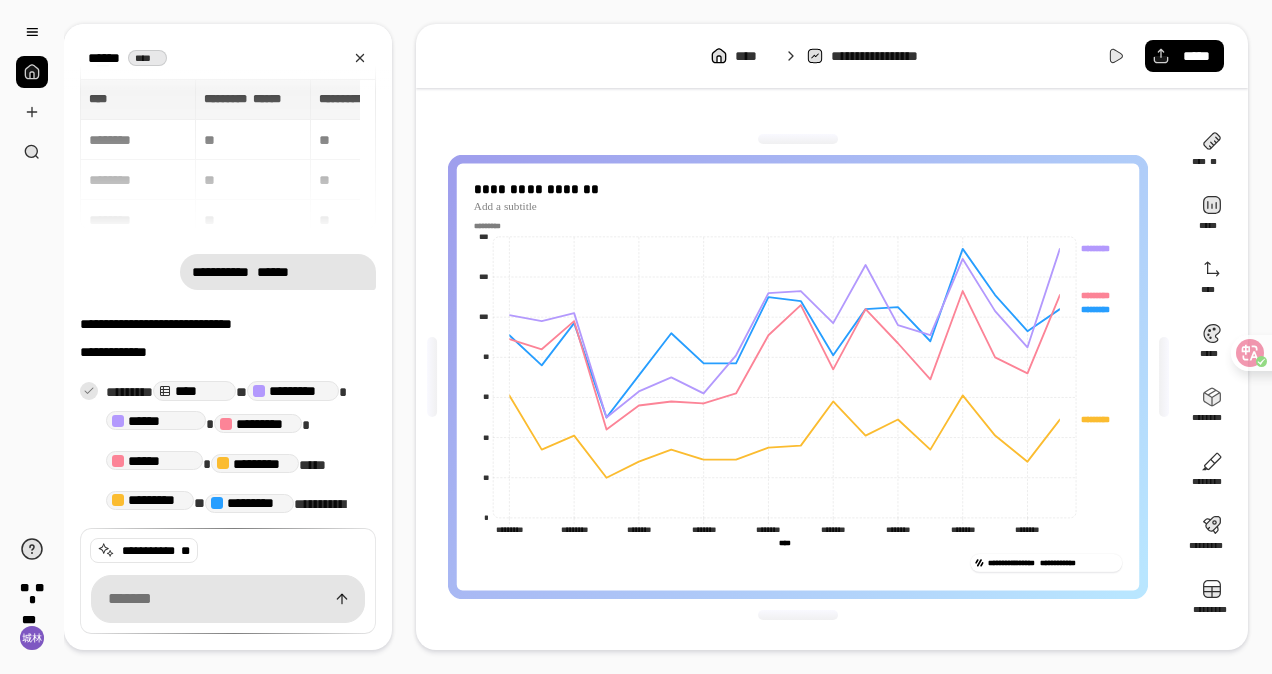 click 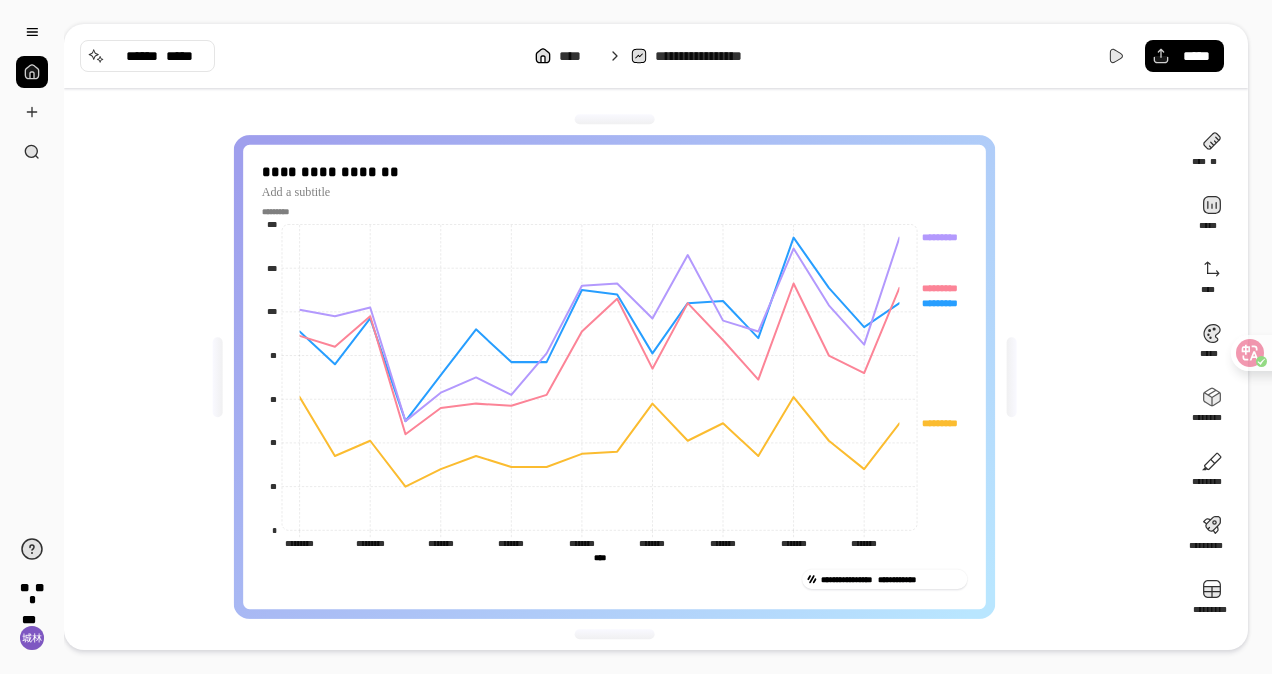 click on "**********" at bounding box center [614, 377] 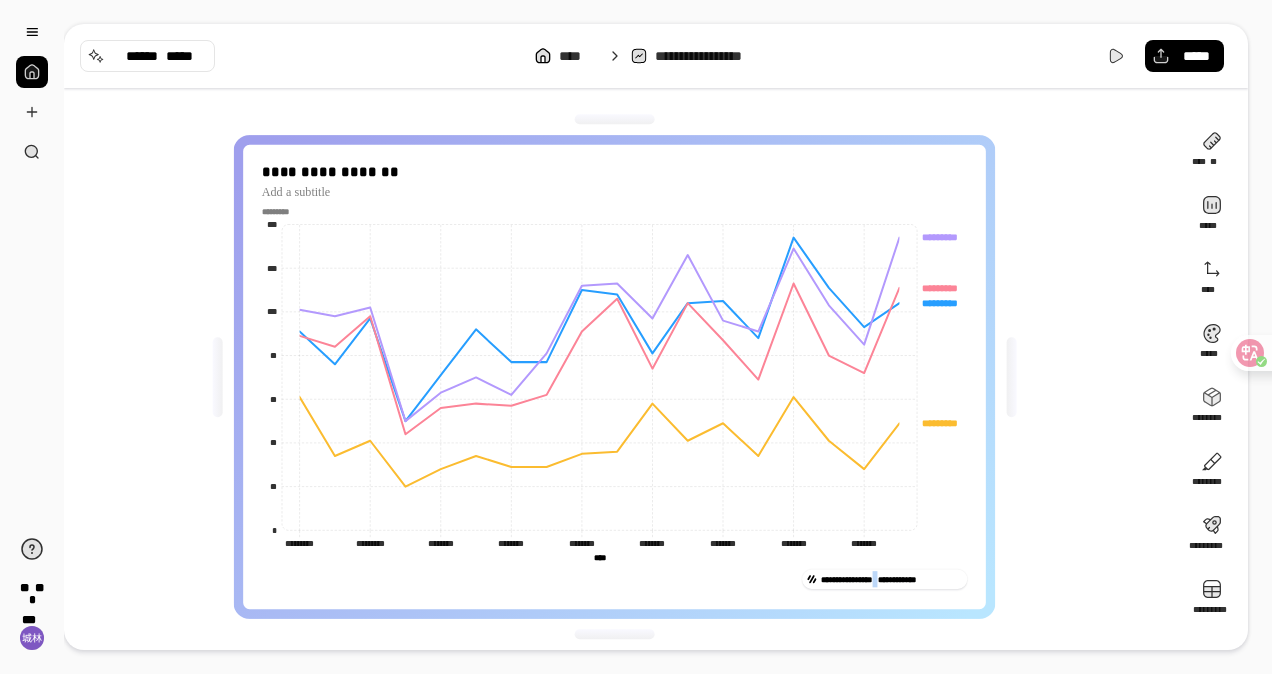 click on "**********" at bounding box center [614, 377] 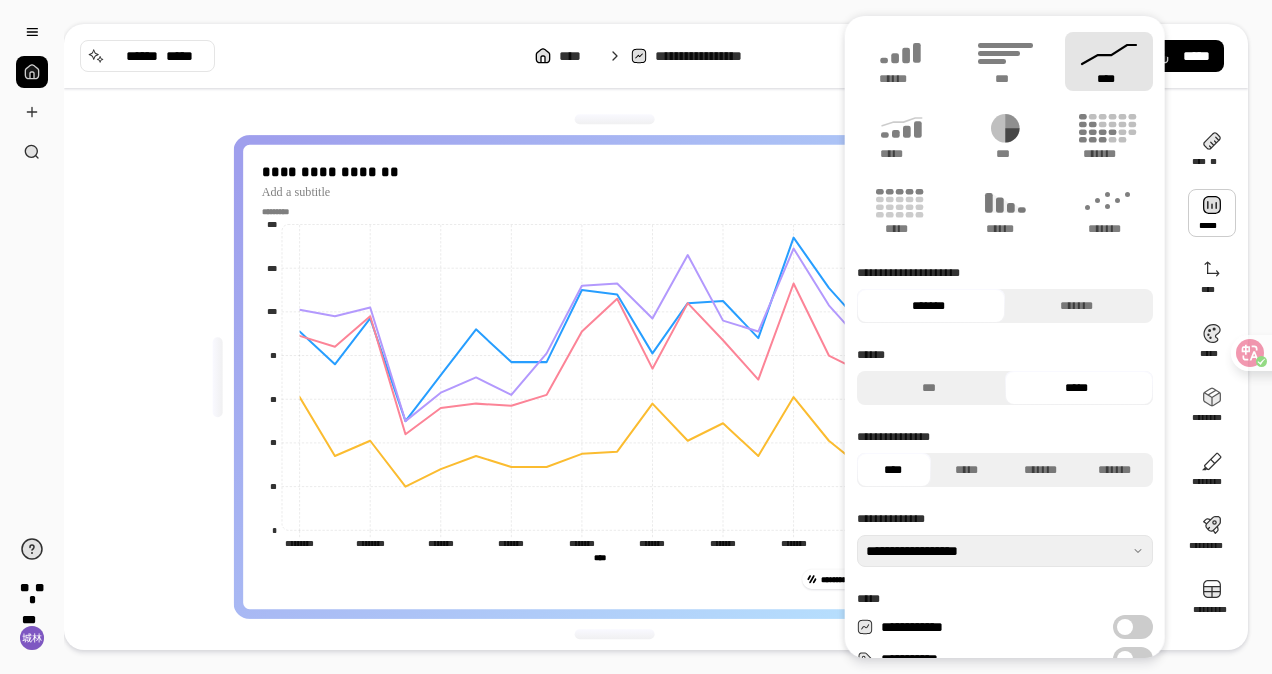click at bounding box center (1212, 213) 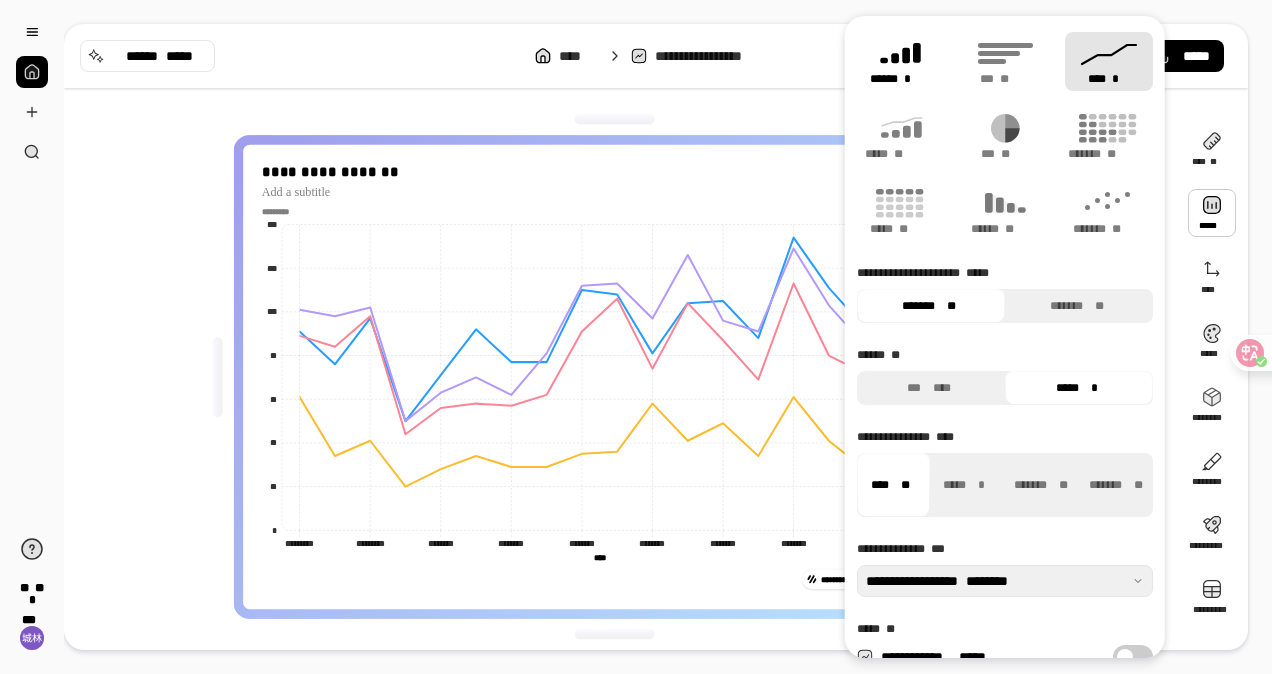 click 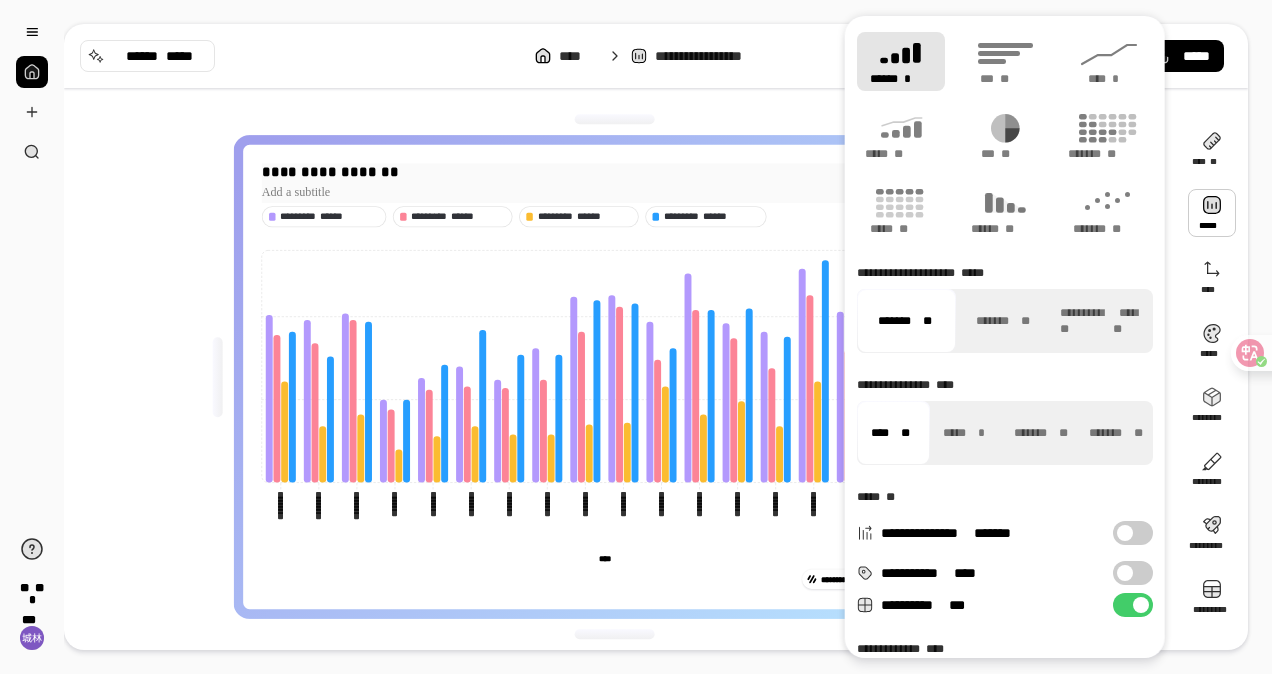 click on "**********" at bounding box center [614, 172] 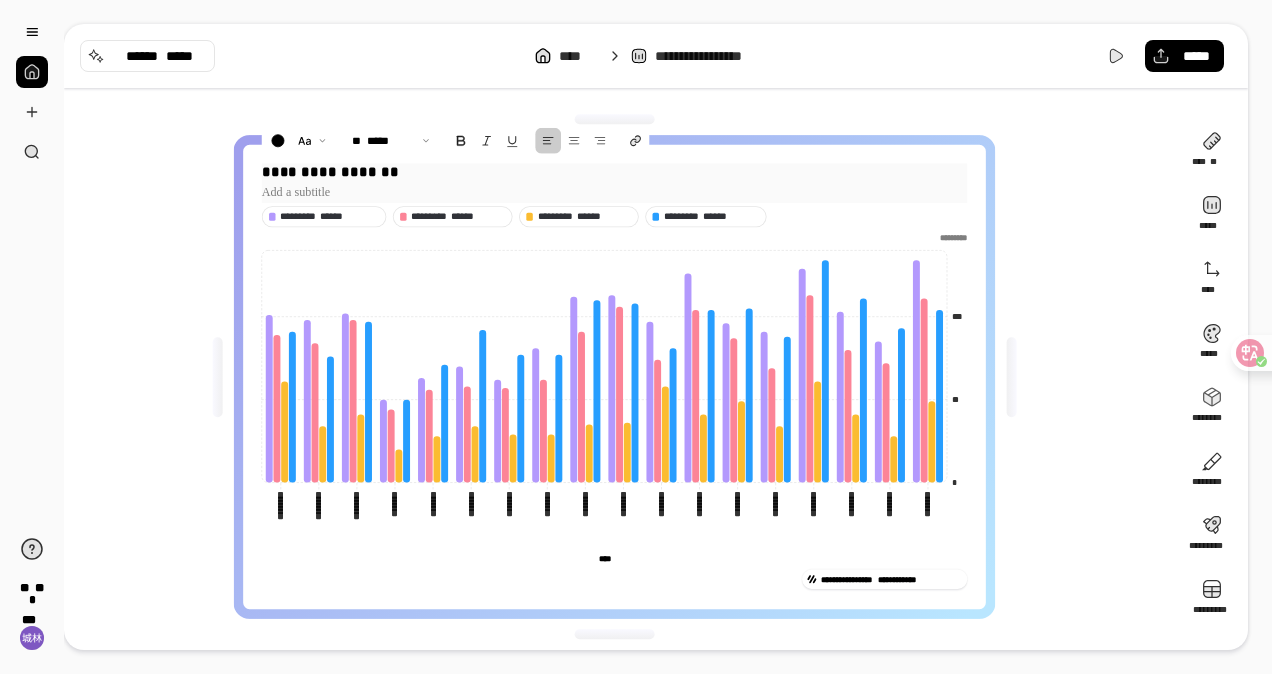 drag, startPoint x: 816, startPoint y: 180, endPoint x: 835, endPoint y: 186, distance: 19.924858 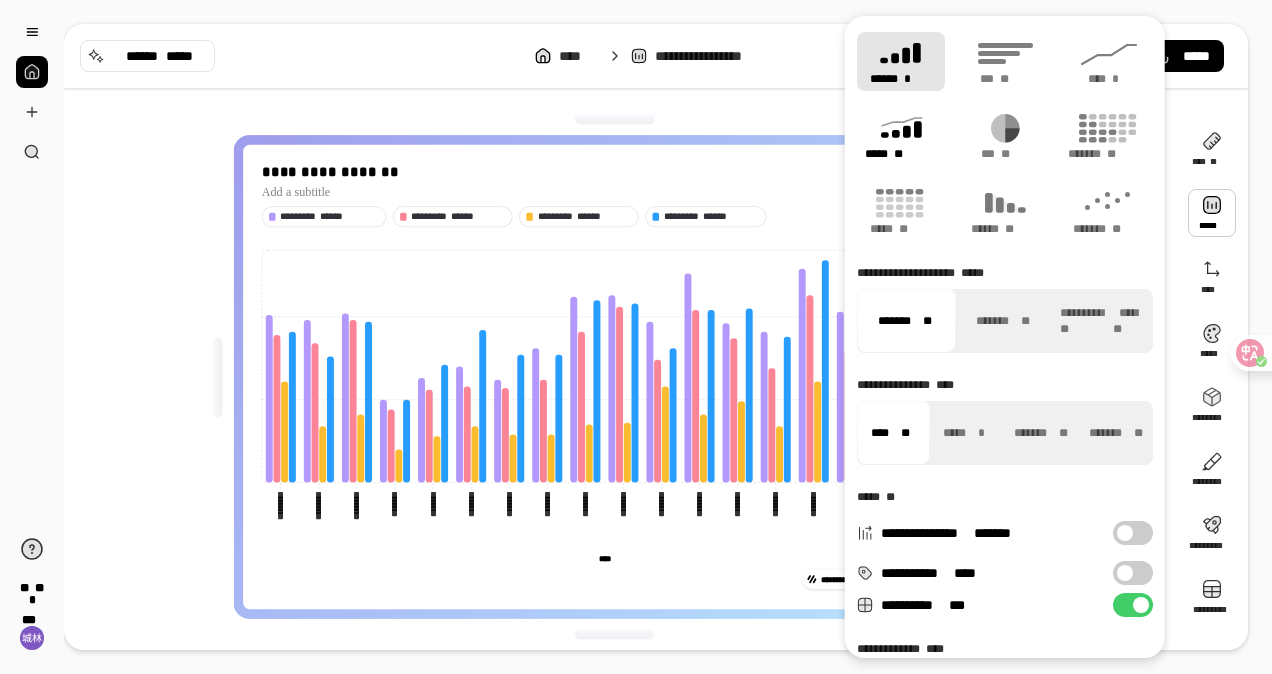click 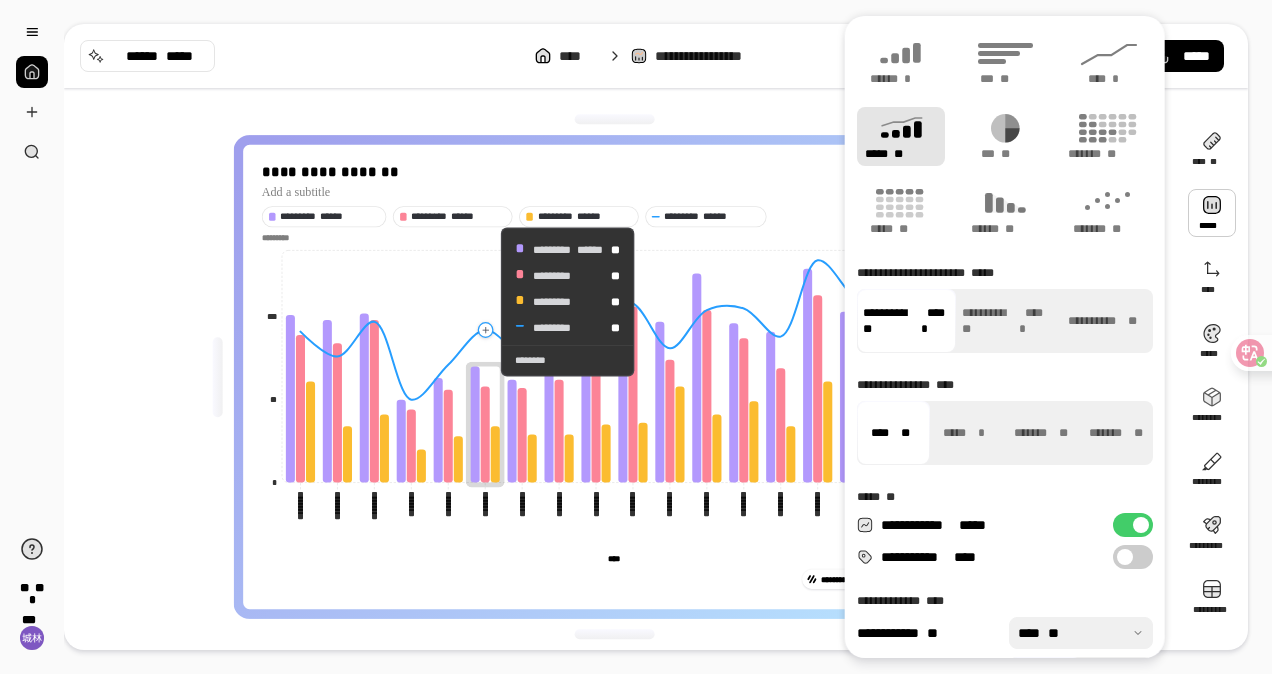 click 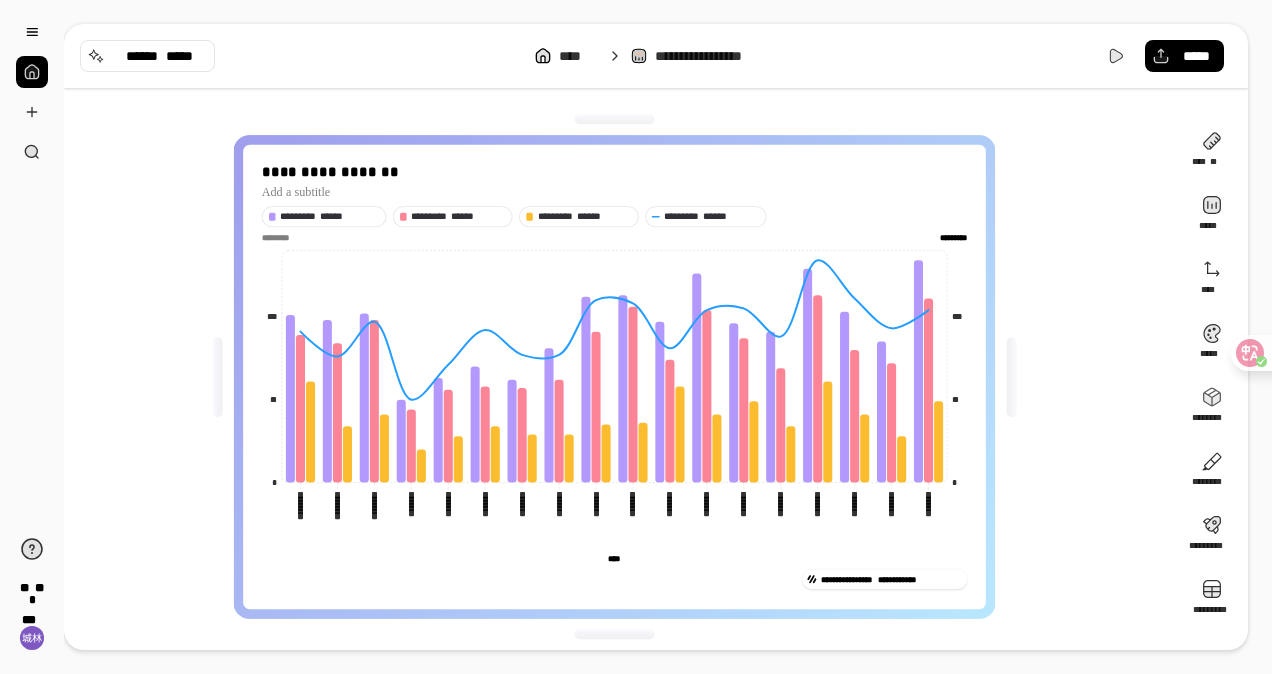 click on "*********    ****** *********    ****** *********    ****** *********    ******" at bounding box center (614, 216) 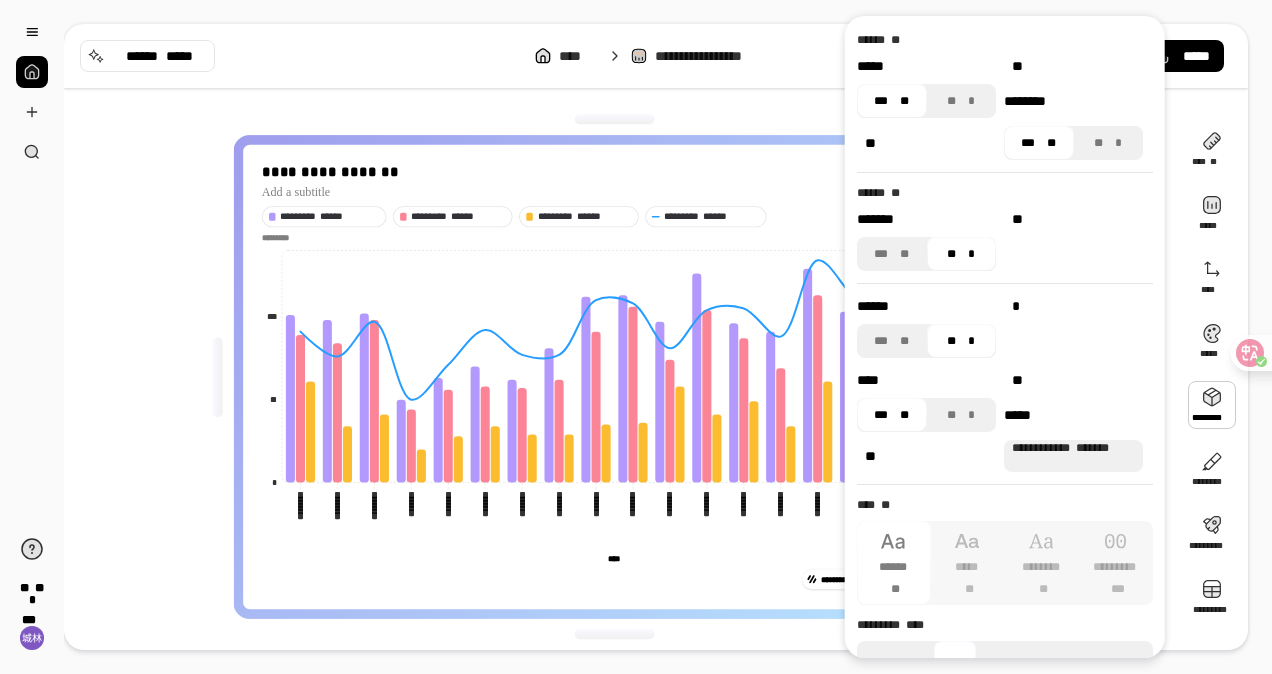 click on "*****    ** ***    ** **    * ********    ** ***    ** **    *" at bounding box center [1000, 108] 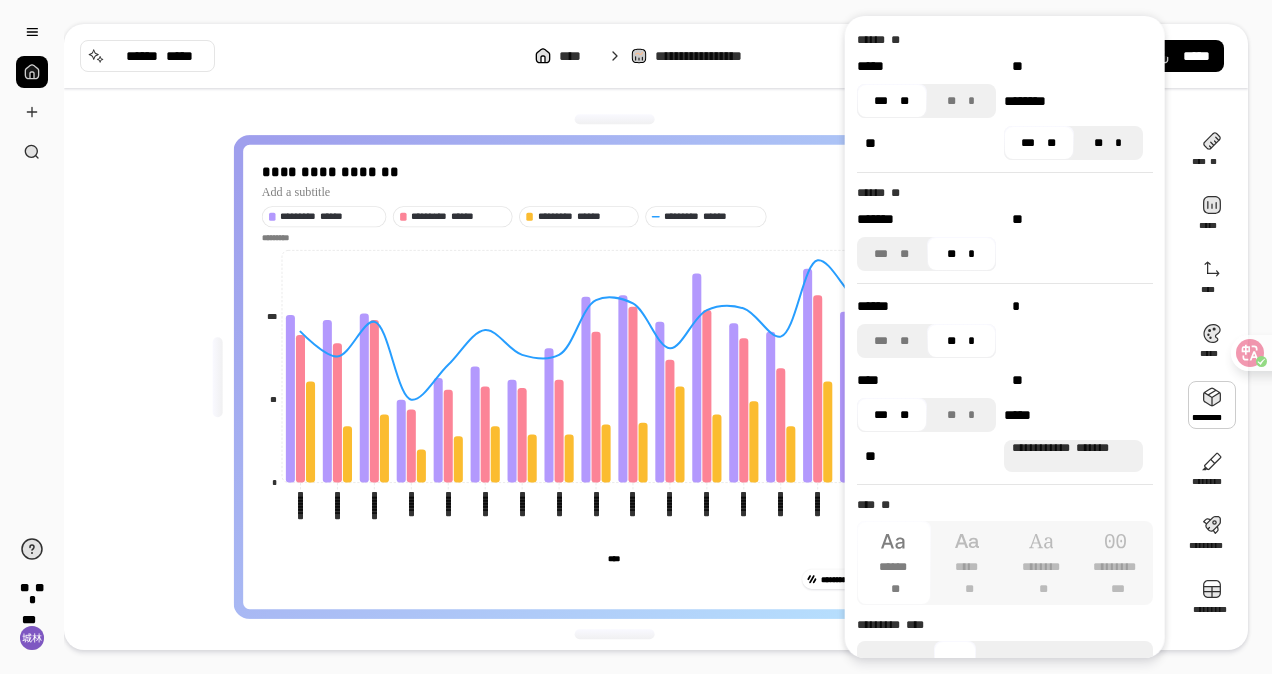 click on "**    *" at bounding box center (1108, 143) 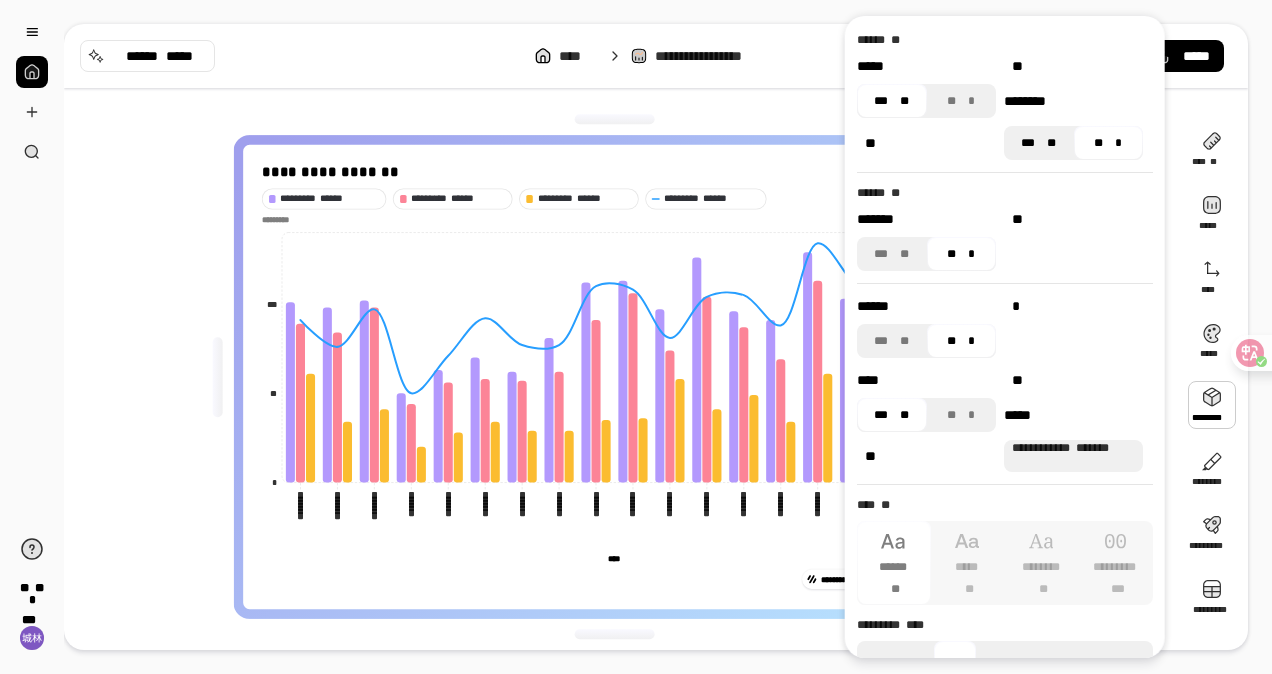 click on "***    **" at bounding box center [1039, 143] 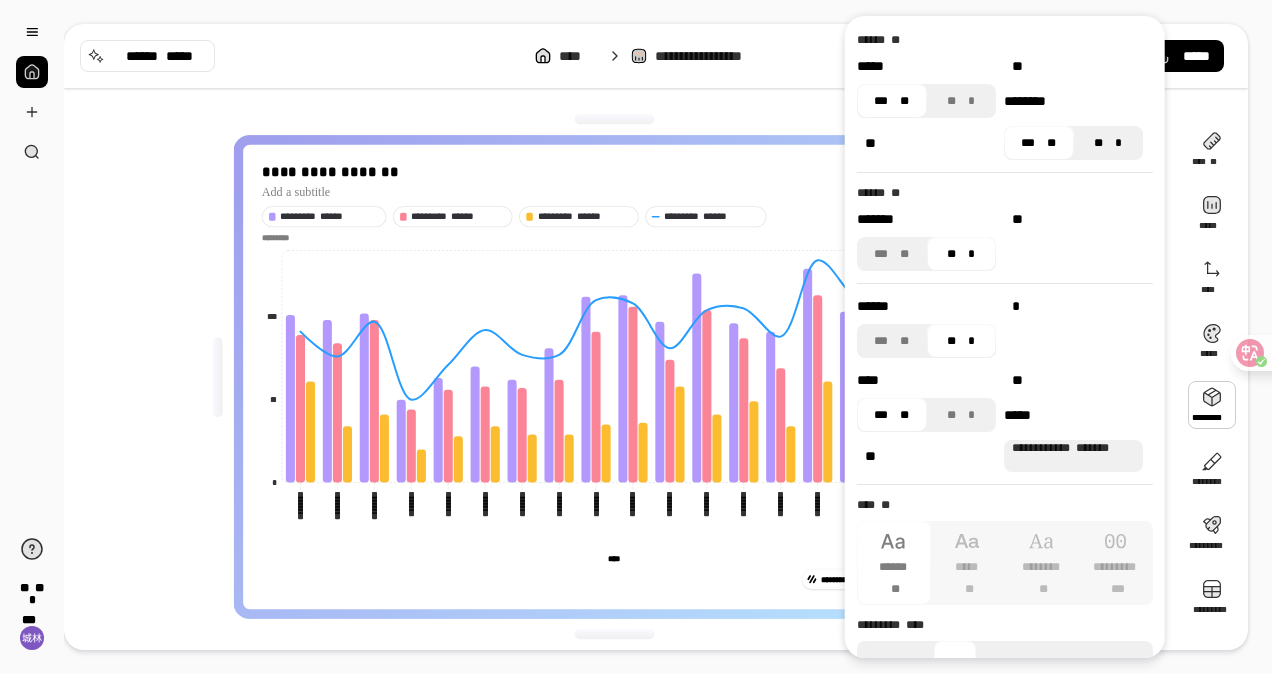 click on "**    *" at bounding box center [1108, 143] 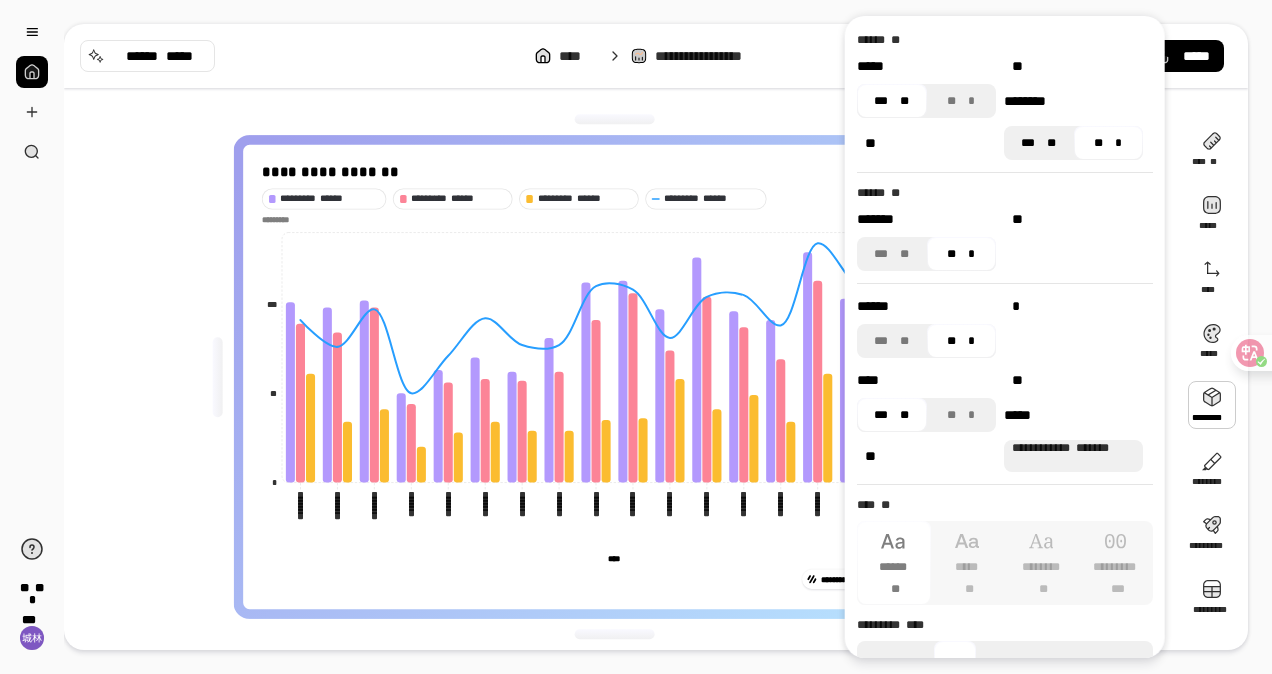 click on "***    **" at bounding box center (1039, 143) 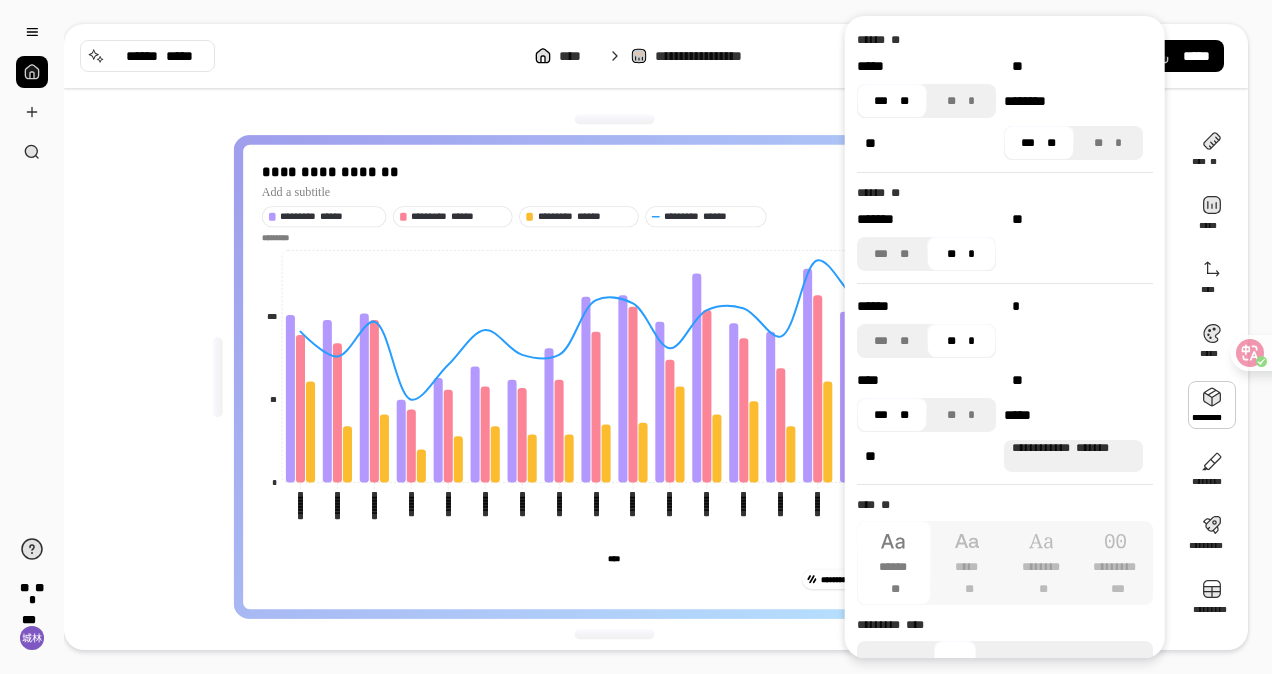 click at bounding box center [614, 119] 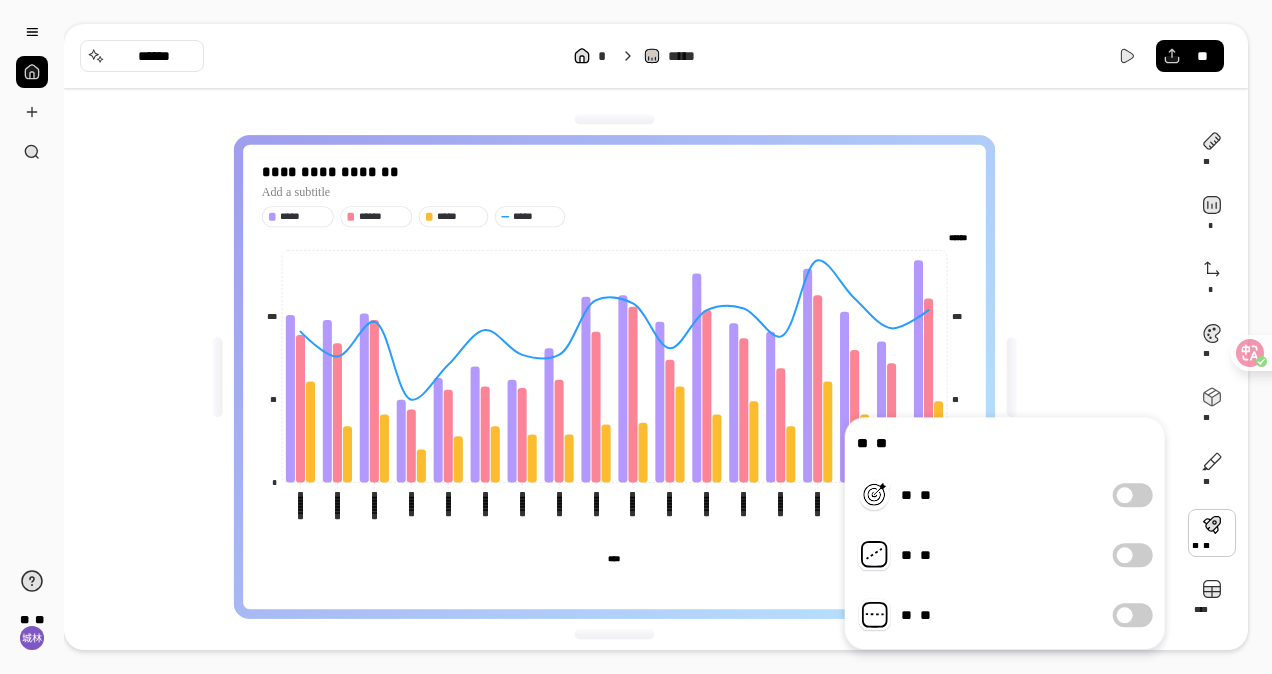 click on "**    **" at bounding box center [1133, 495] 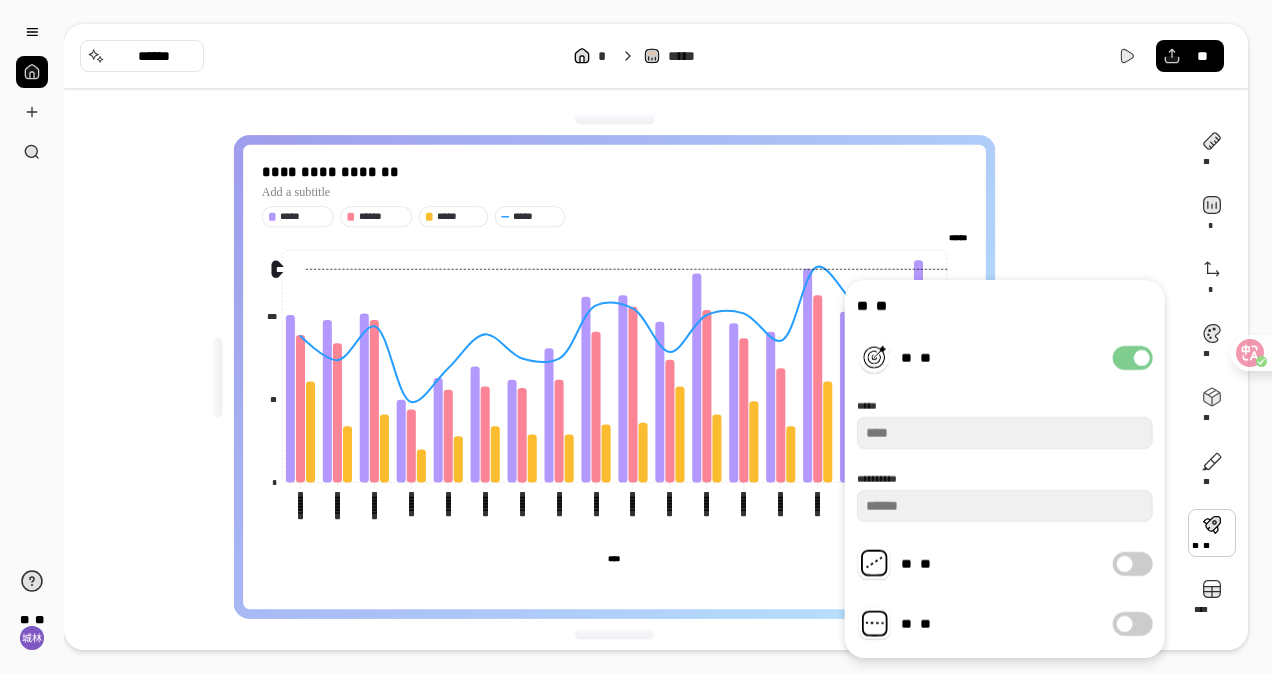 type on "***" 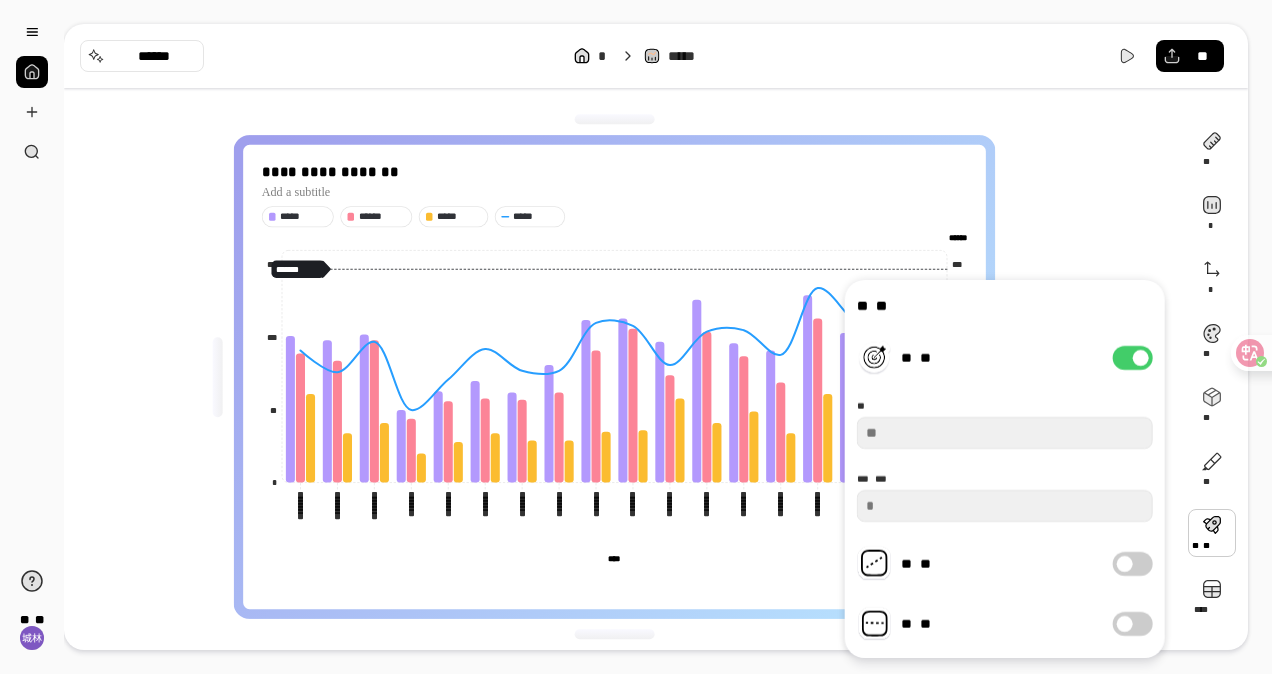 click on "**    **" at bounding box center [1133, 358] 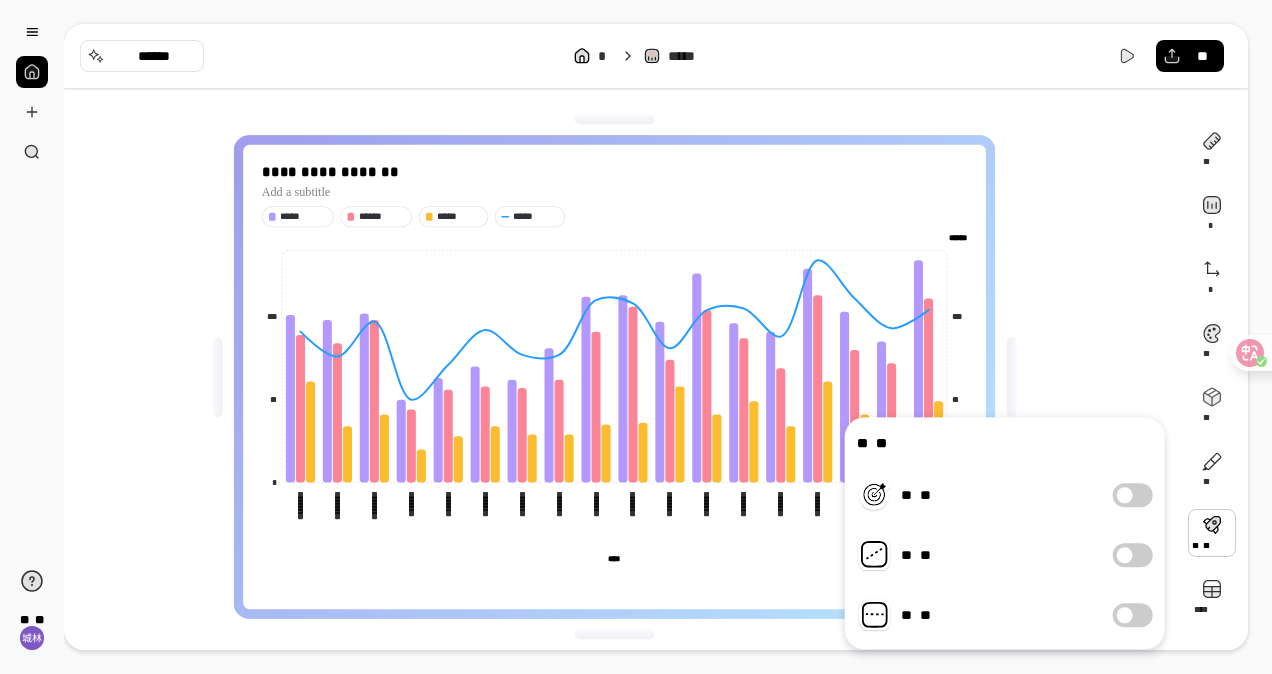 click at bounding box center (1125, 615) 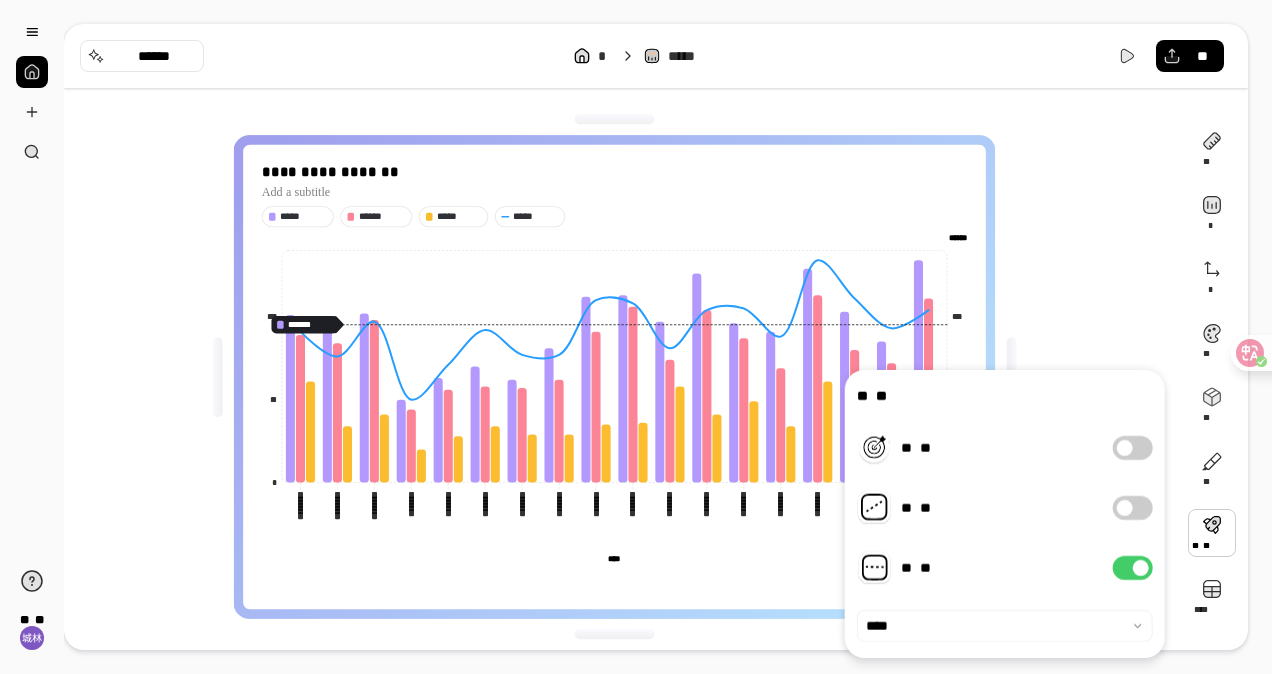 click at bounding box center [1141, 568] 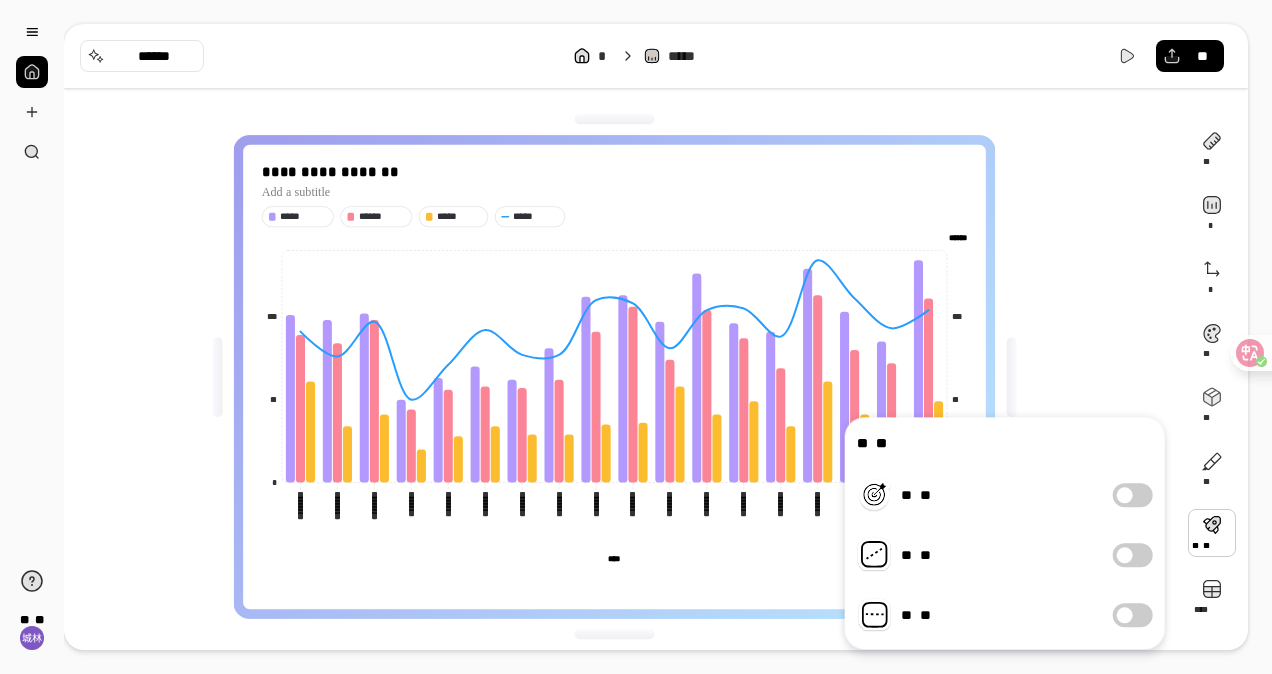click at bounding box center [1125, 555] 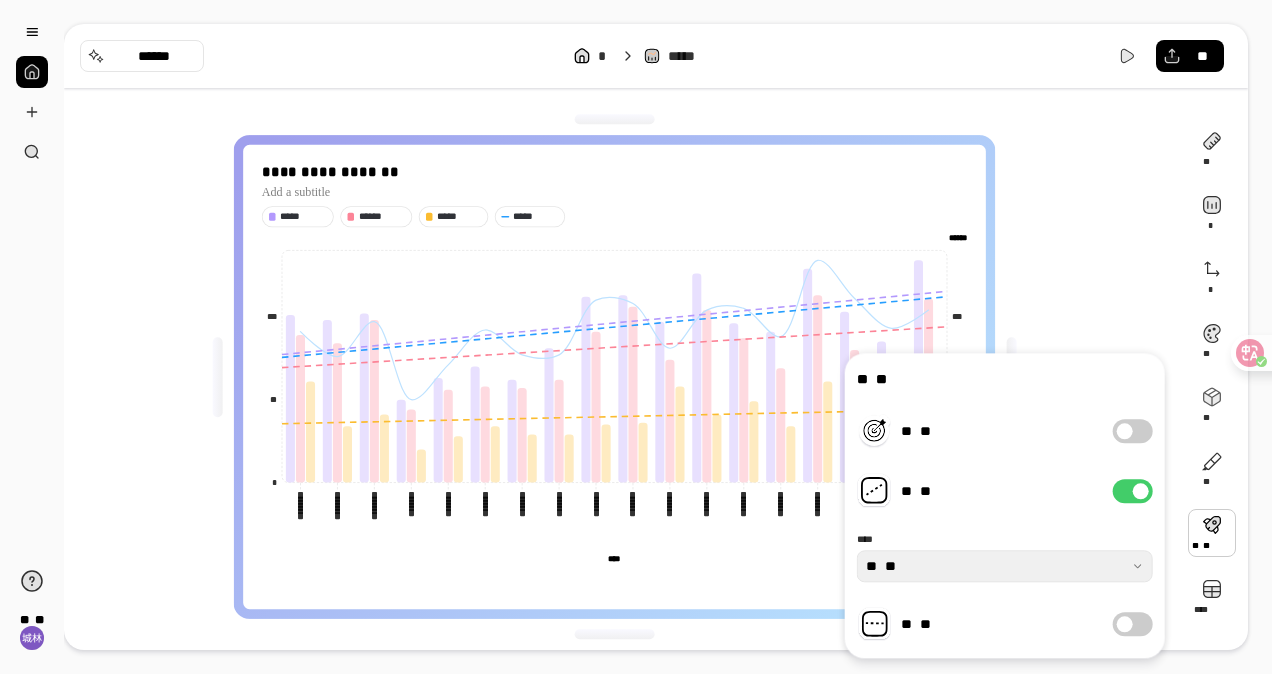 click on "**    **" at bounding box center [1133, 491] 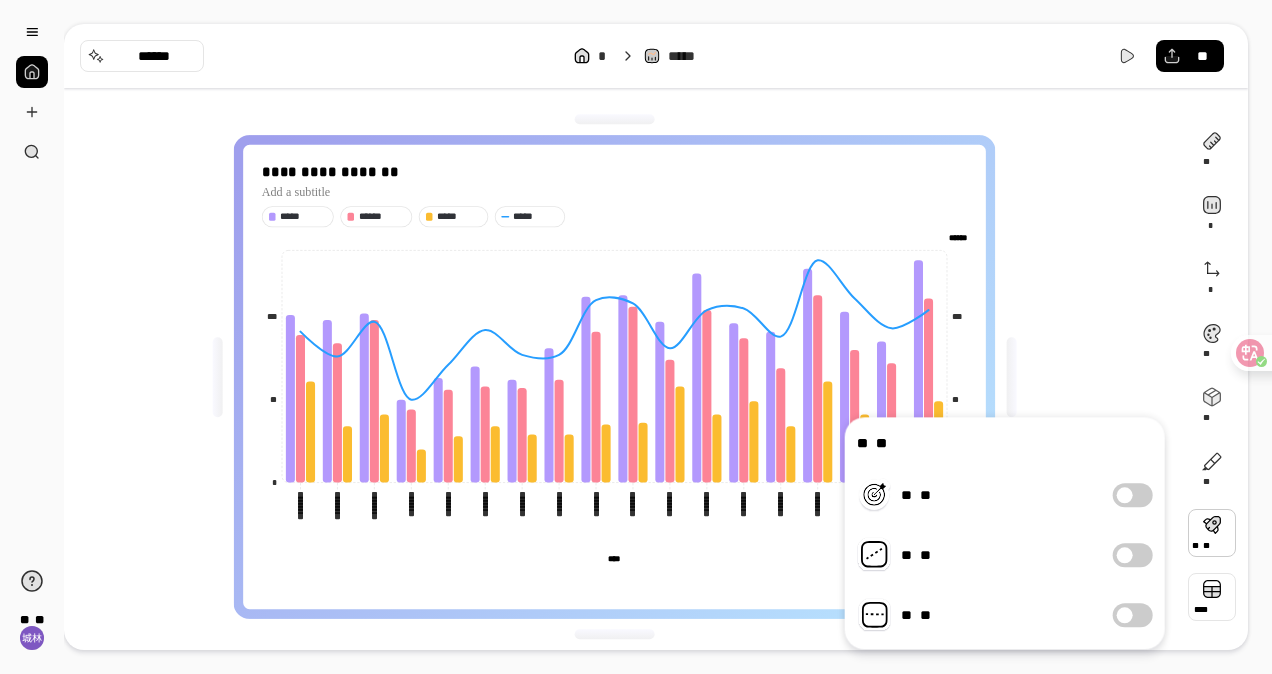 click at bounding box center (1212, 597) 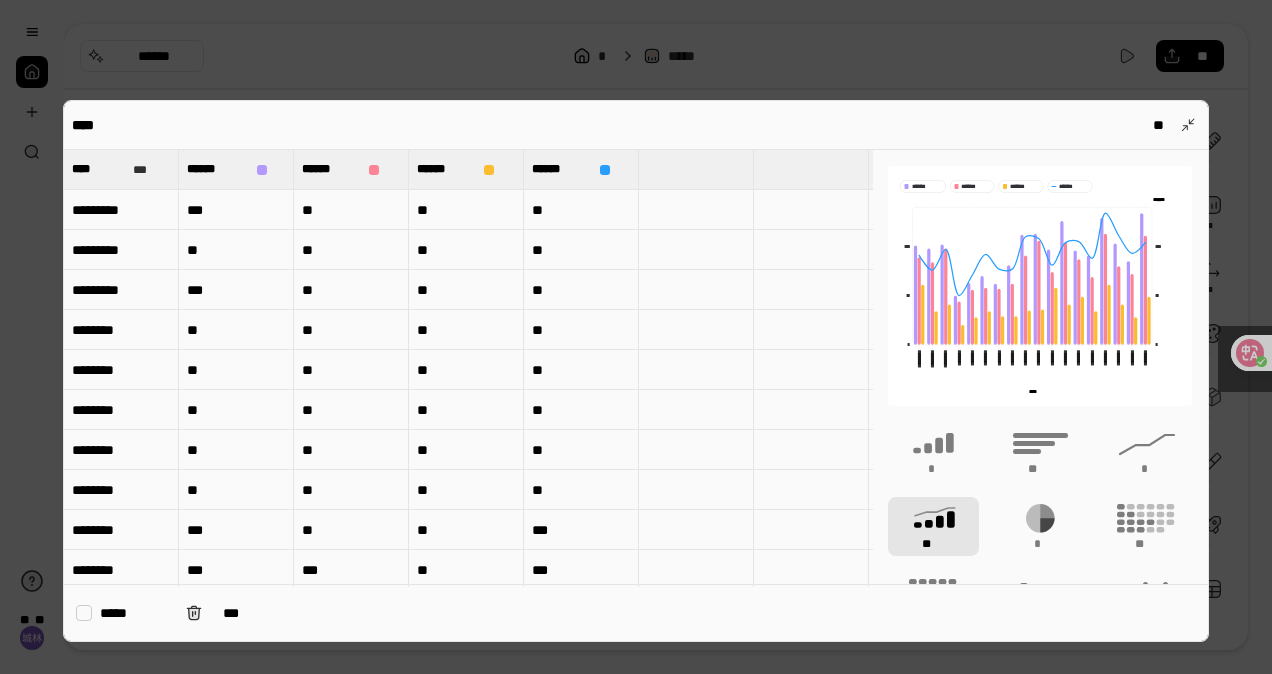 click at bounding box center [696, 210] 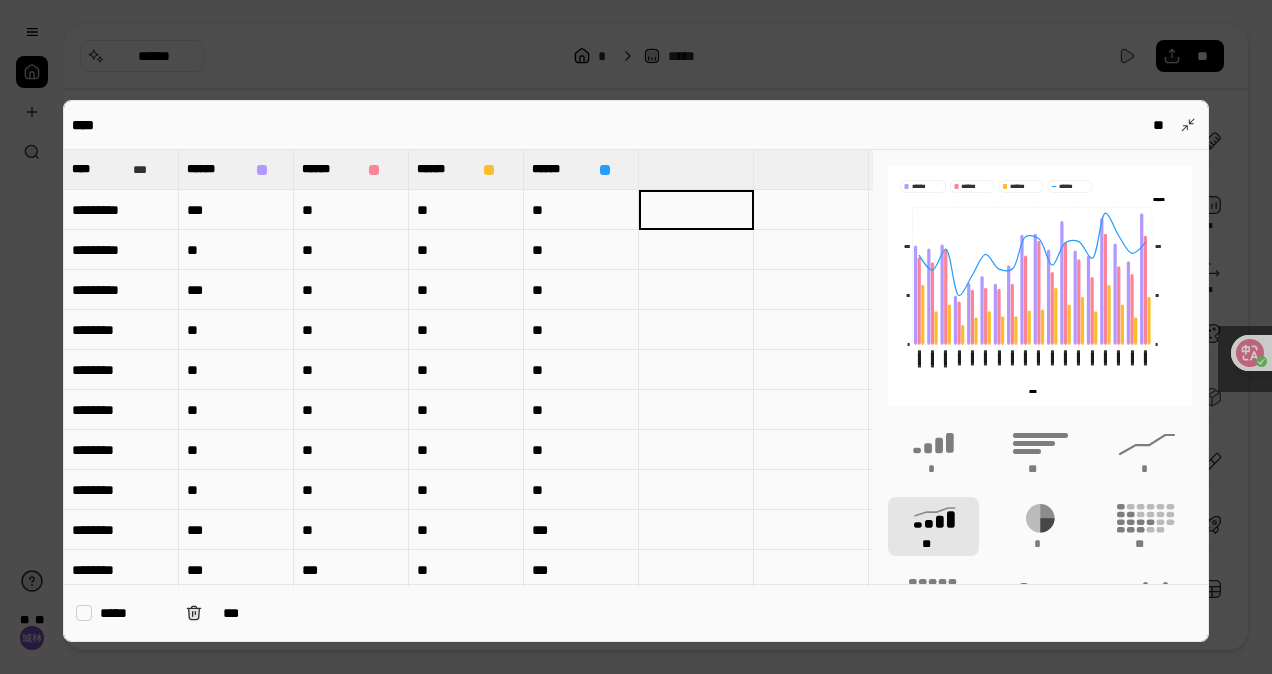 click at bounding box center [696, 210] 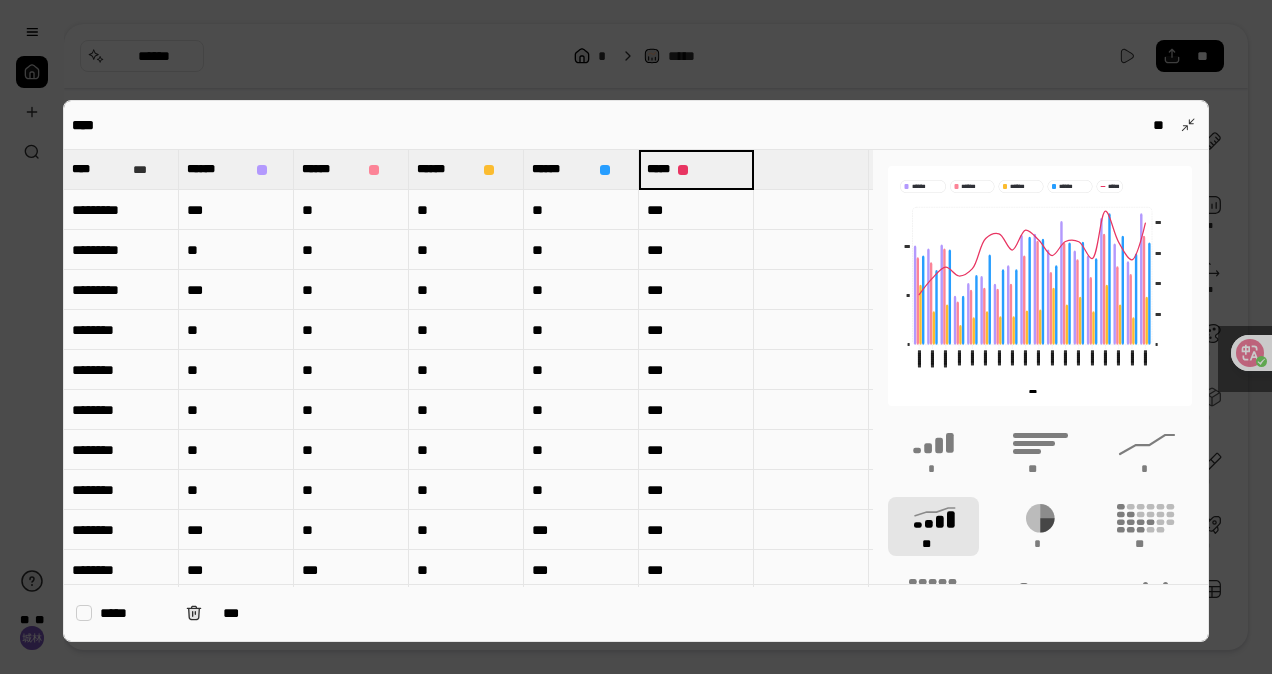type on "*****" 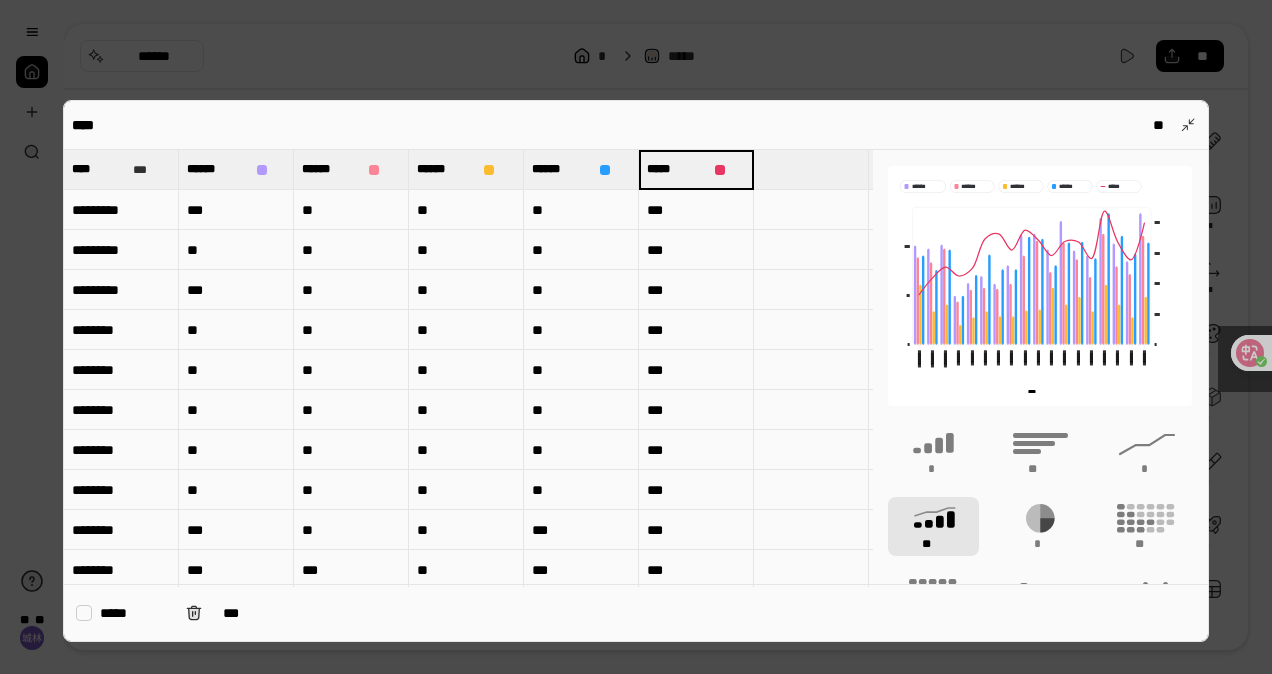click on "***" at bounding box center (696, 250) 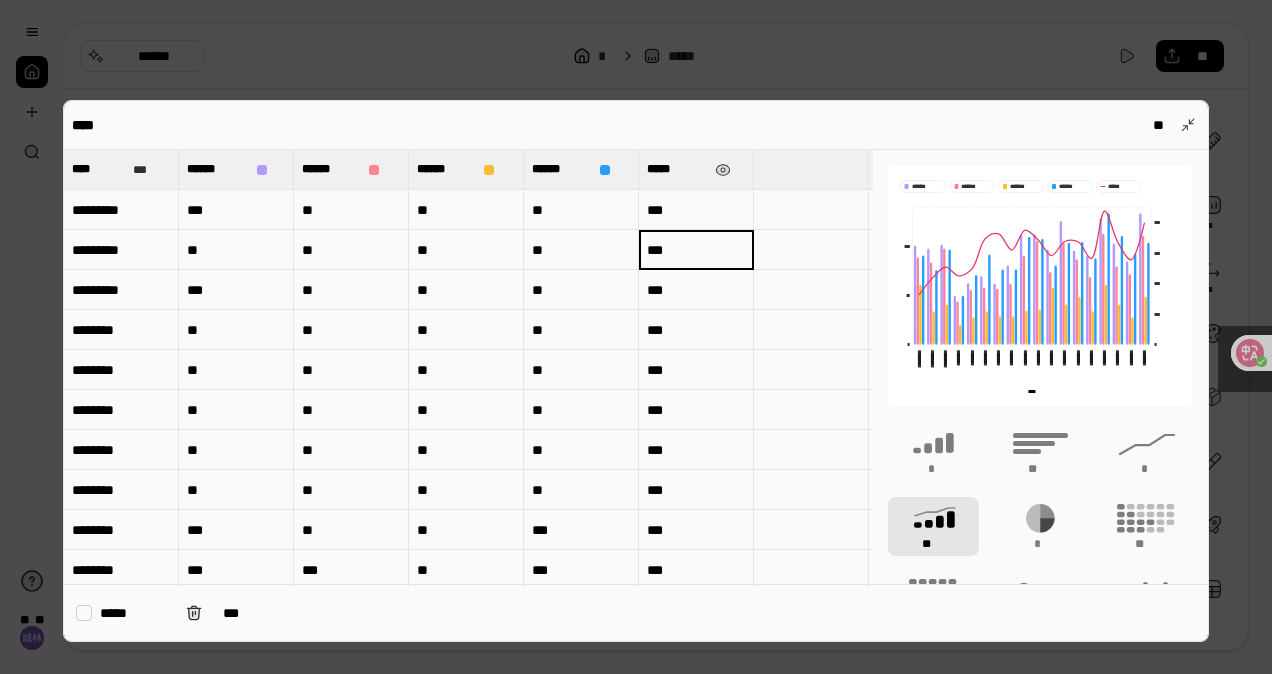 click on "*****" at bounding box center (677, 169) 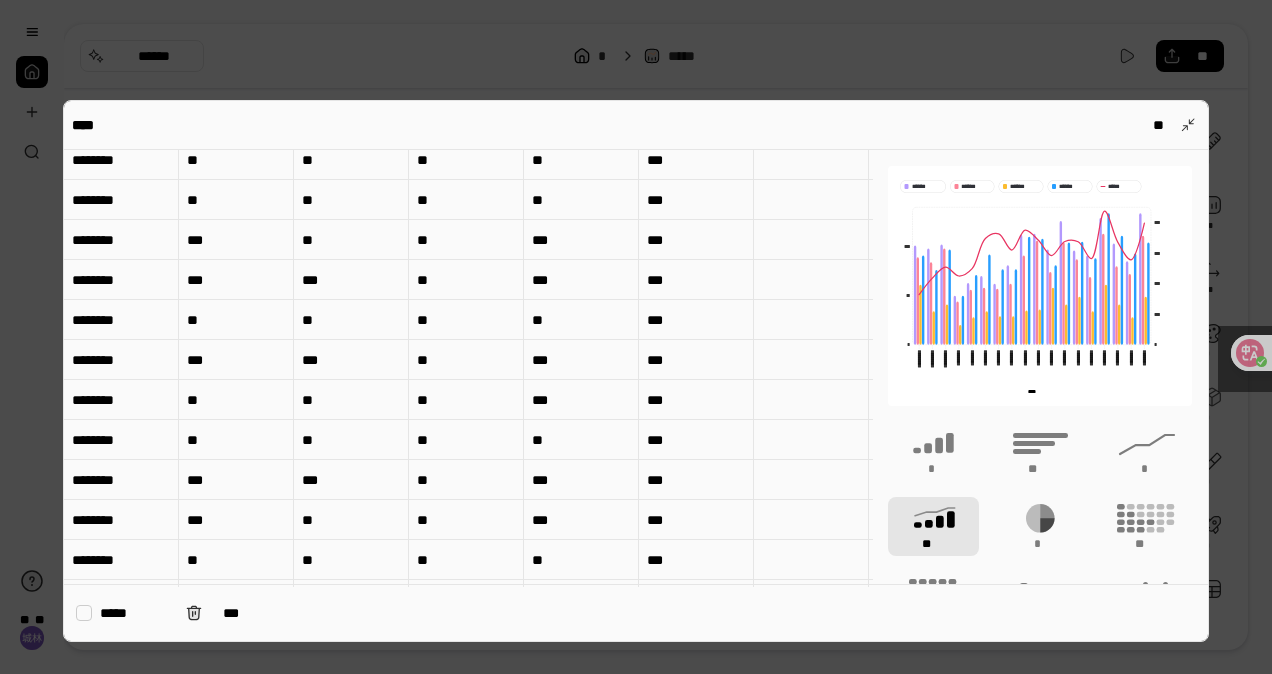 scroll, scrollTop: 300, scrollLeft: 0, axis: vertical 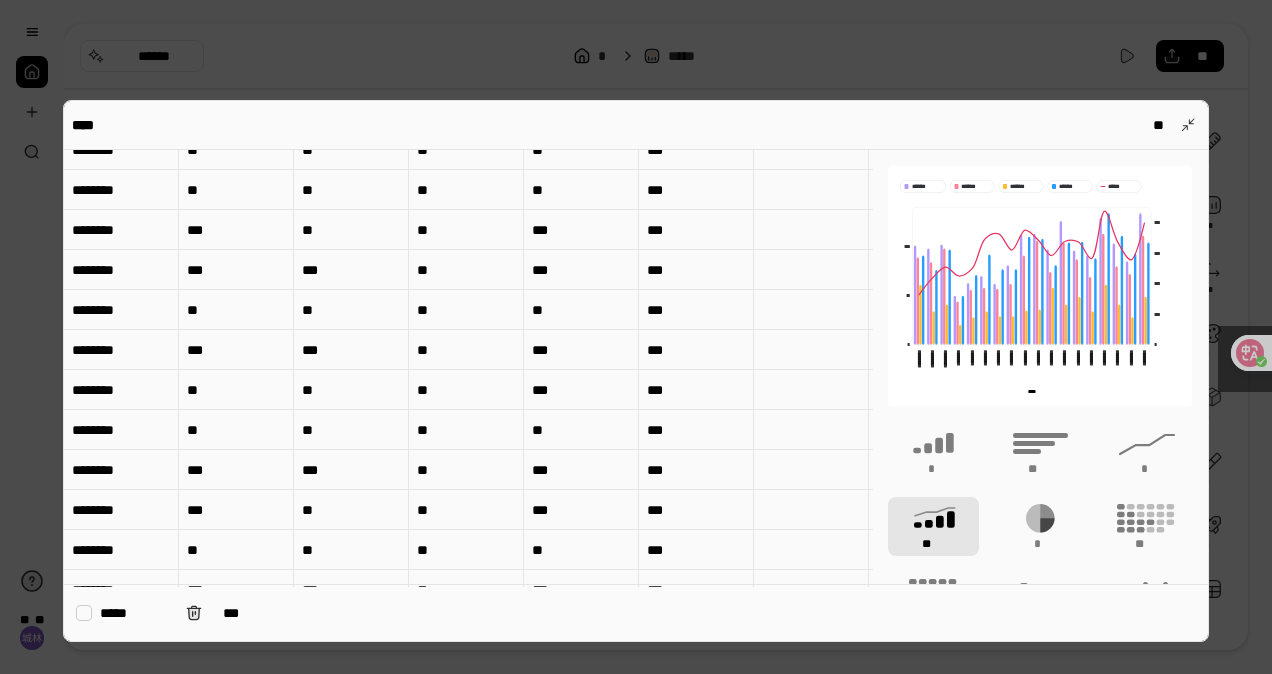 click on "*****" at bounding box center [135, 613] 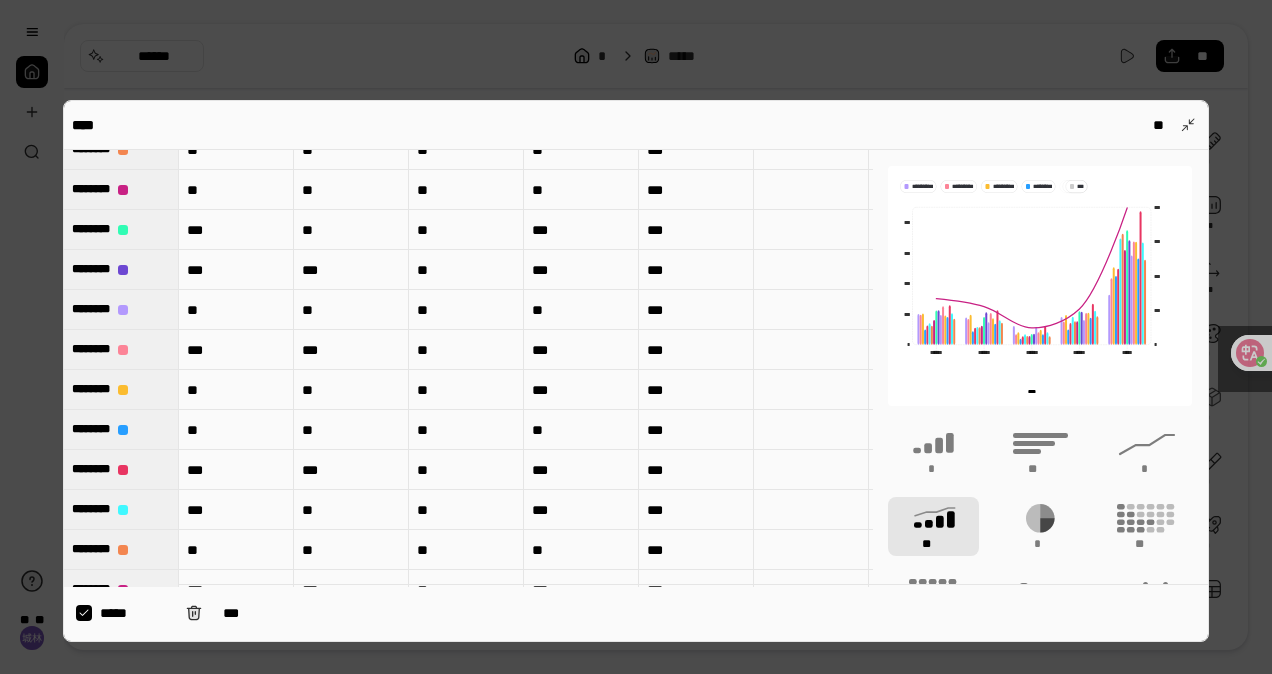 type on "********" 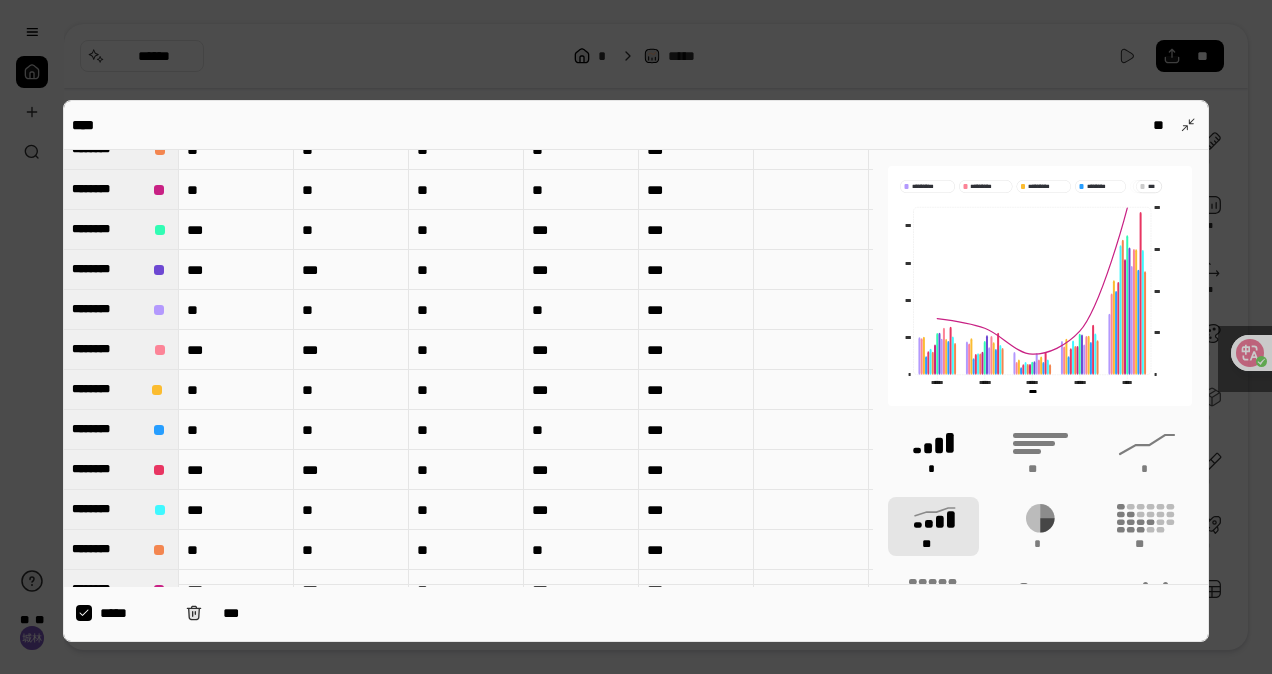 click 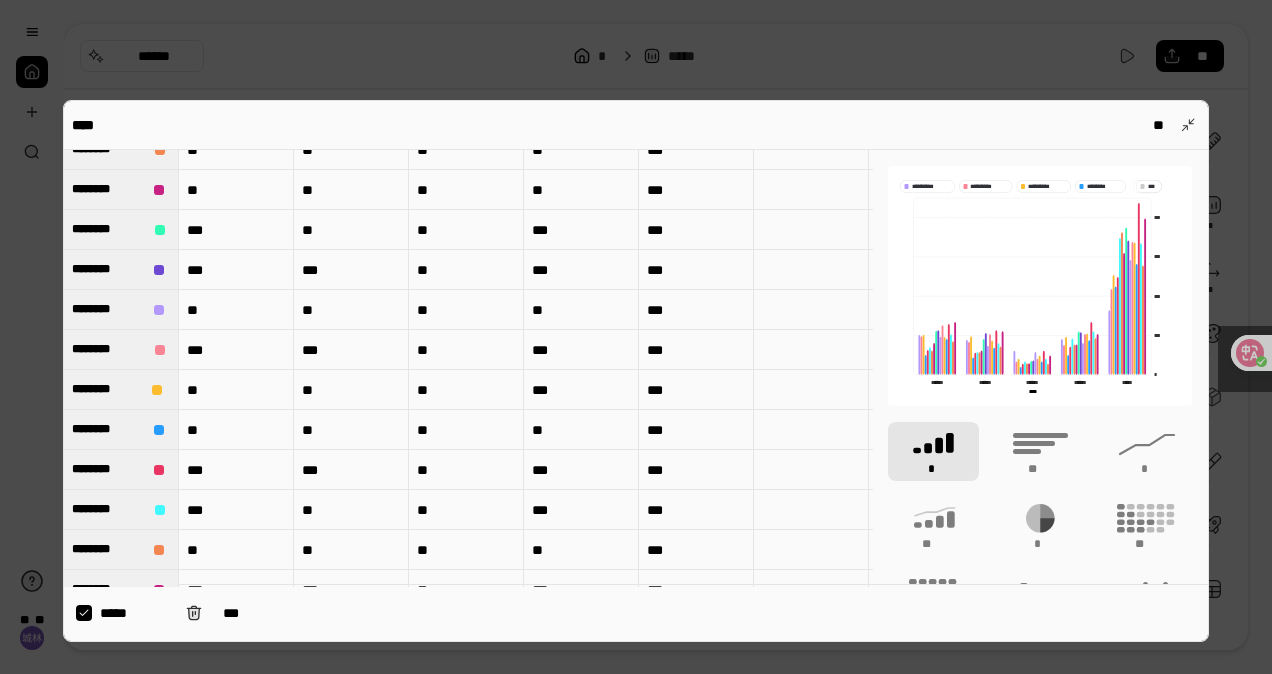 type 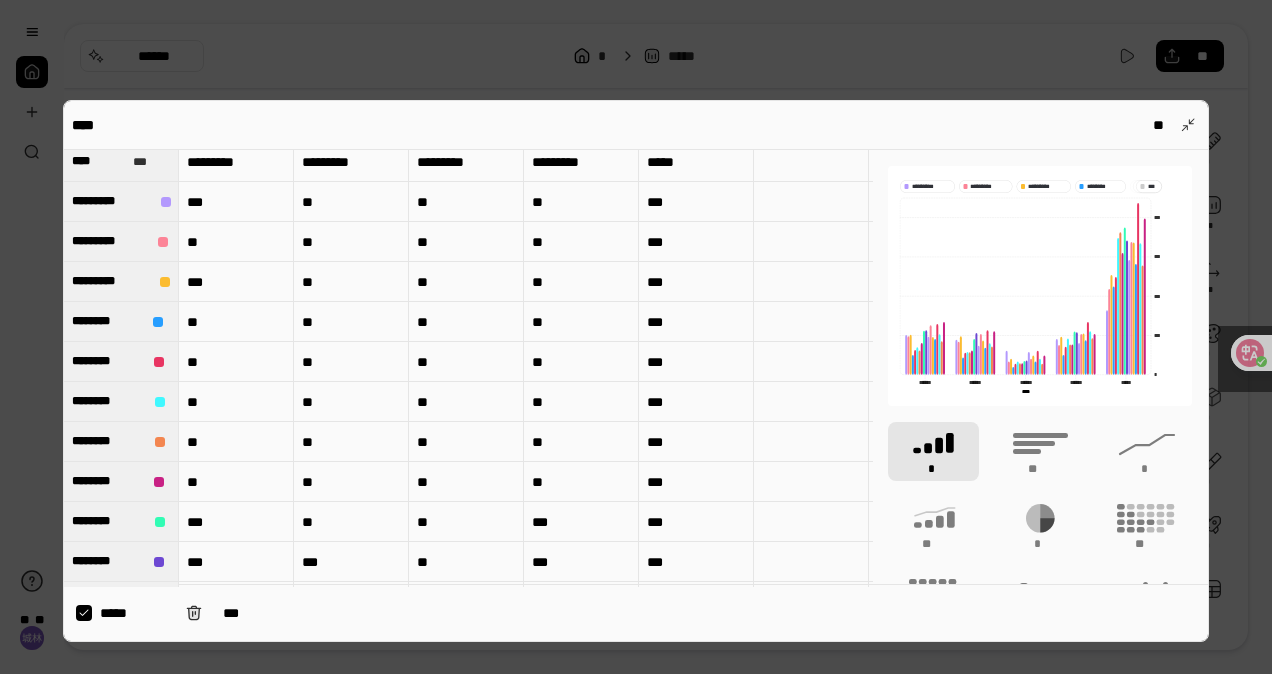 scroll, scrollTop: 0, scrollLeft: 0, axis: both 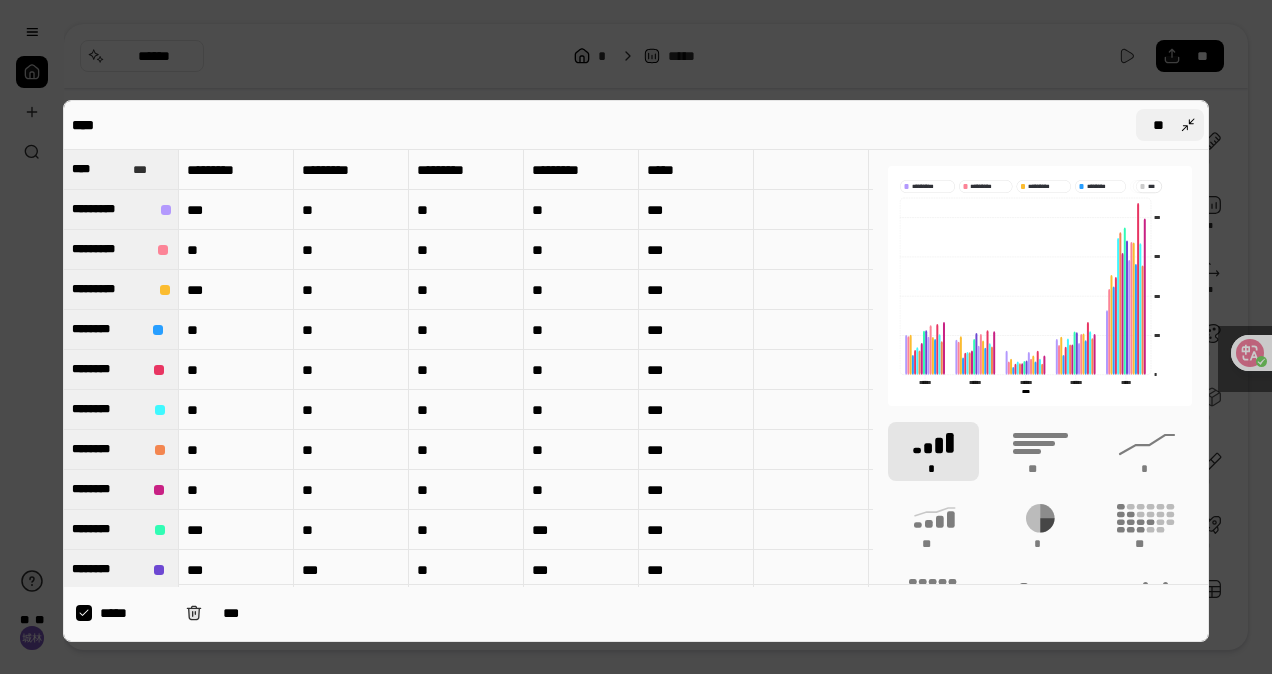 click on "**" at bounding box center [1170, 125] 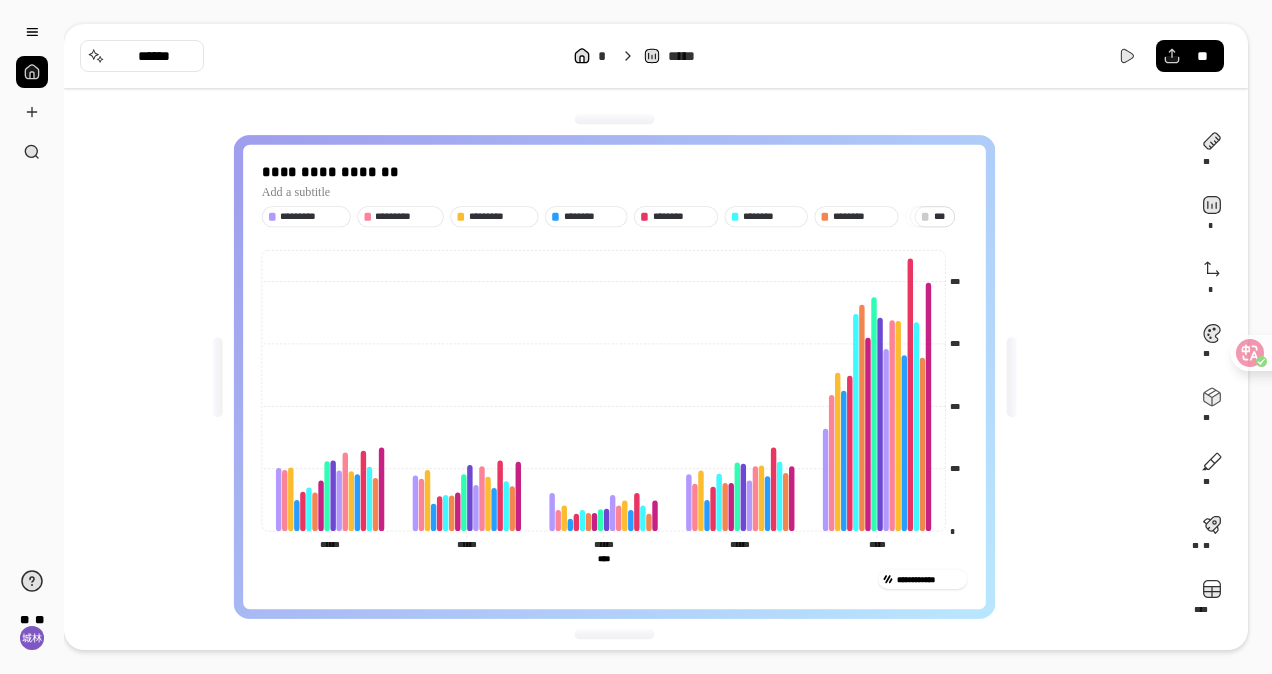 click on "**" at bounding box center (945, 217) 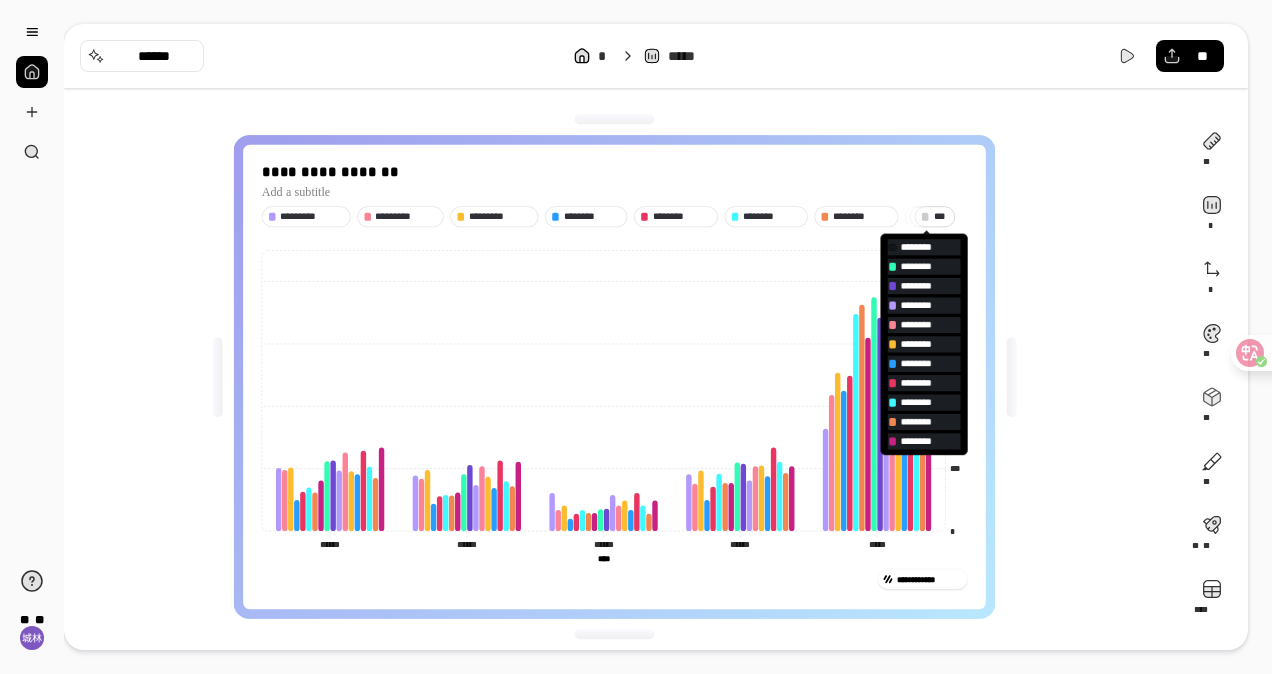 click on "********" at bounding box center [931, 247] 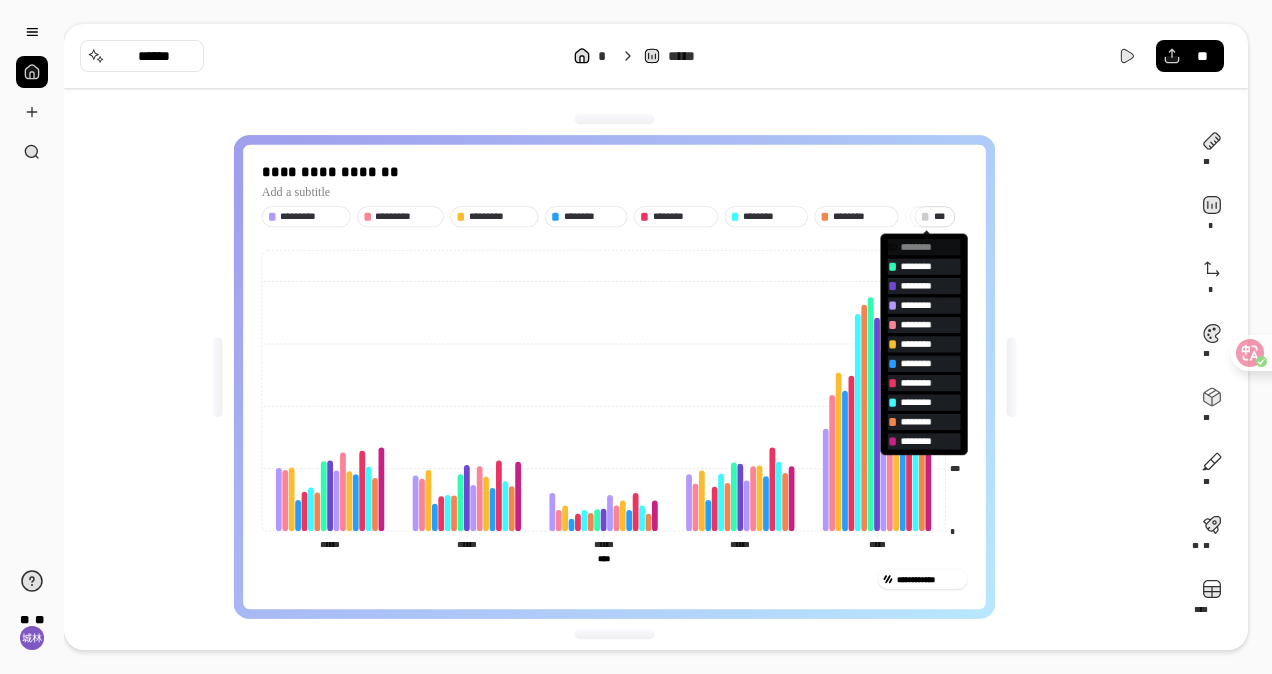 click on "********" at bounding box center [931, 247] 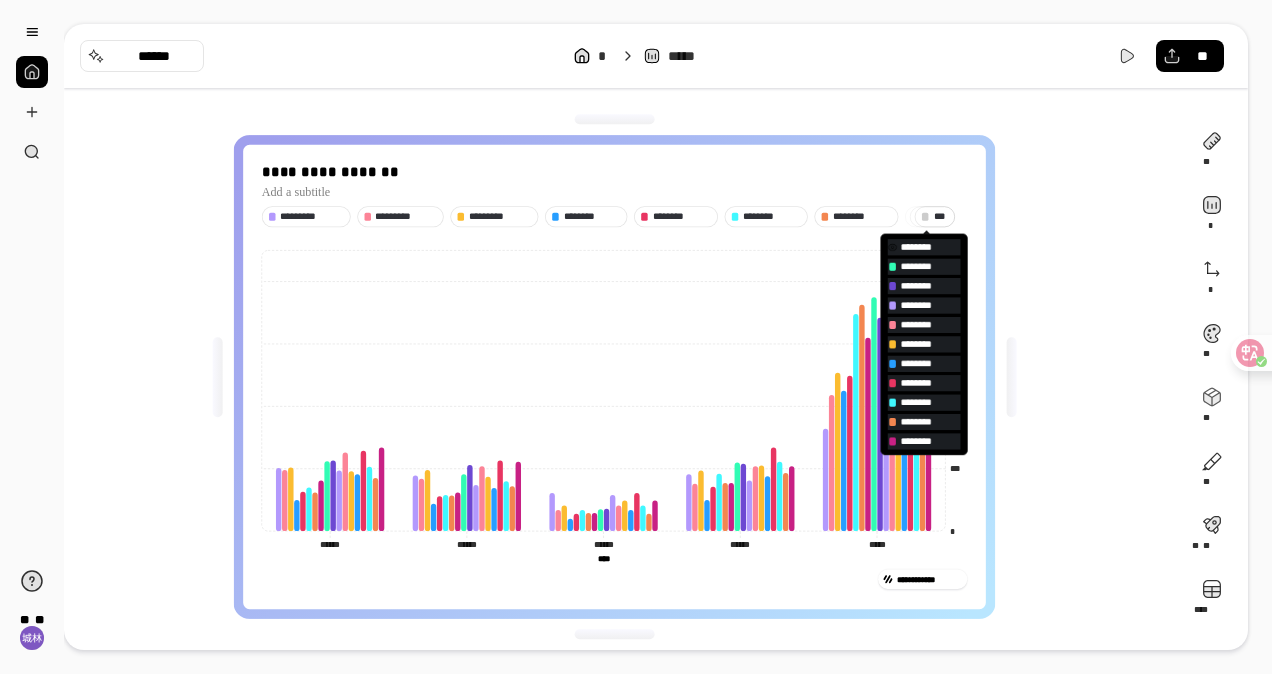 click on "********" at bounding box center [931, 247] 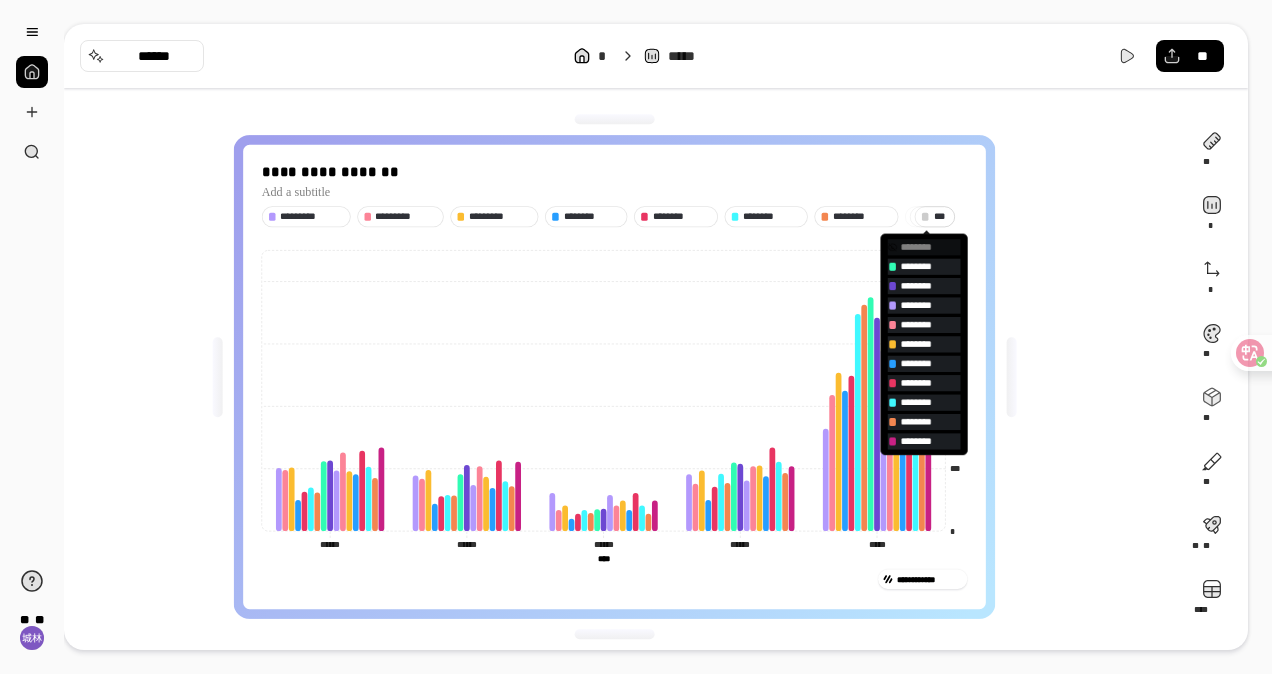 click on "********" at bounding box center (931, 247) 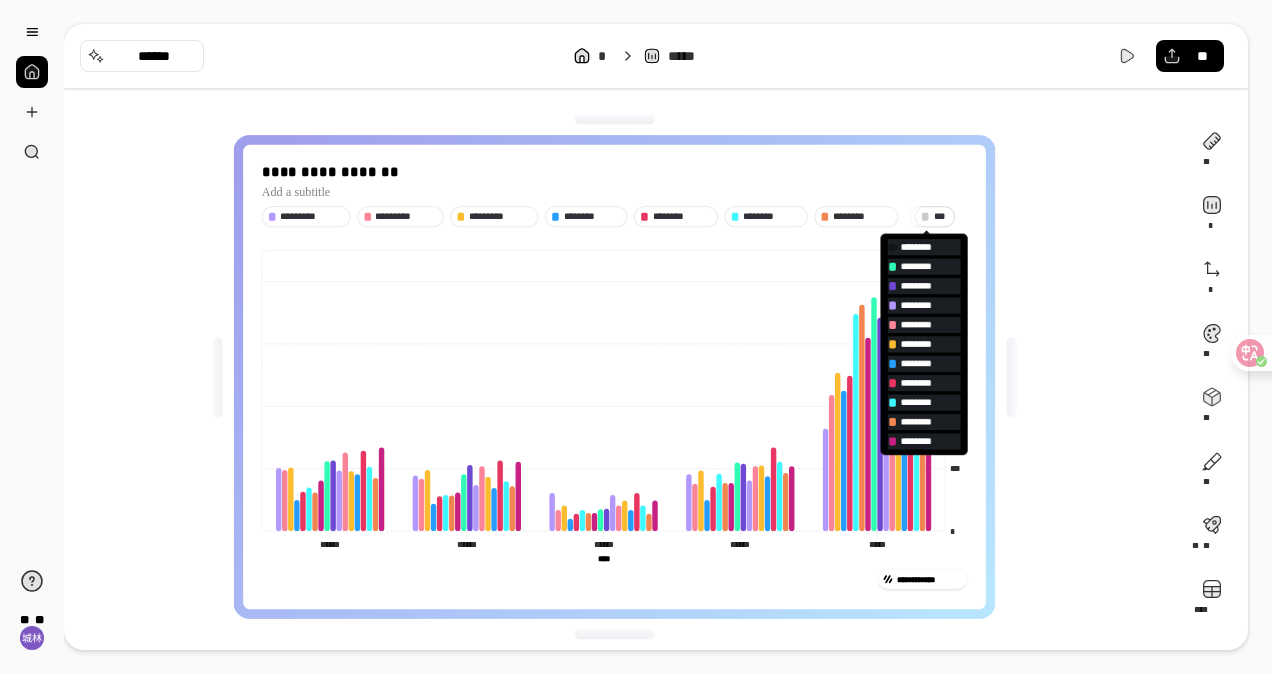 click on "********" at bounding box center (931, 247) 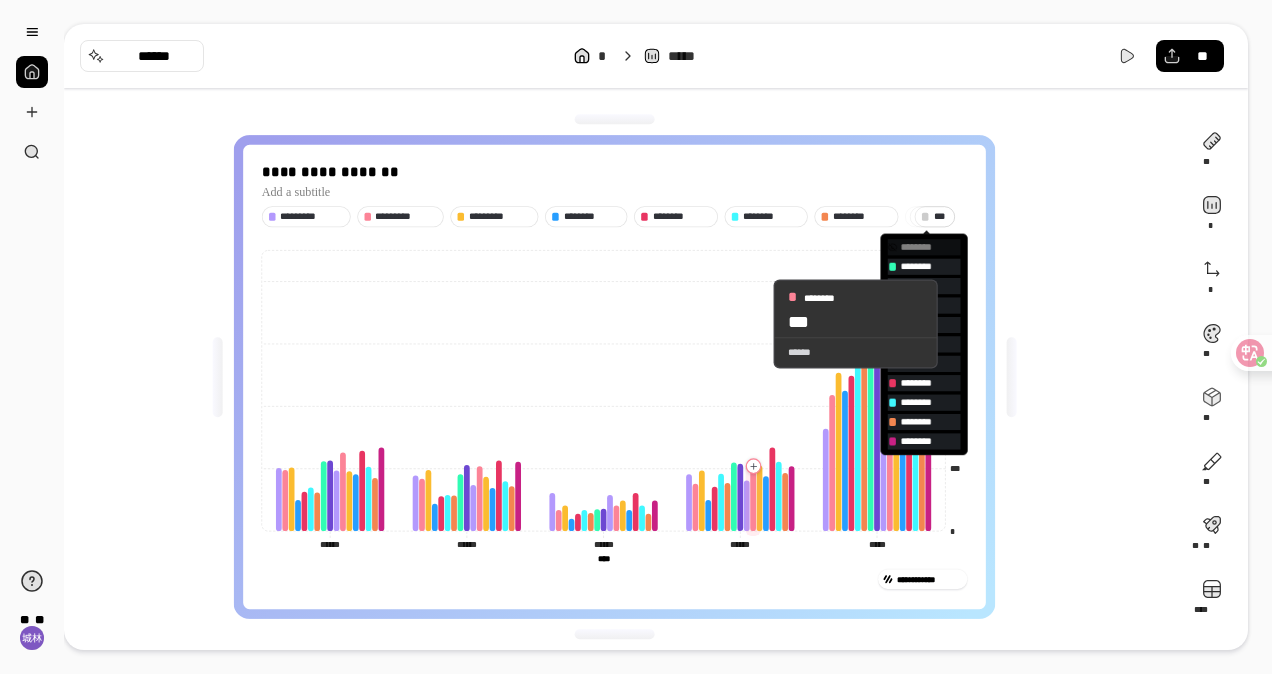 click 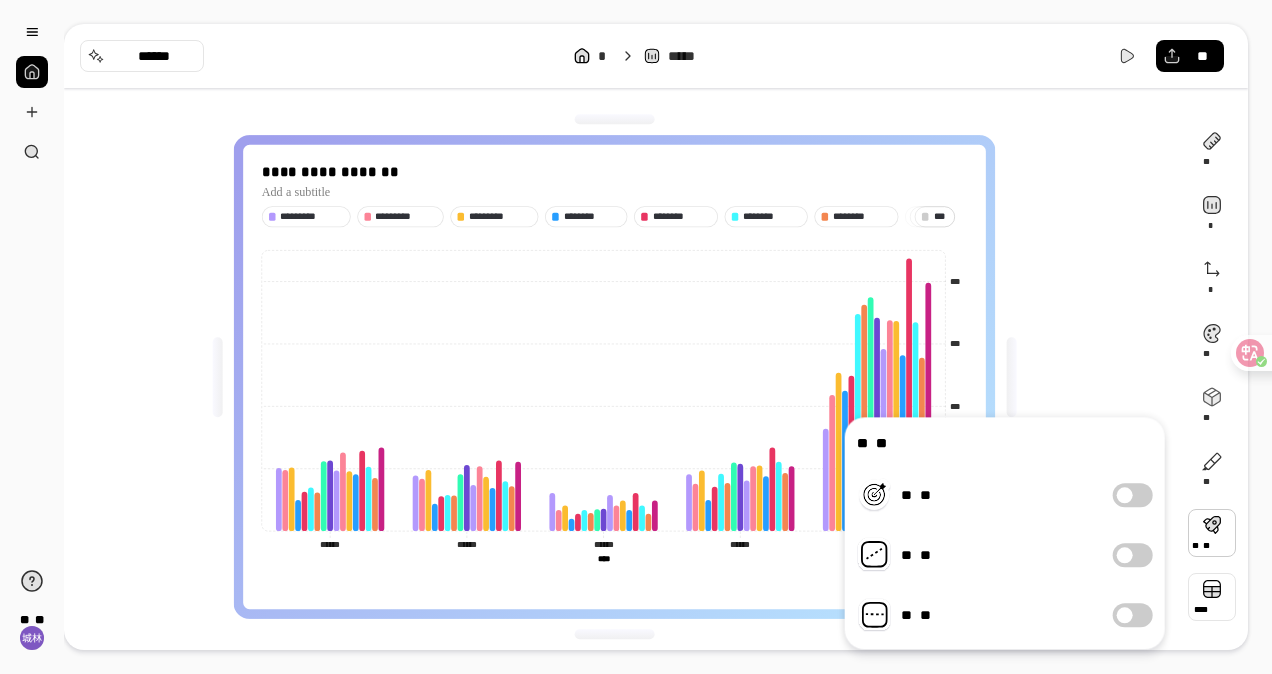 click at bounding box center (1212, 597) 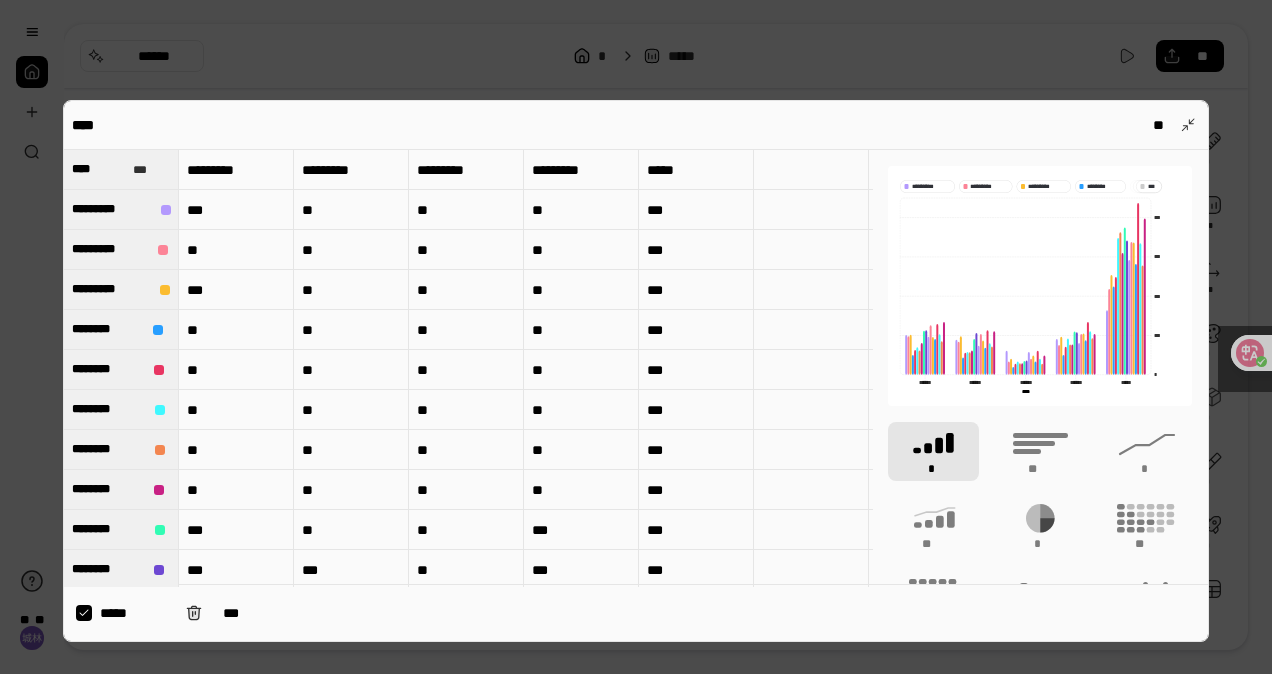 click on "*****" at bounding box center [135, 613] 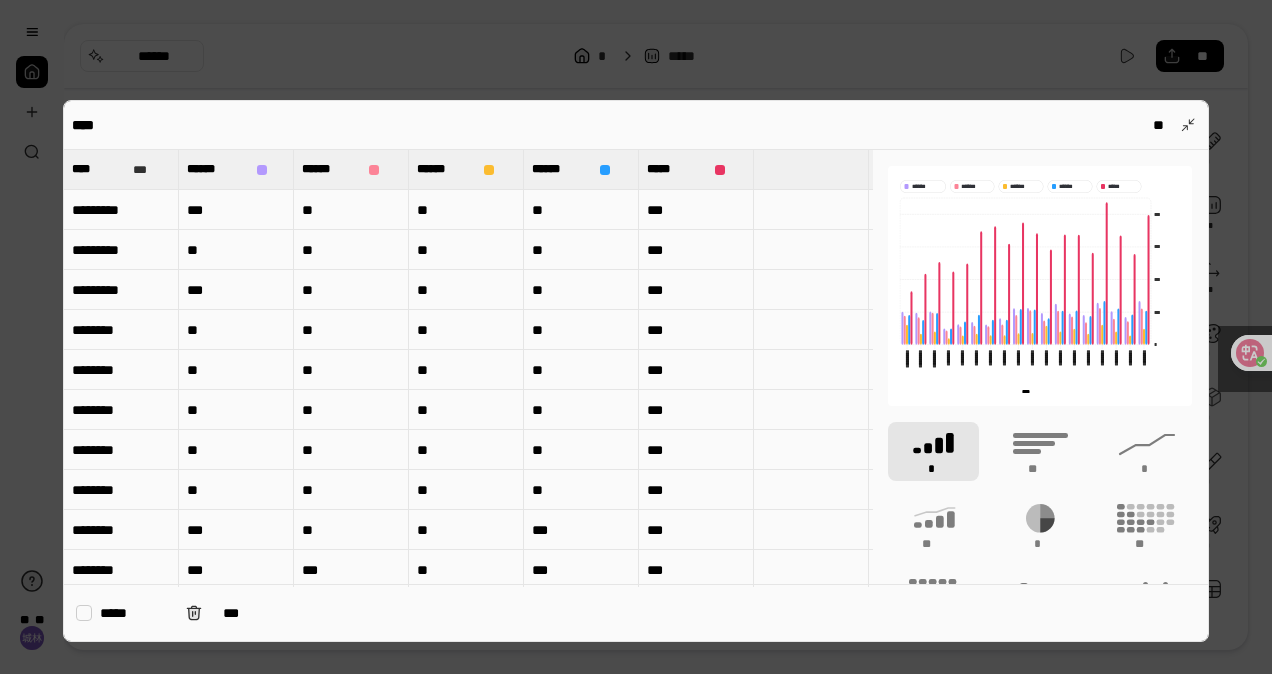 click at bounding box center [636, 337] 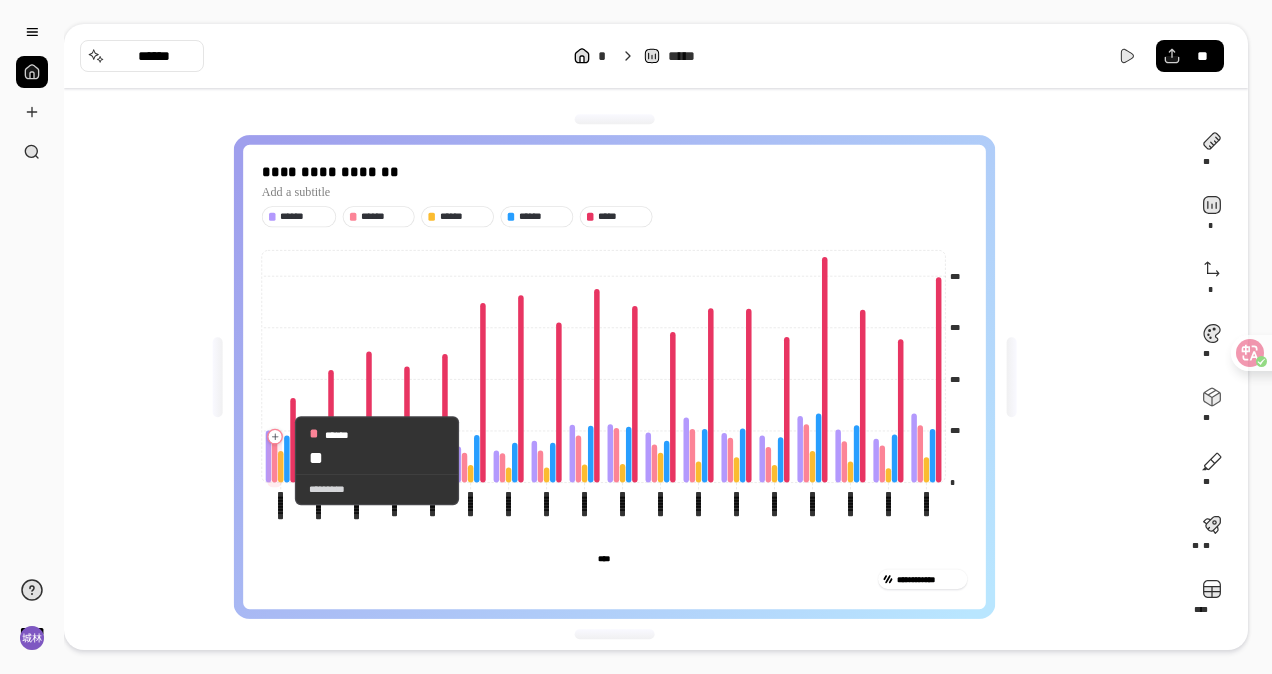 scroll, scrollTop: 0, scrollLeft: 0, axis: both 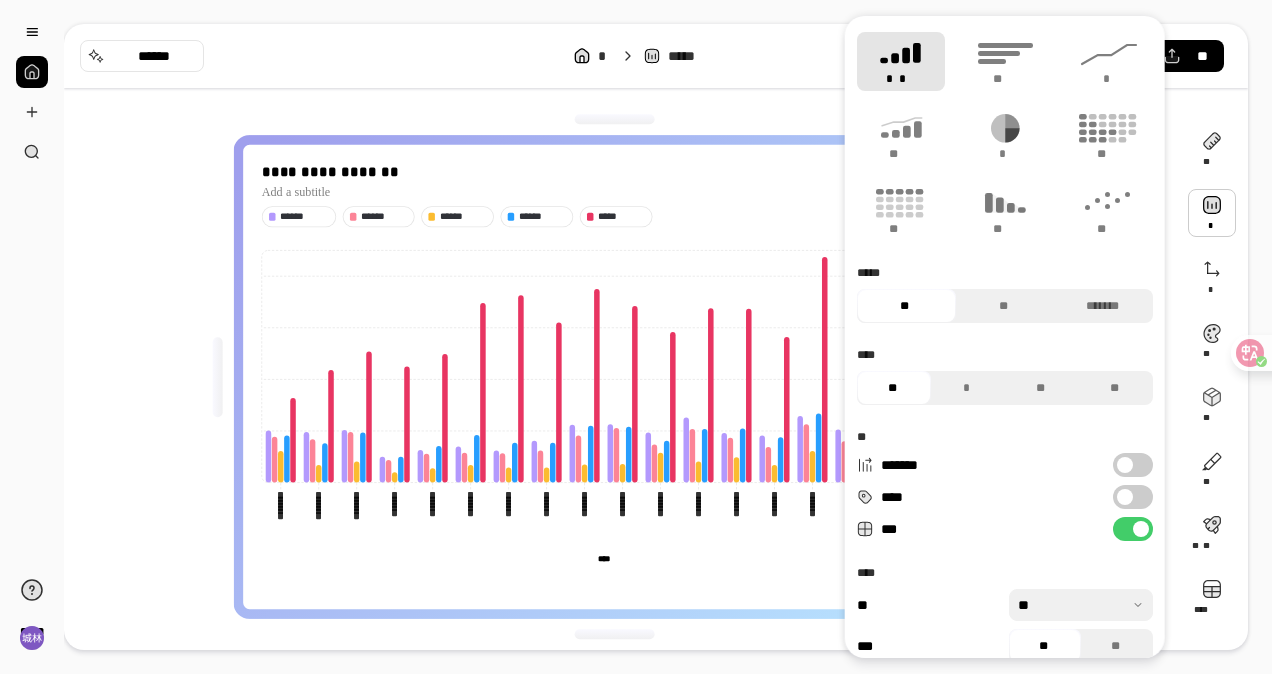click at bounding box center [1212, 213] 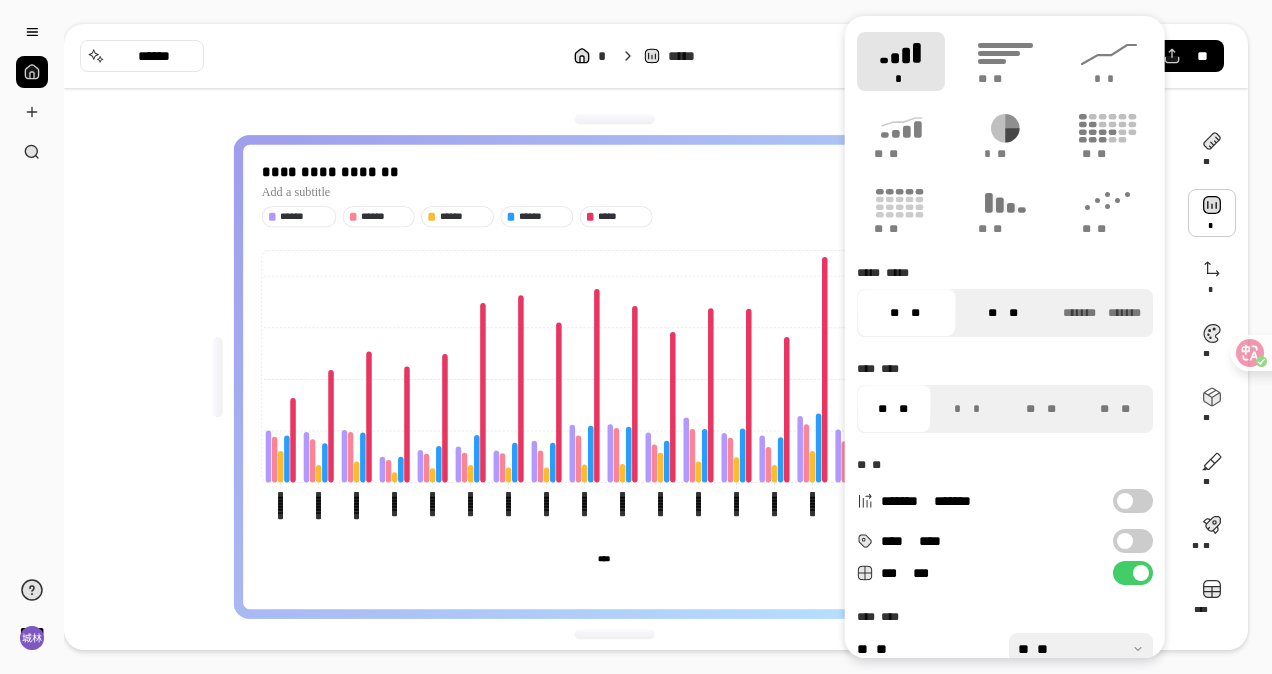 click at bounding box center [1006, 313] 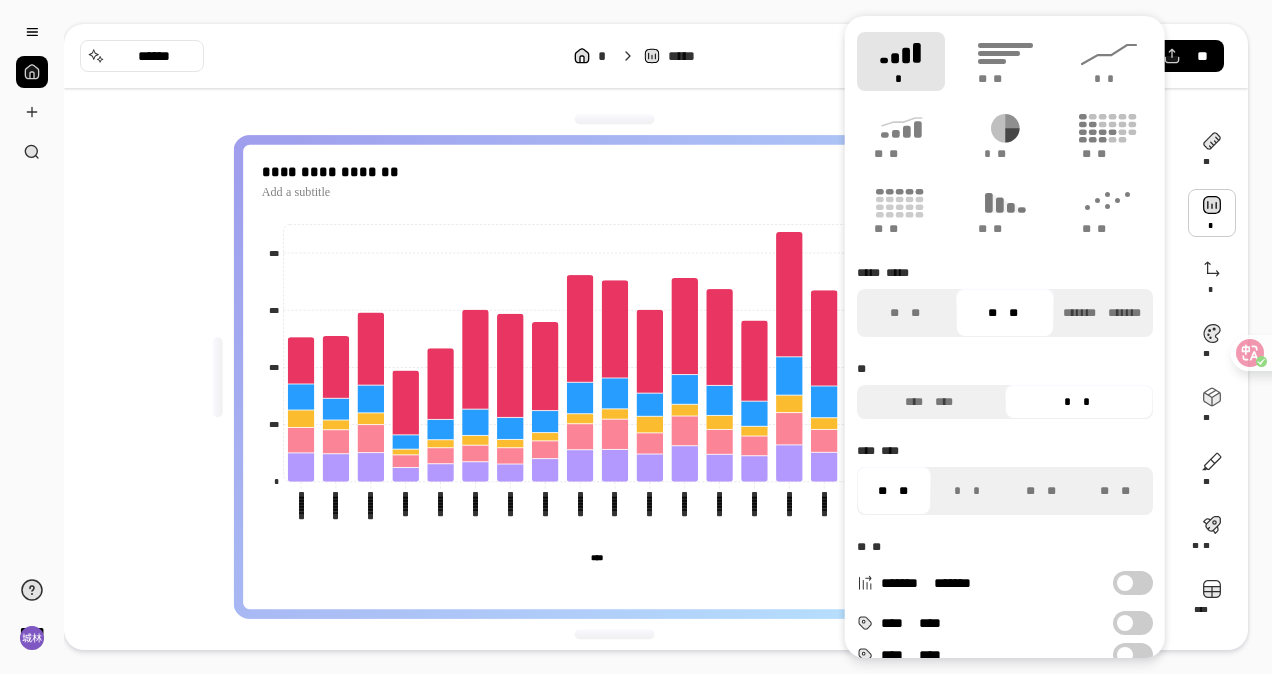 click on "**********" at bounding box center (614, 377) 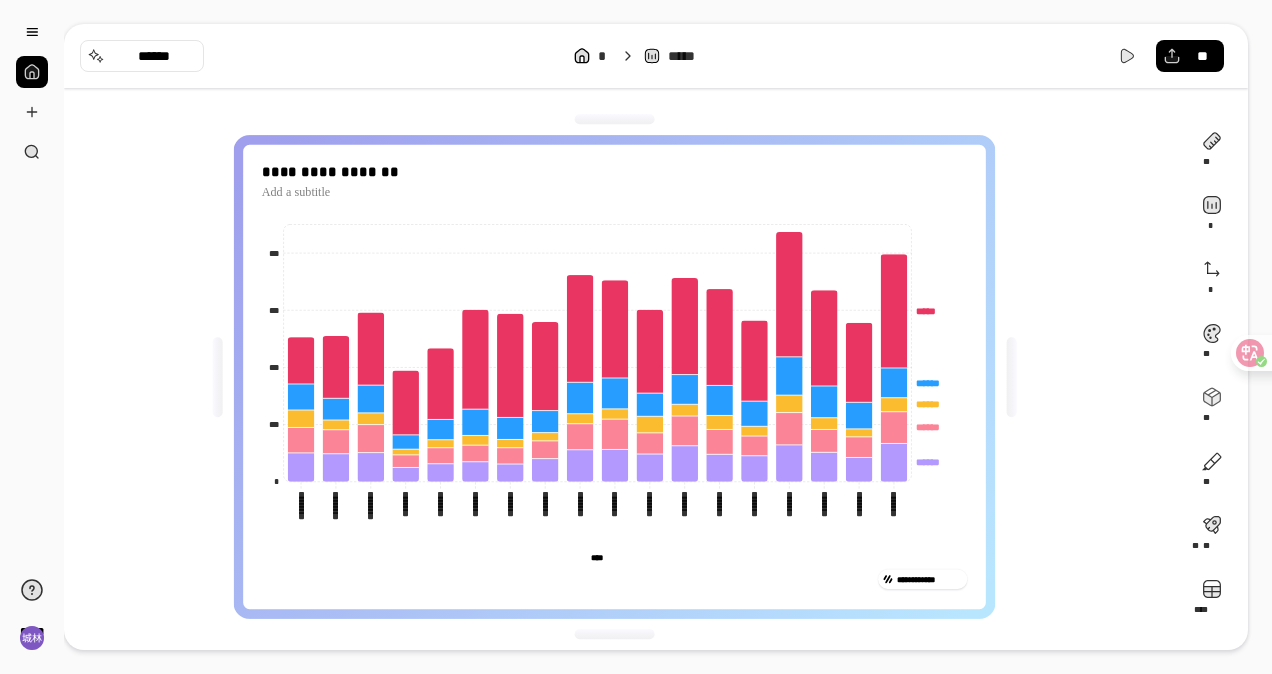scroll, scrollTop: 0, scrollLeft: 0, axis: both 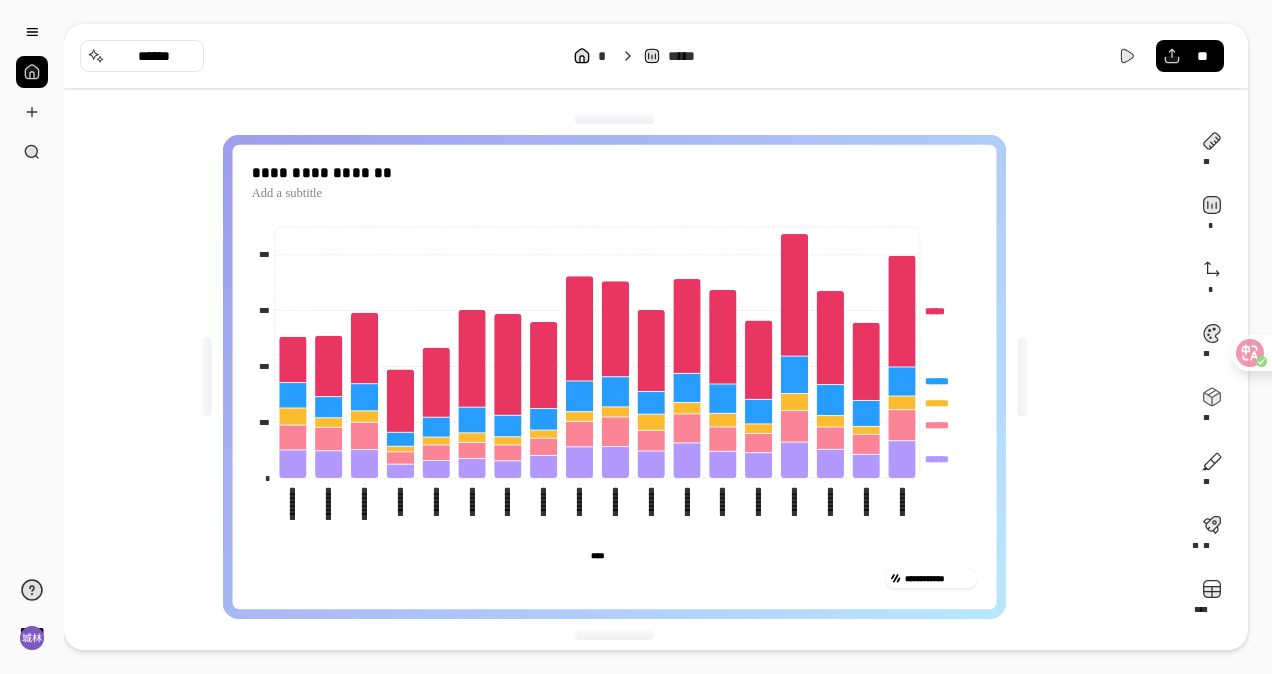 click at bounding box center [614, 635] 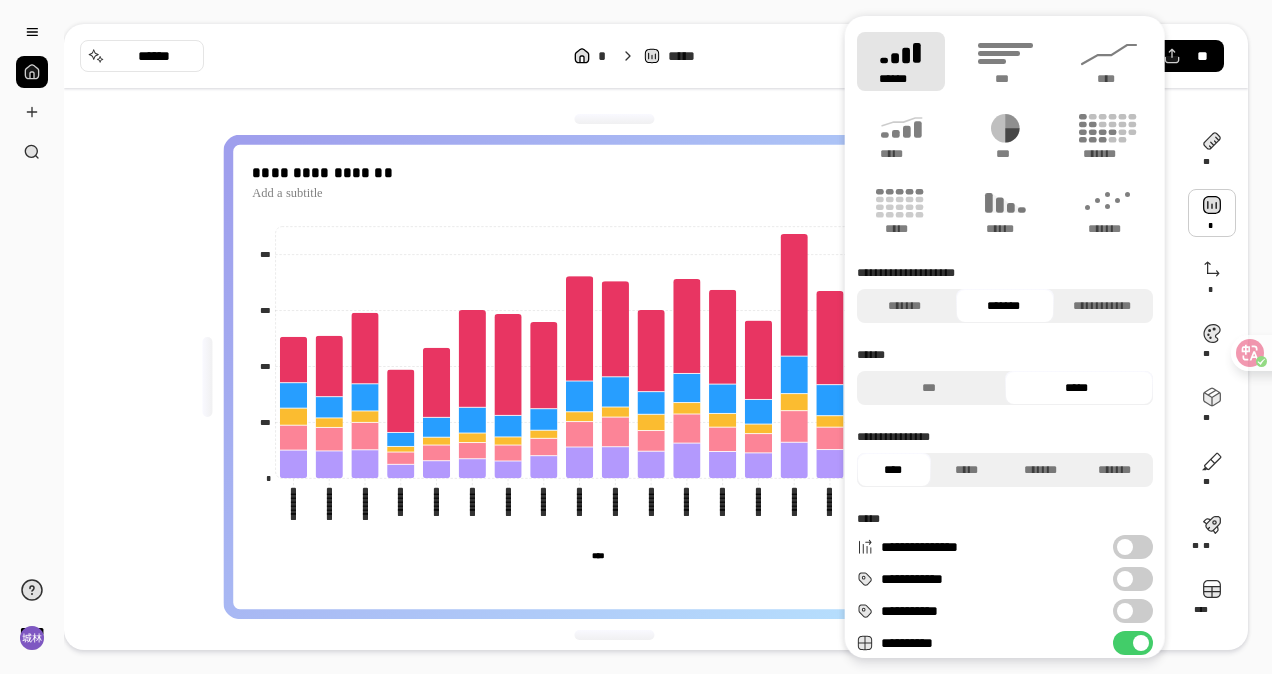 click at bounding box center (1212, 213) 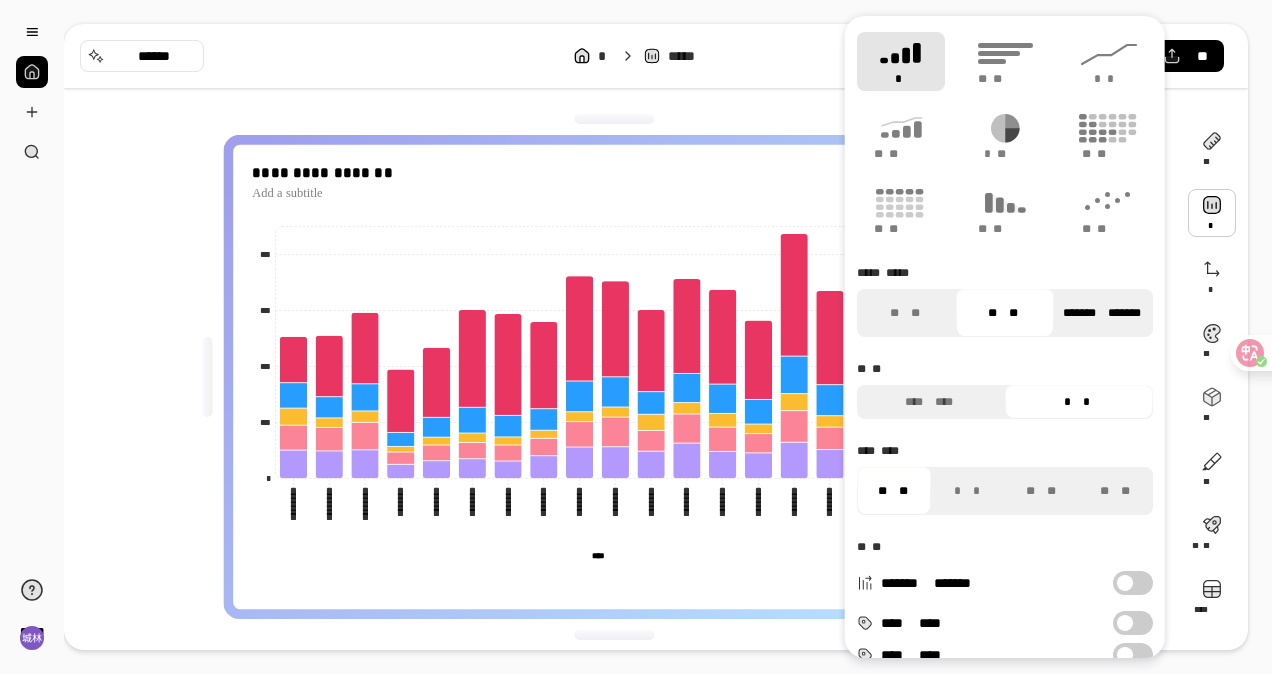 click on "*******    *******" at bounding box center [1101, 313] 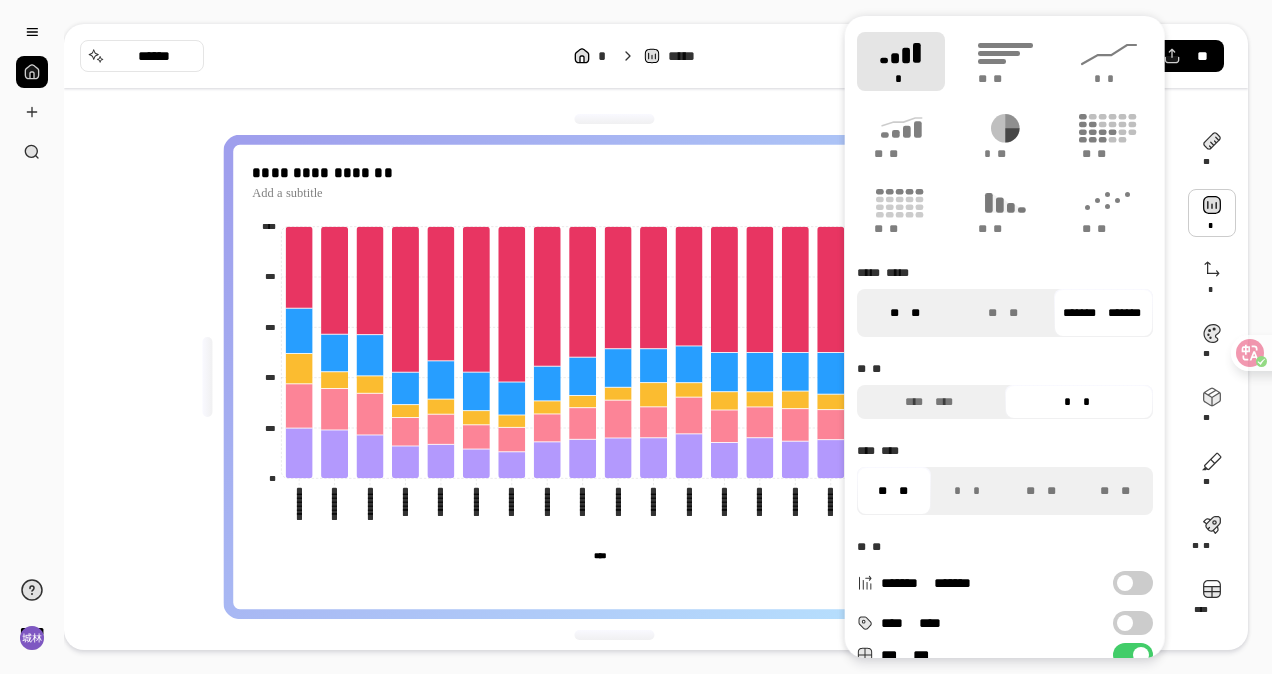 click on "**    **" at bounding box center [904, 313] 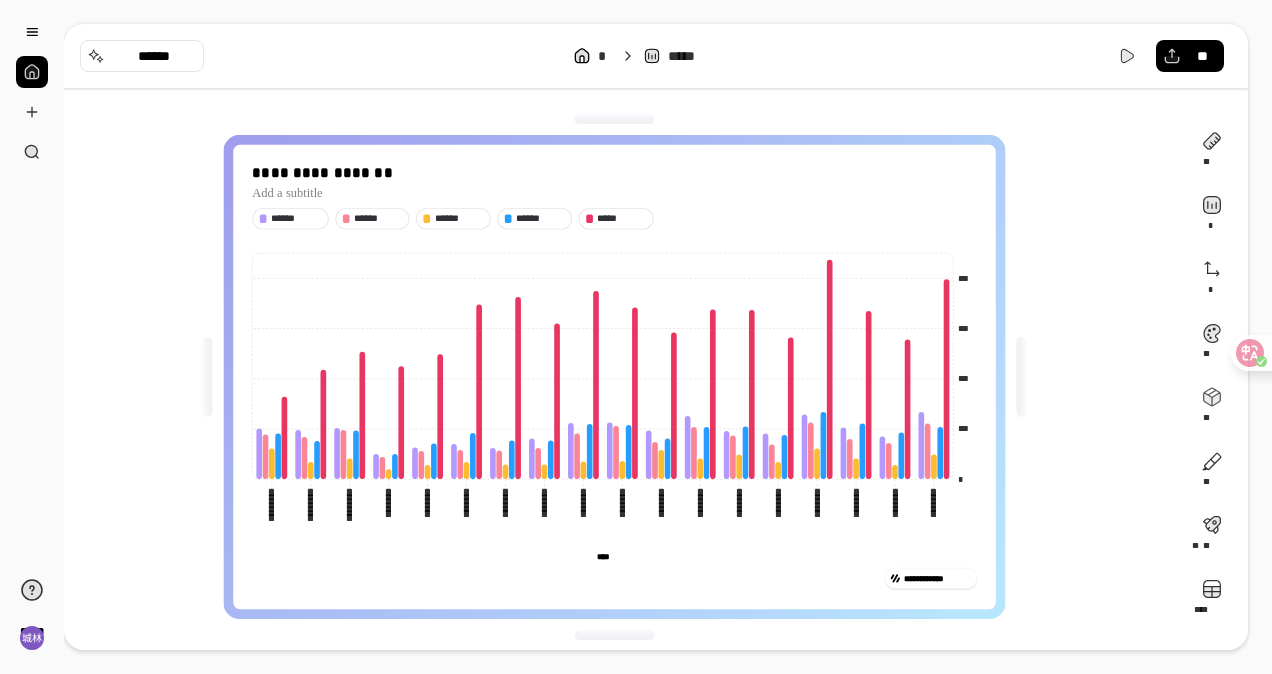click on "**********" at bounding box center [622, 377] 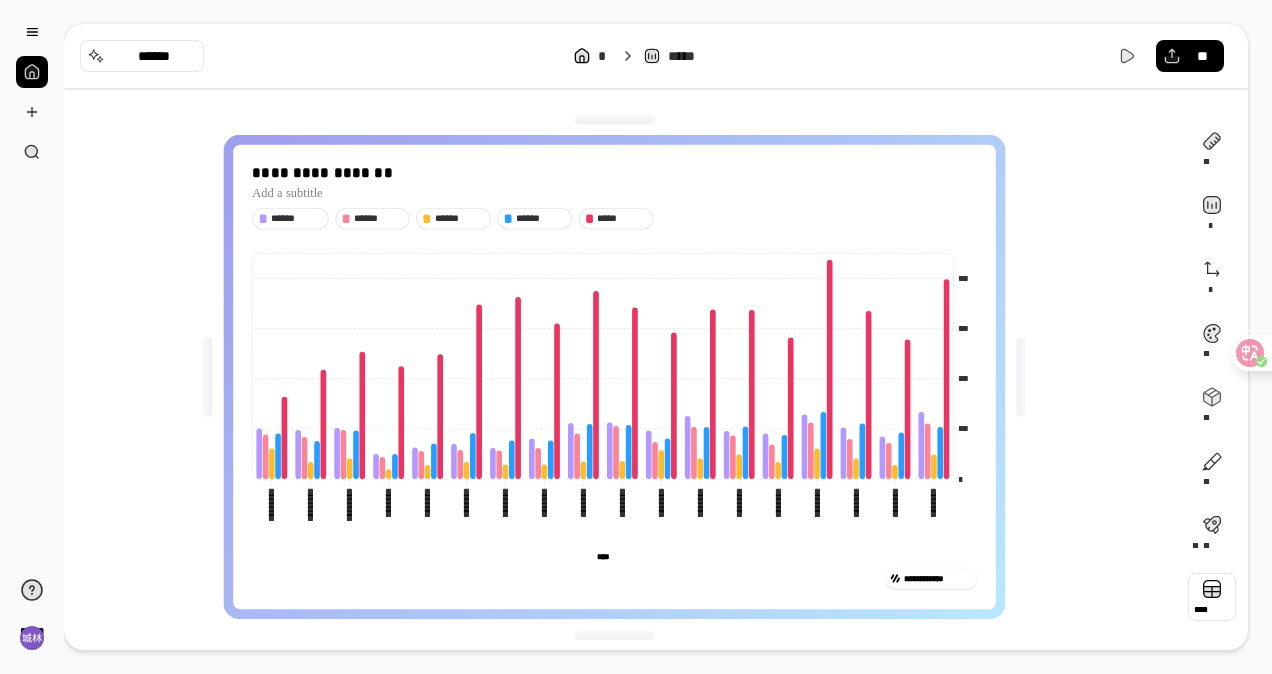 click at bounding box center (1212, 597) 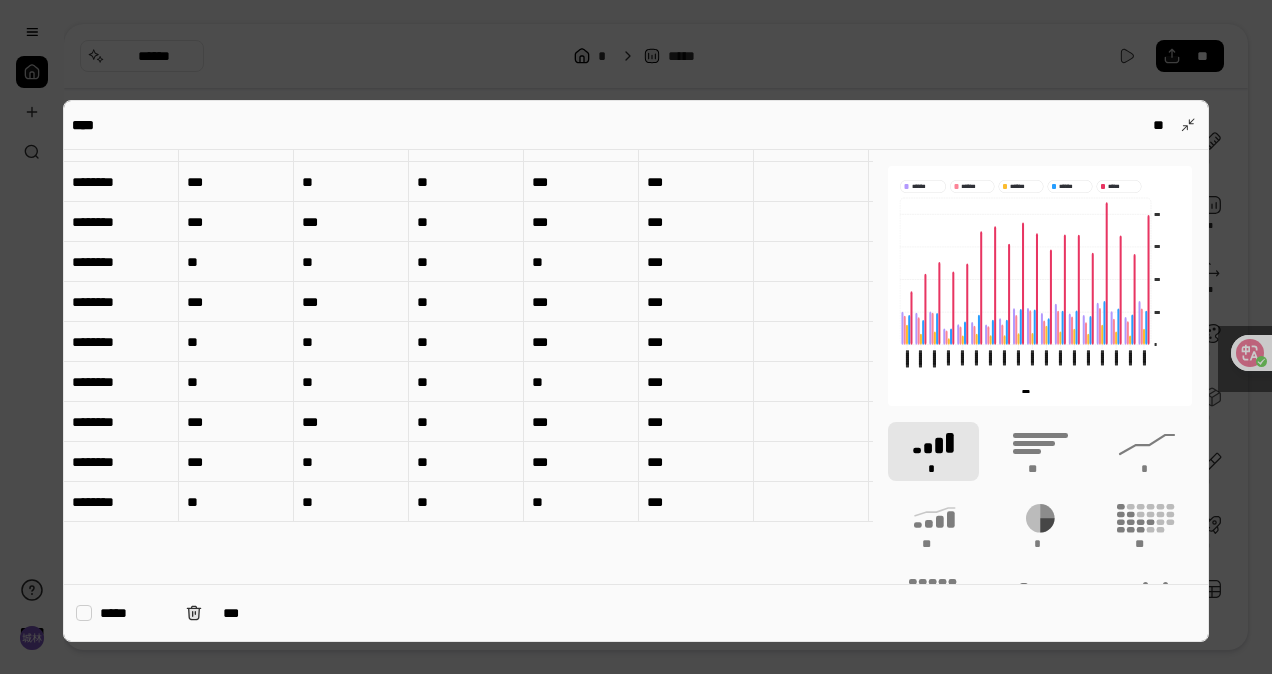 scroll, scrollTop: 0, scrollLeft: 0, axis: both 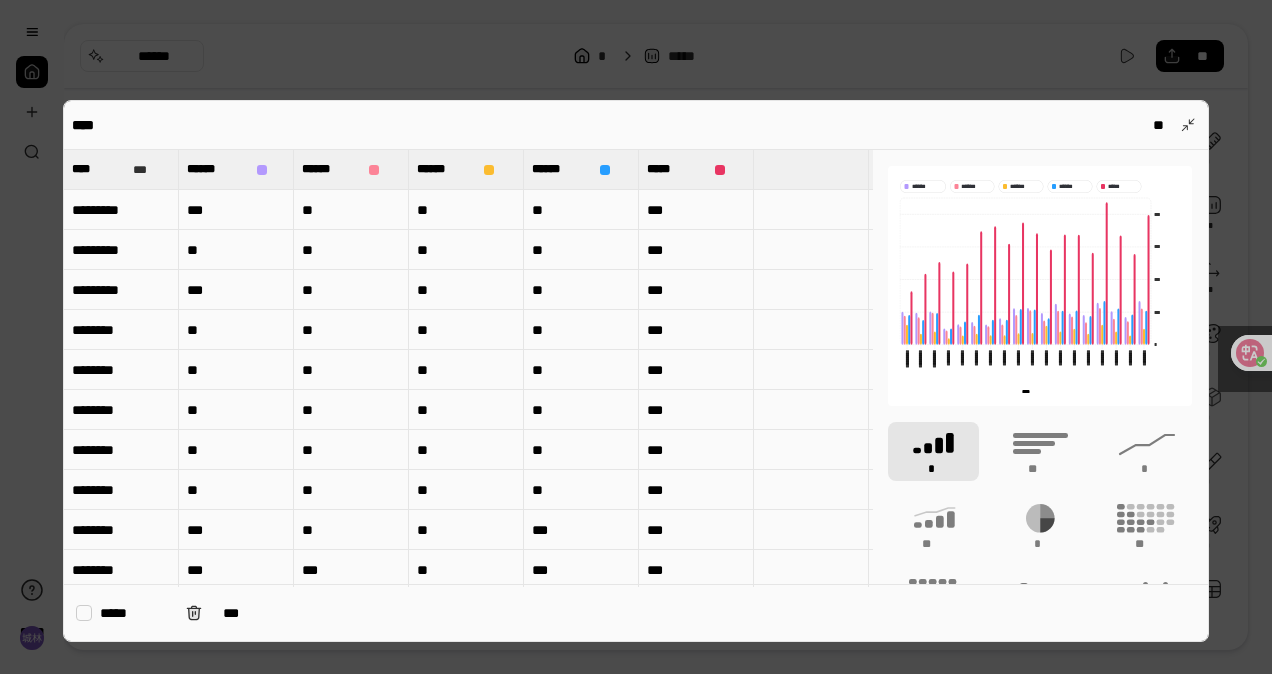 type 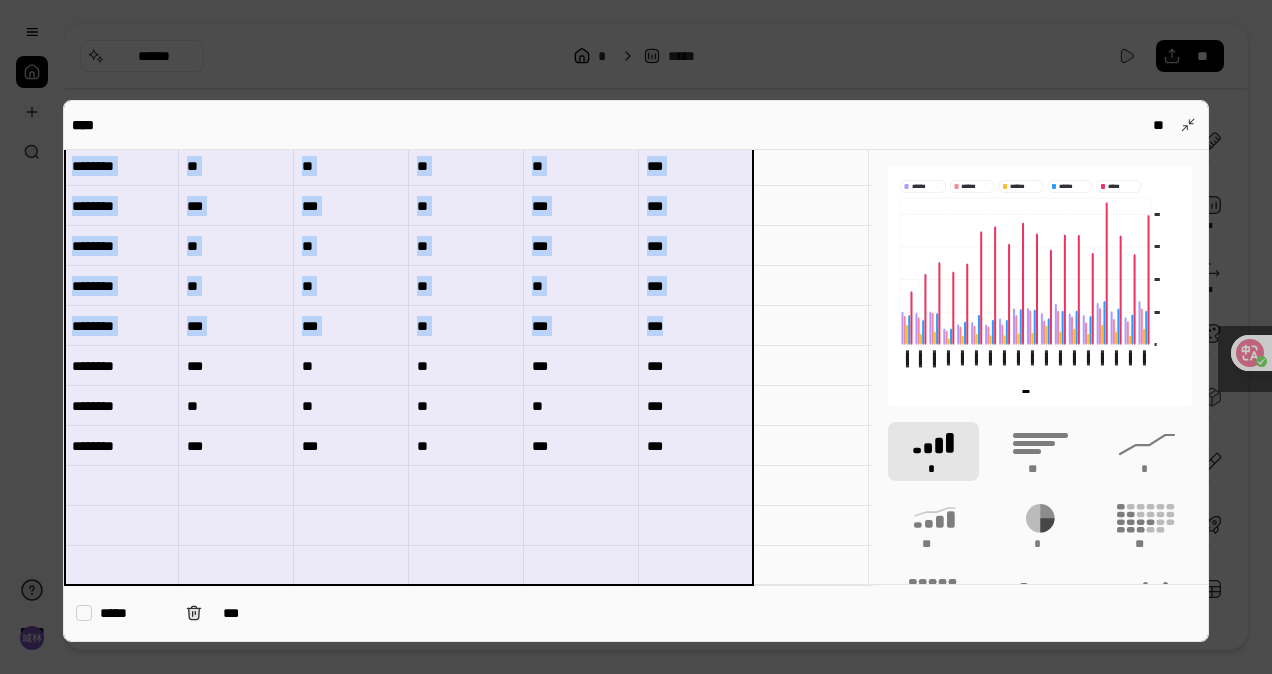 scroll, scrollTop: 546, scrollLeft: 0, axis: vertical 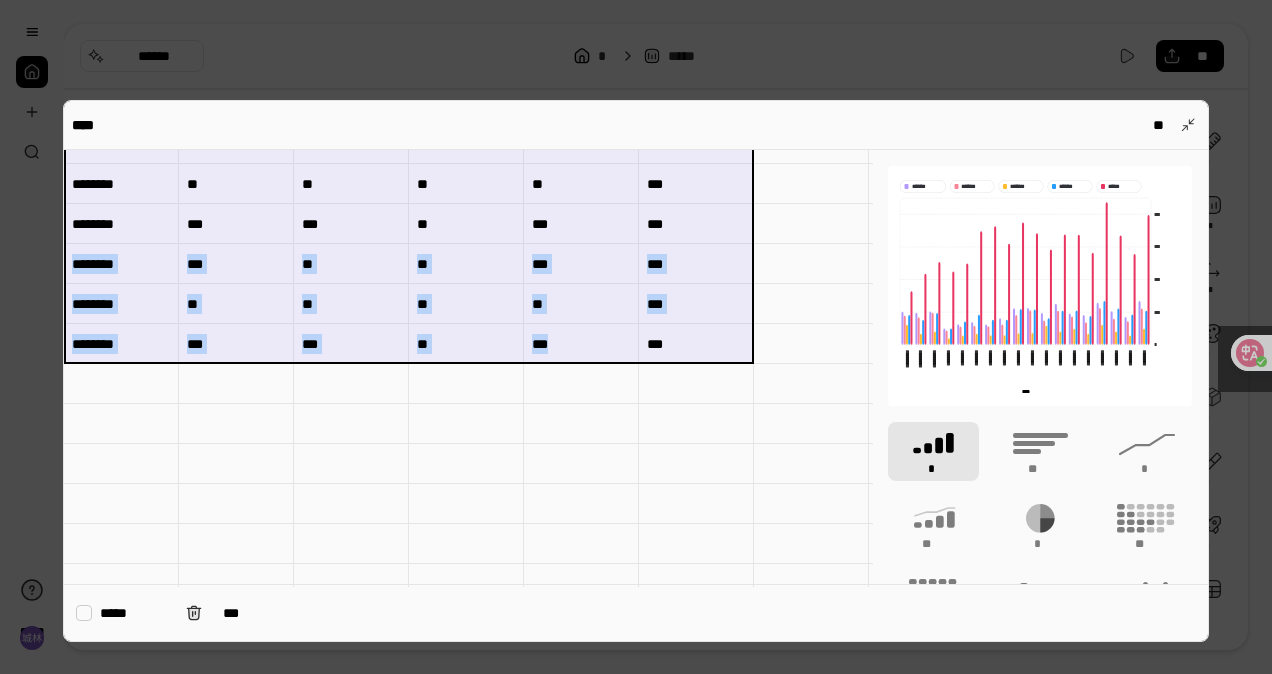 drag, startPoint x: 124, startPoint y: 202, endPoint x: 731, endPoint y: 334, distance: 621.18677 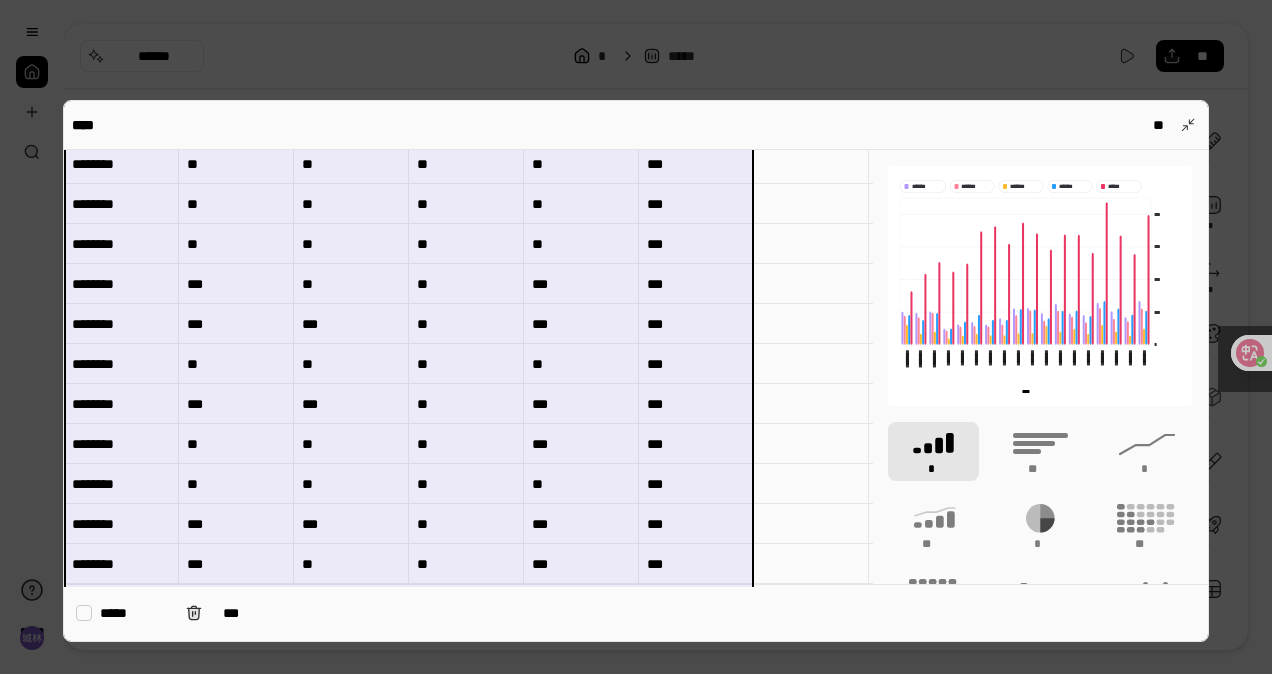 scroll, scrollTop: 0, scrollLeft: 0, axis: both 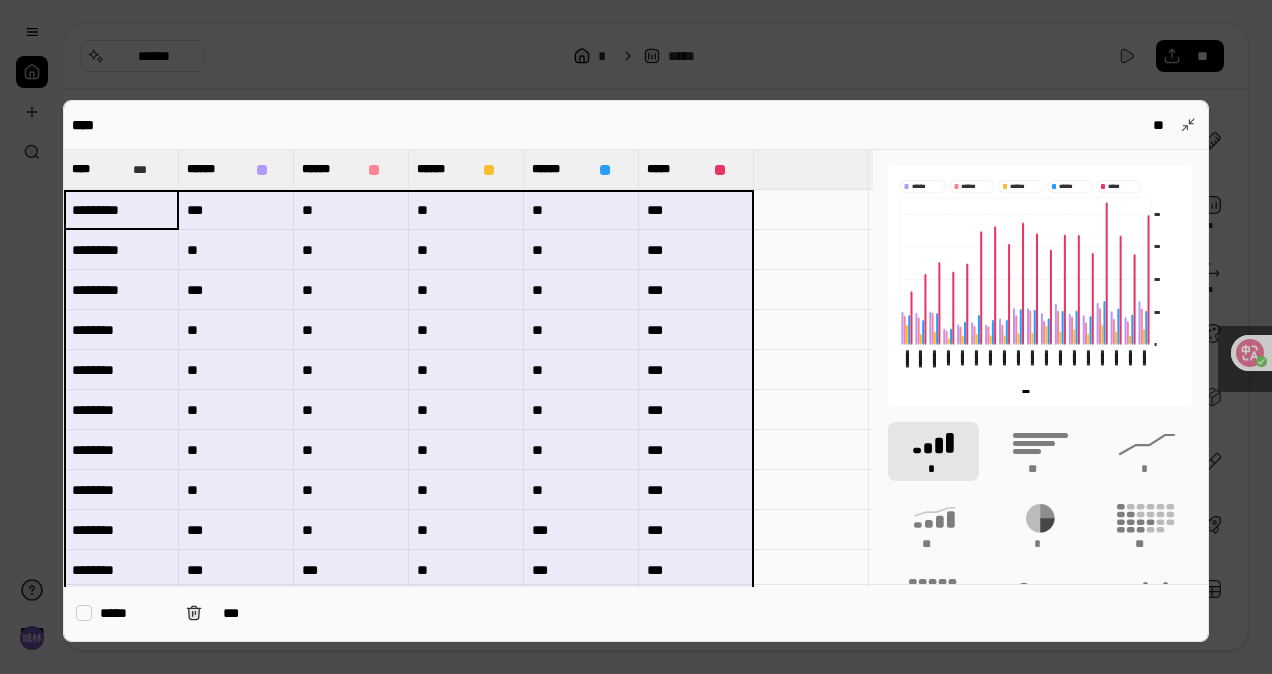 type on "********" 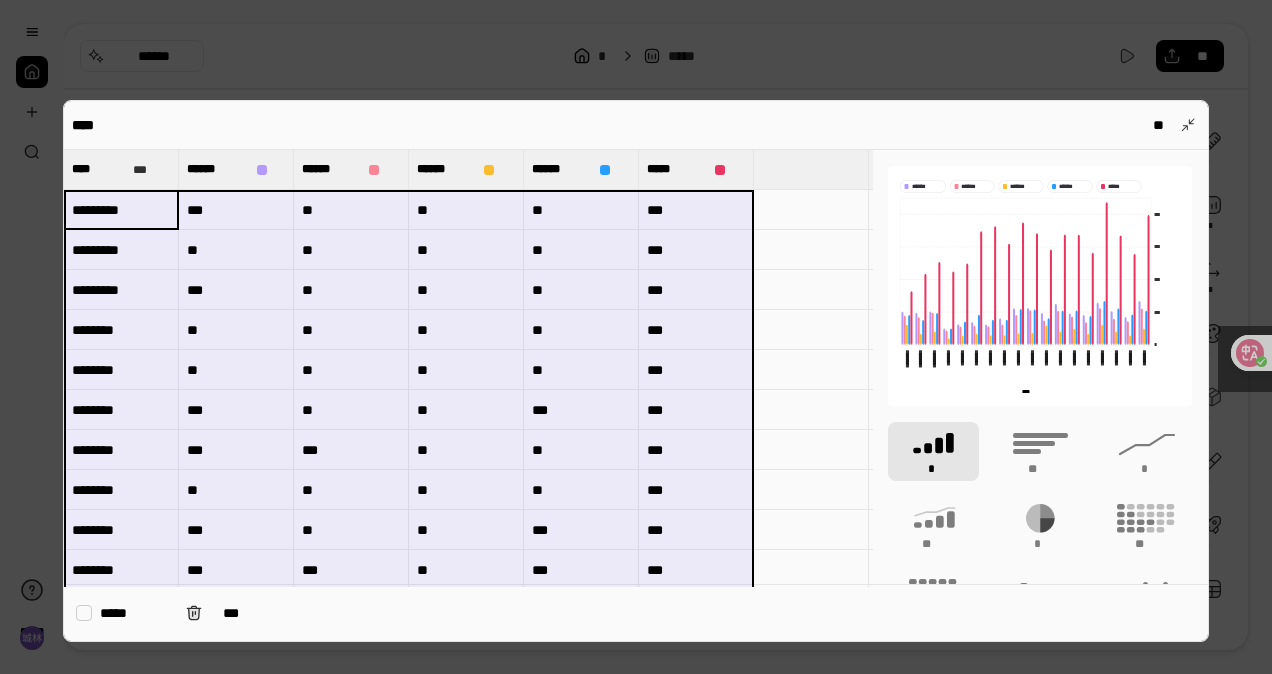 type on "**" 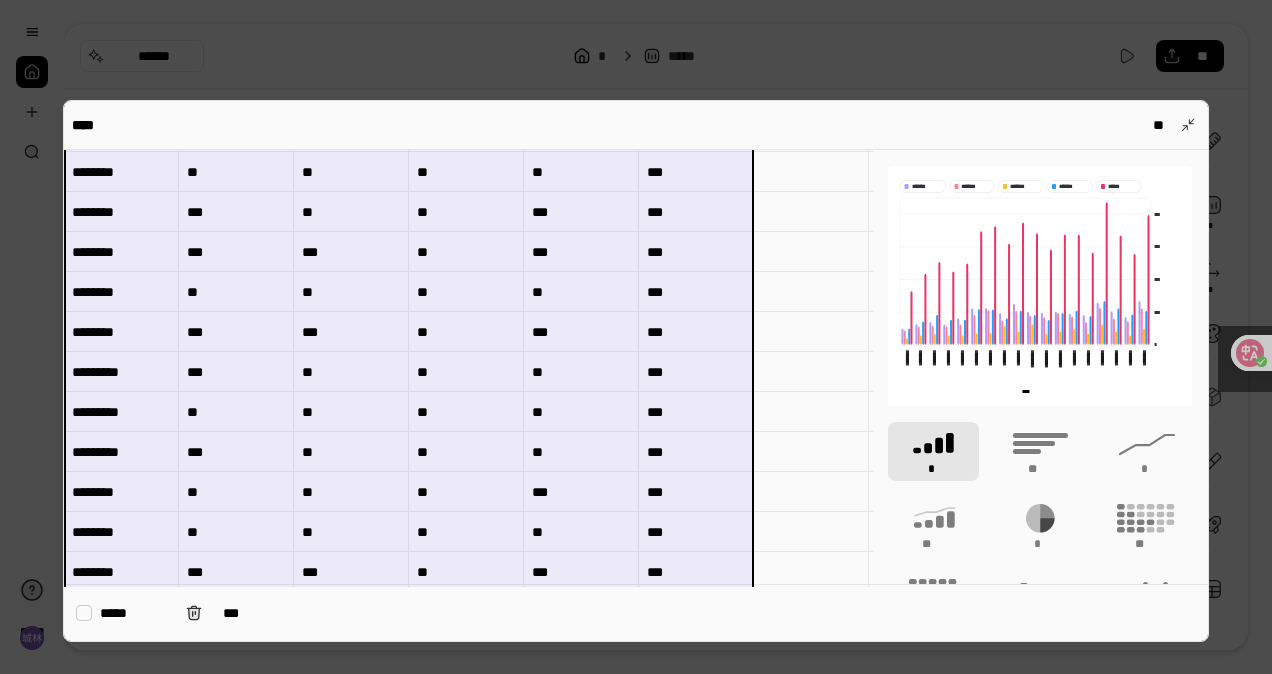 scroll, scrollTop: 200, scrollLeft: 0, axis: vertical 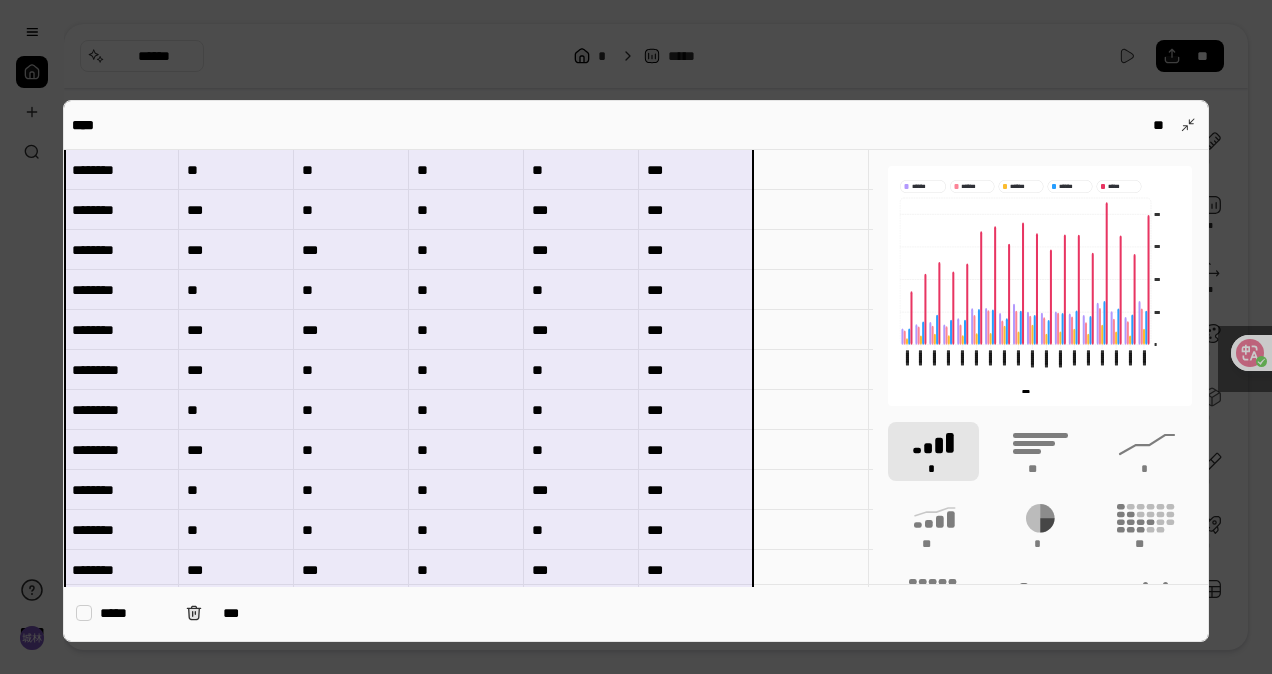 click at bounding box center (811, 410) 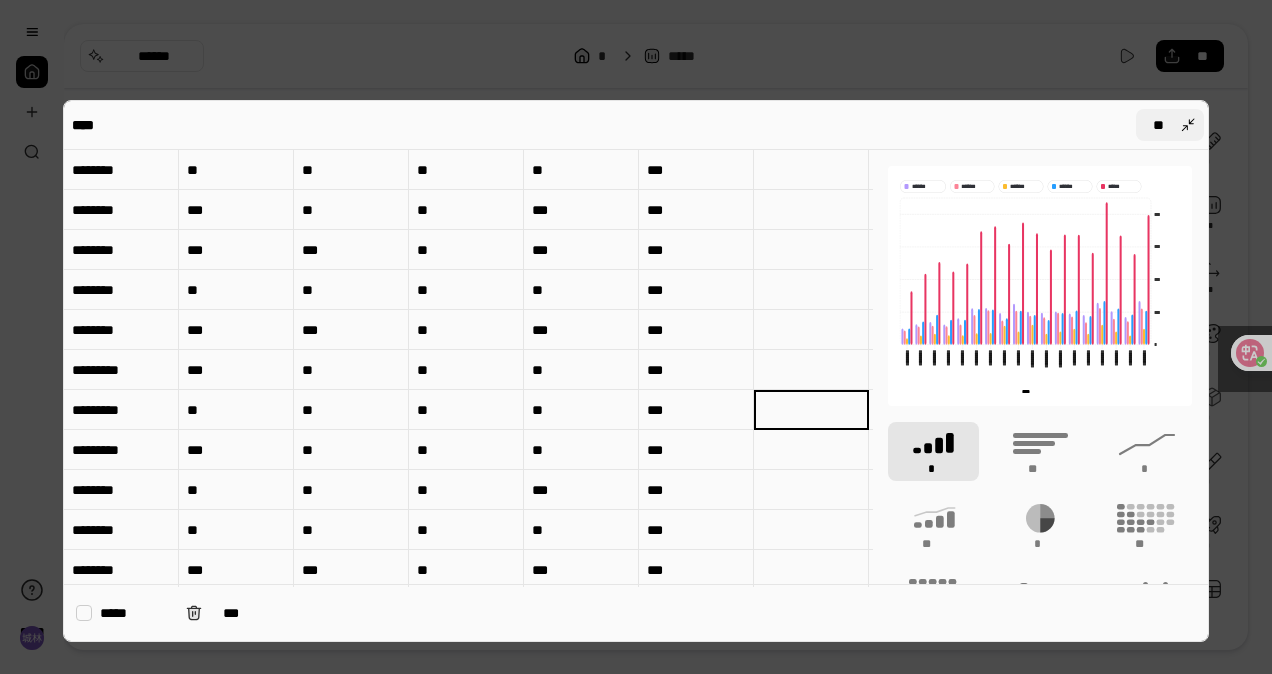 click on "**" at bounding box center [1170, 125] 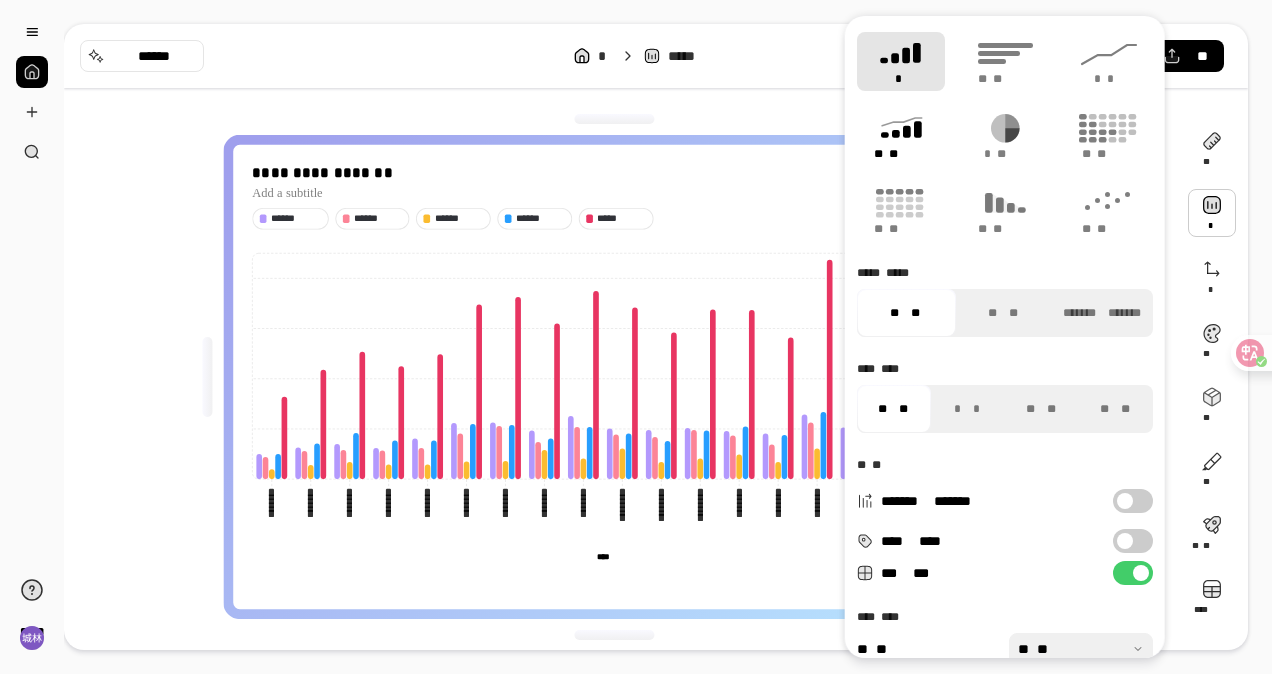 click on "**    **" at bounding box center [901, 136] 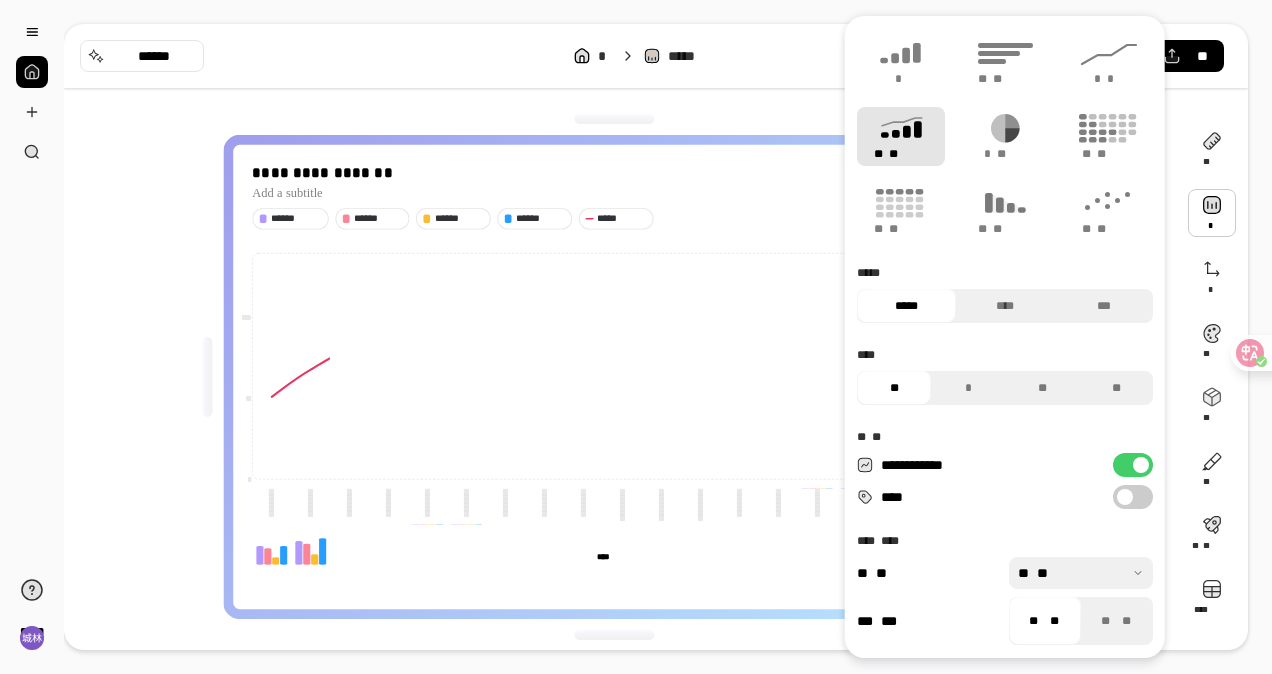 type on "*****" 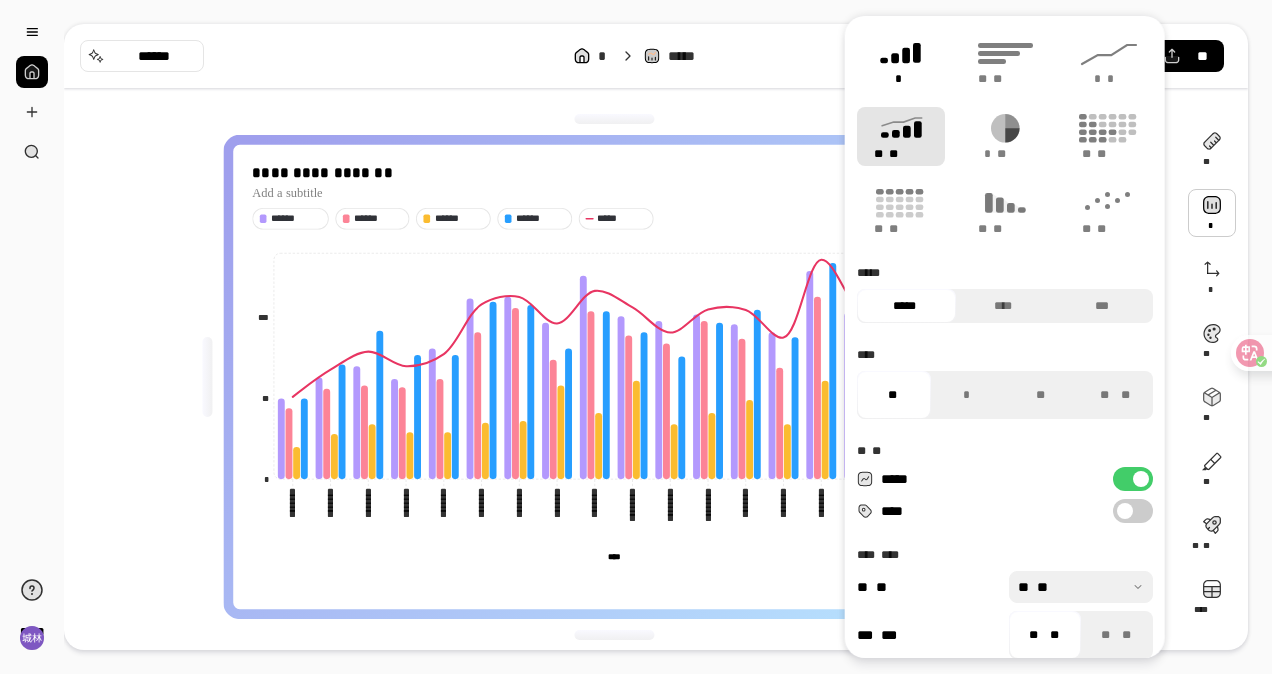 click on "*" at bounding box center (901, 61) 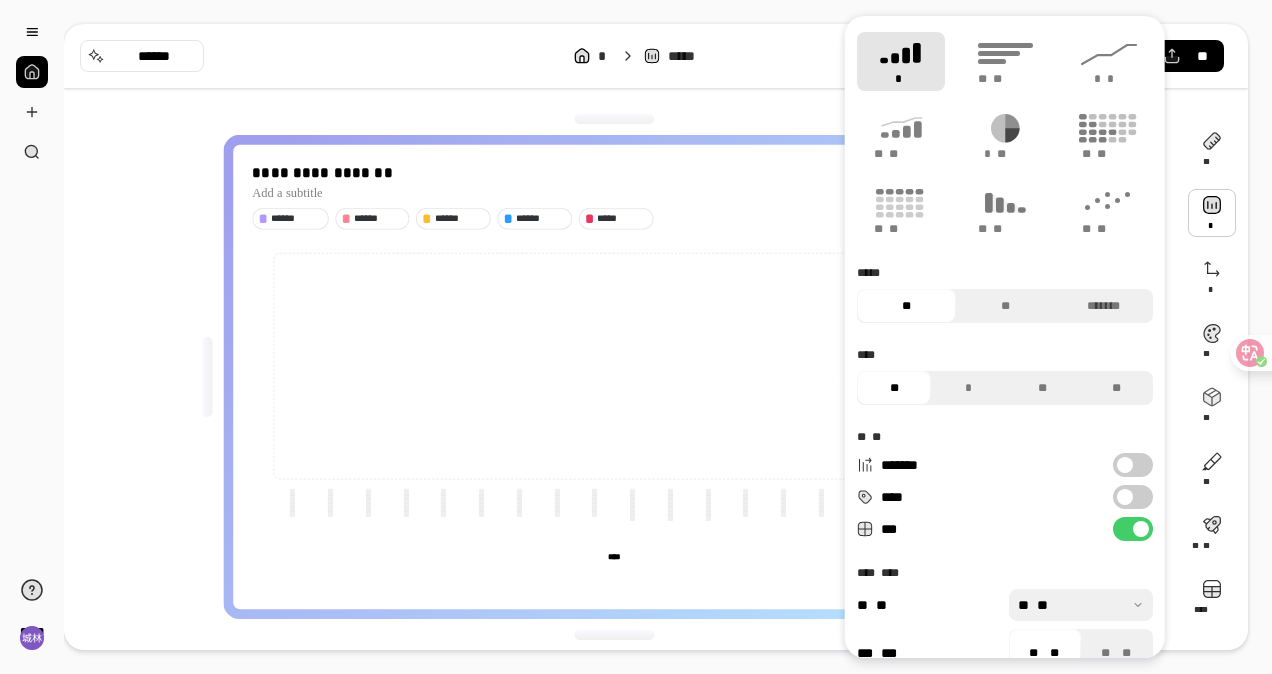 type 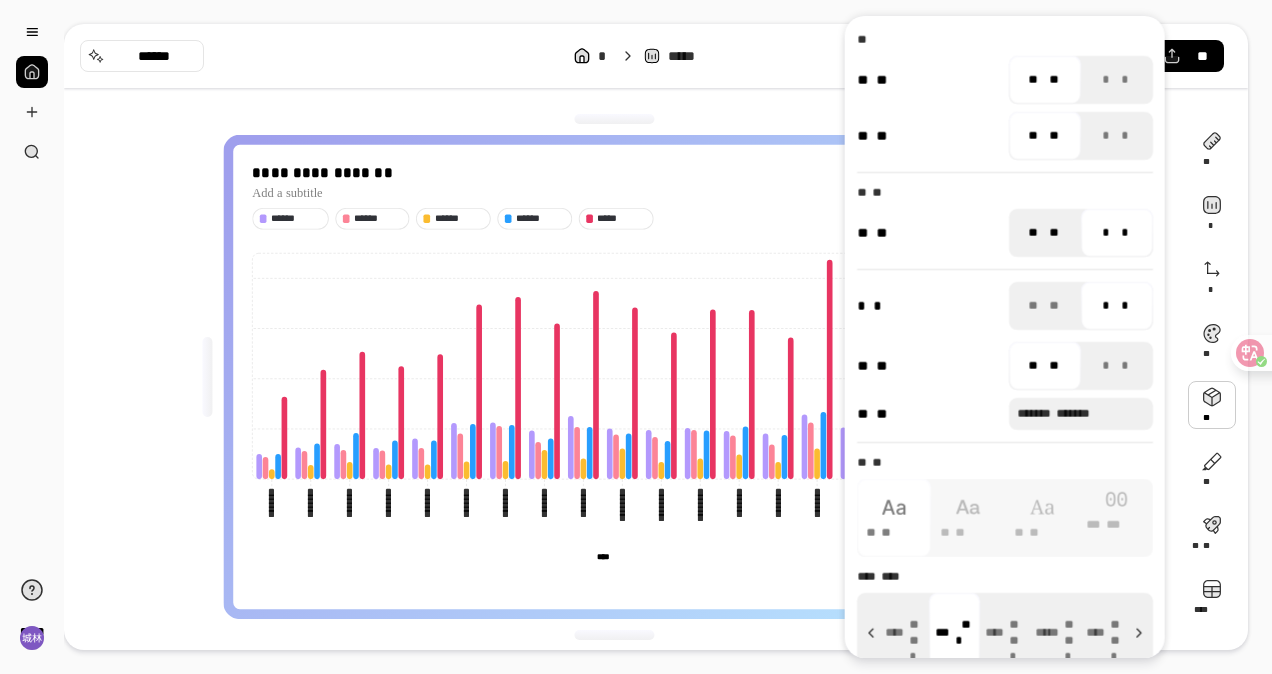 click on "**    **" at bounding box center [1044, 233] 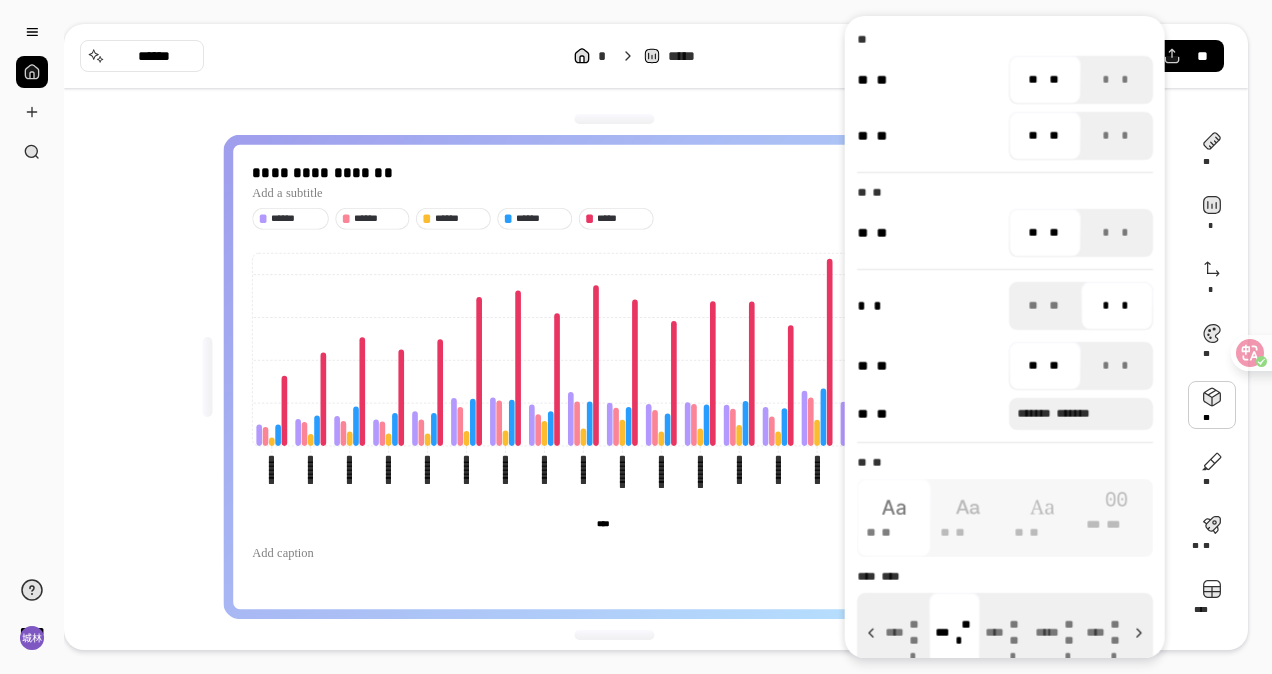 click on "**    **" at bounding box center (1044, 233) 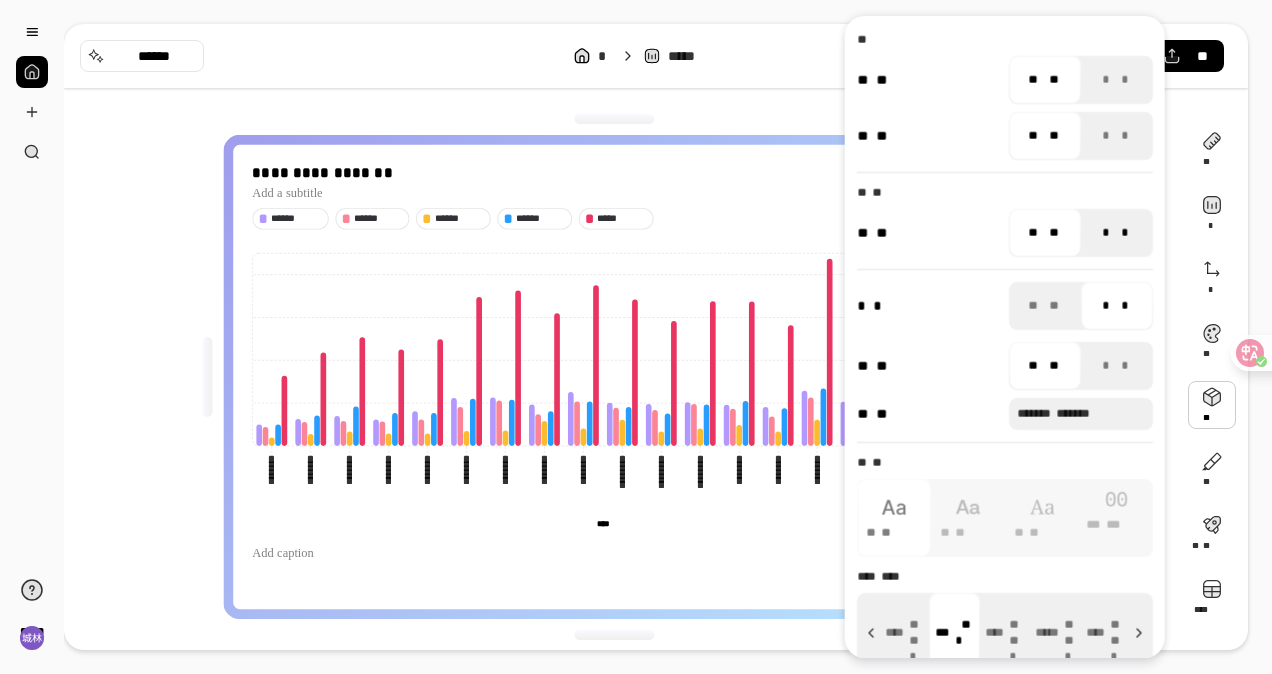 click on "*    *" at bounding box center (1116, 233) 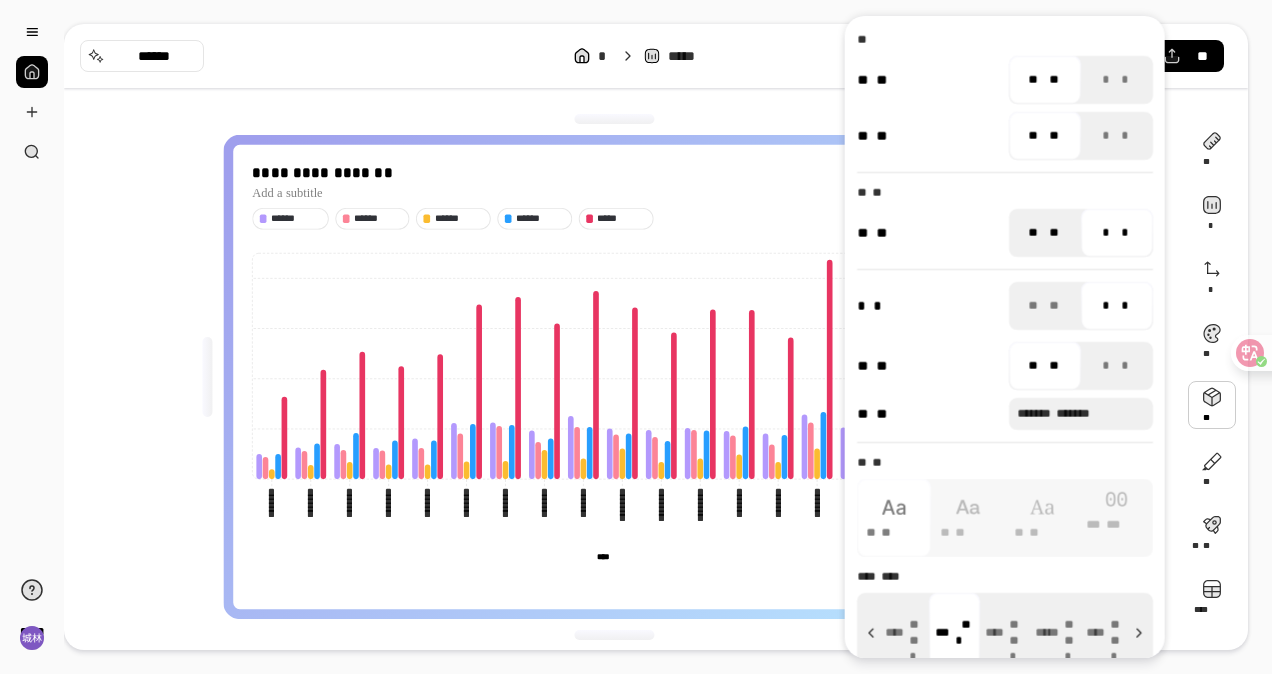 click on "**" at bounding box center (1050, 233) 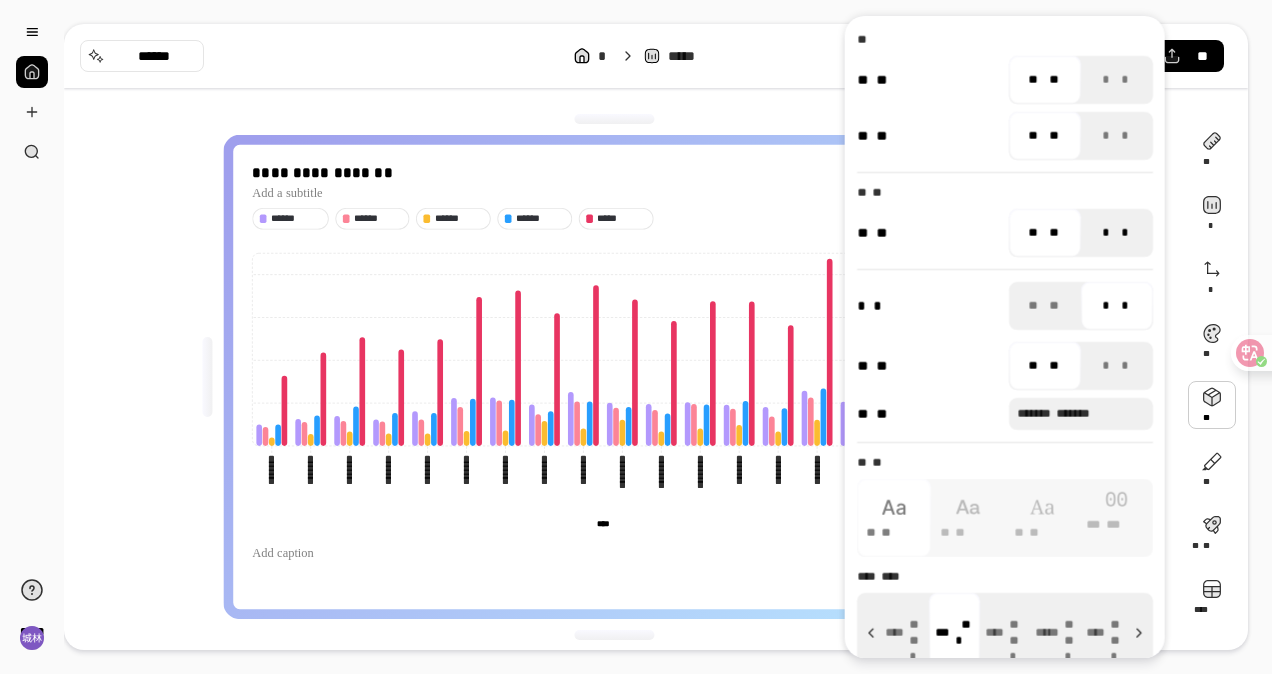 click at bounding box center (1118, 233) 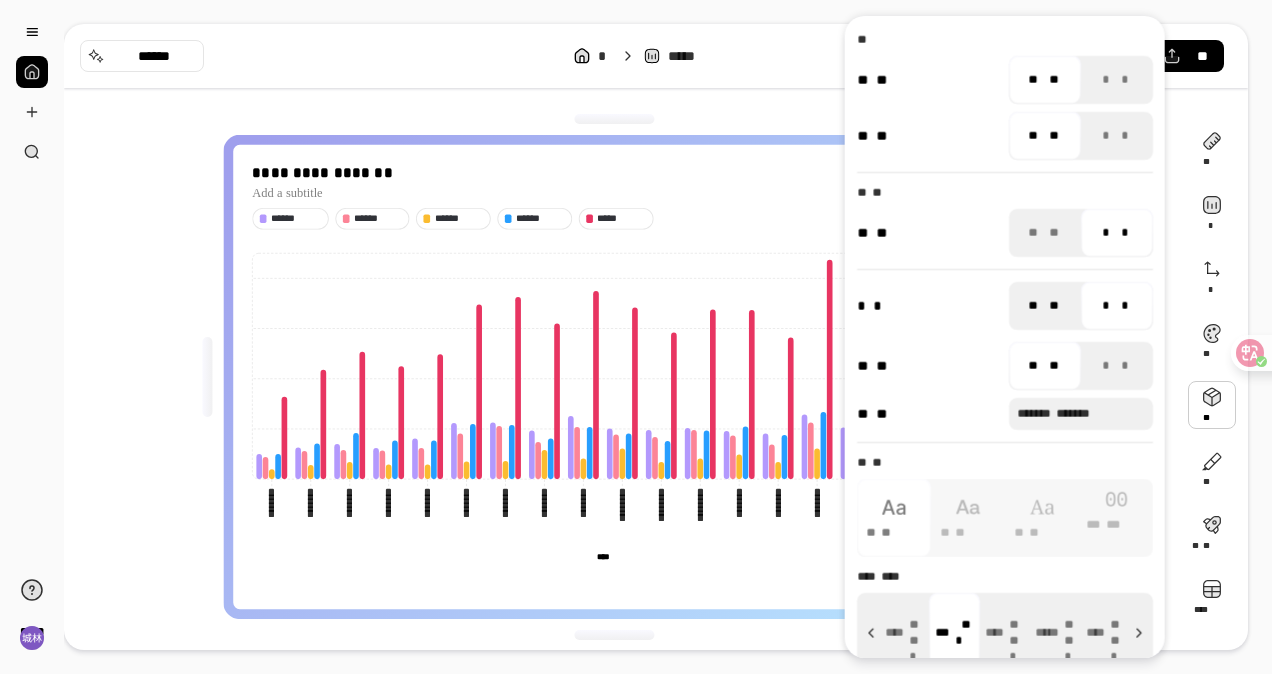 click at bounding box center [1046, 306] 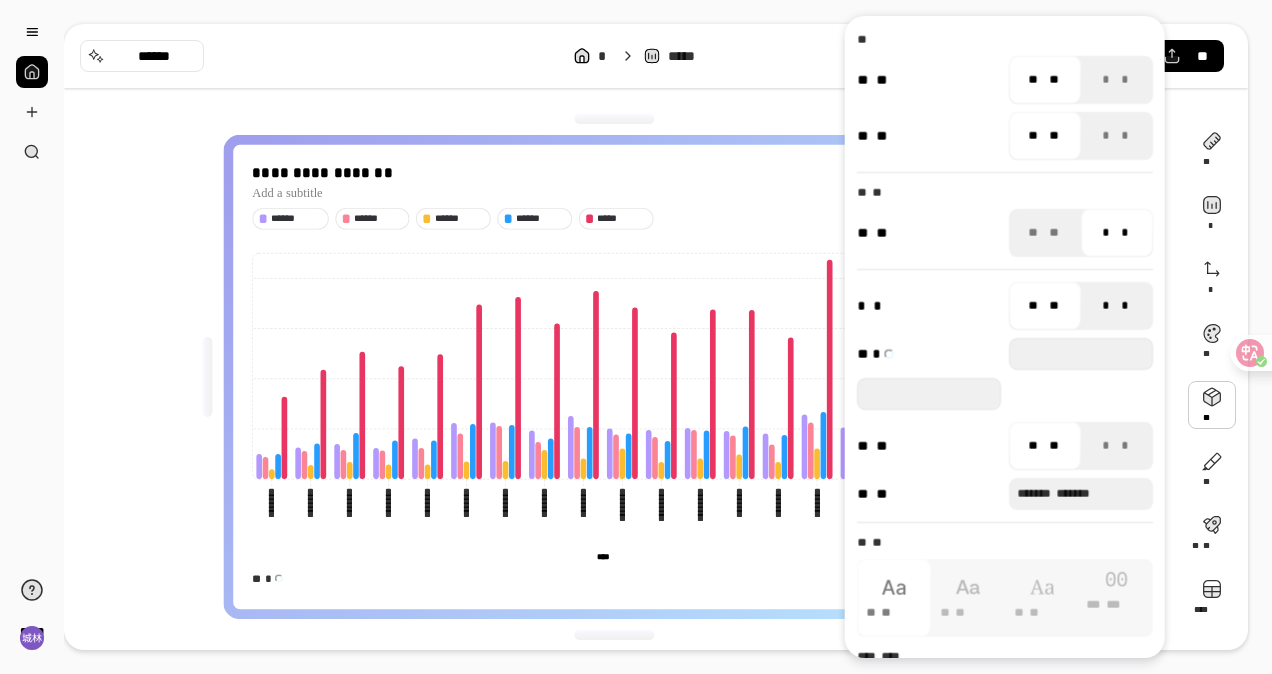 click on "*    *" at bounding box center (1116, 306) 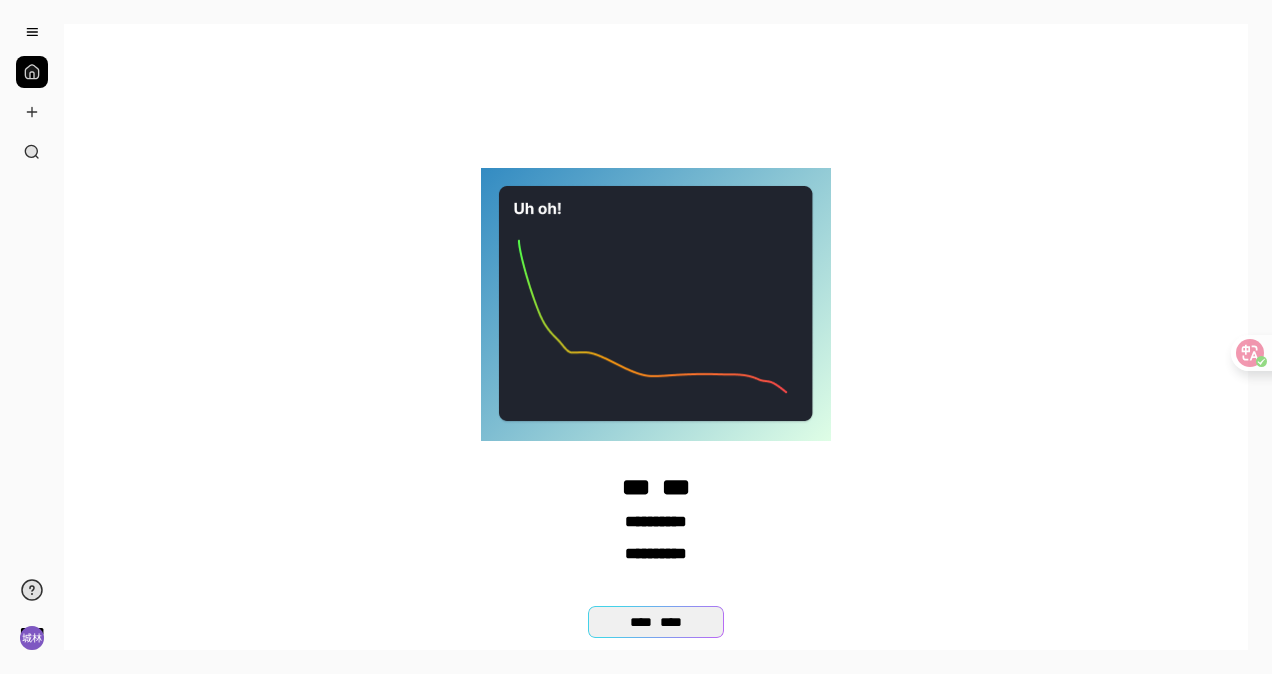 click on "****    ****" at bounding box center [655, 622] 